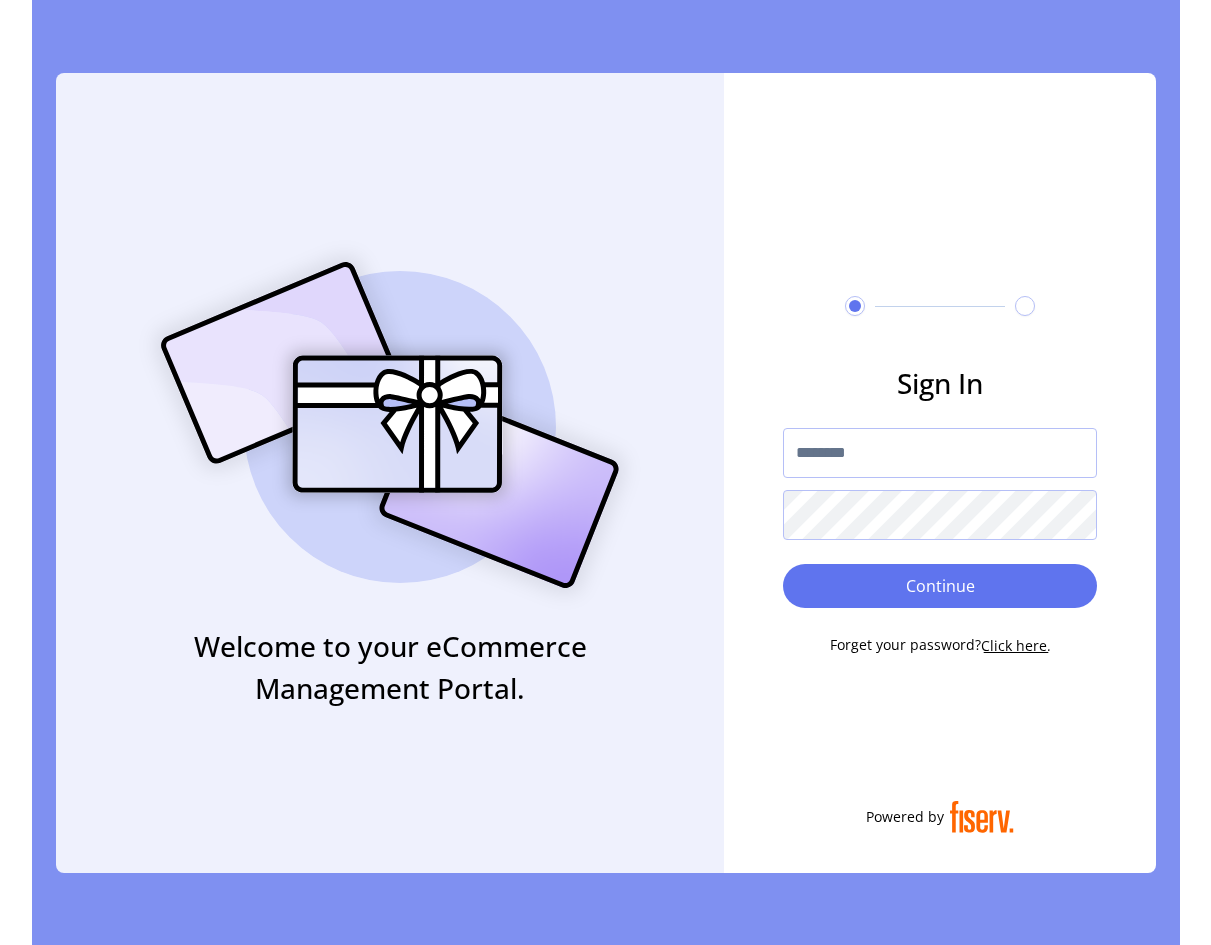 scroll, scrollTop: 0, scrollLeft: 0, axis: both 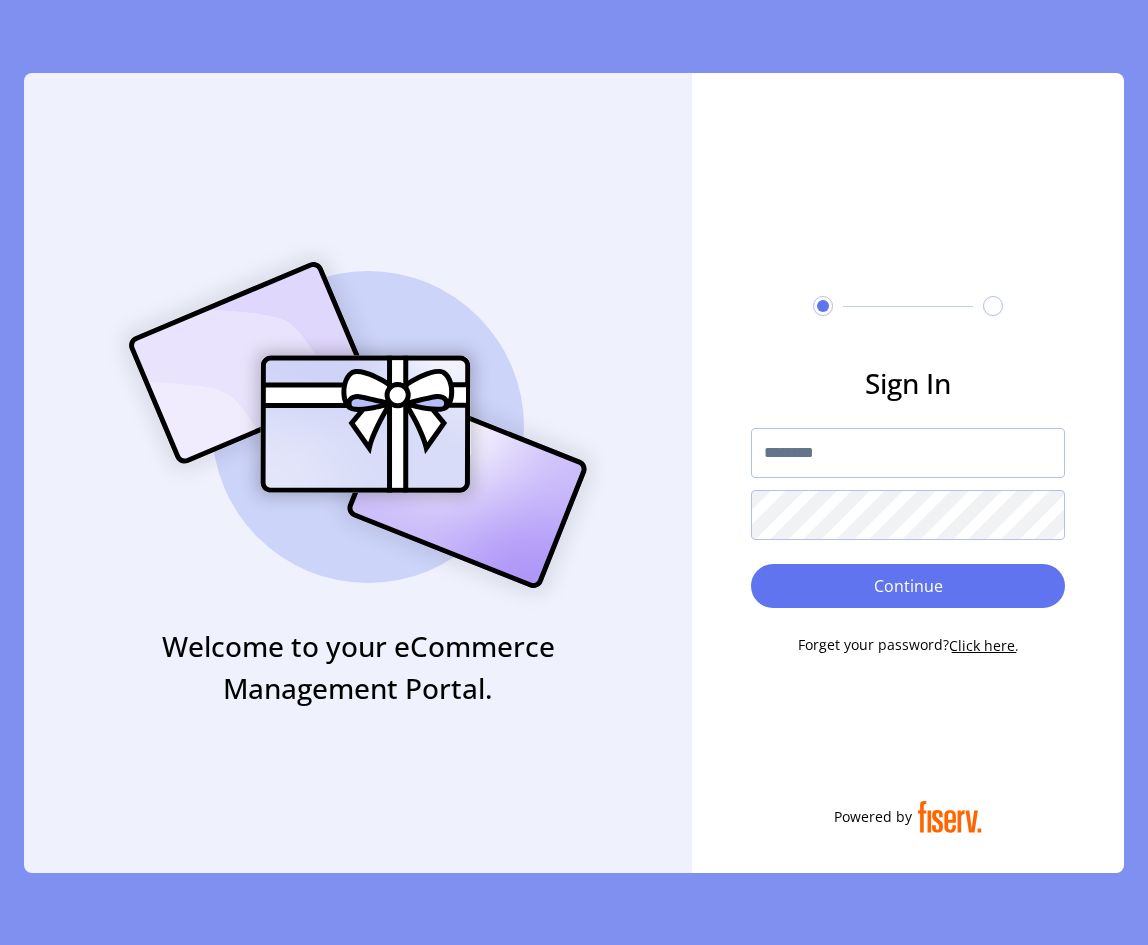 click at bounding box center (908, 453) 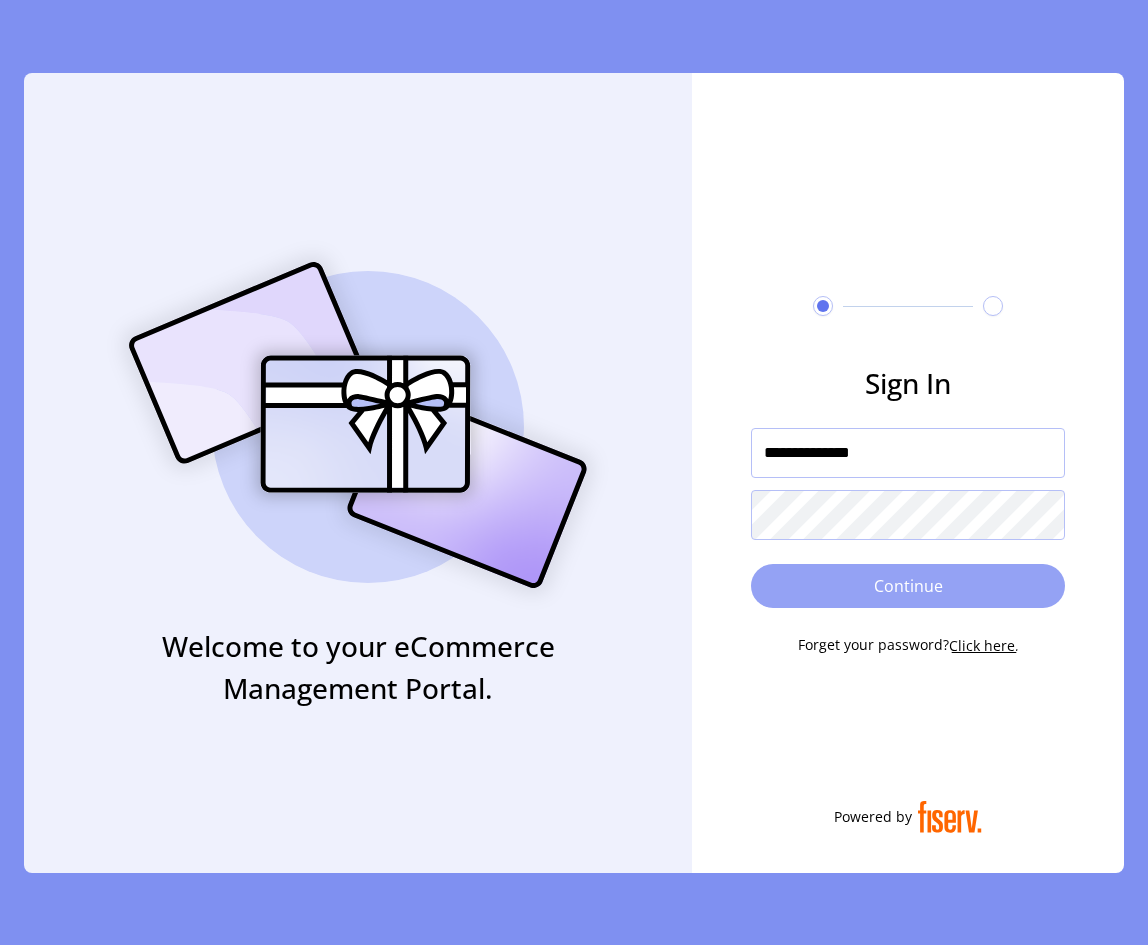 type on "**********" 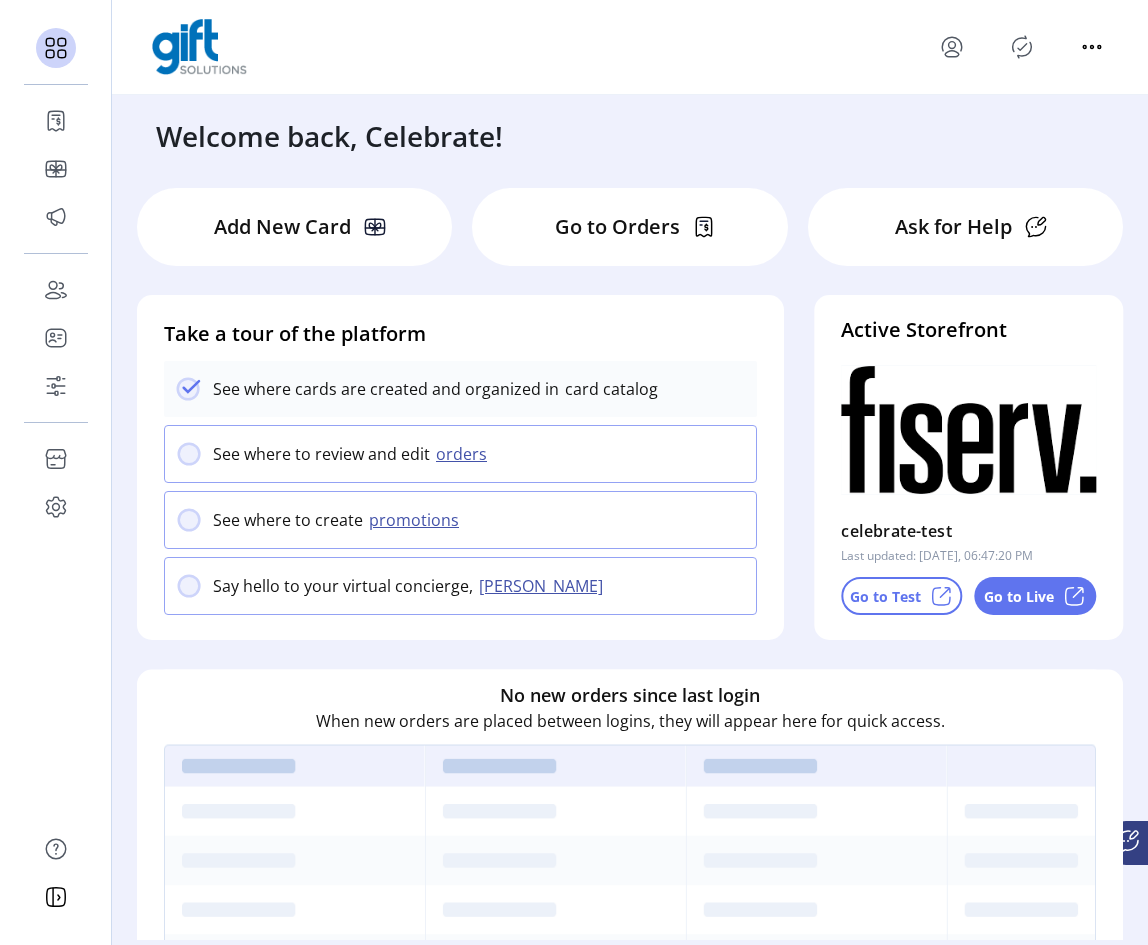 click on "orders" 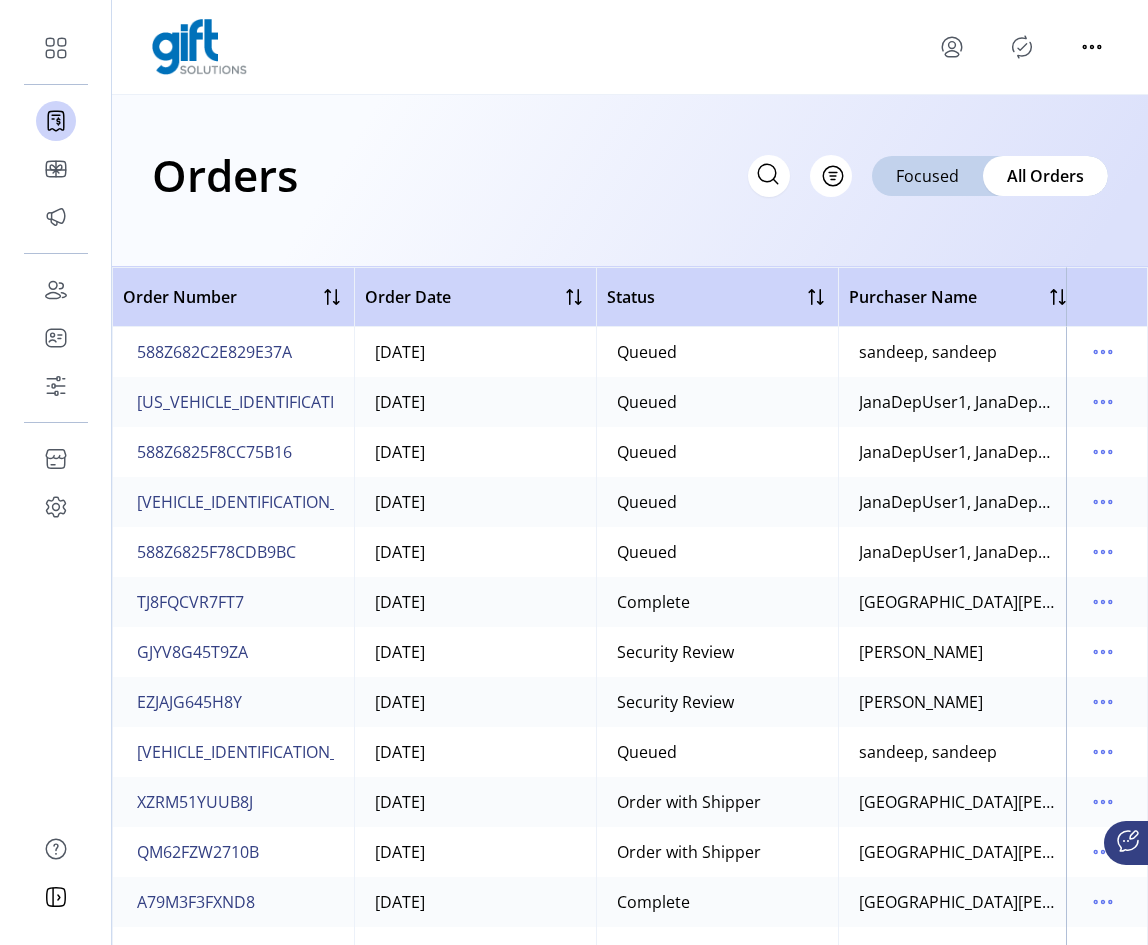 click at bounding box center (1022, 47) 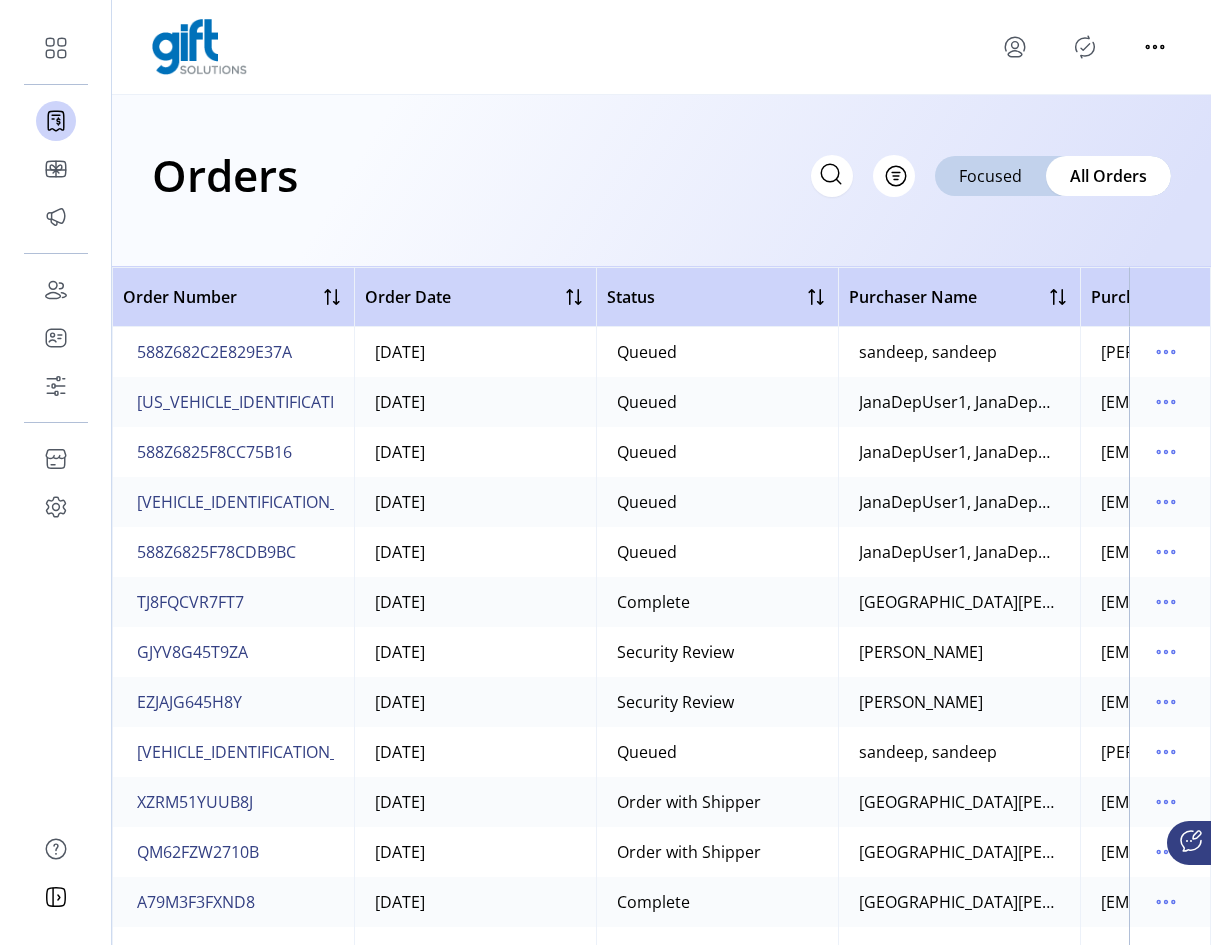 click 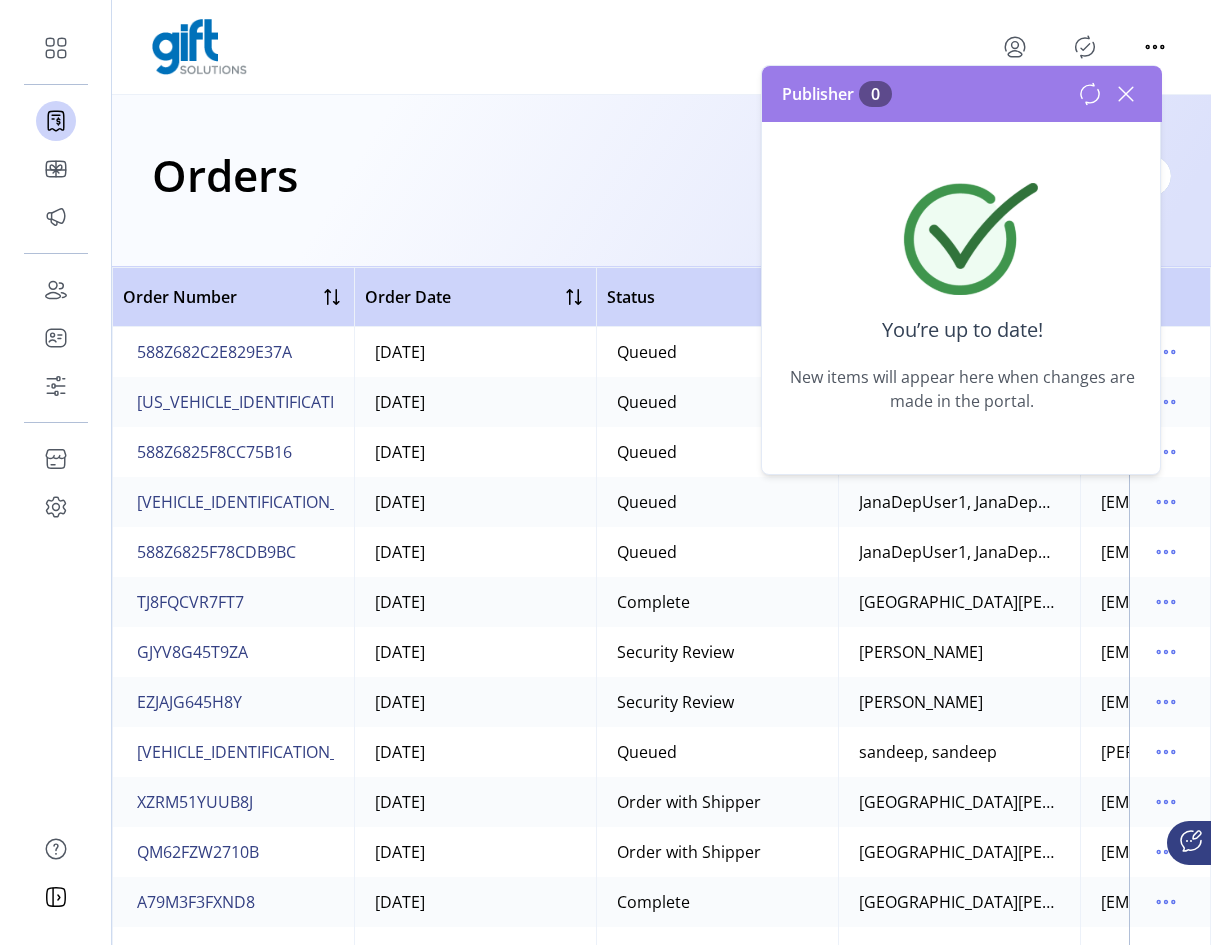 click 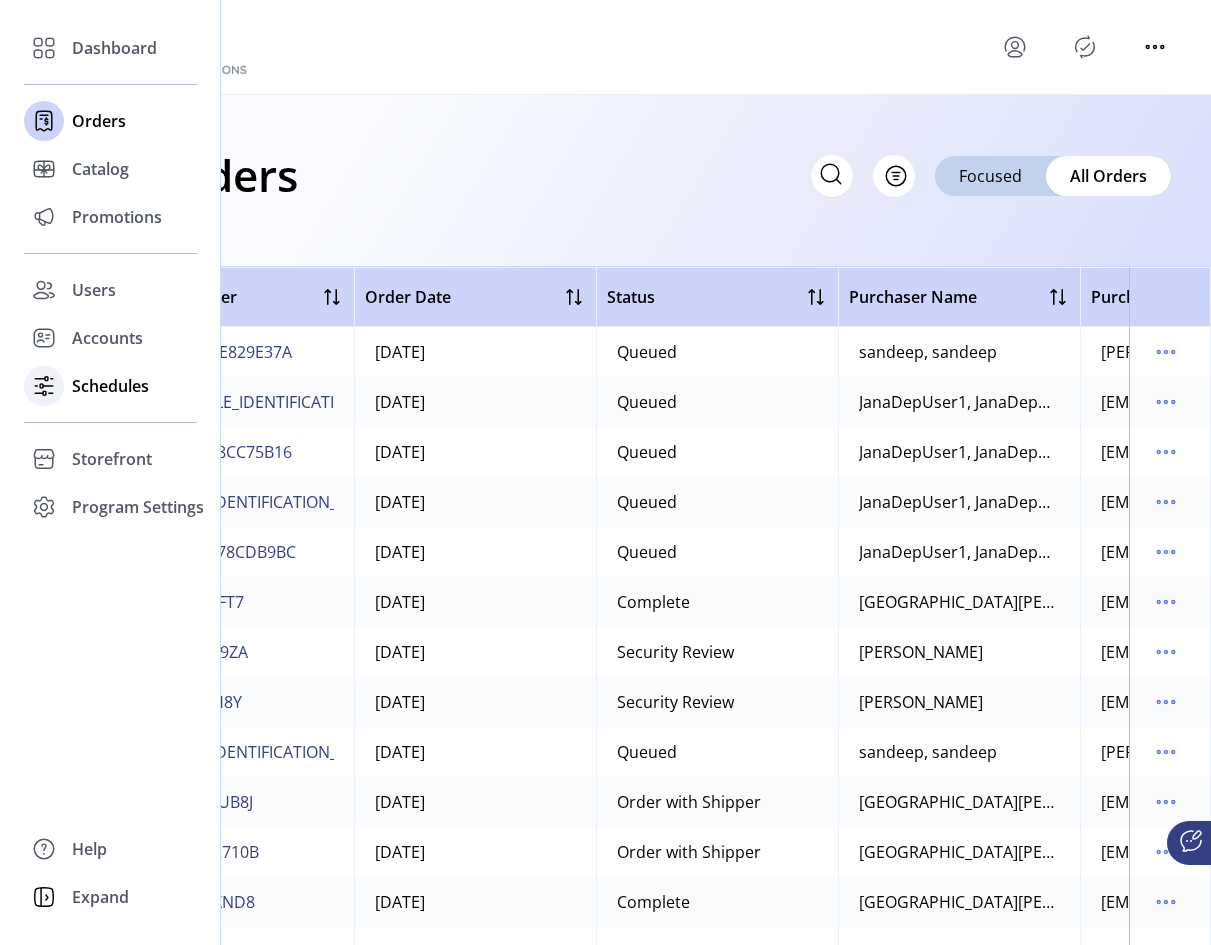 click on "Schedules" 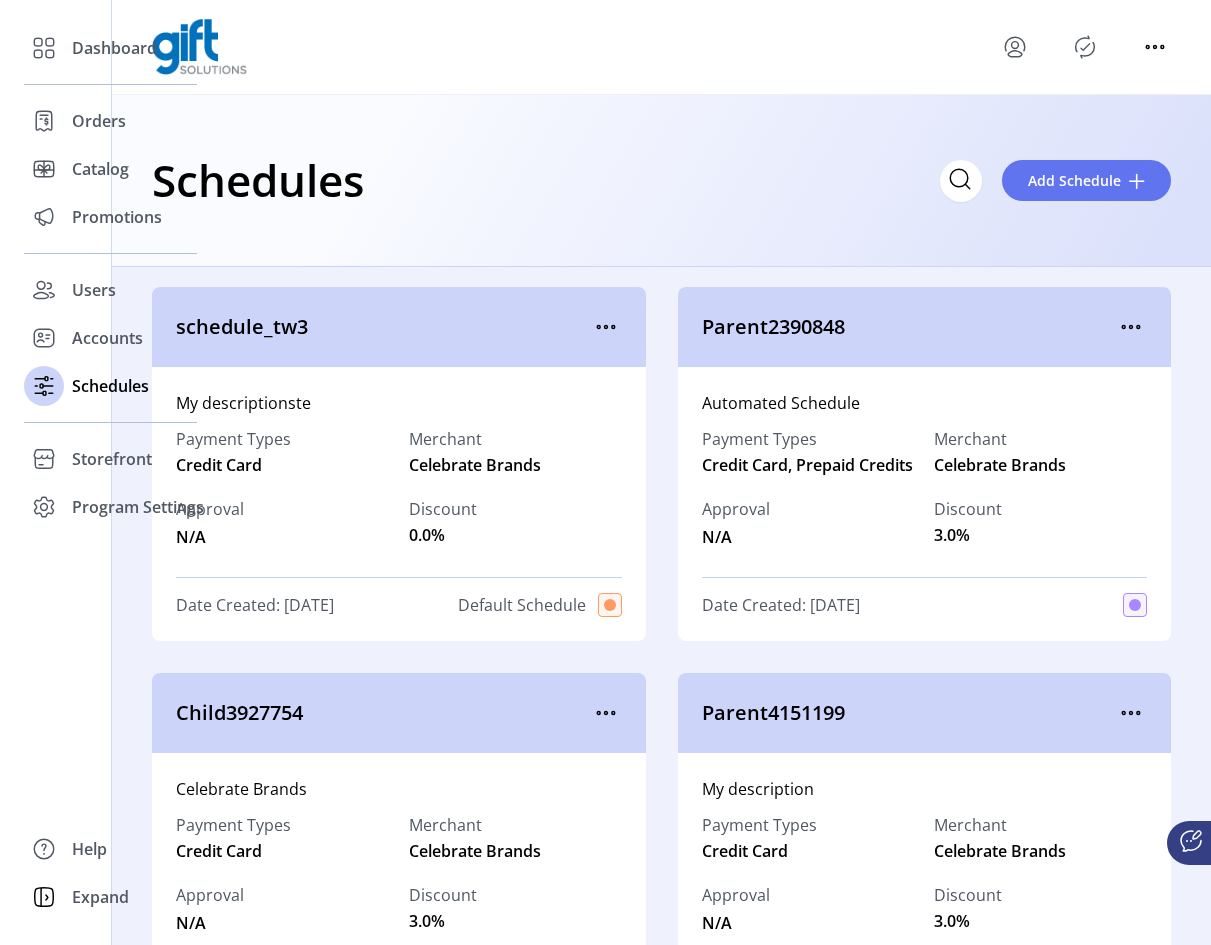 click on "Schedules
Add Schedule" 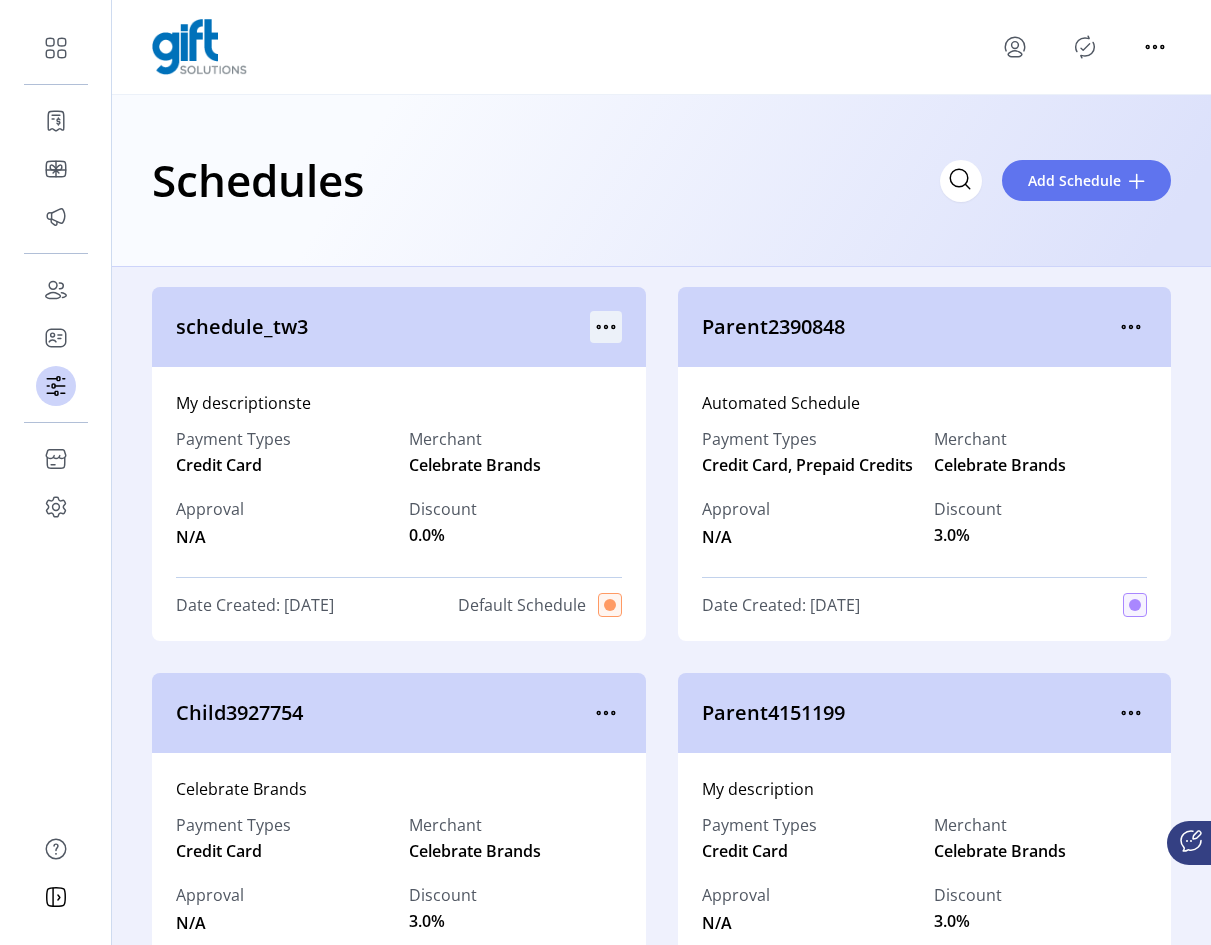 click 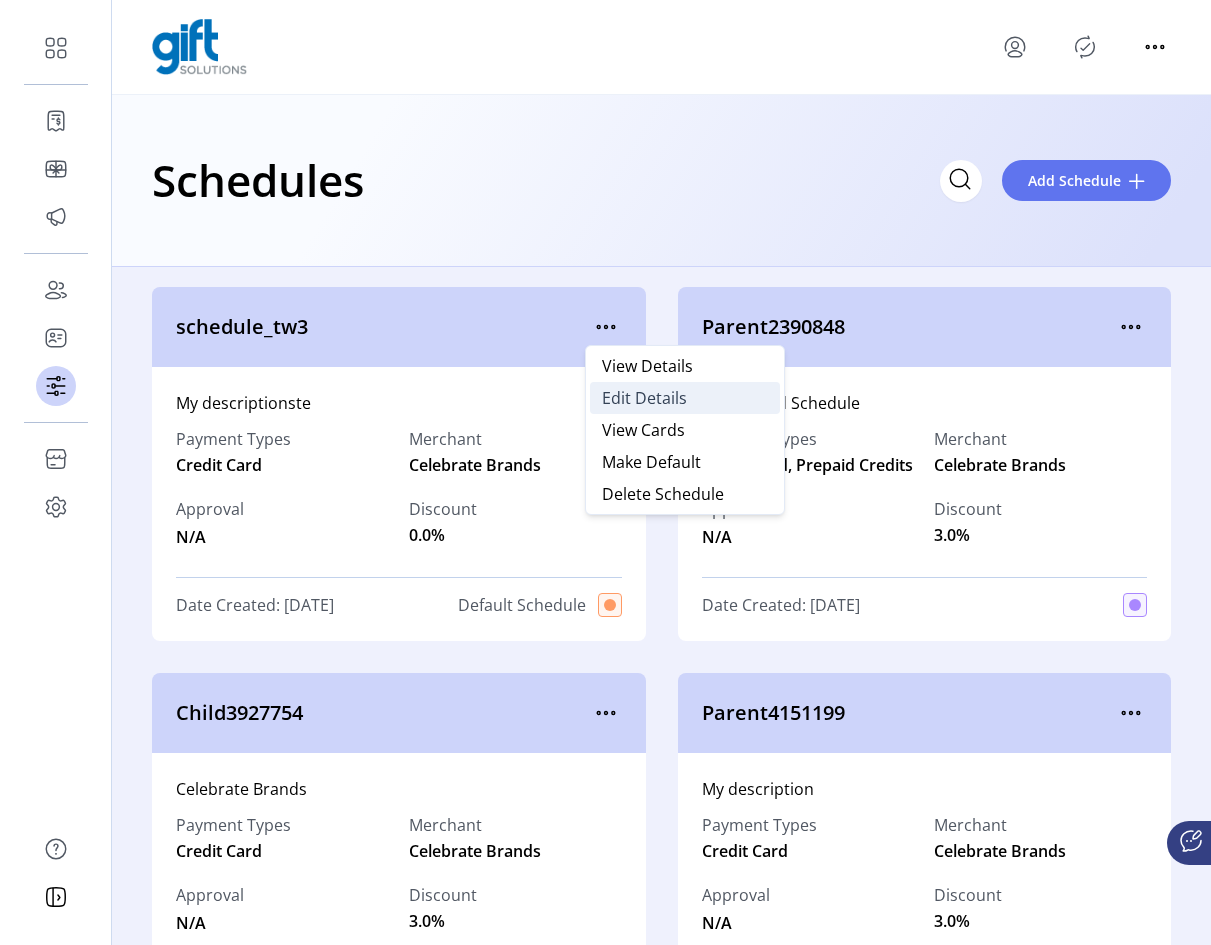 click on "Edit Details" at bounding box center (644, 398) 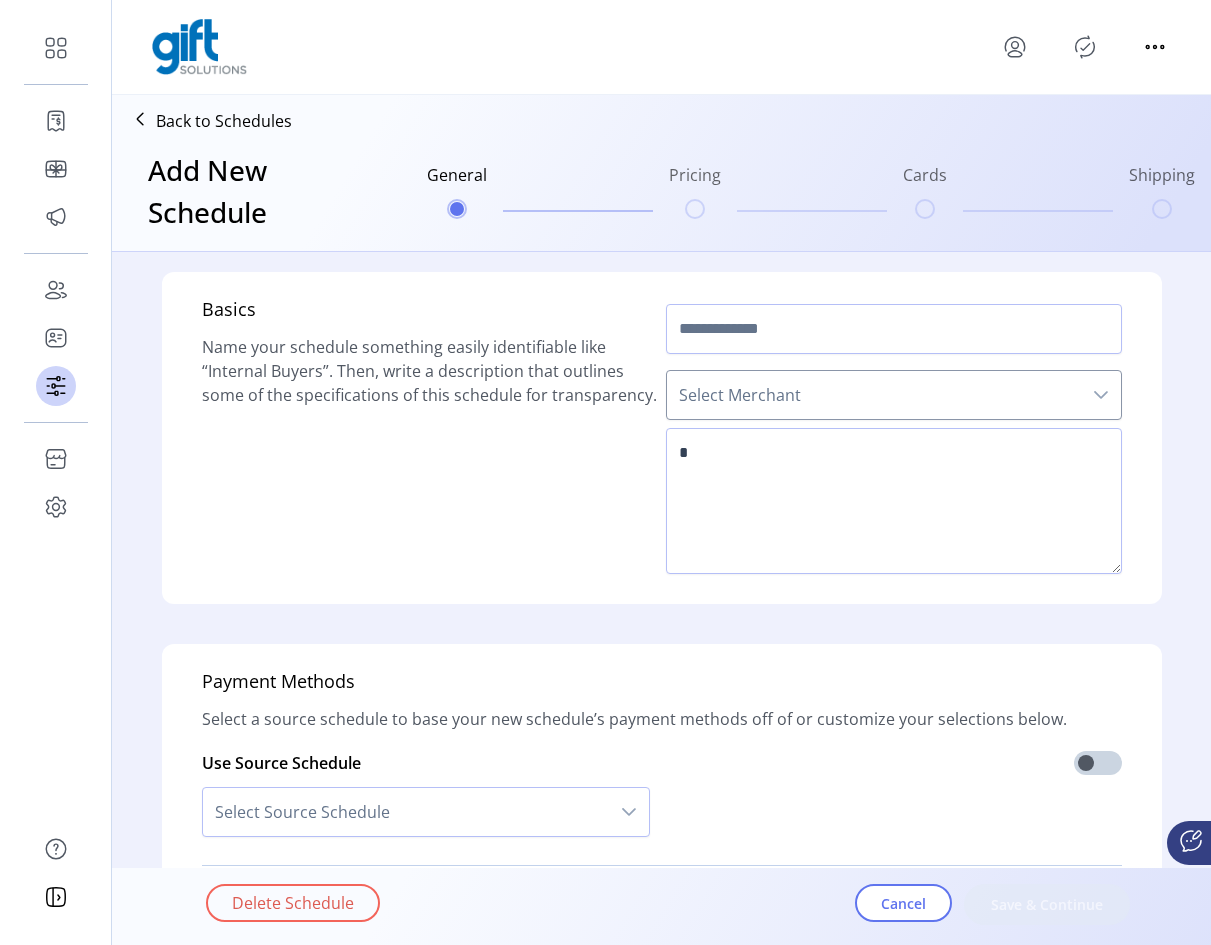 type on "******" 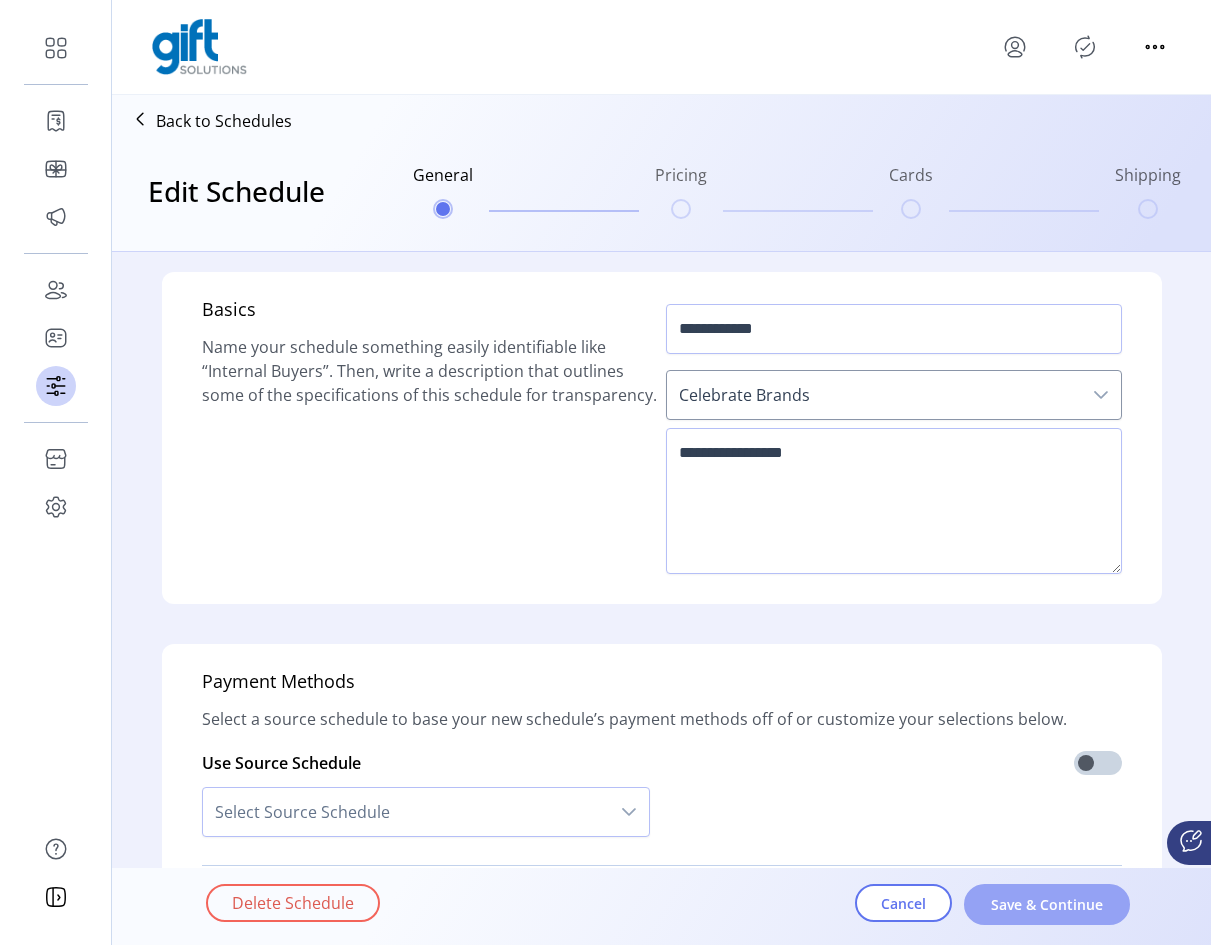click on "Save & Continue" 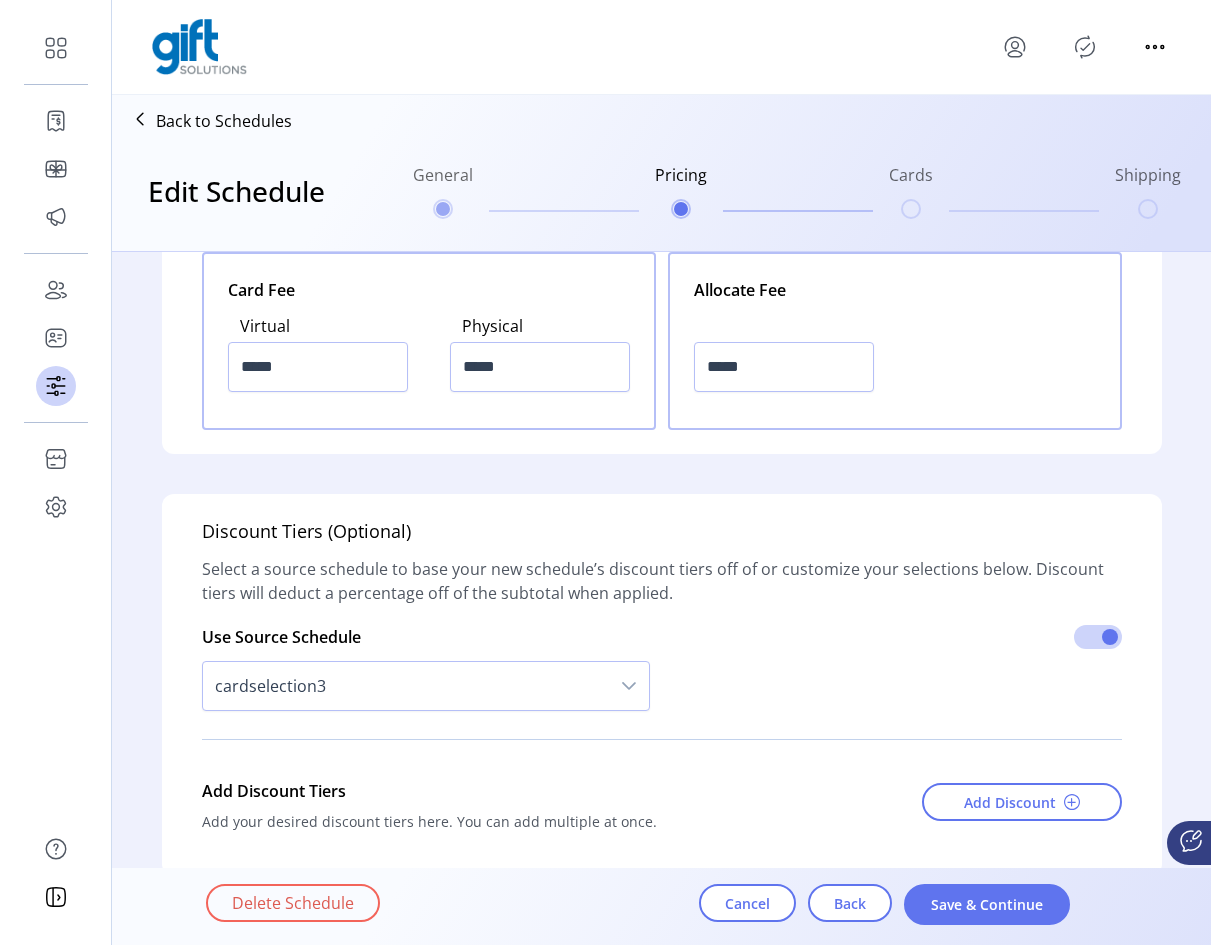 scroll, scrollTop: 1113, scrollLeft: 0, axis: vertical 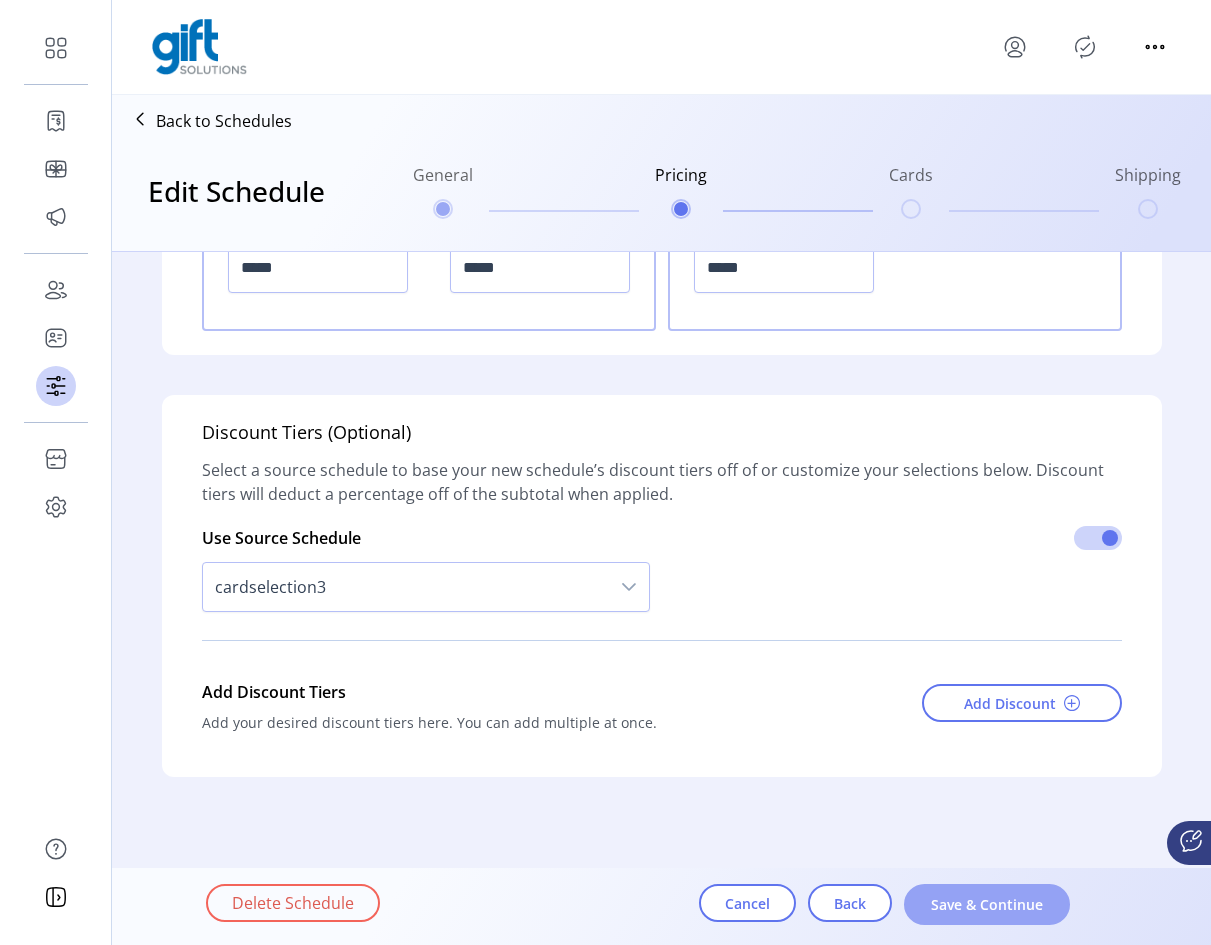 click on "Save & Continue" 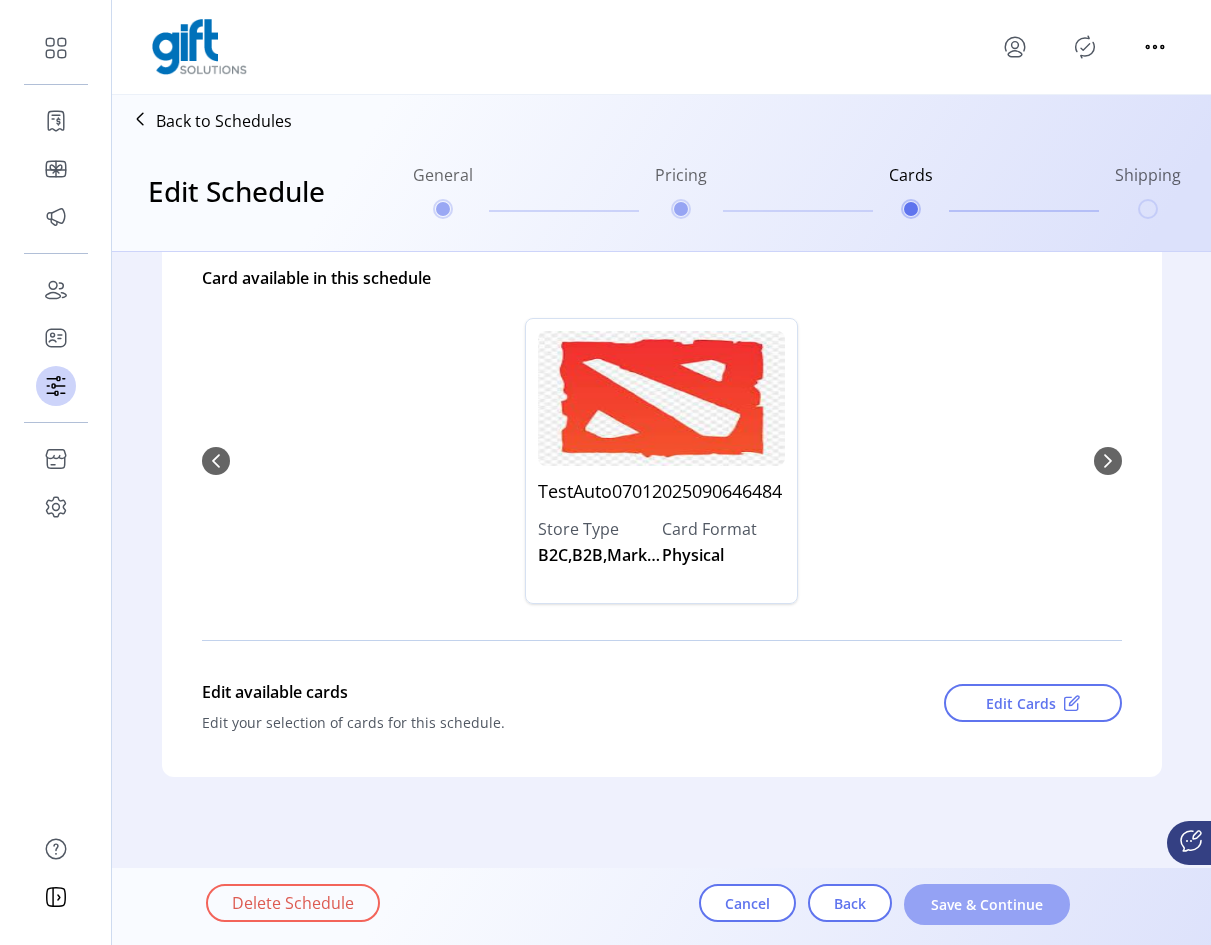 scroll, scrollTop: 271, scrollLeft: 0, axis: vertical 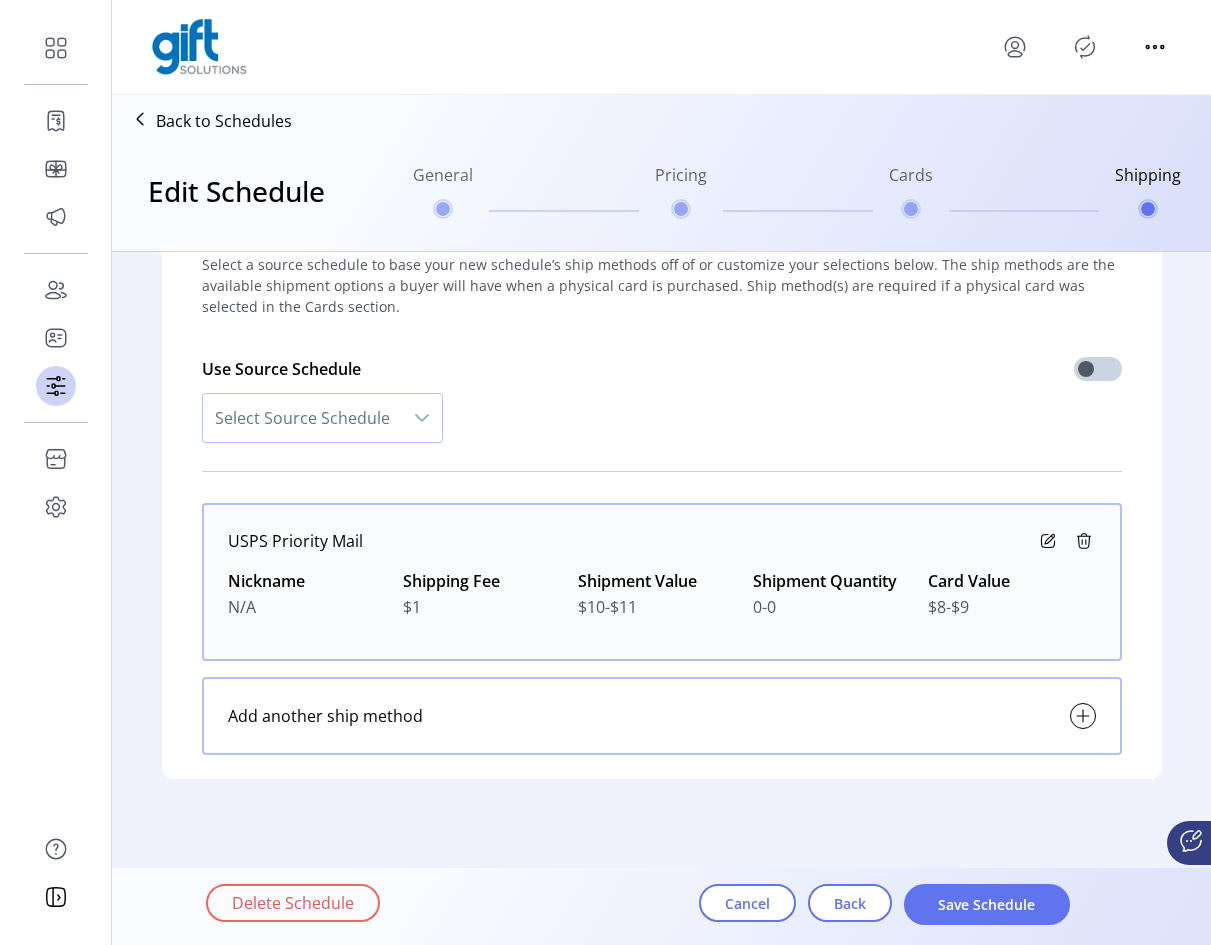 click on "Save Schedule" 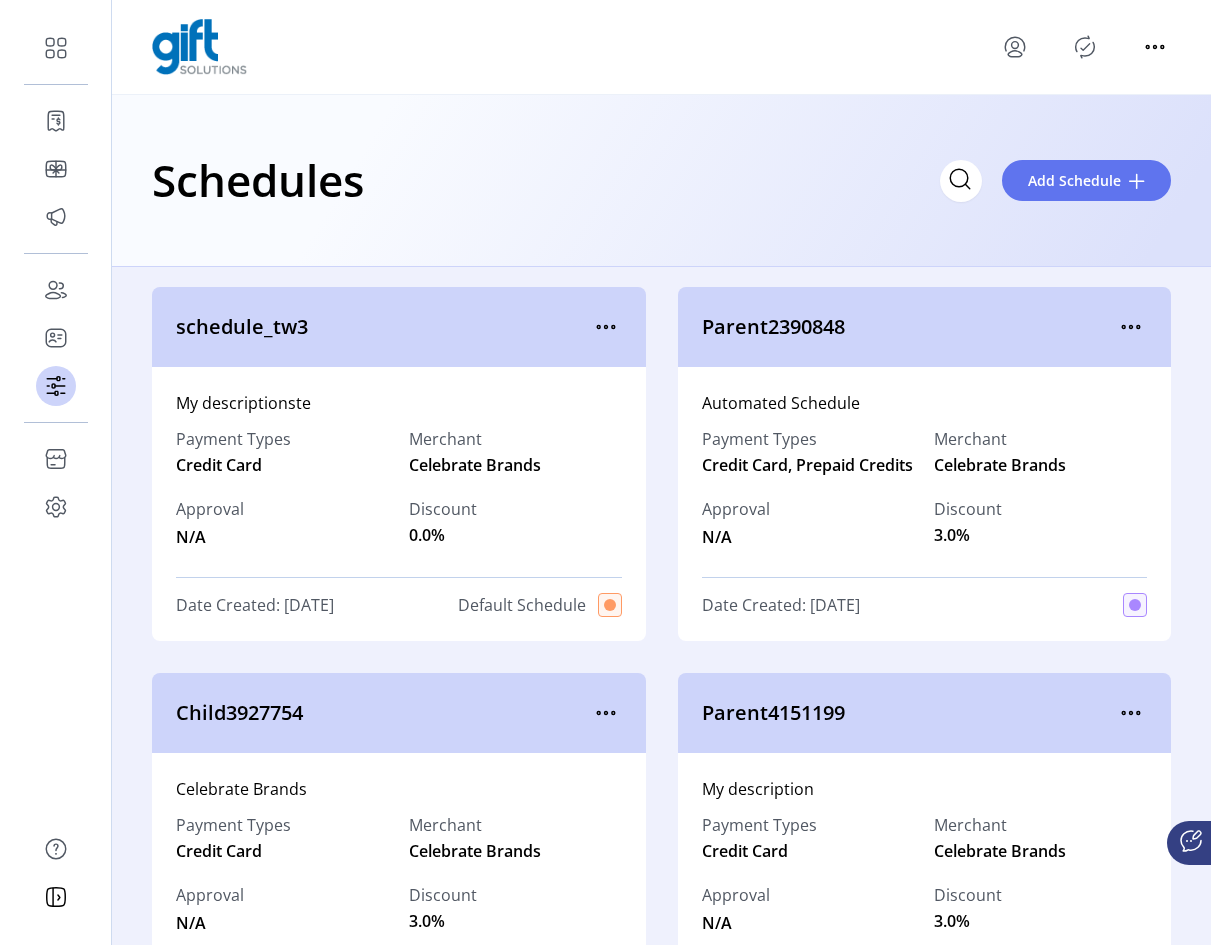 click 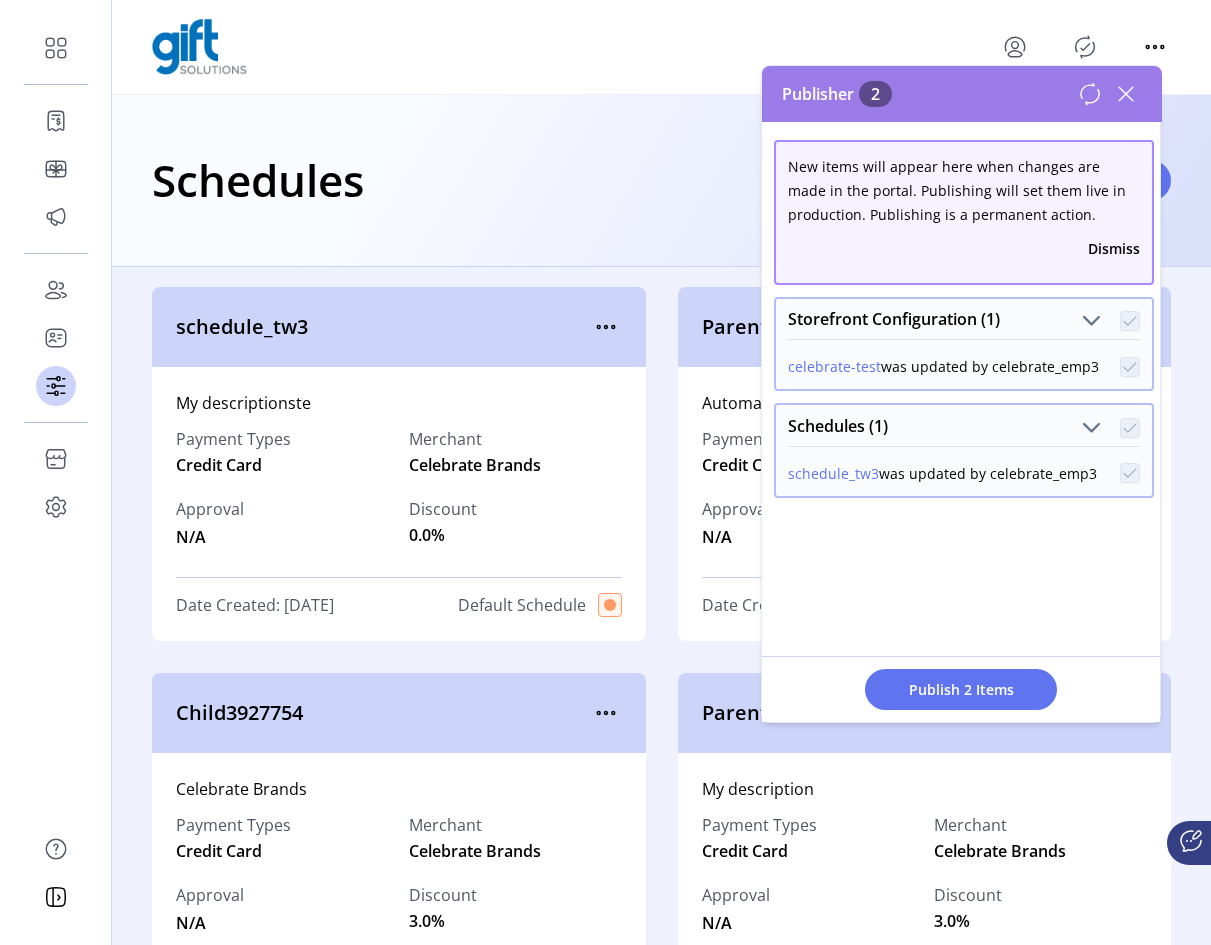click on "Publisher  2" at bounding box center [962, 94] 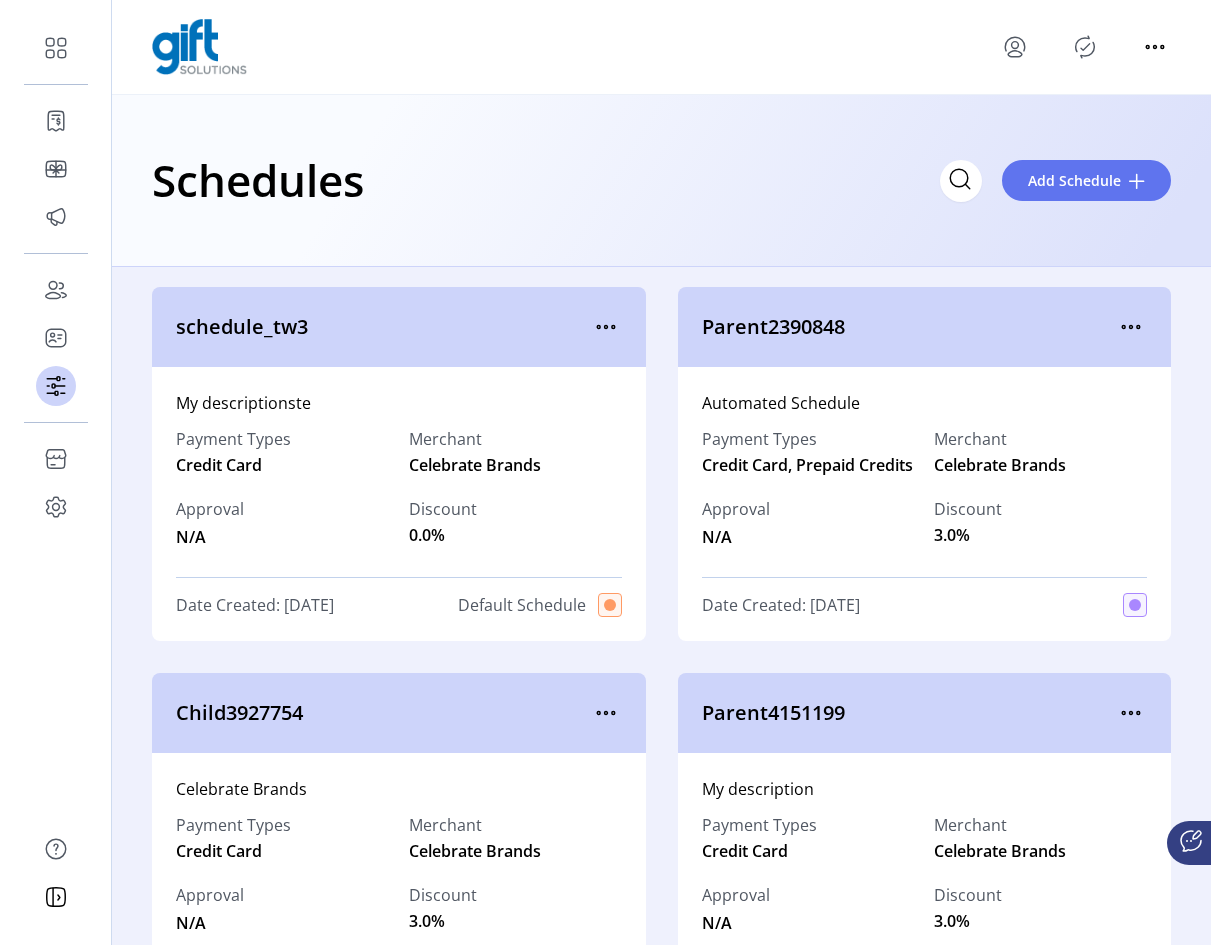 click on "Schedules
Add Schedule" 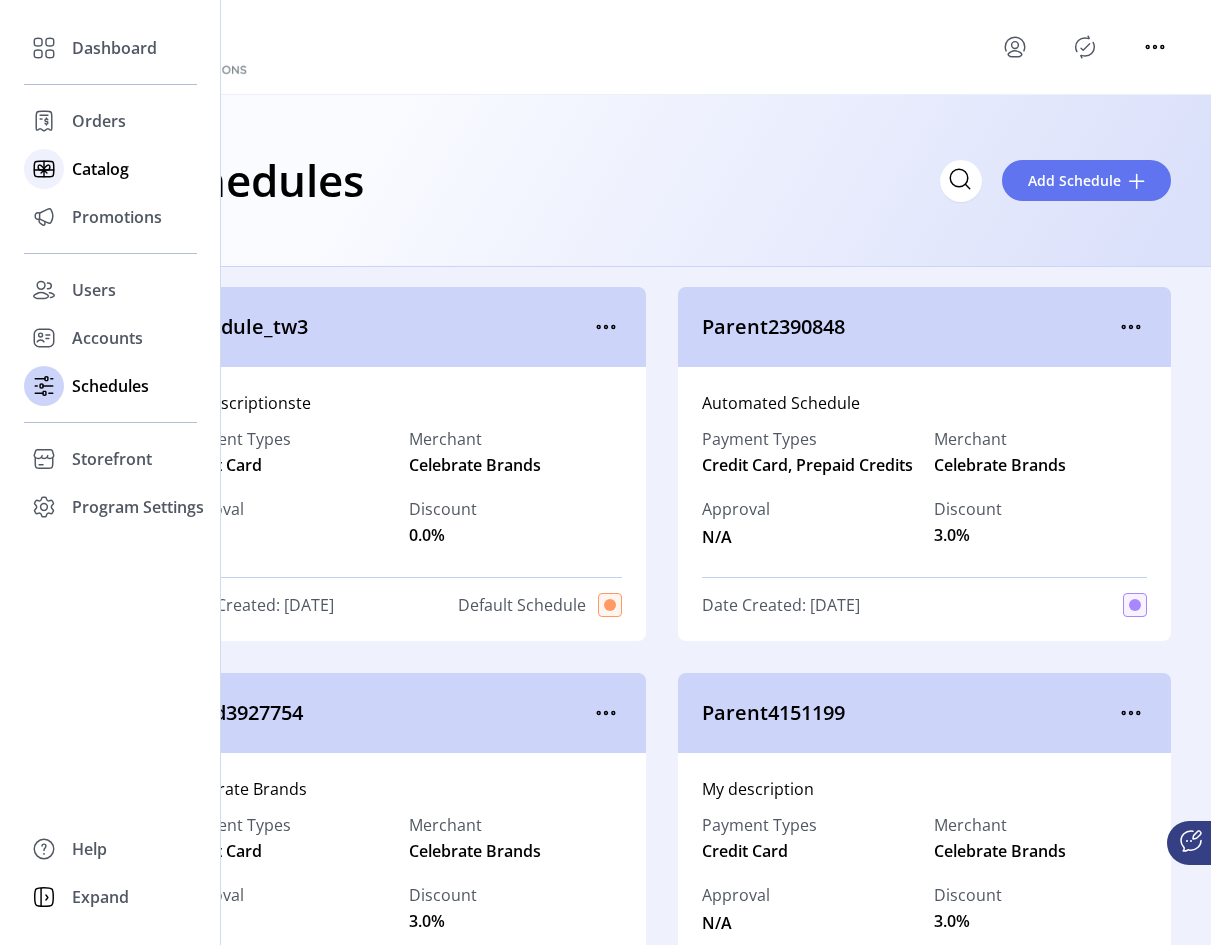 click on "Catalog" 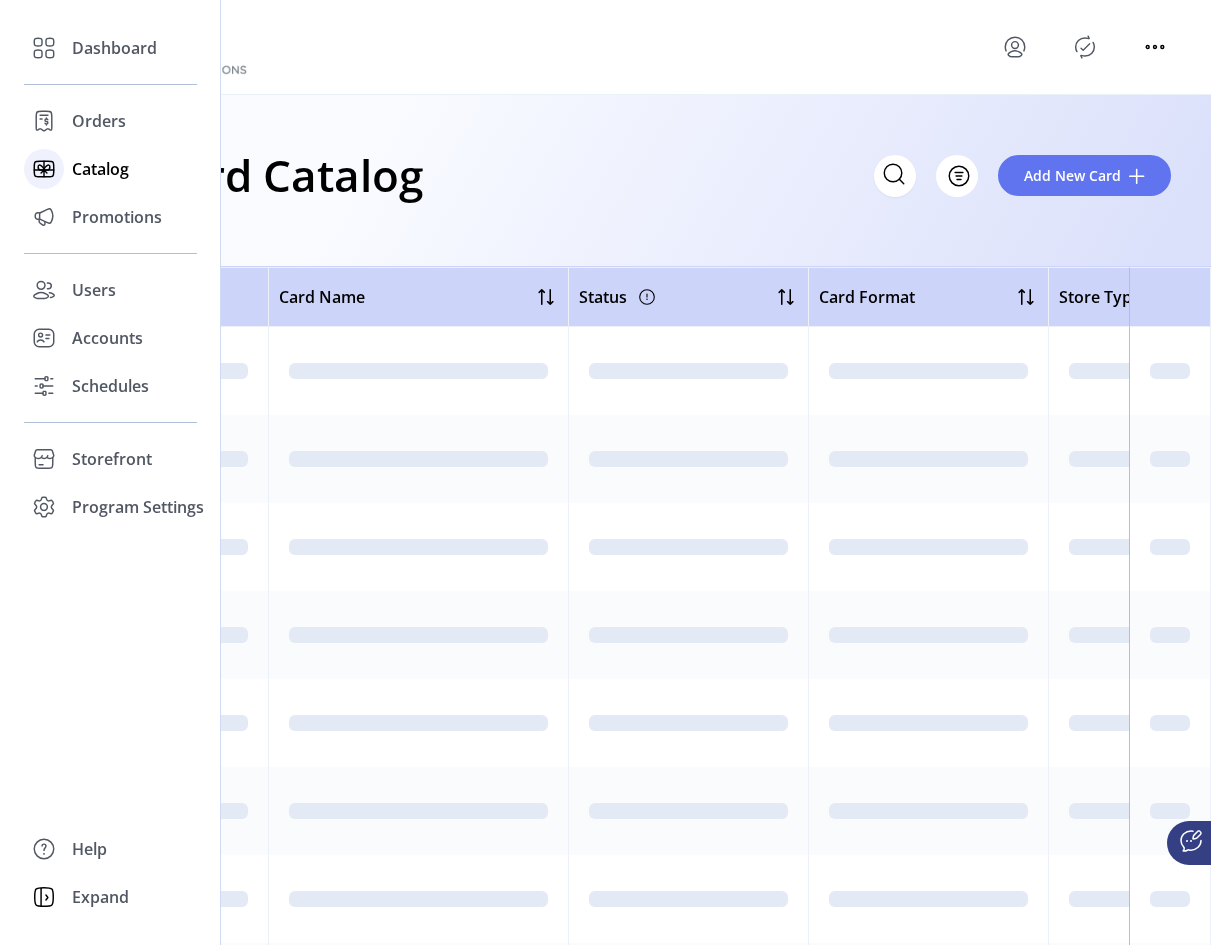 click on "Catalog" 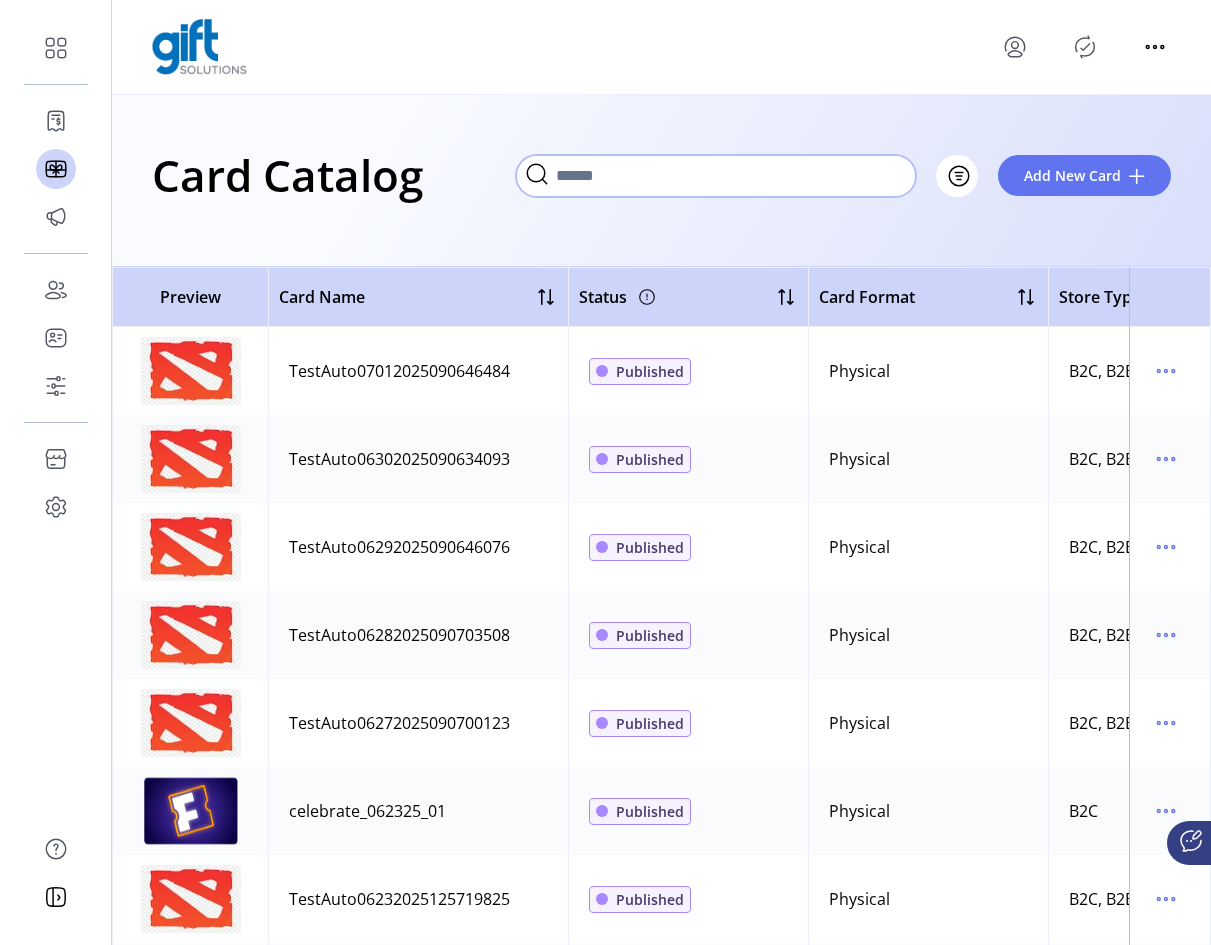 click 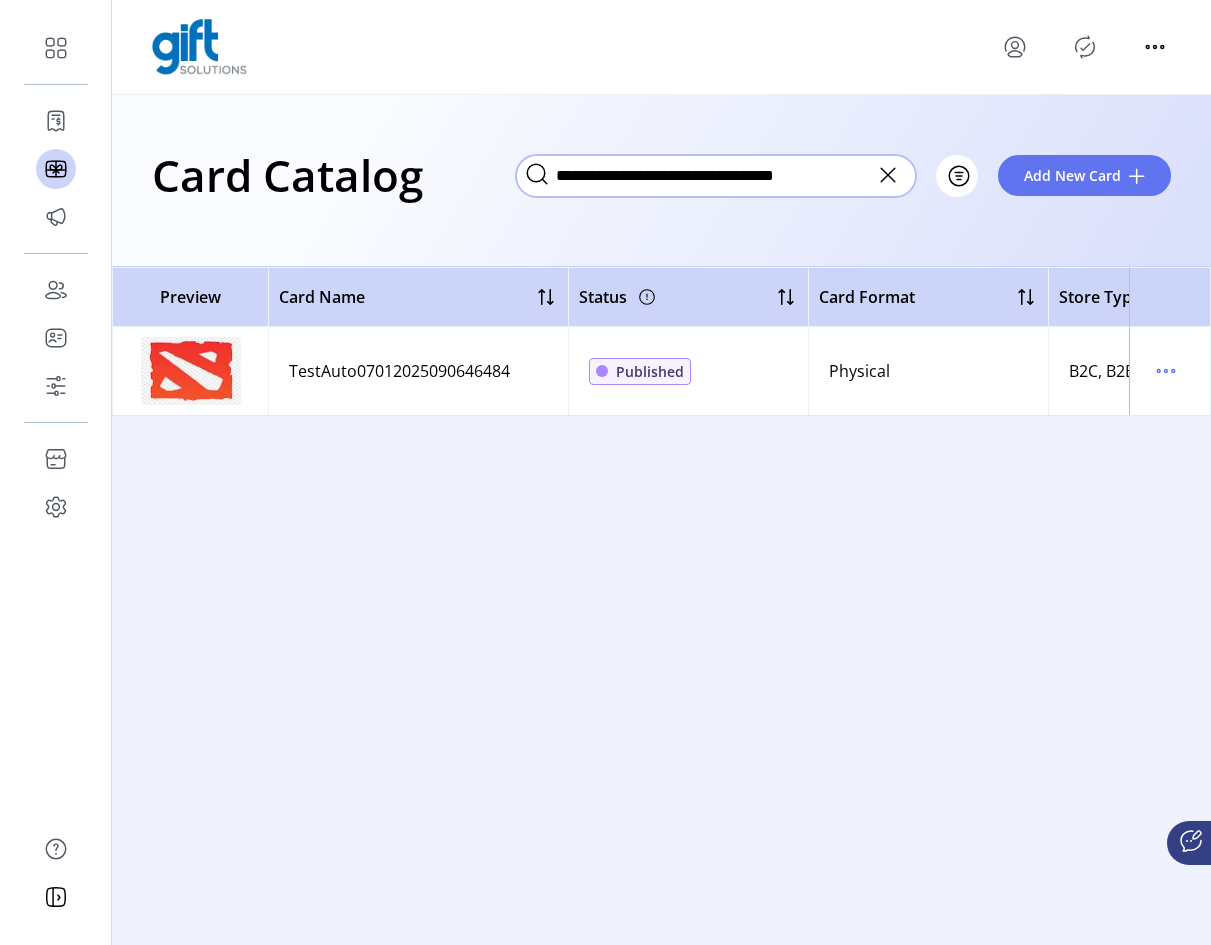 type on "**********" 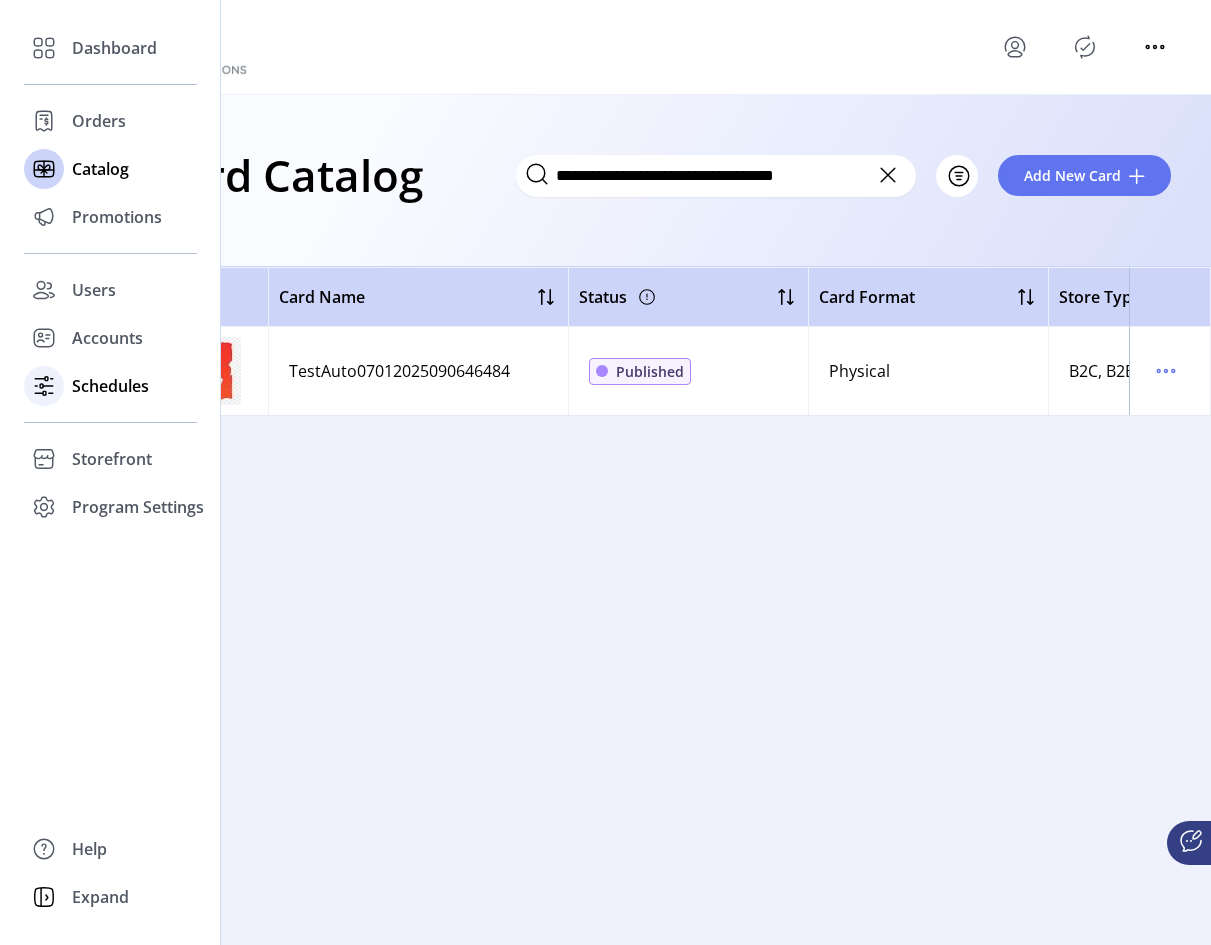 click on "Schedules" 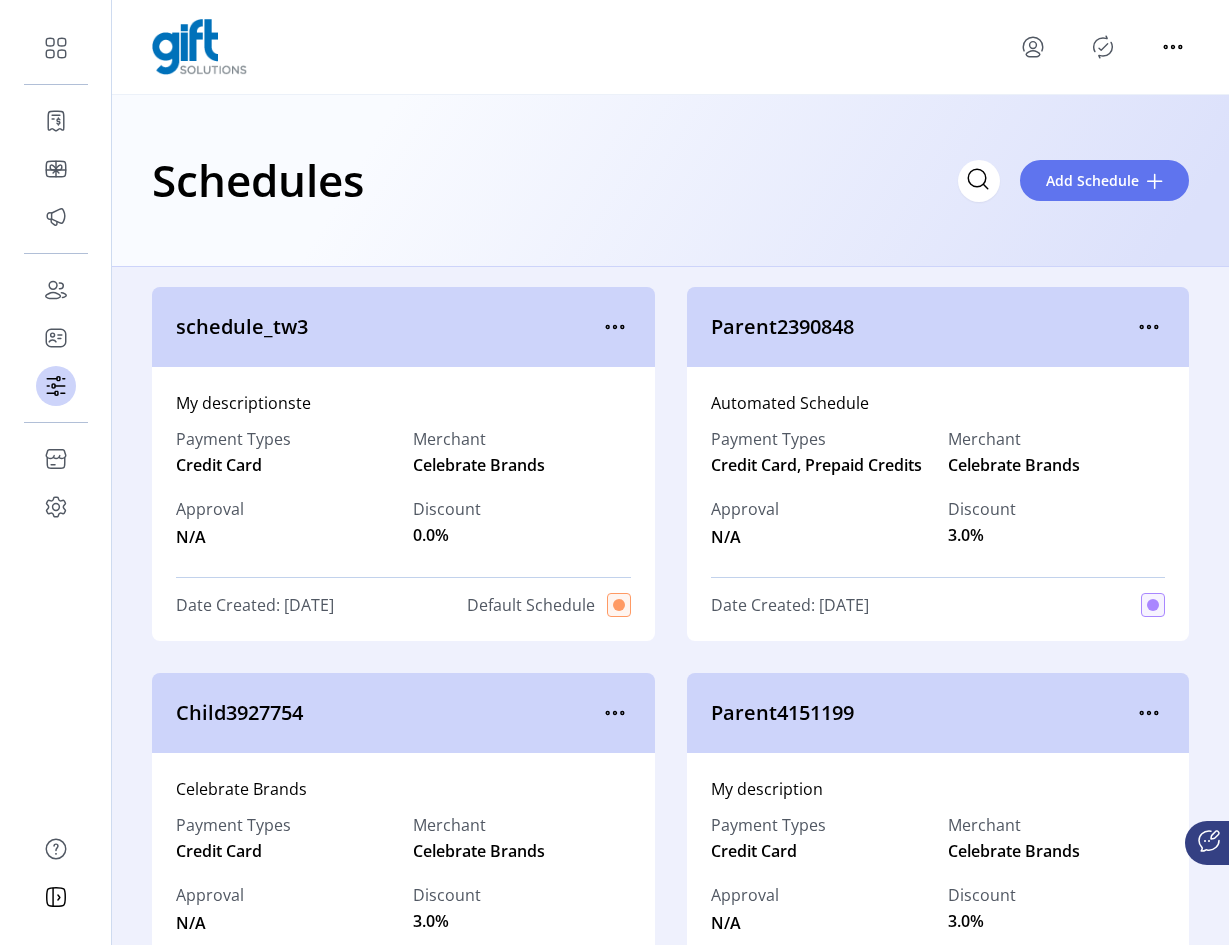click 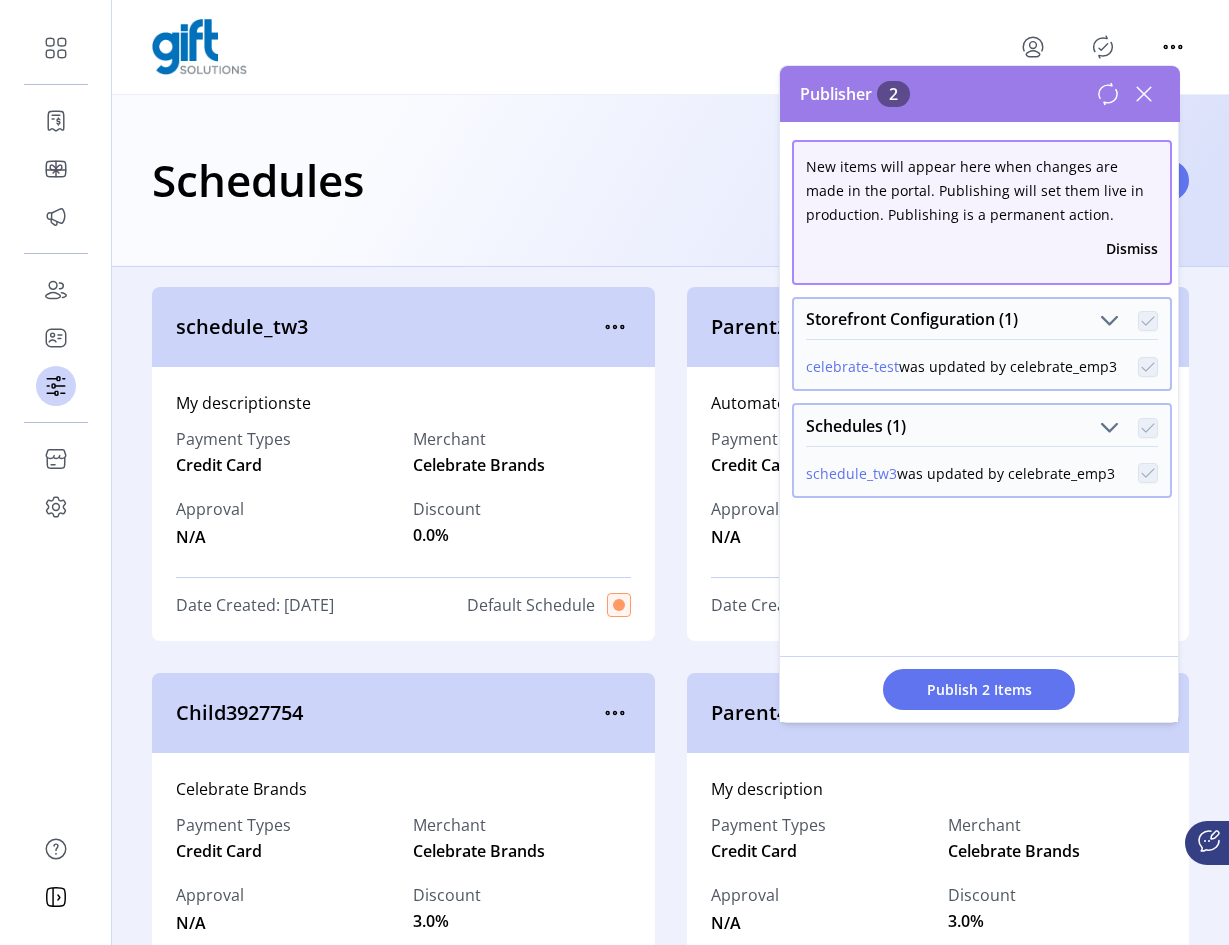 click on "celebrate-test" at bounding box center (852, 366) 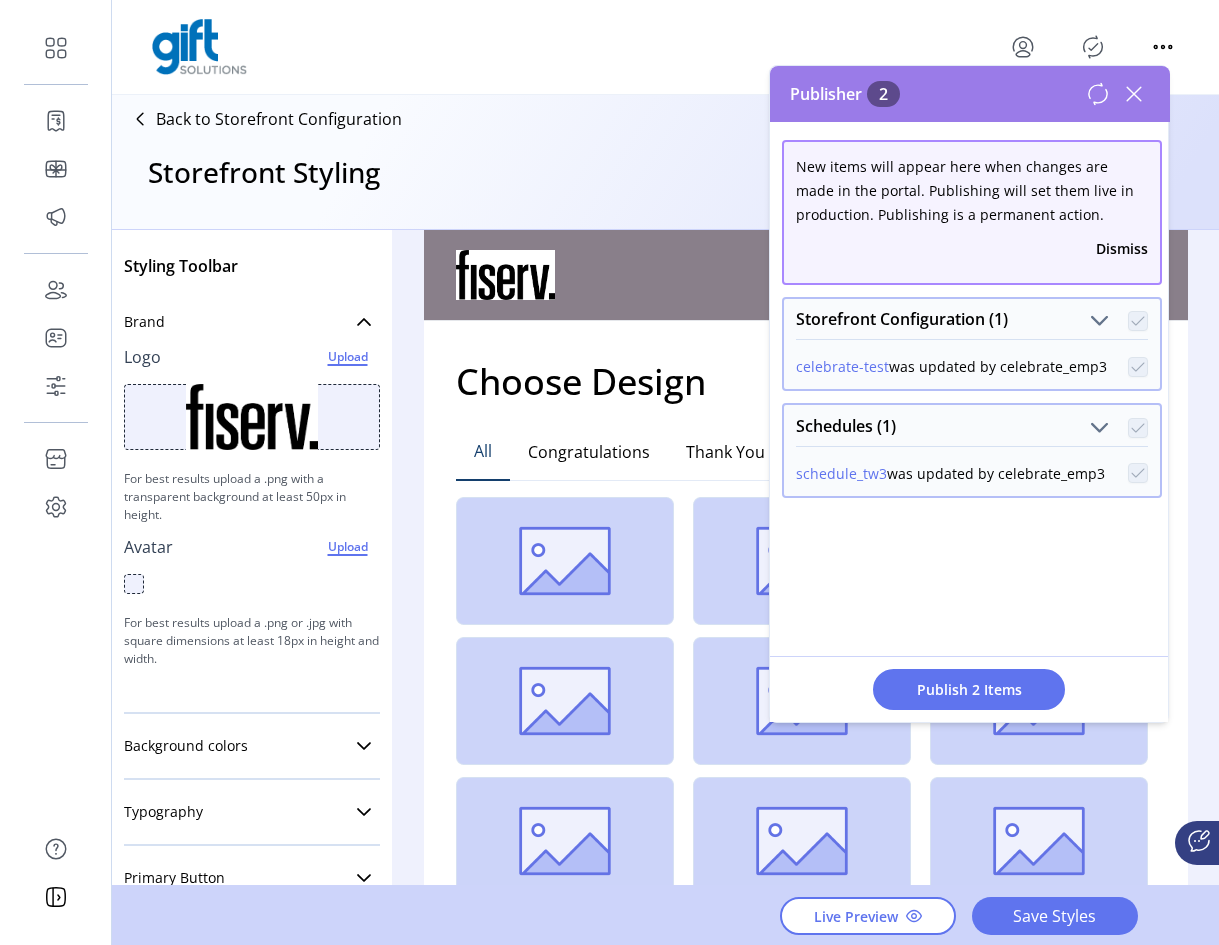 drag, startPoint x: 1111, startPoint y: 81, endPoint x: 1109, endPoint y: 98, distance: 17.117243 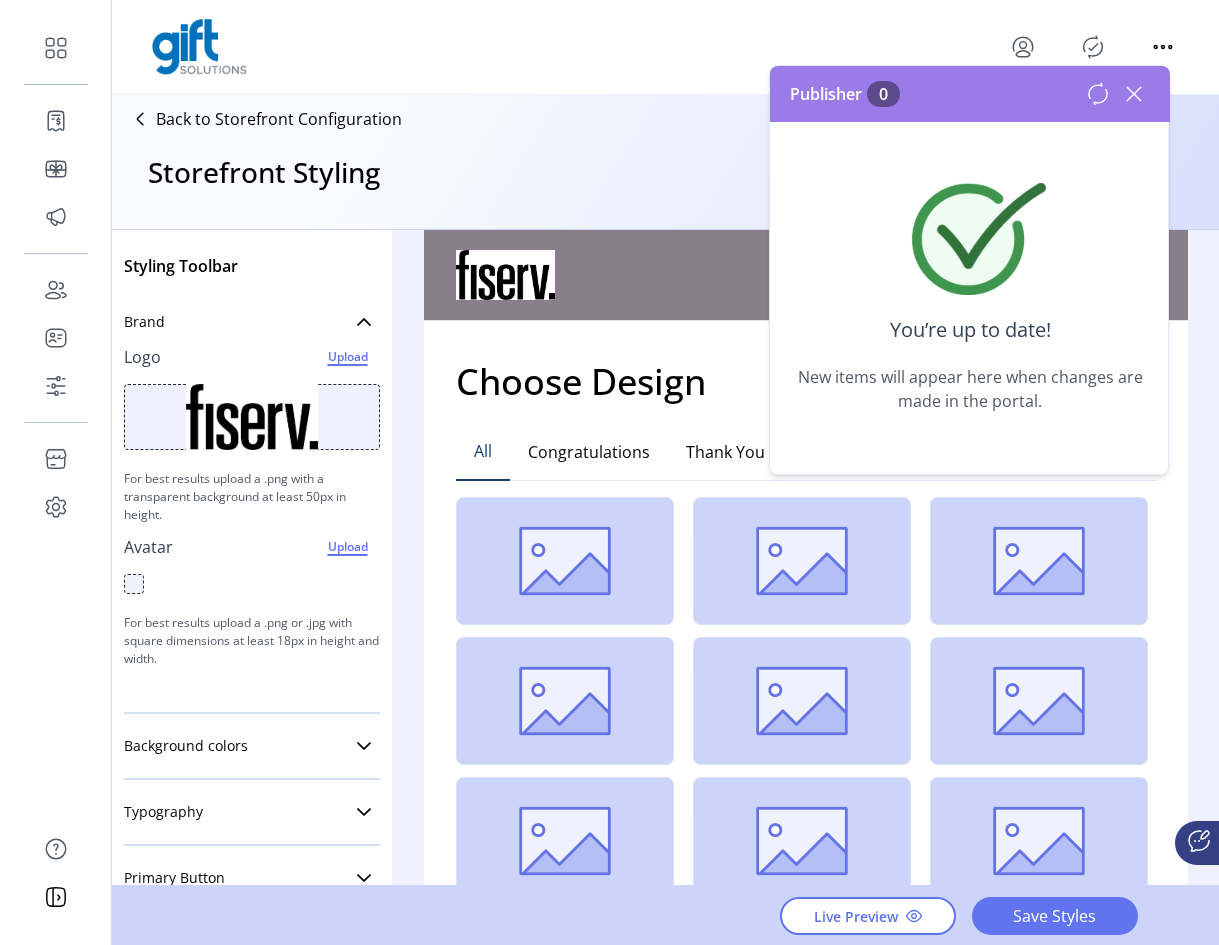 click 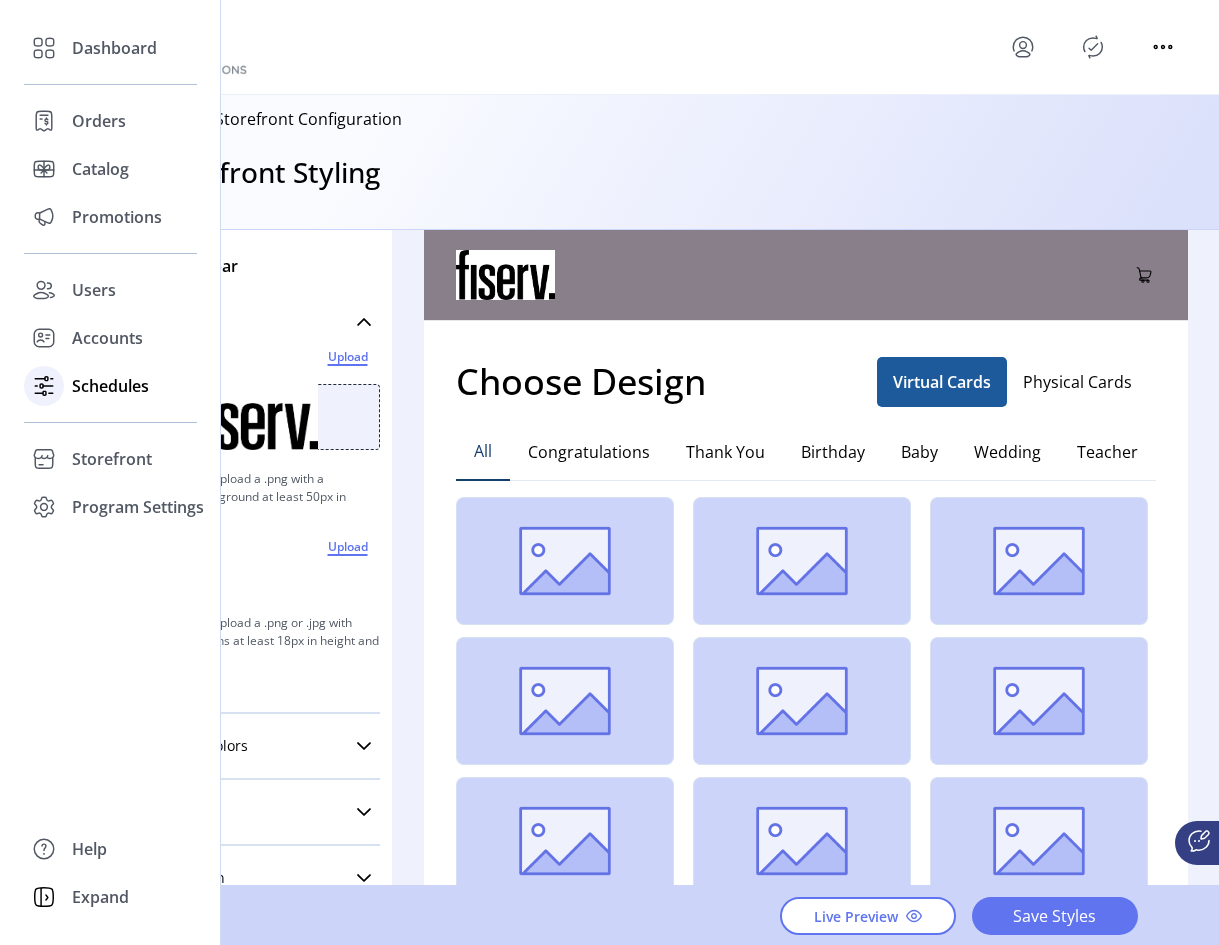 click on "Schedules" 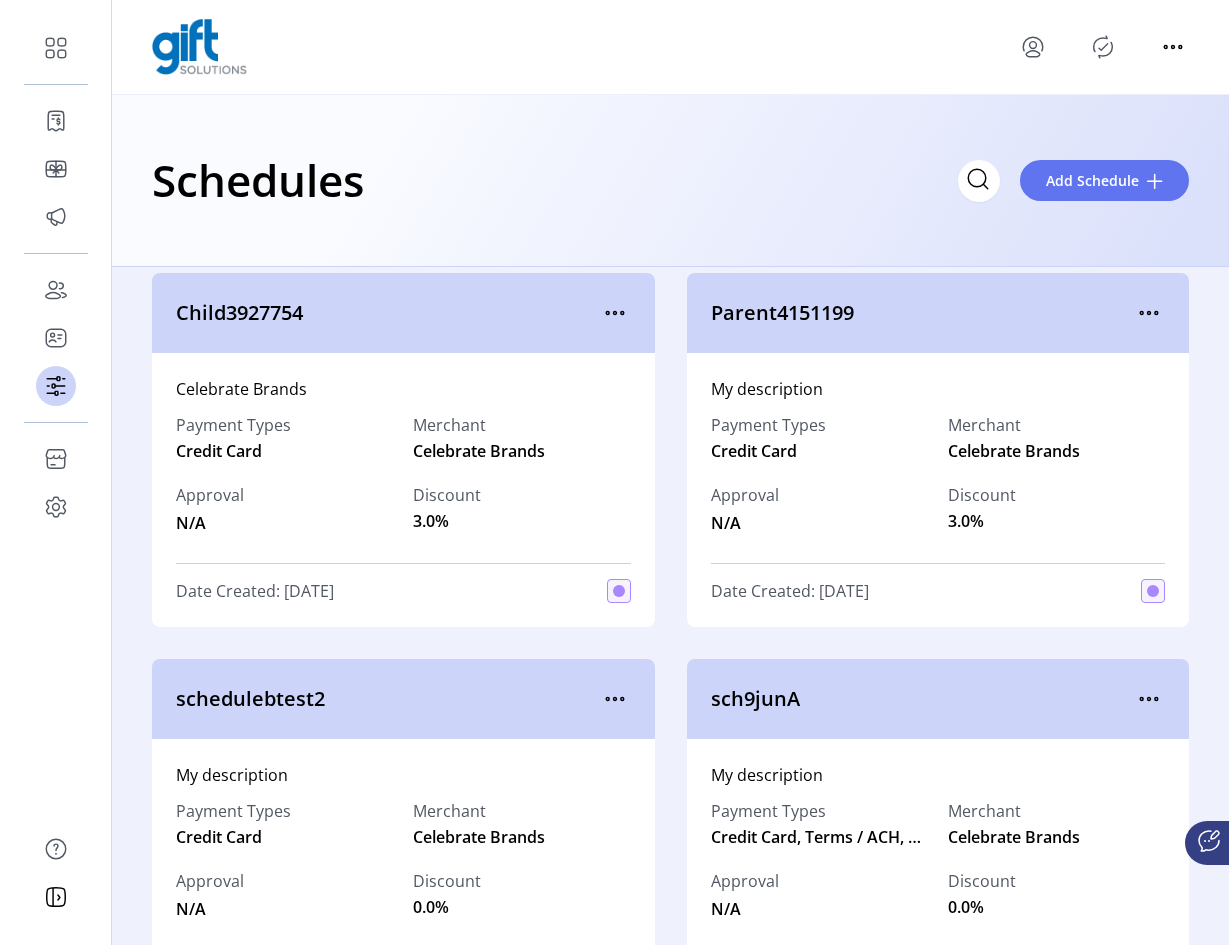 scroll, scrollTop: 0, scrollLeft: 0, axis: both 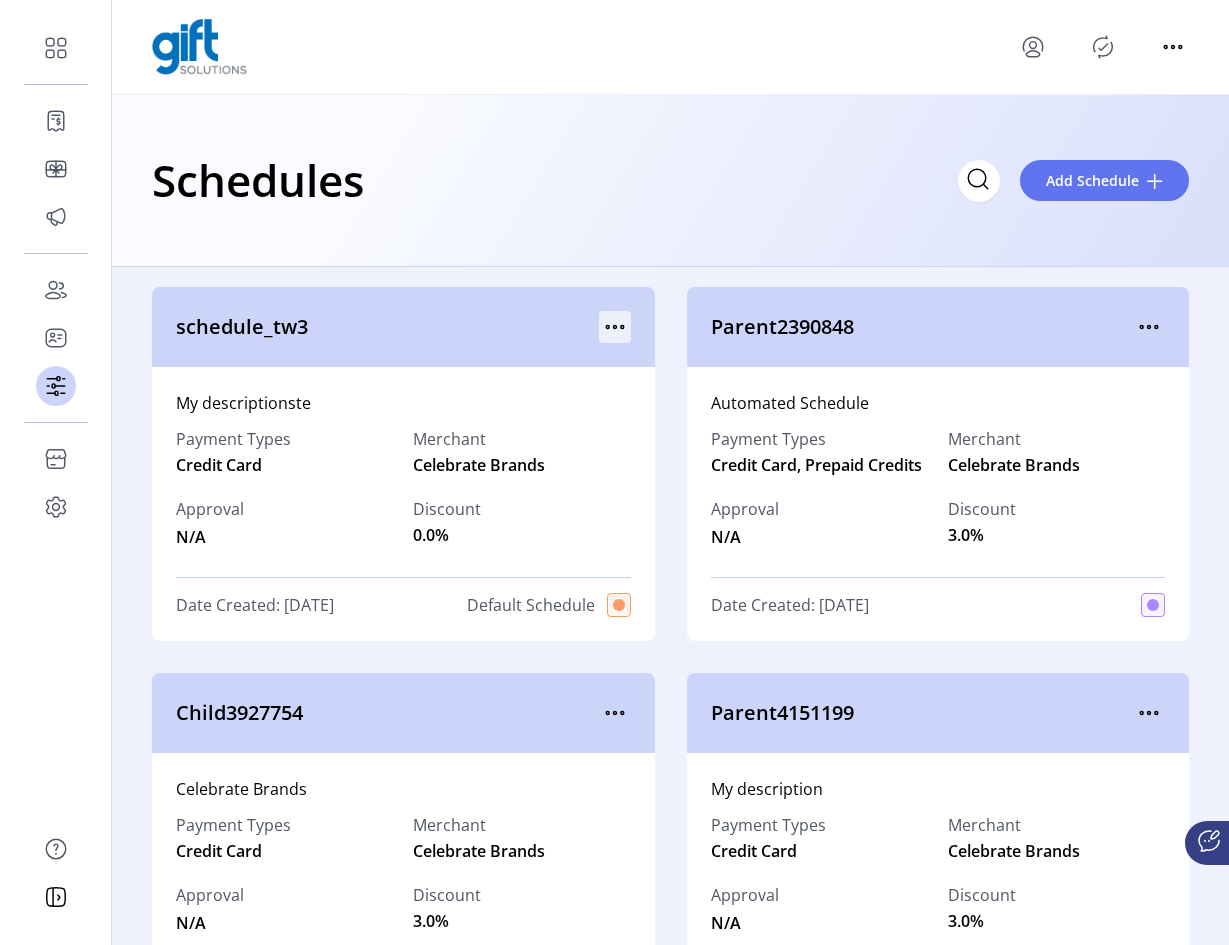 click 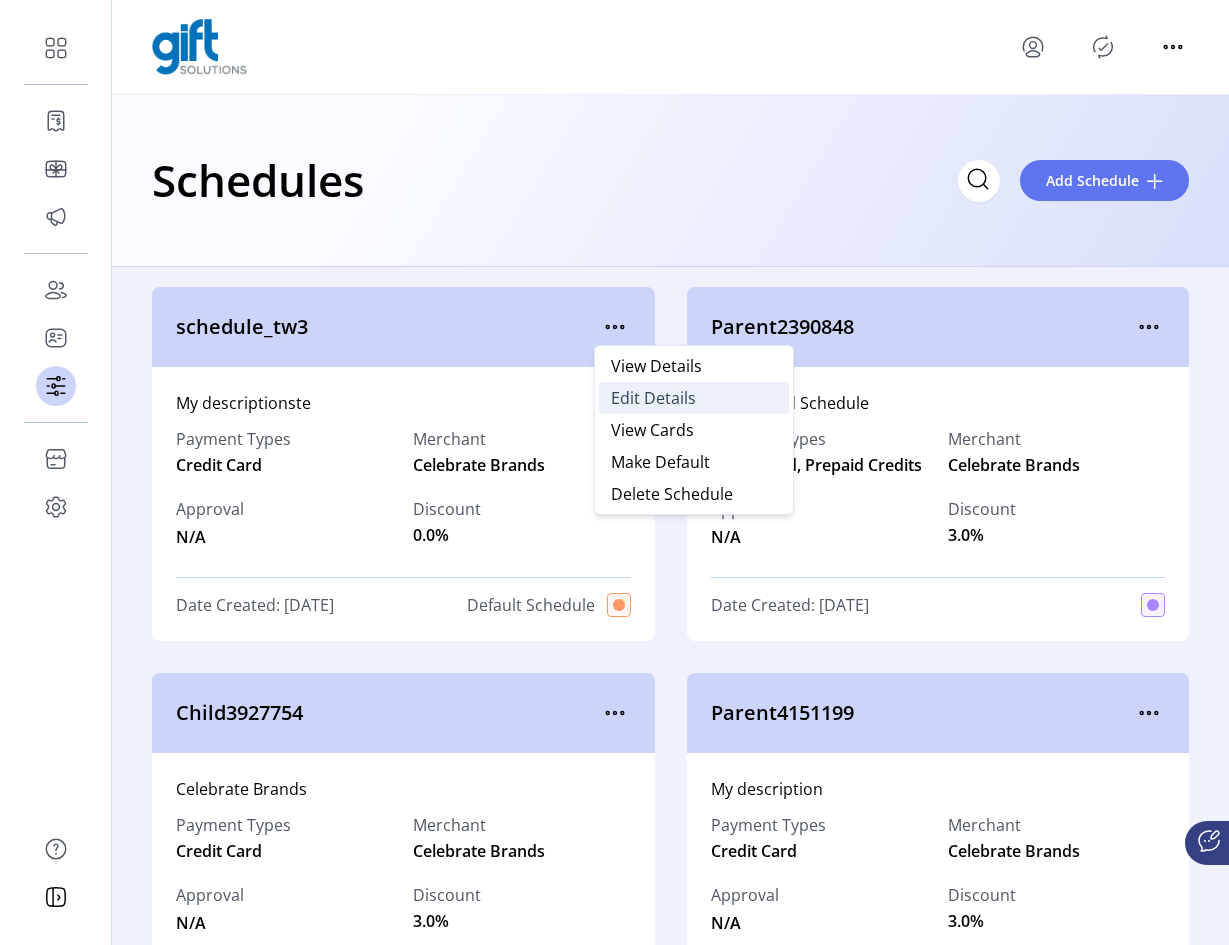 click on "Edit Details" at bounding box center (653, 398) 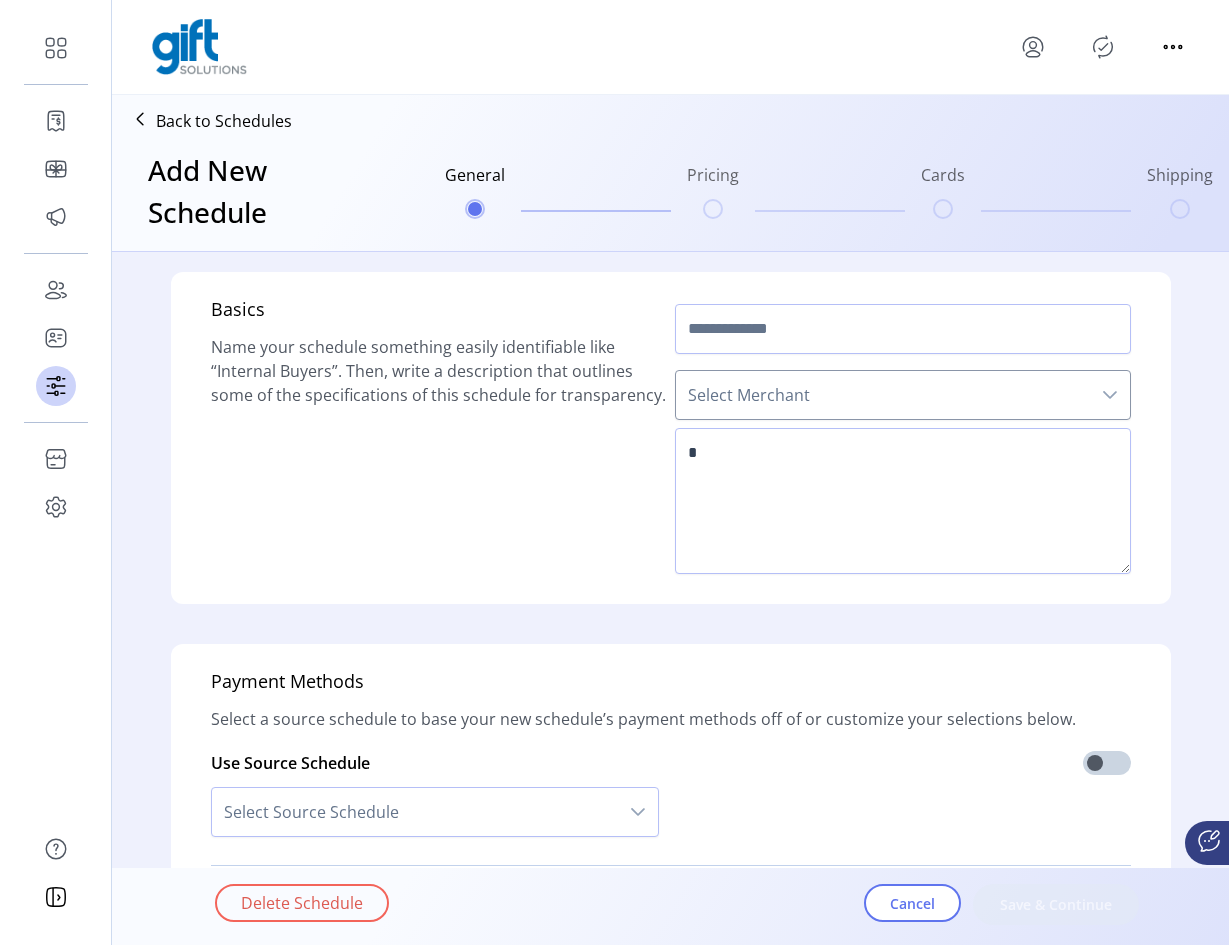 type on "******" 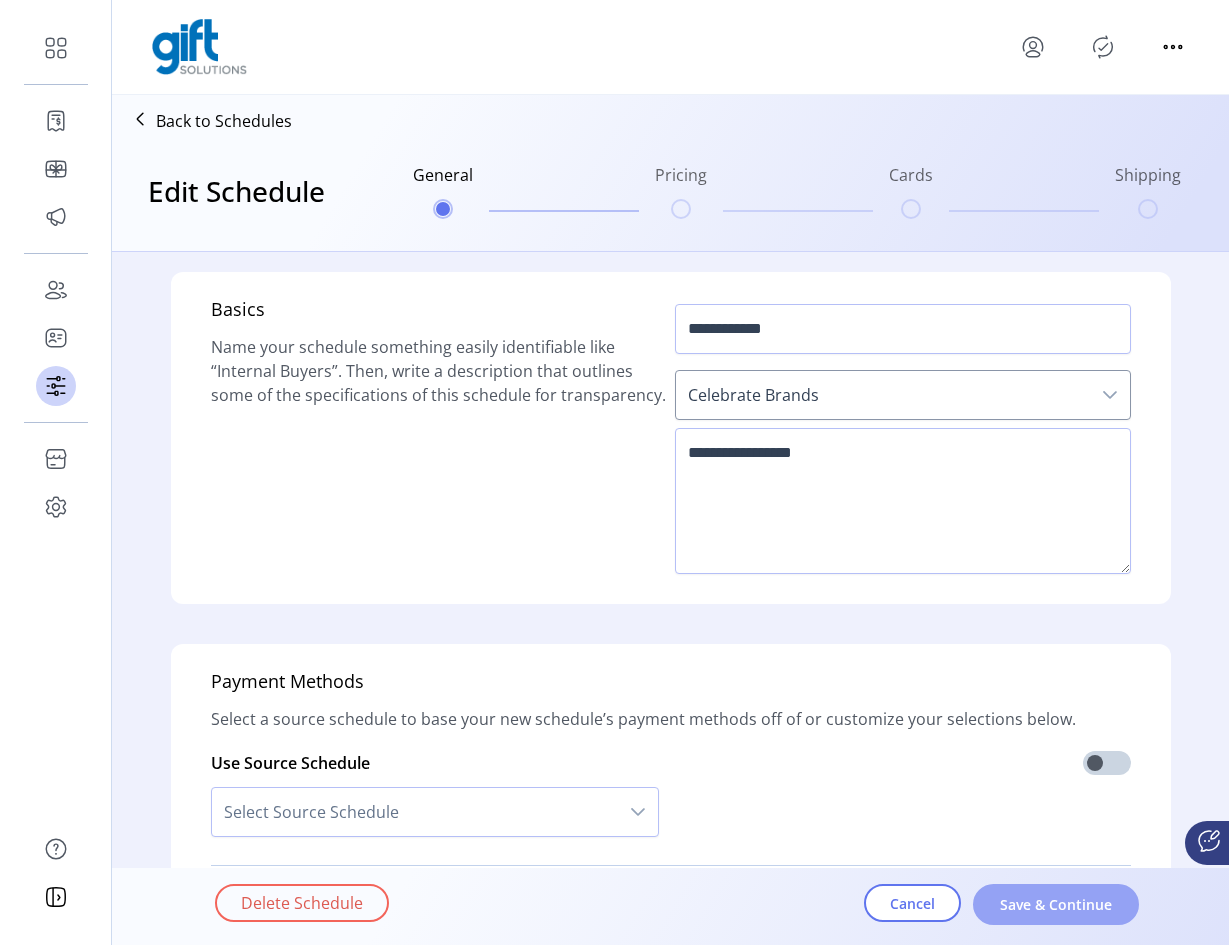 click on "Save & Continue" 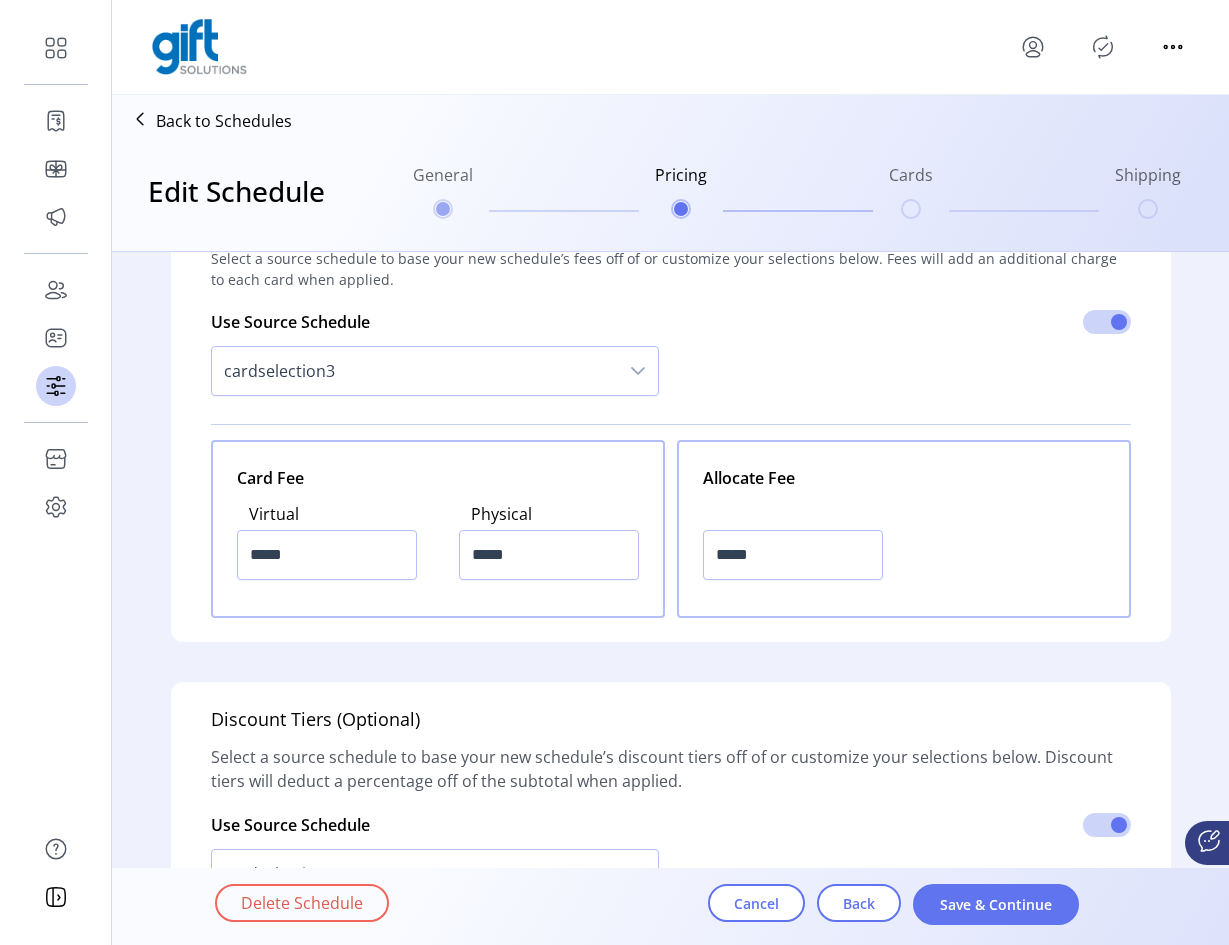 scroll, scrollTop: 1100, scrollLeft: 0, axis: vertical 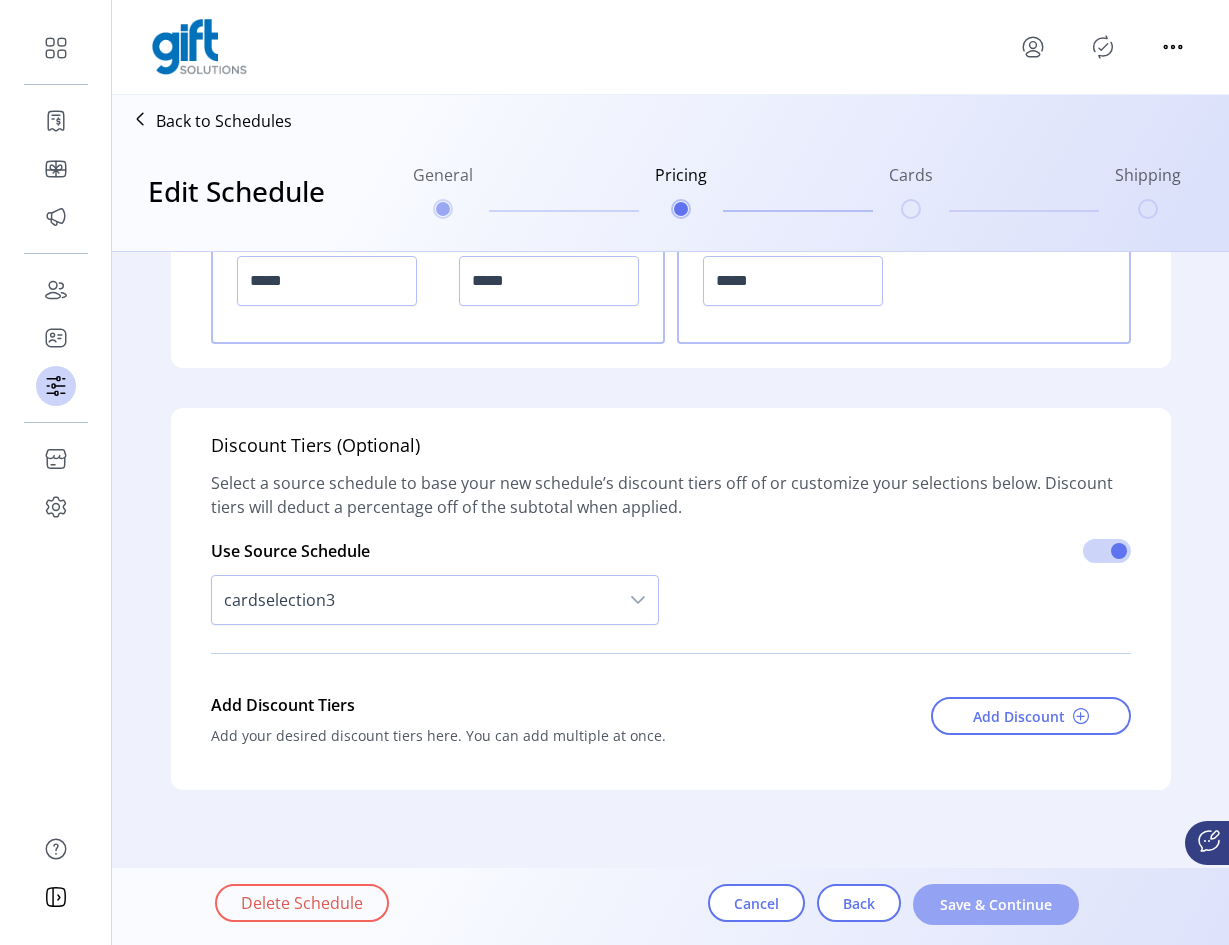 click on "Save & Continue" 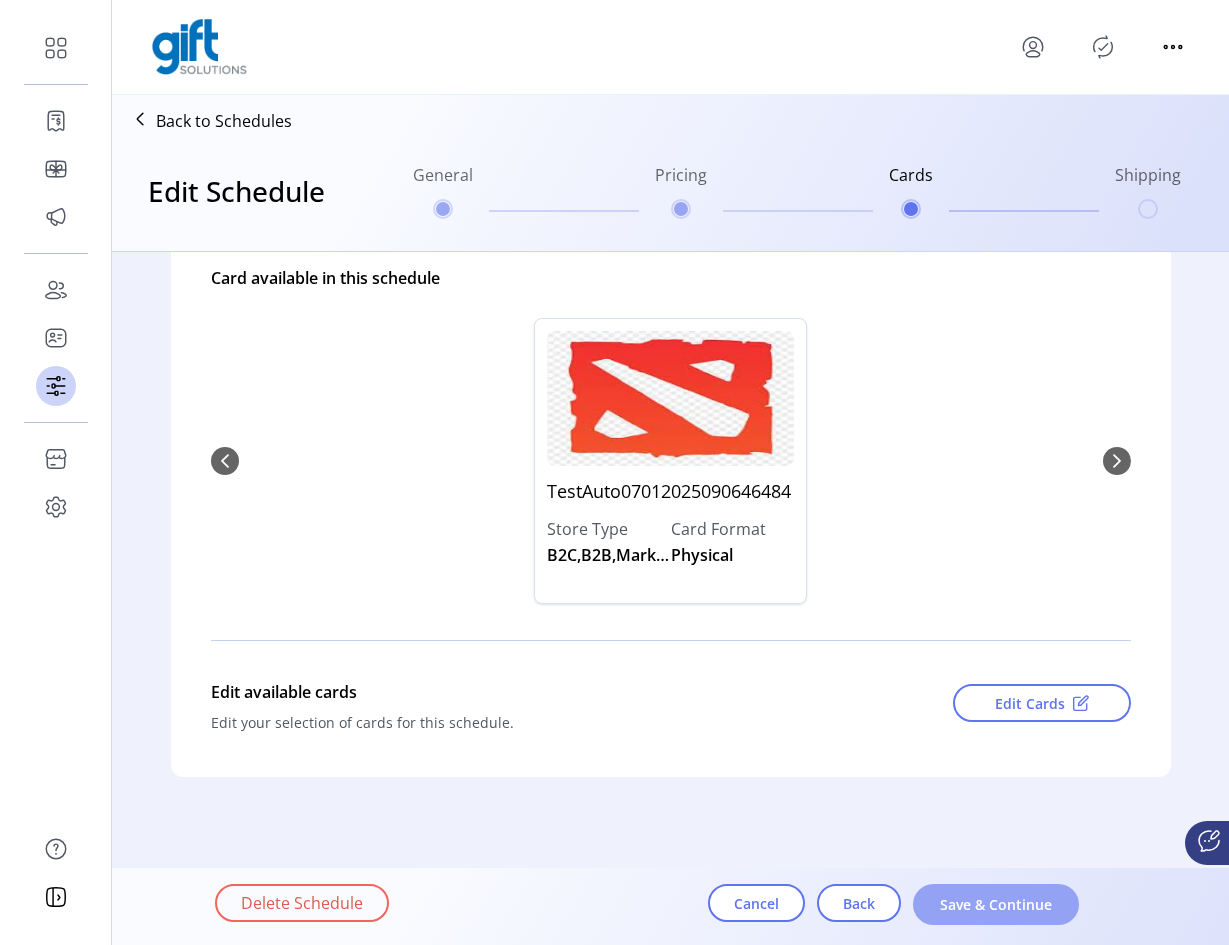 scroll, scrollTop: 271, scrollLeft: 0, axis: vertical 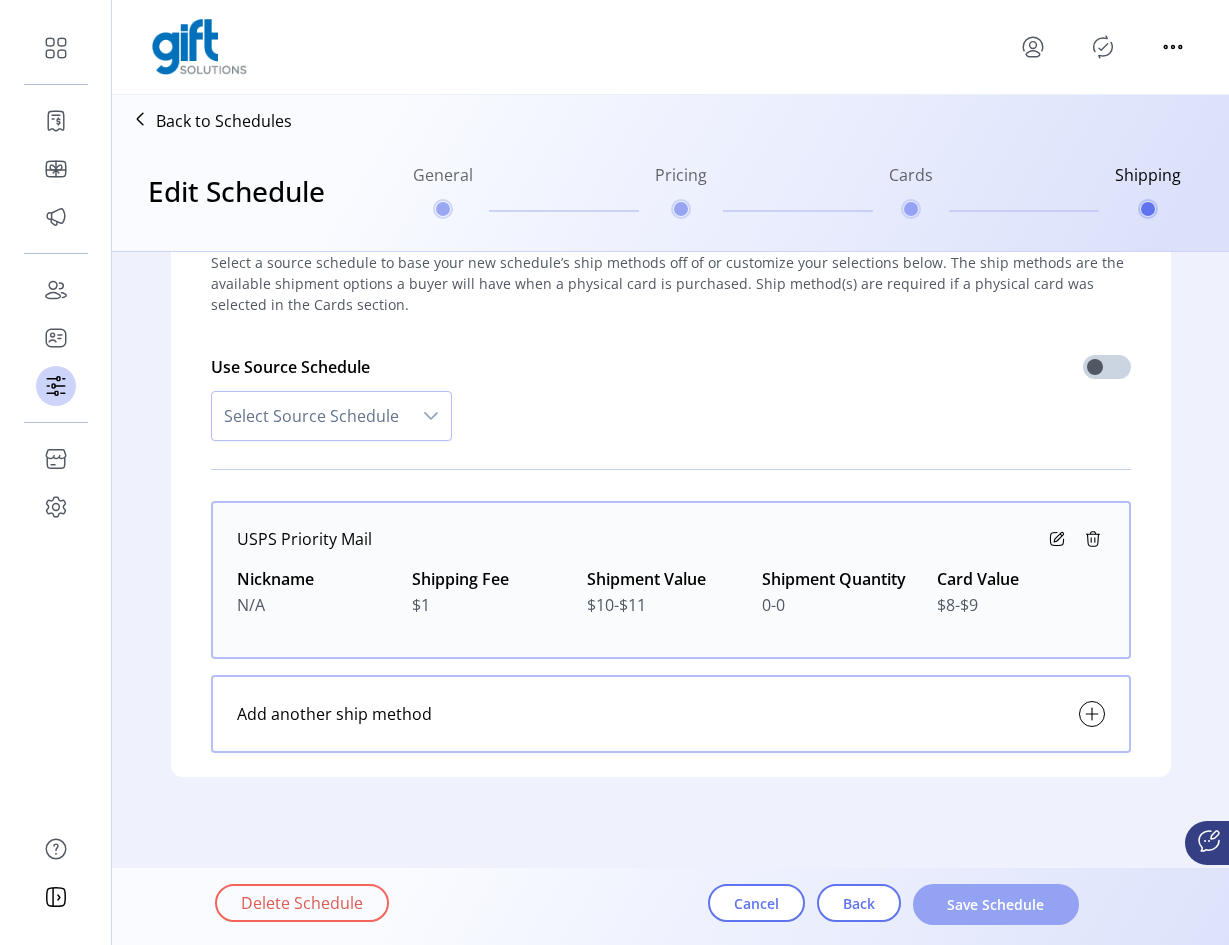 click on "Save Schedule" 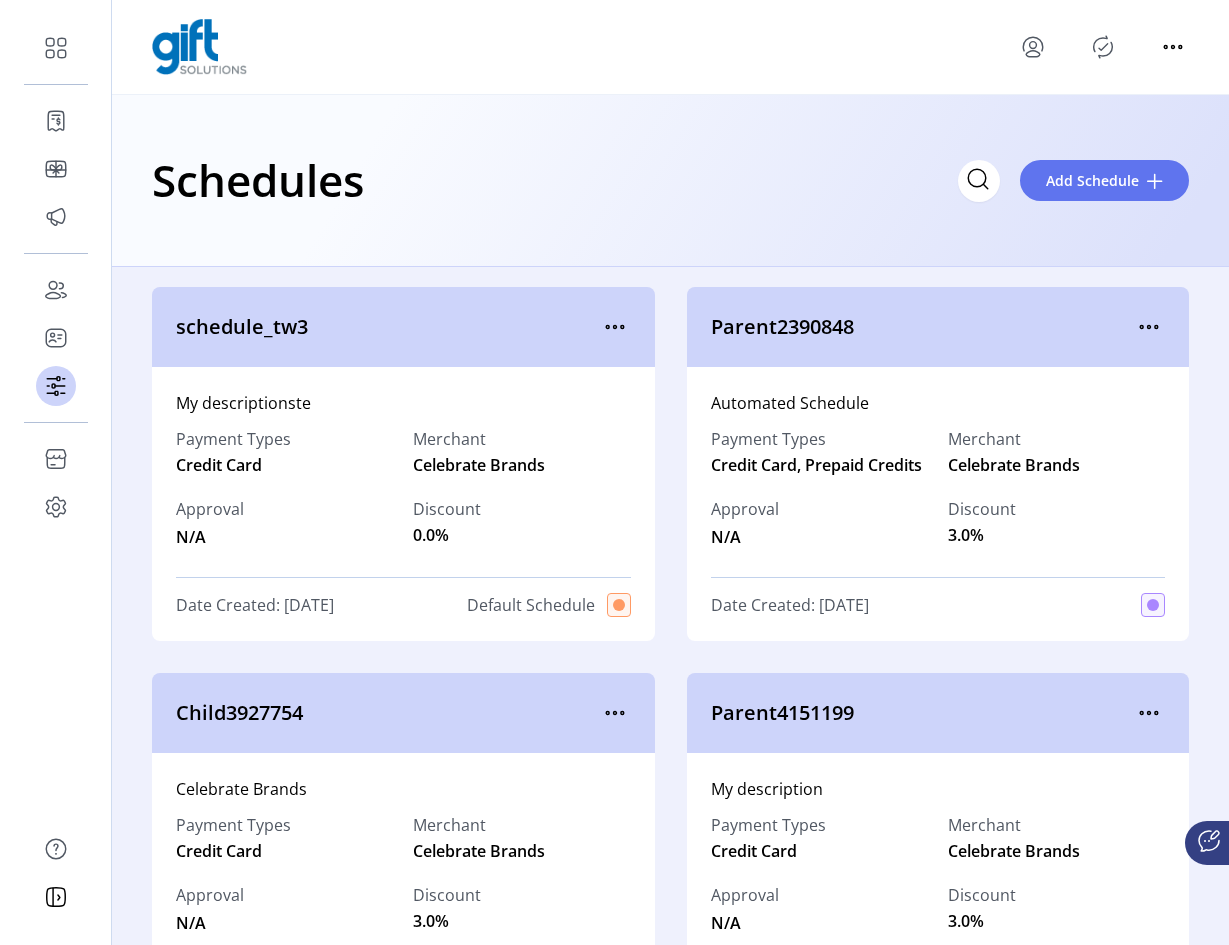 click 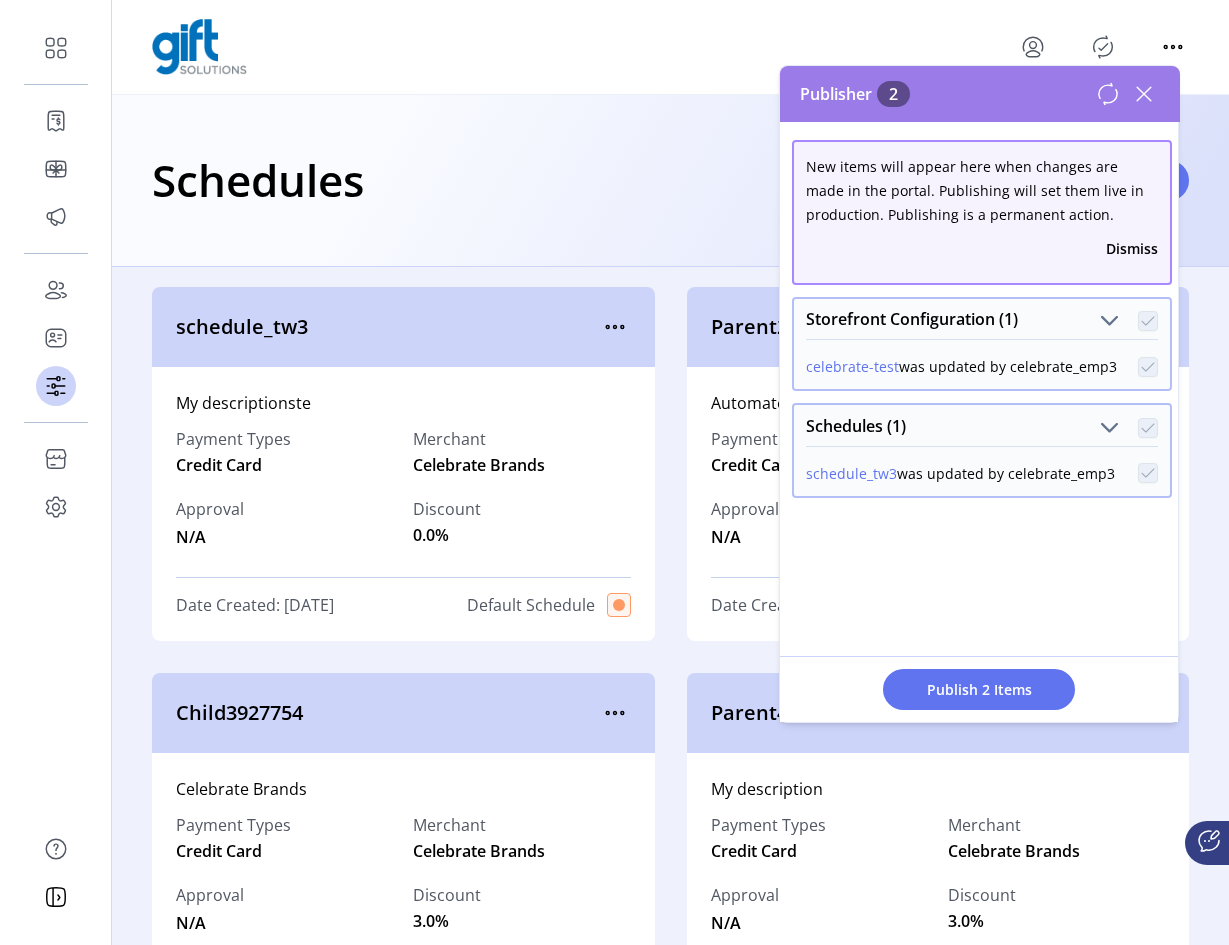 drag, startPoint x: 1108, startPoint y: 95, endPoint x: 1226, endPoint y: 97, distance: 118.016945 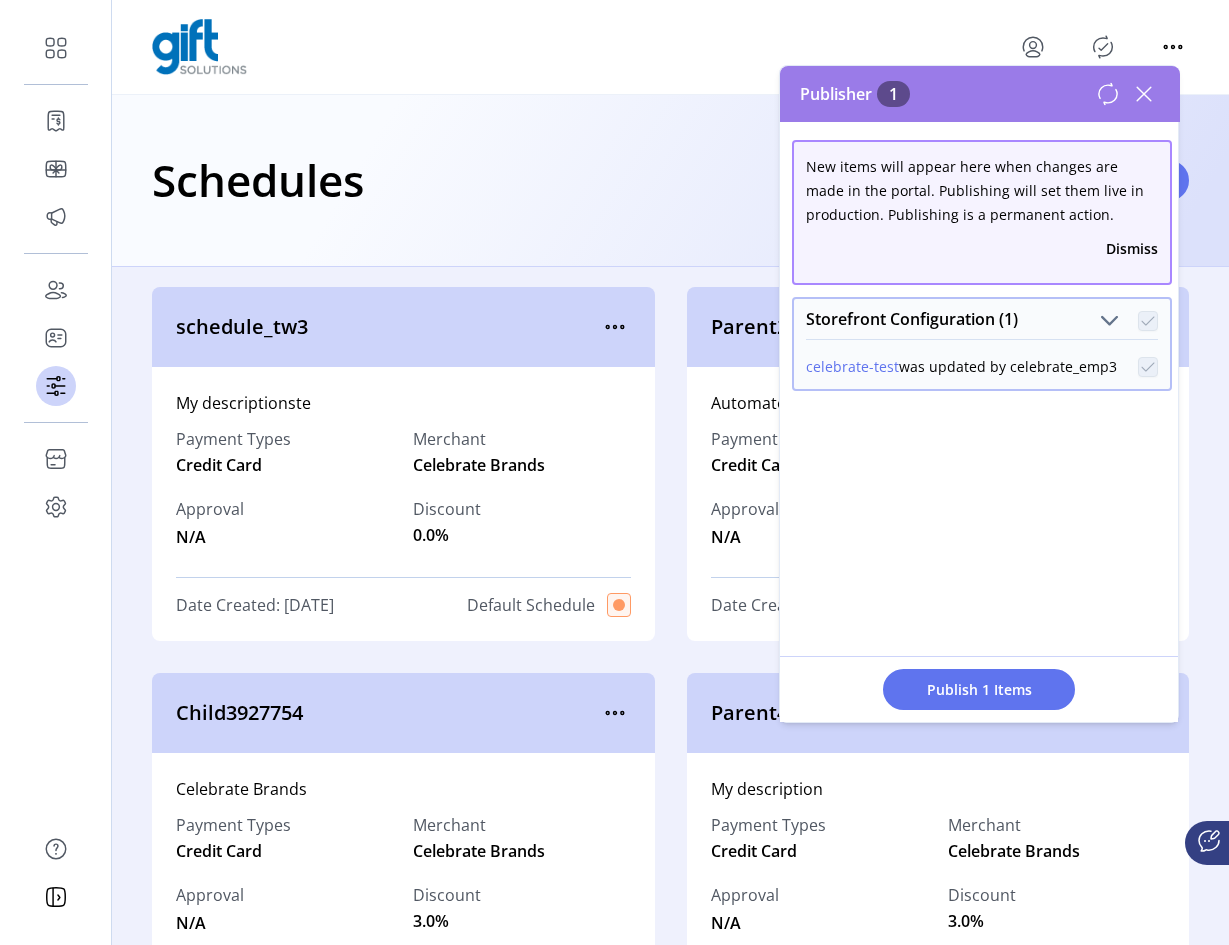 click 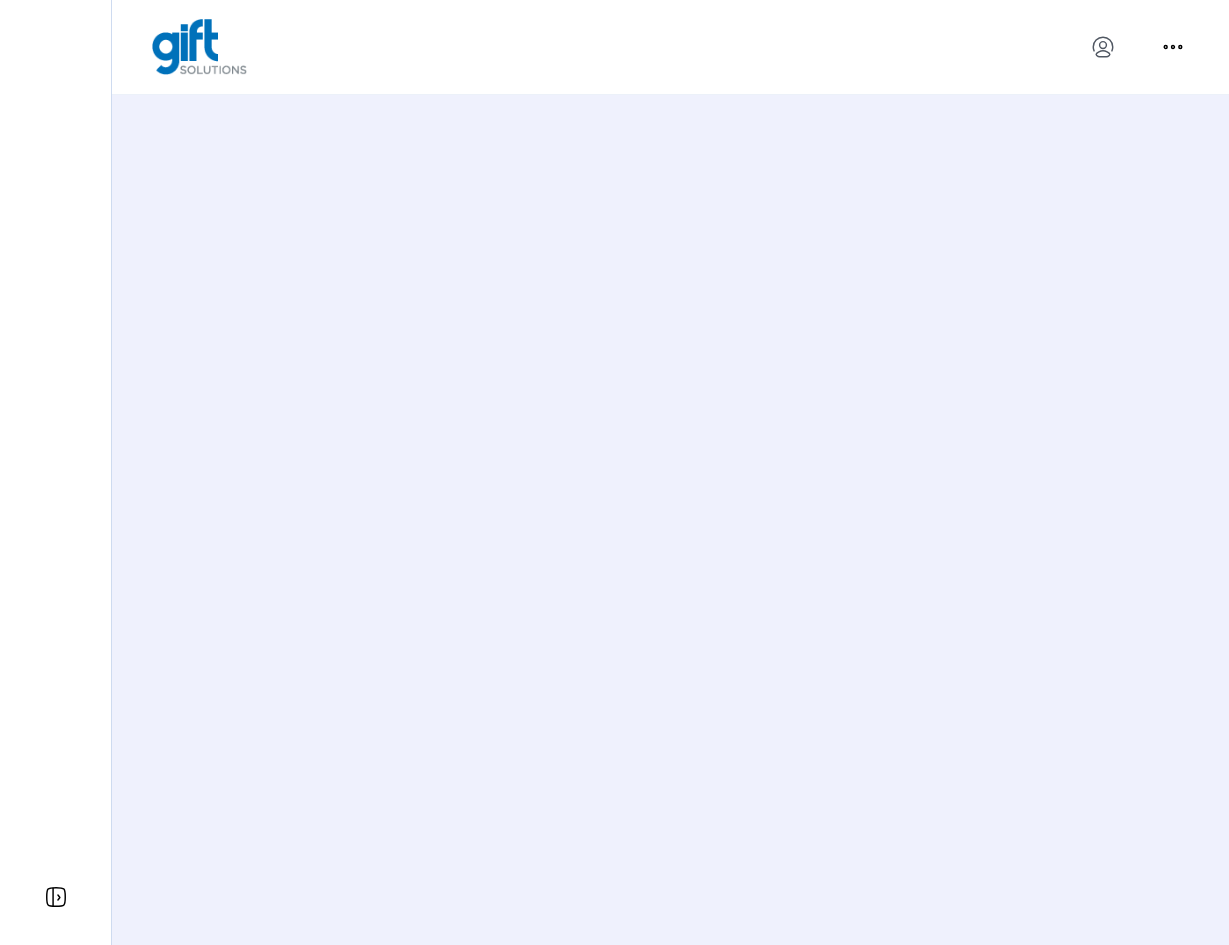 scroll, scrollTop: 0, scrollLeft: 0, axis: both 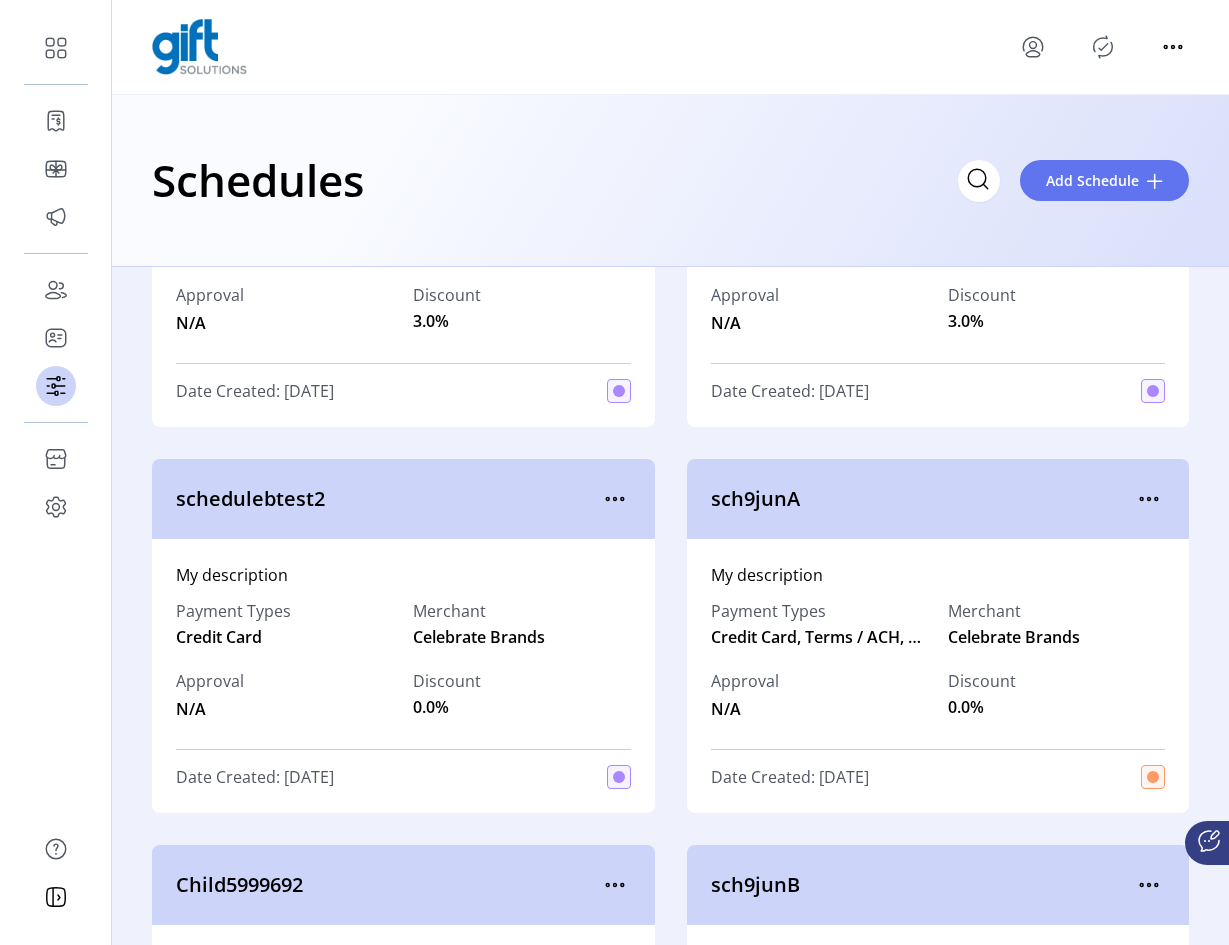 click 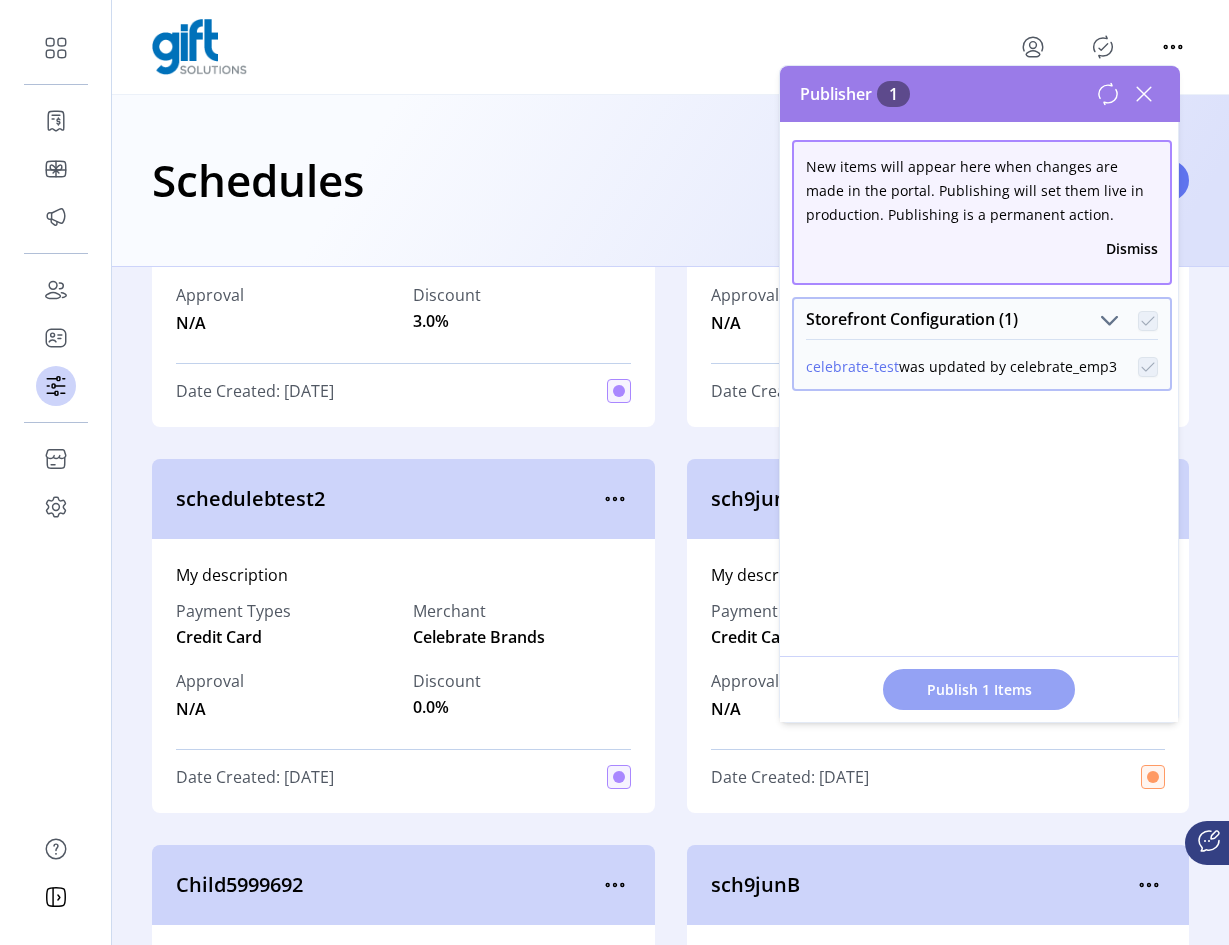 click on "Publish 1 Items" at bounding box center (979, 689) 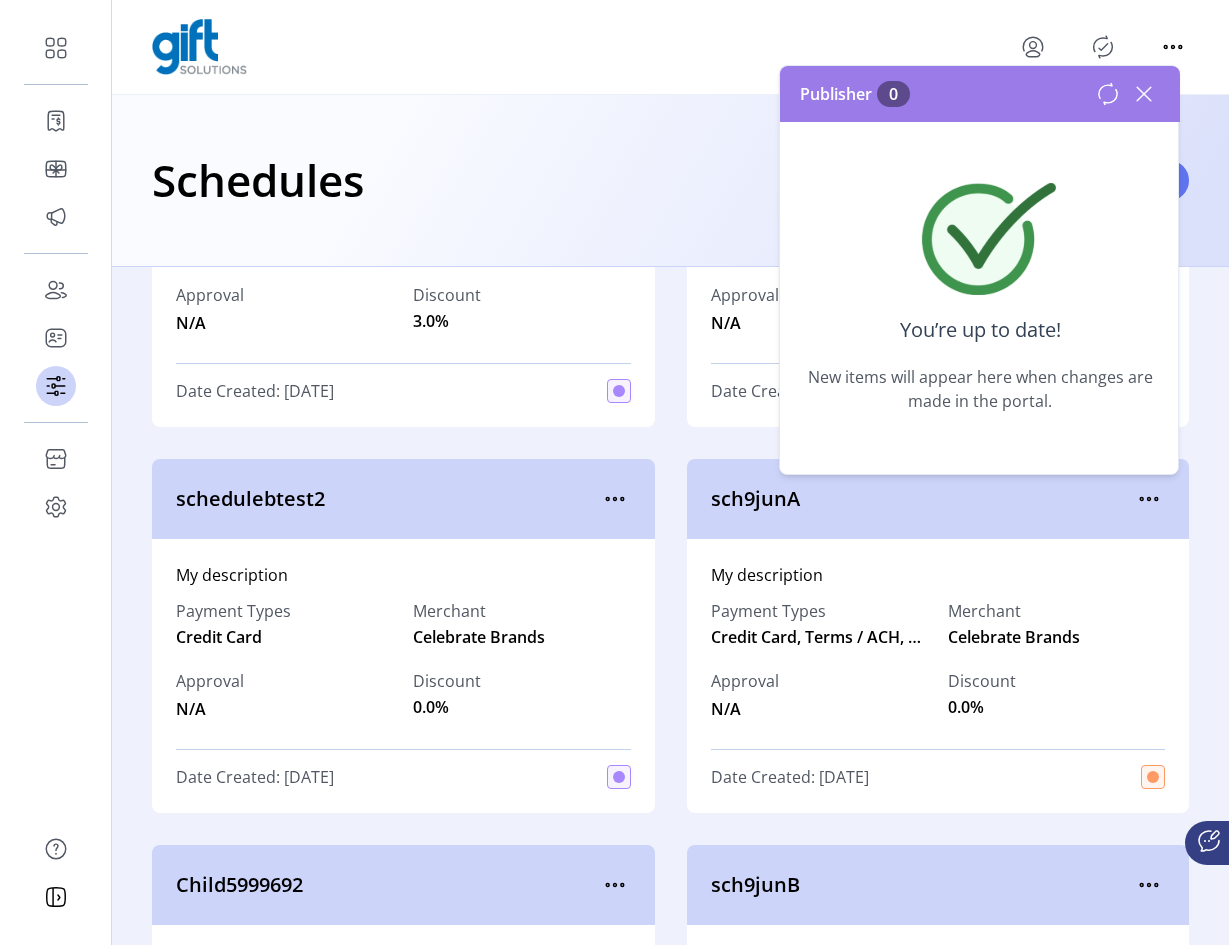 click 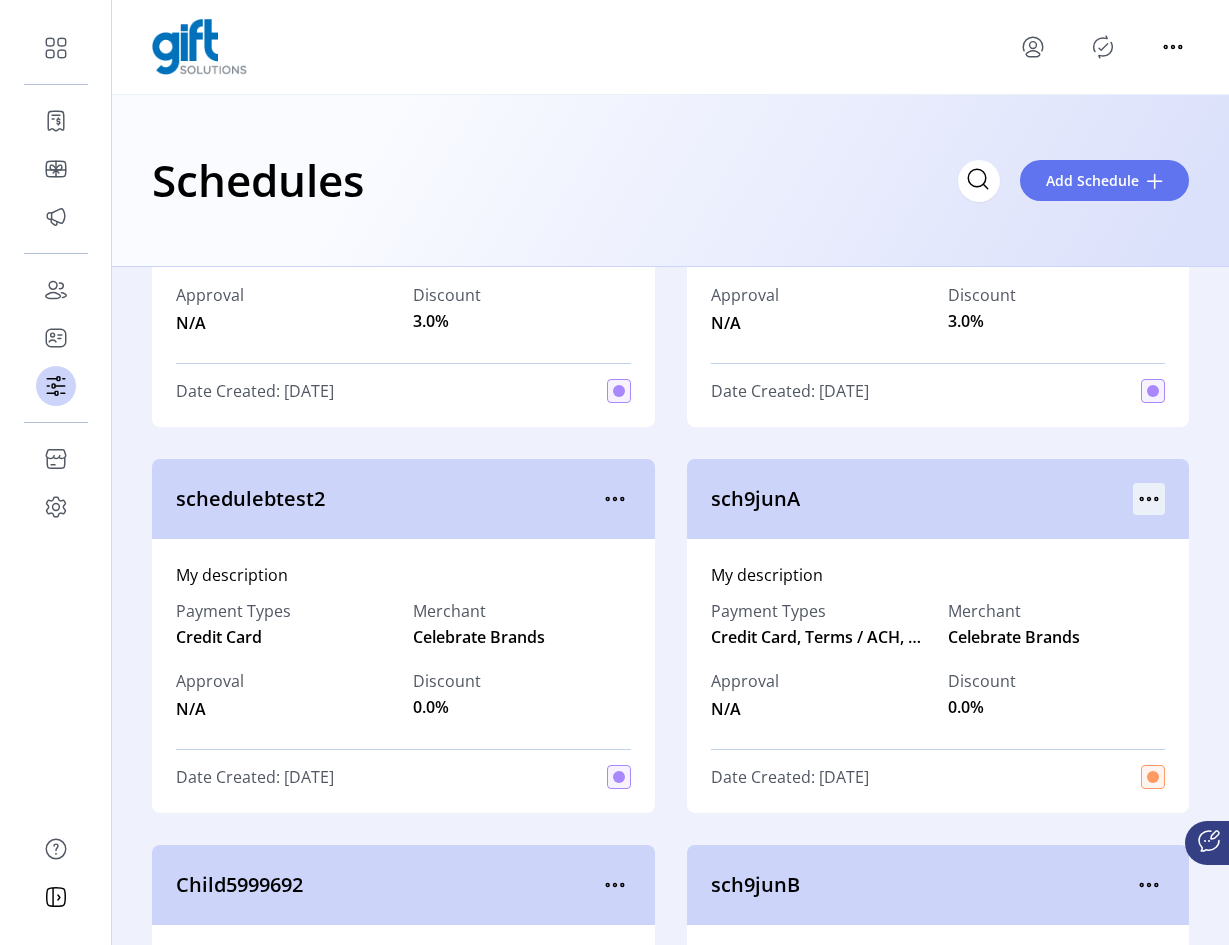 click 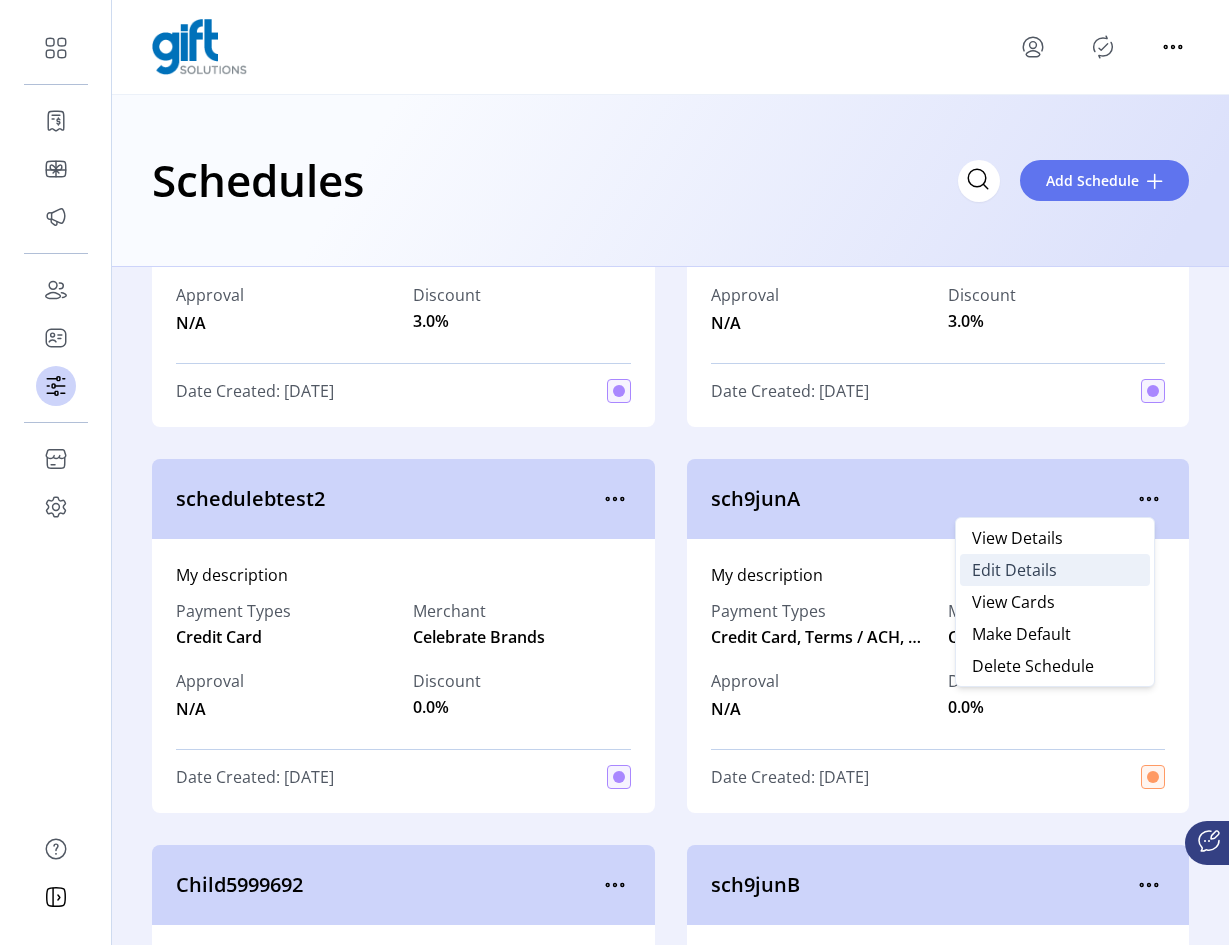 click on "Edit Details" at bounding box center [1014, 570] 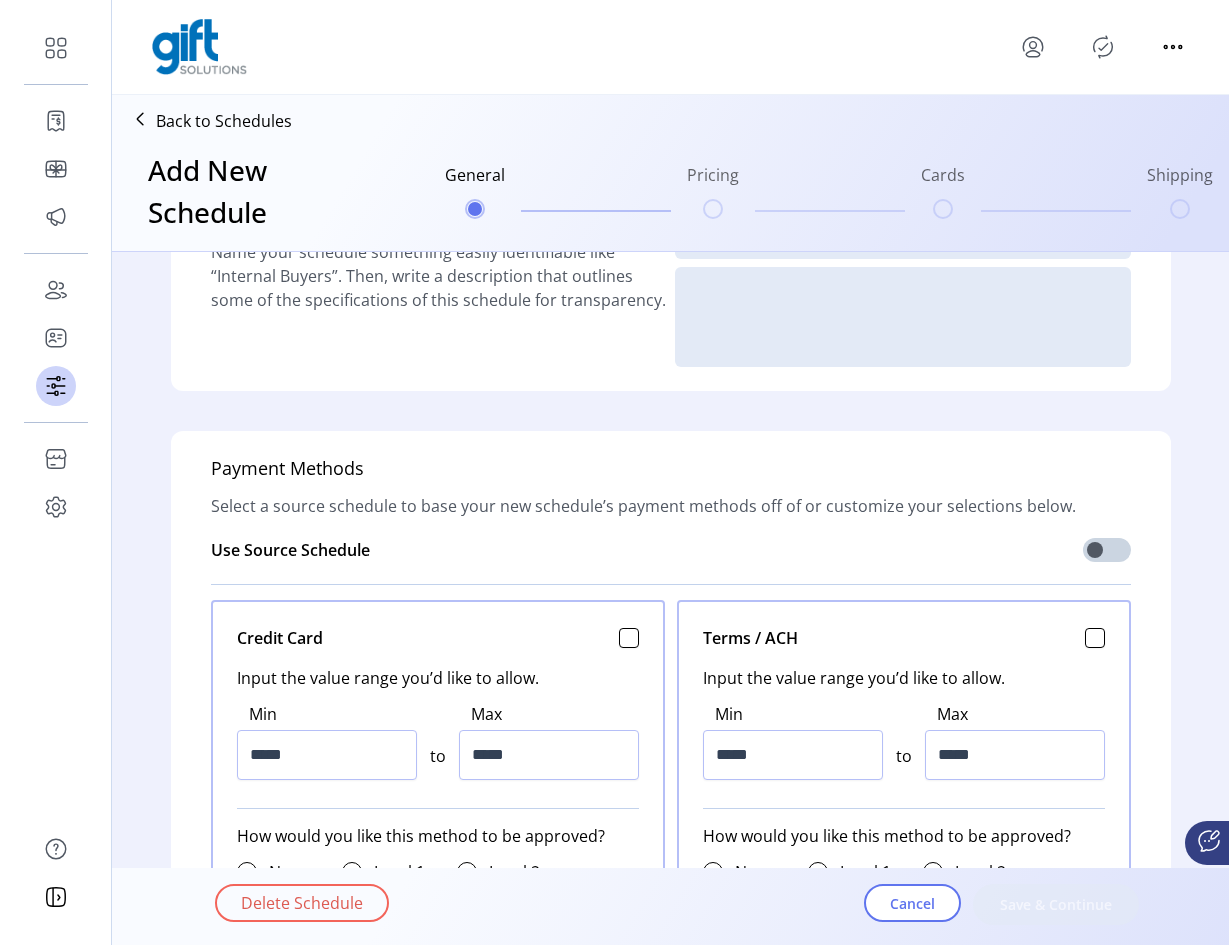 scroll, scrollTop: 100, scrollLeft: 0, axis: vertical 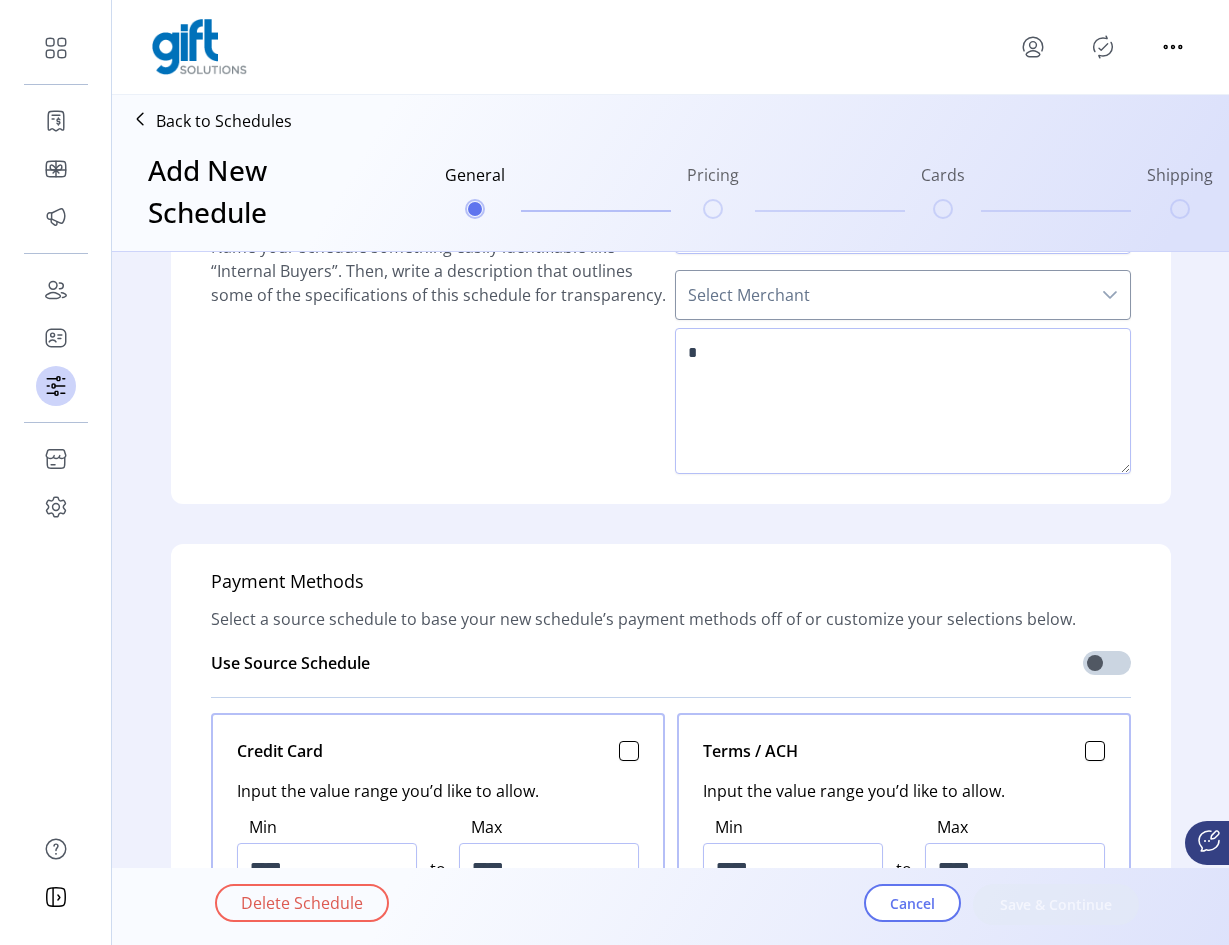 type on "*****" 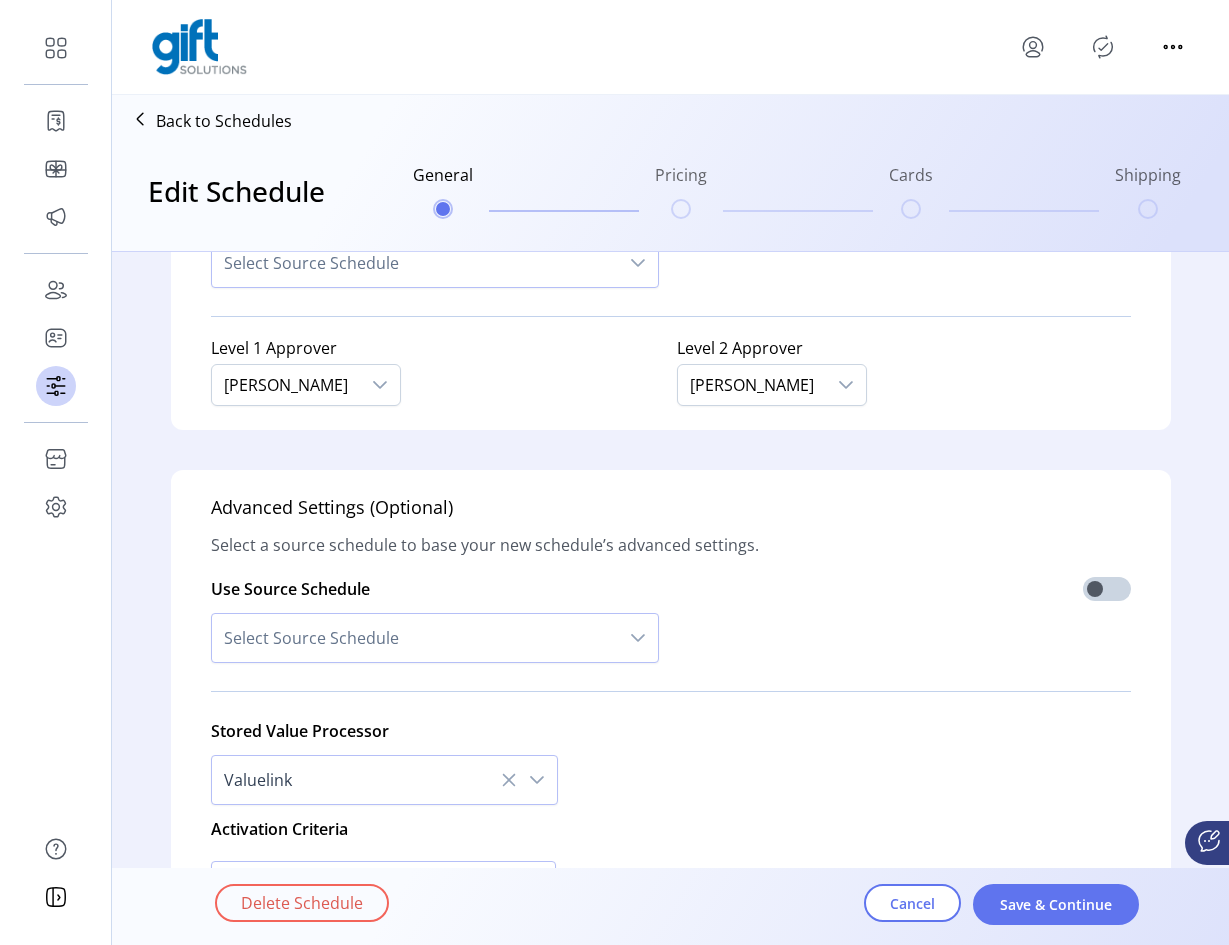 scroll, scrollTop: 1828, scrollLeft: 0, axis: vertical 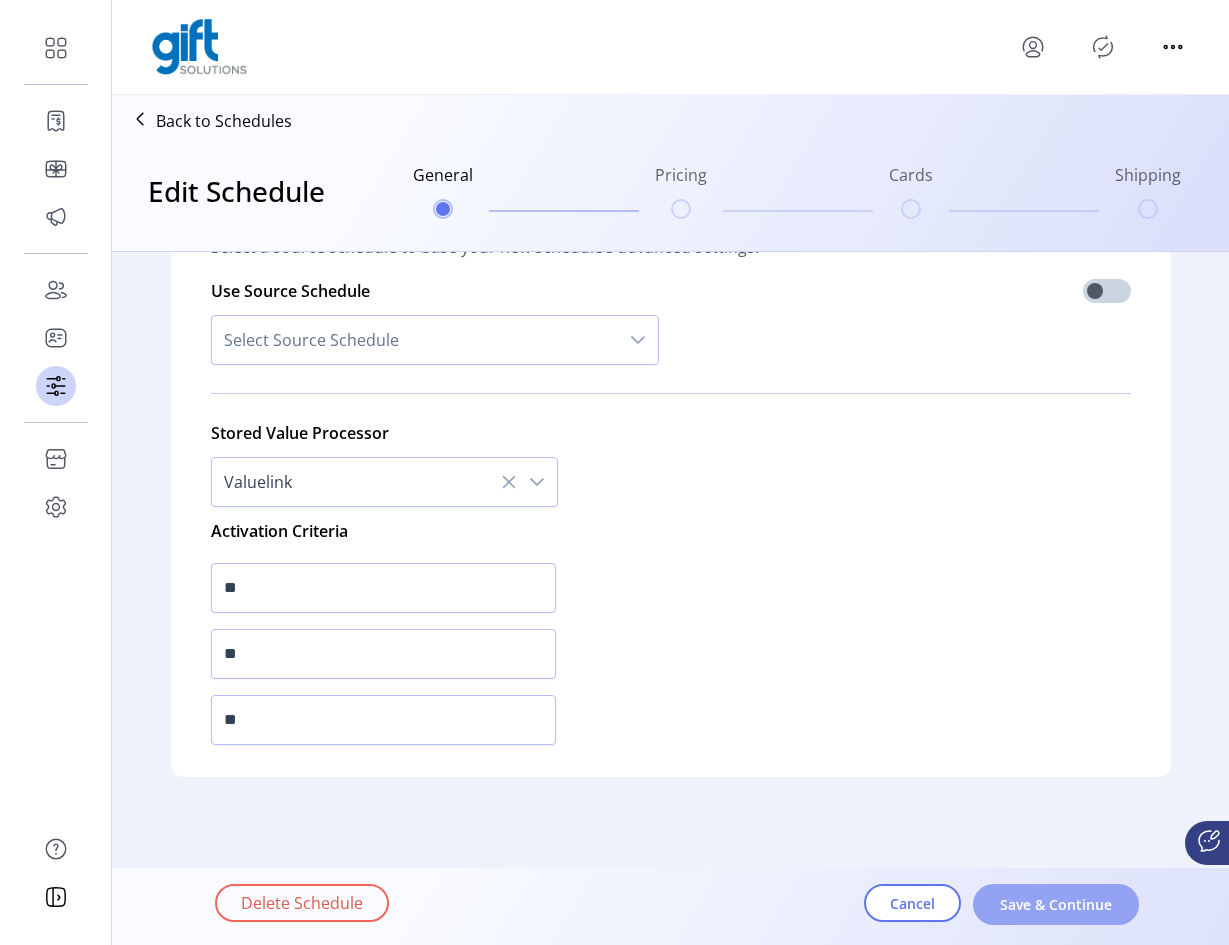 click on "Save & Continue" 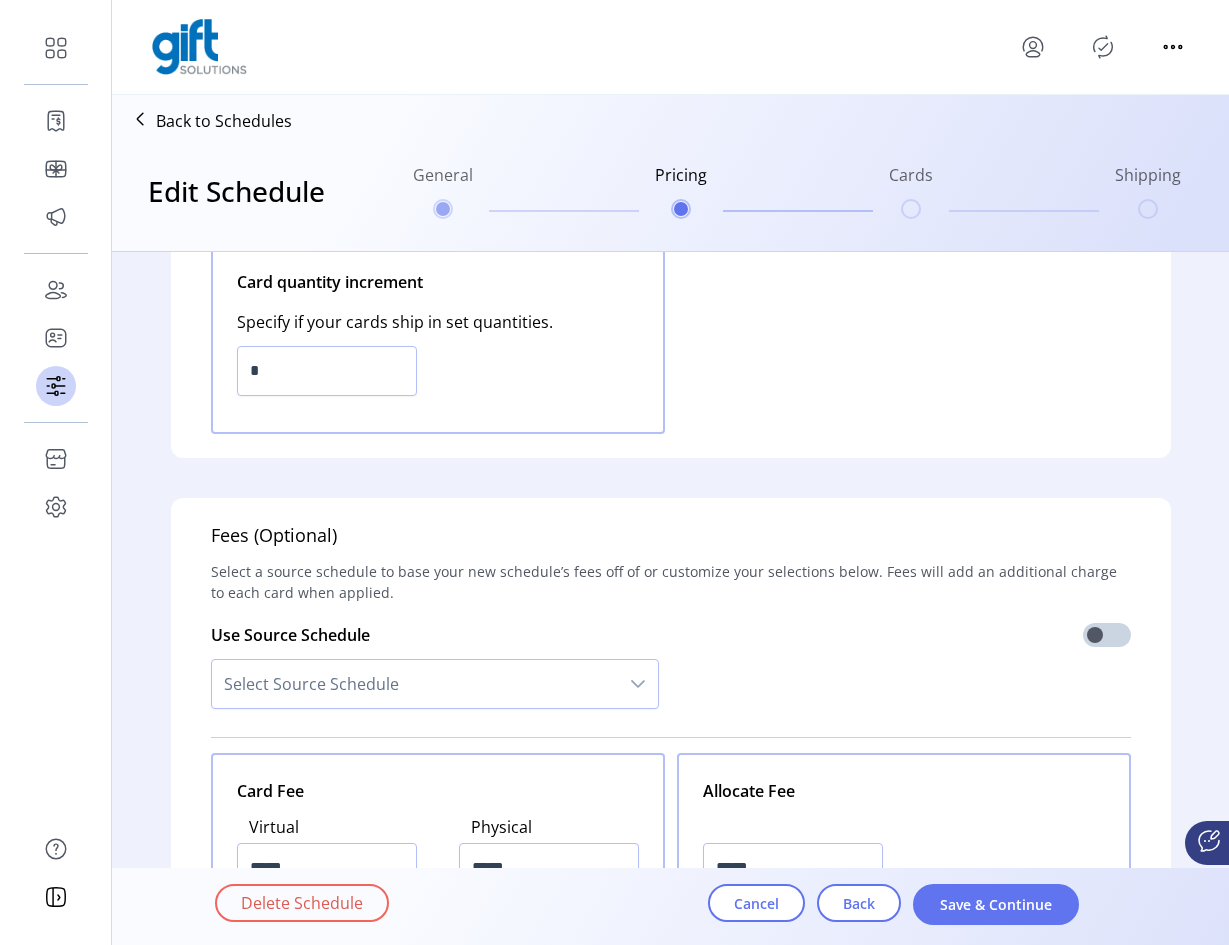 scroll, scrollTop: 0, scrollLeft: 0, axis: both 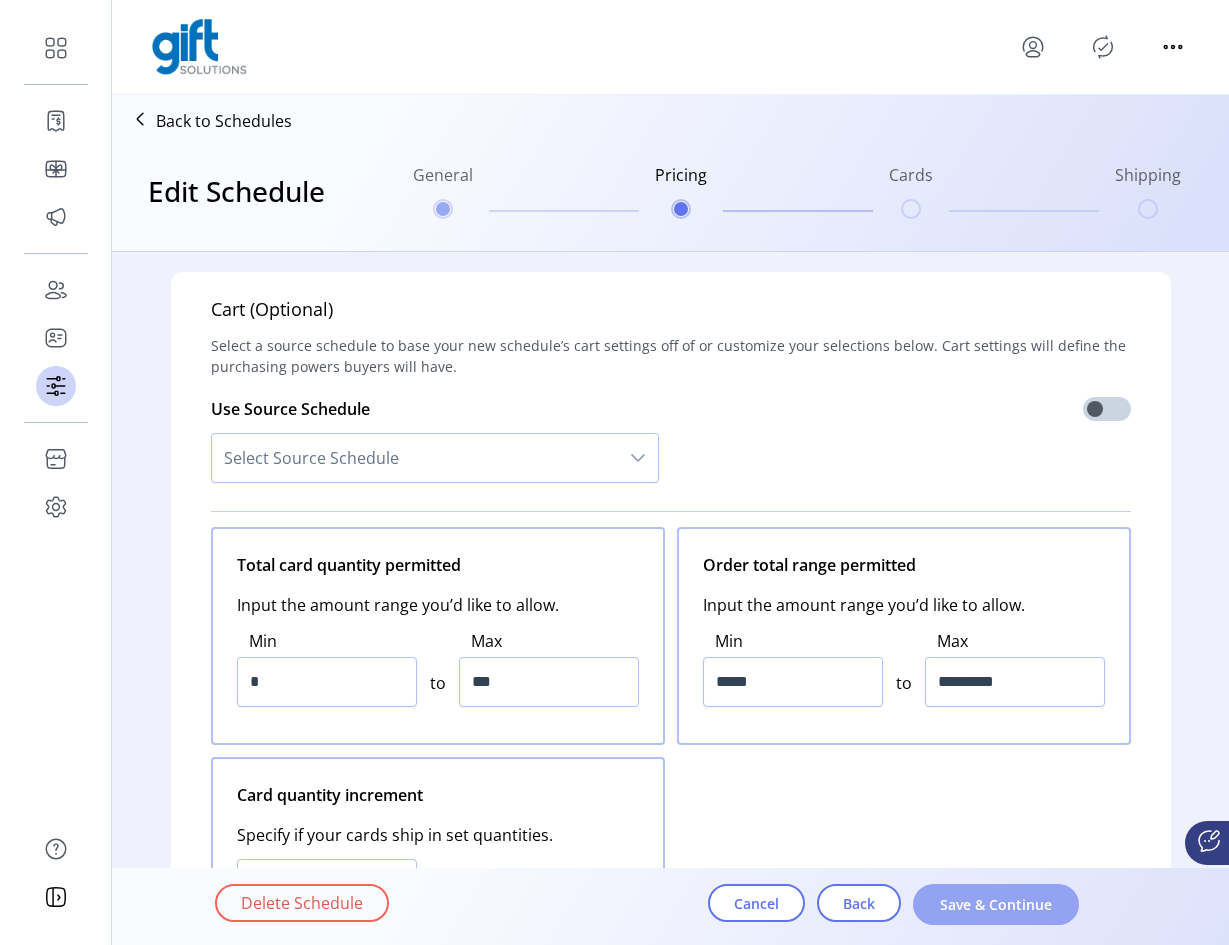 click on "Save & Continue" 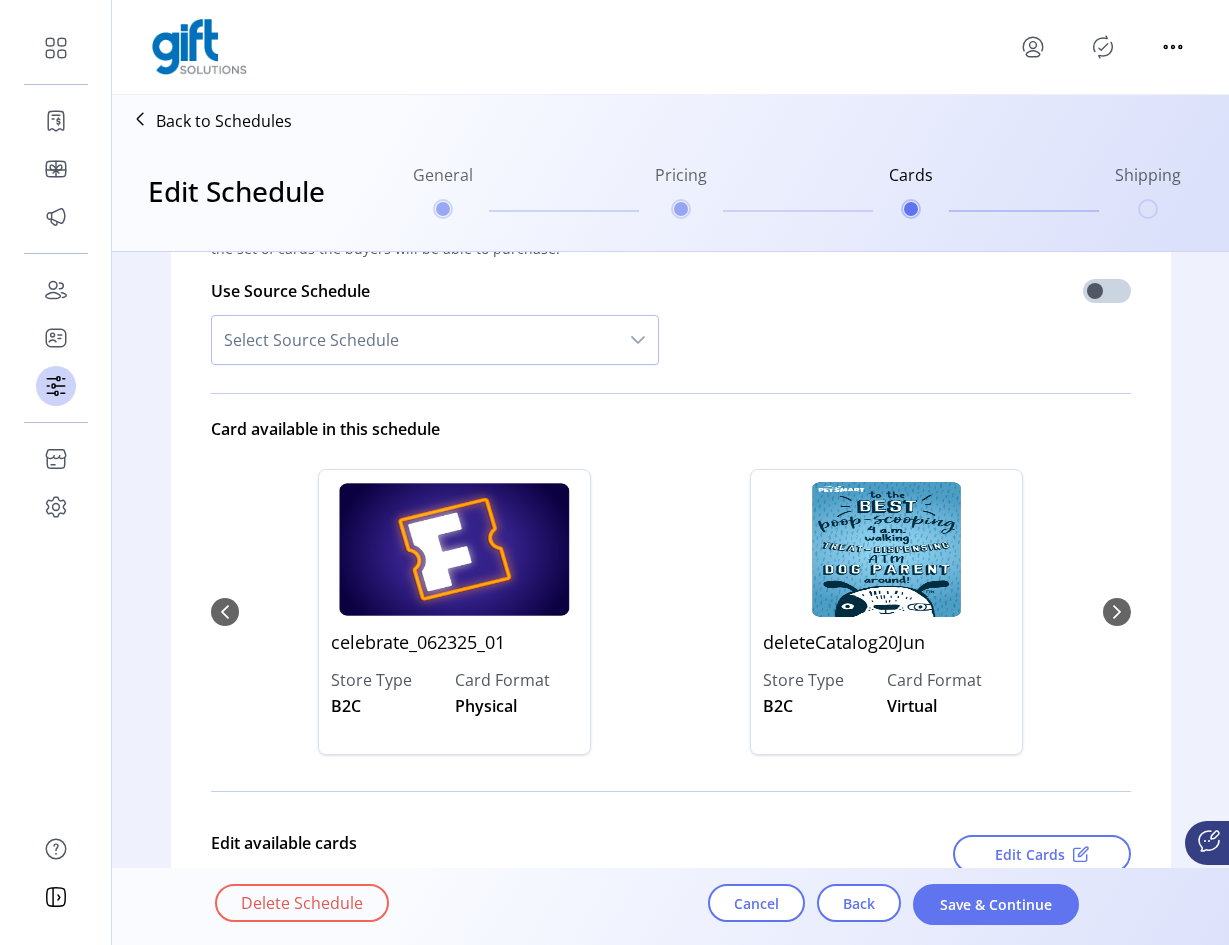 scroll, scrollTop: 0, scrollLeft: 0, axis: both 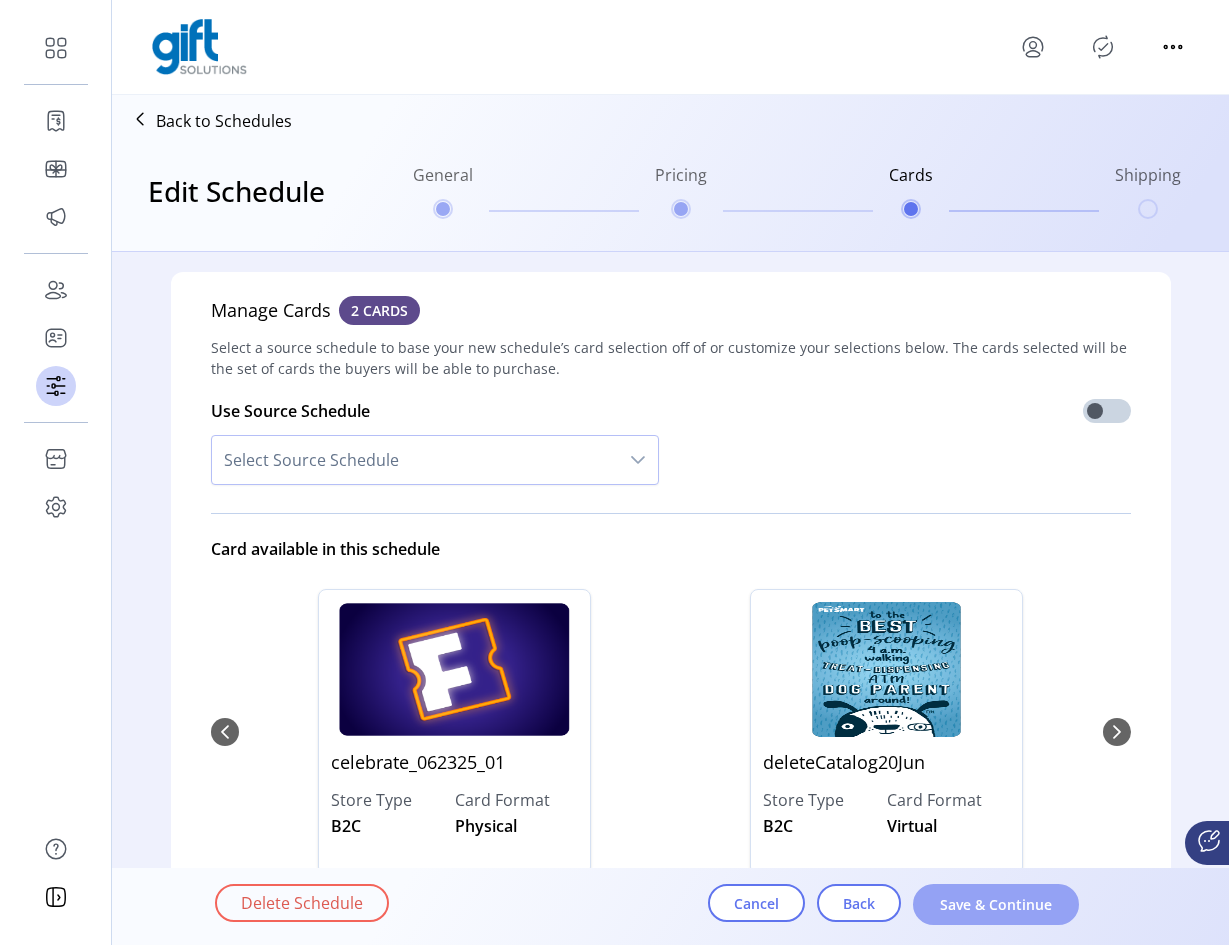 click on "Save & Continue" 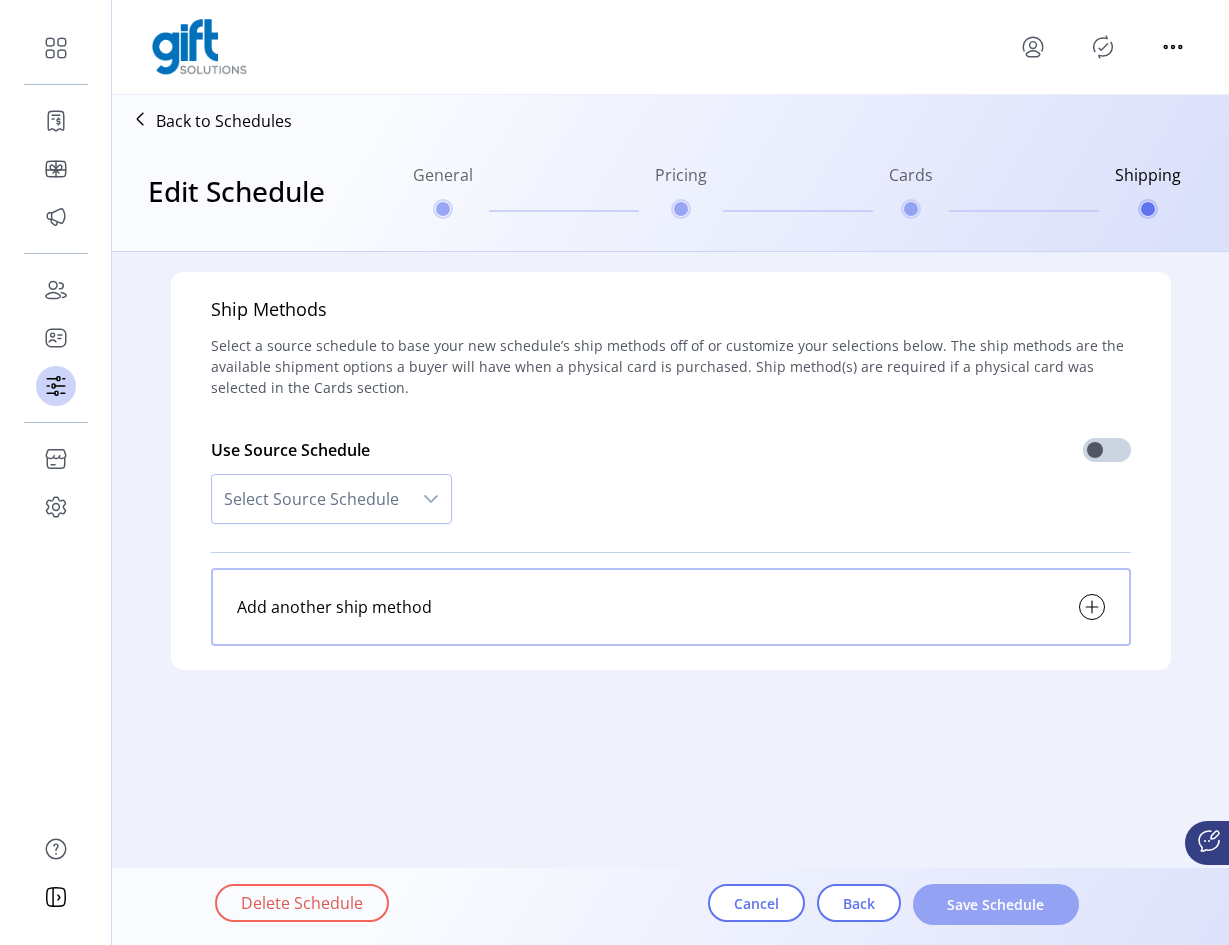 click on "Save Schedule" 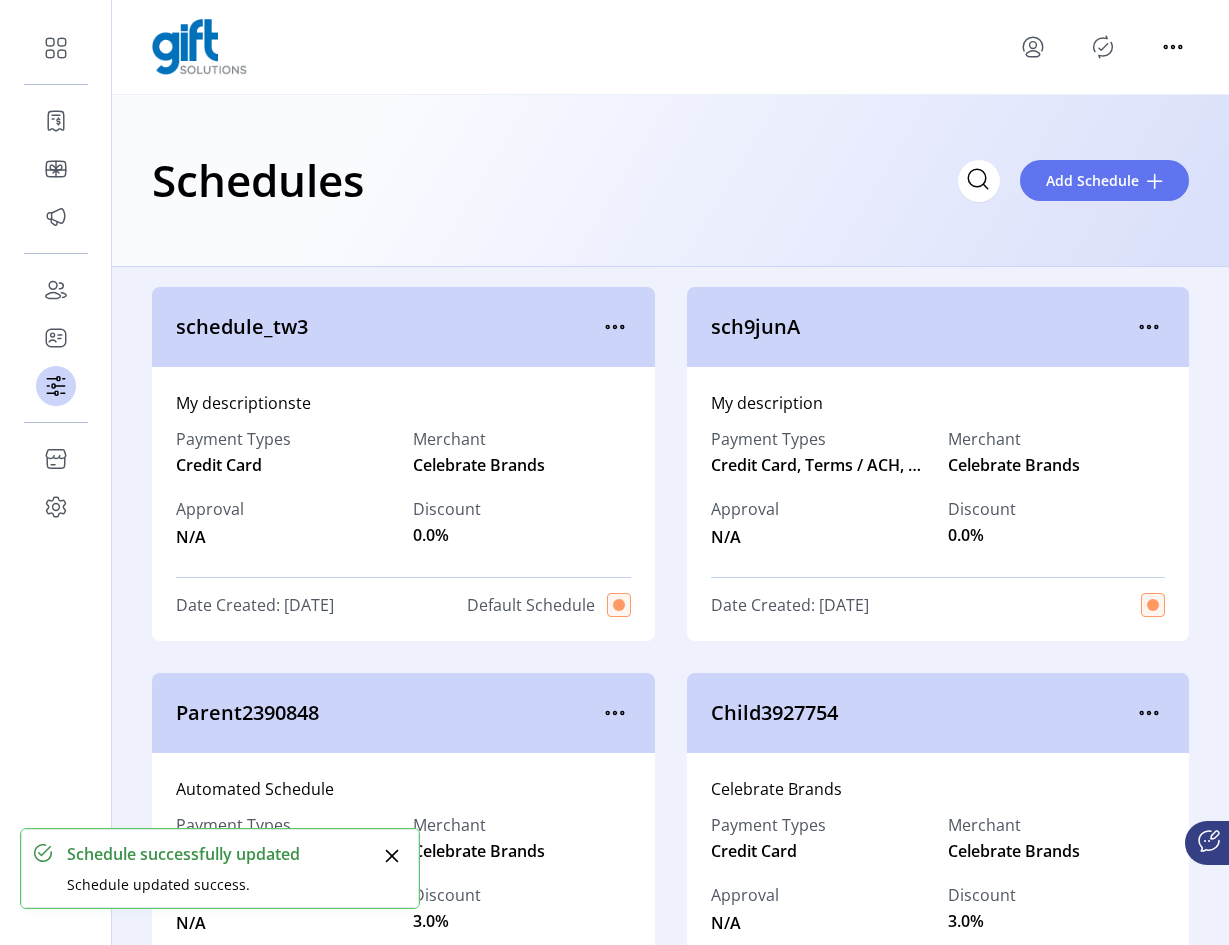 click 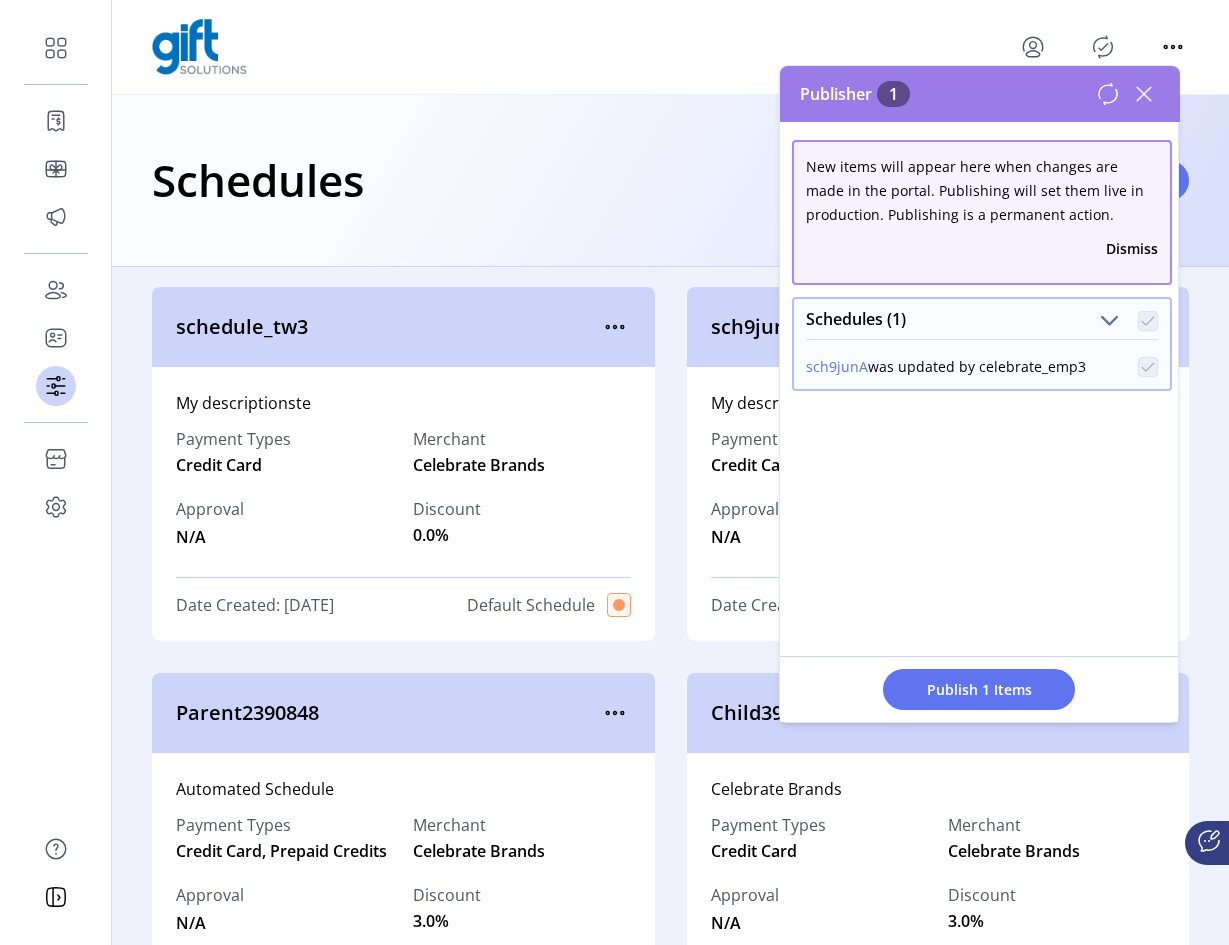 click 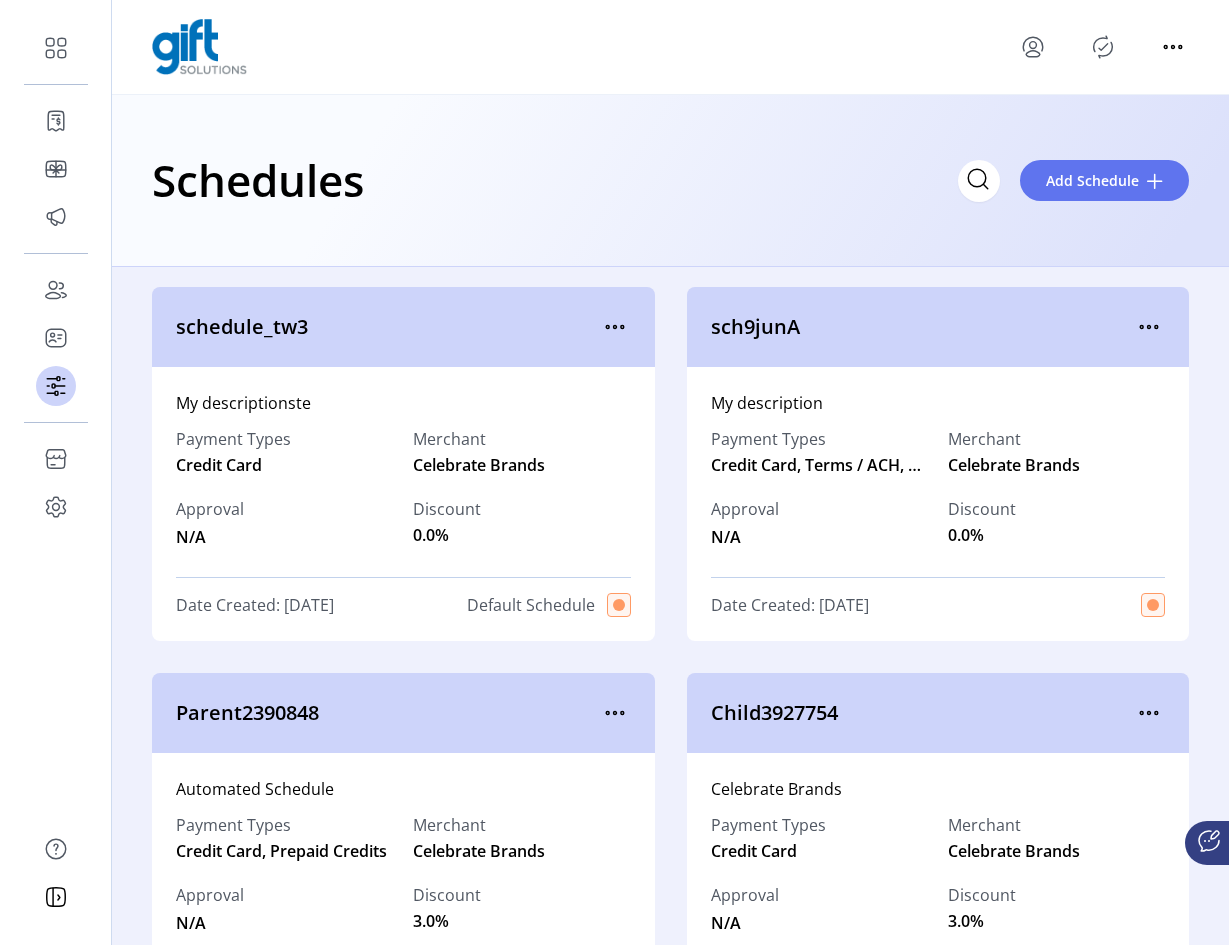 click 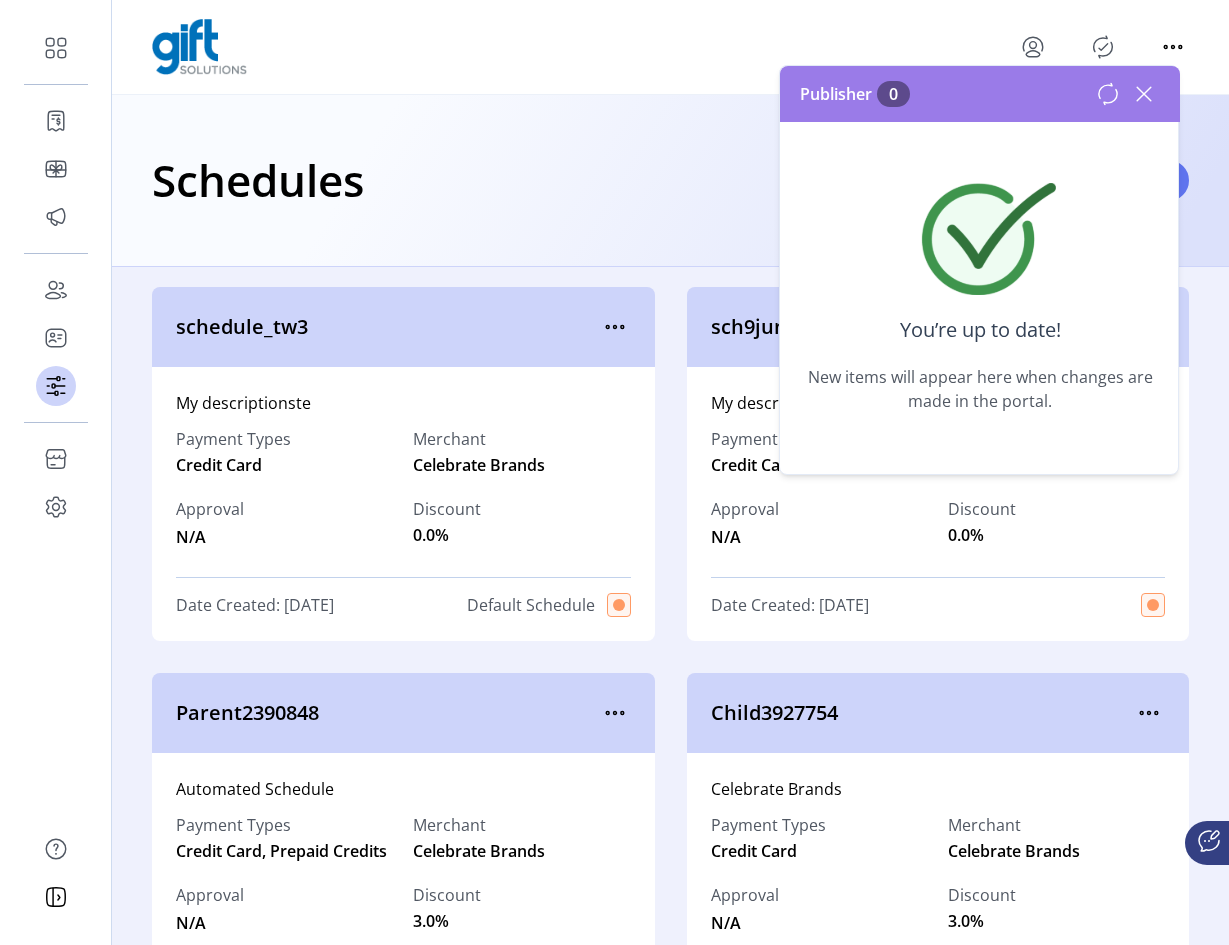 click 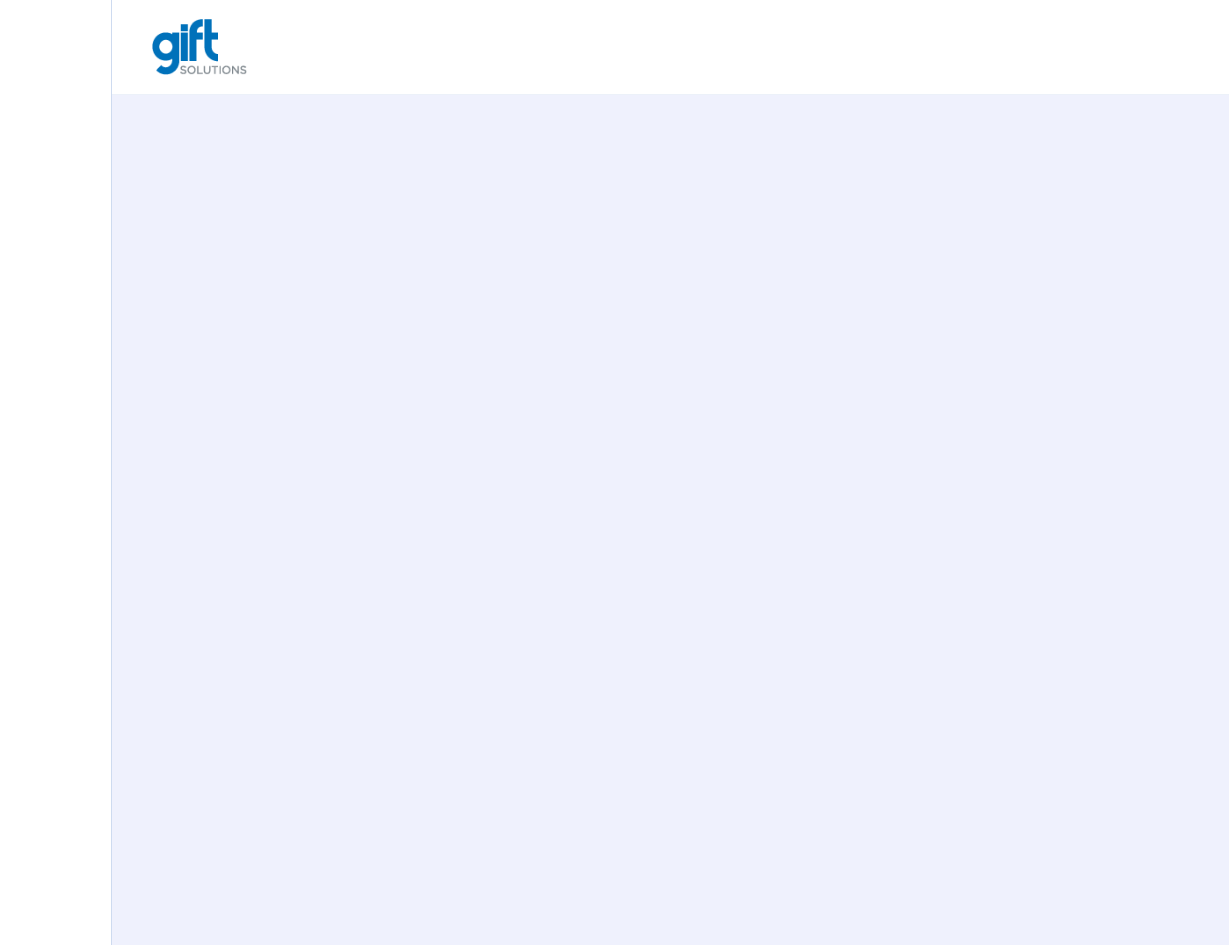 scroll, scrollTop: 0, scrollLeft: 0, axis: both 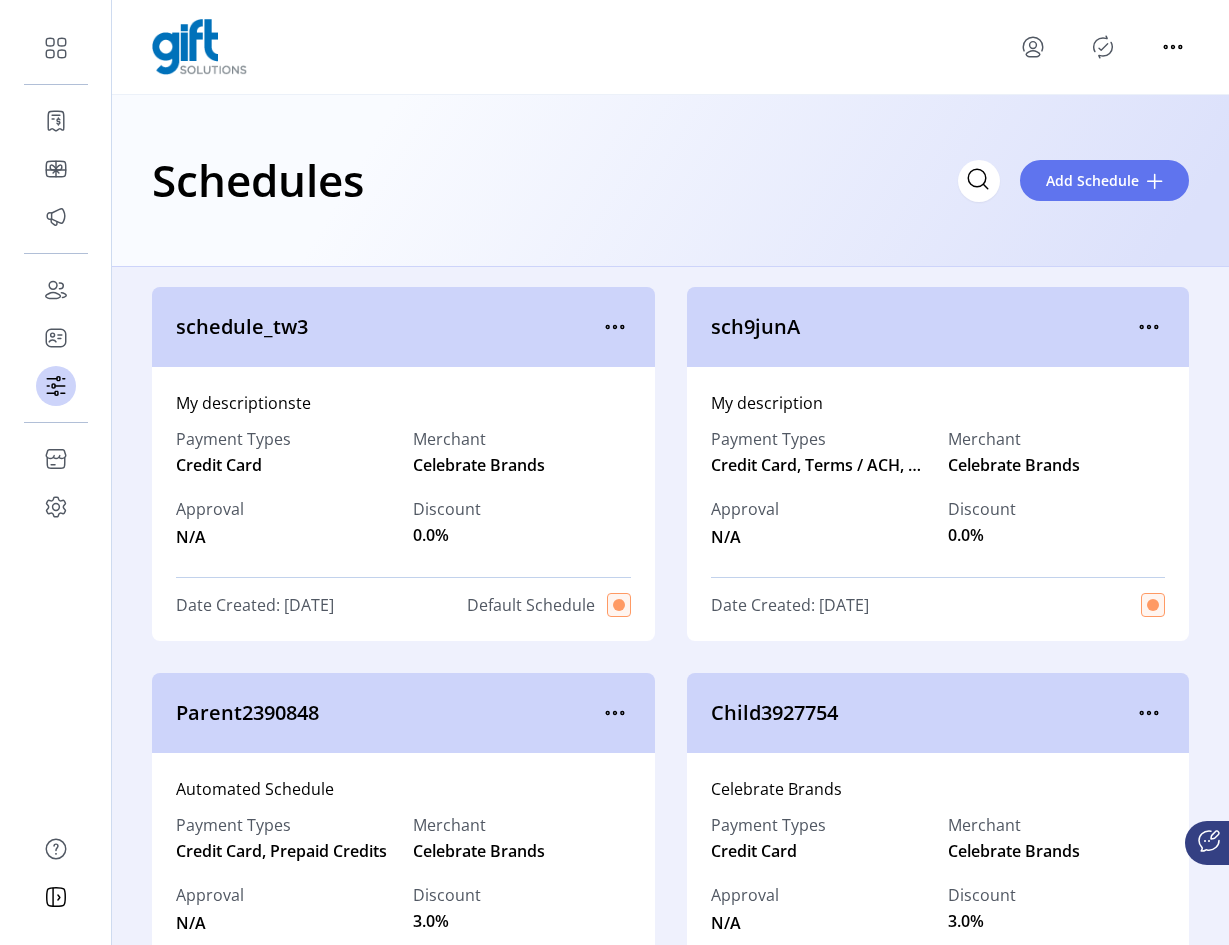 drag, startPoint x: 1105, startPoint y: 49, endPoint x: 1105, endPoint y: 85, distance: 36 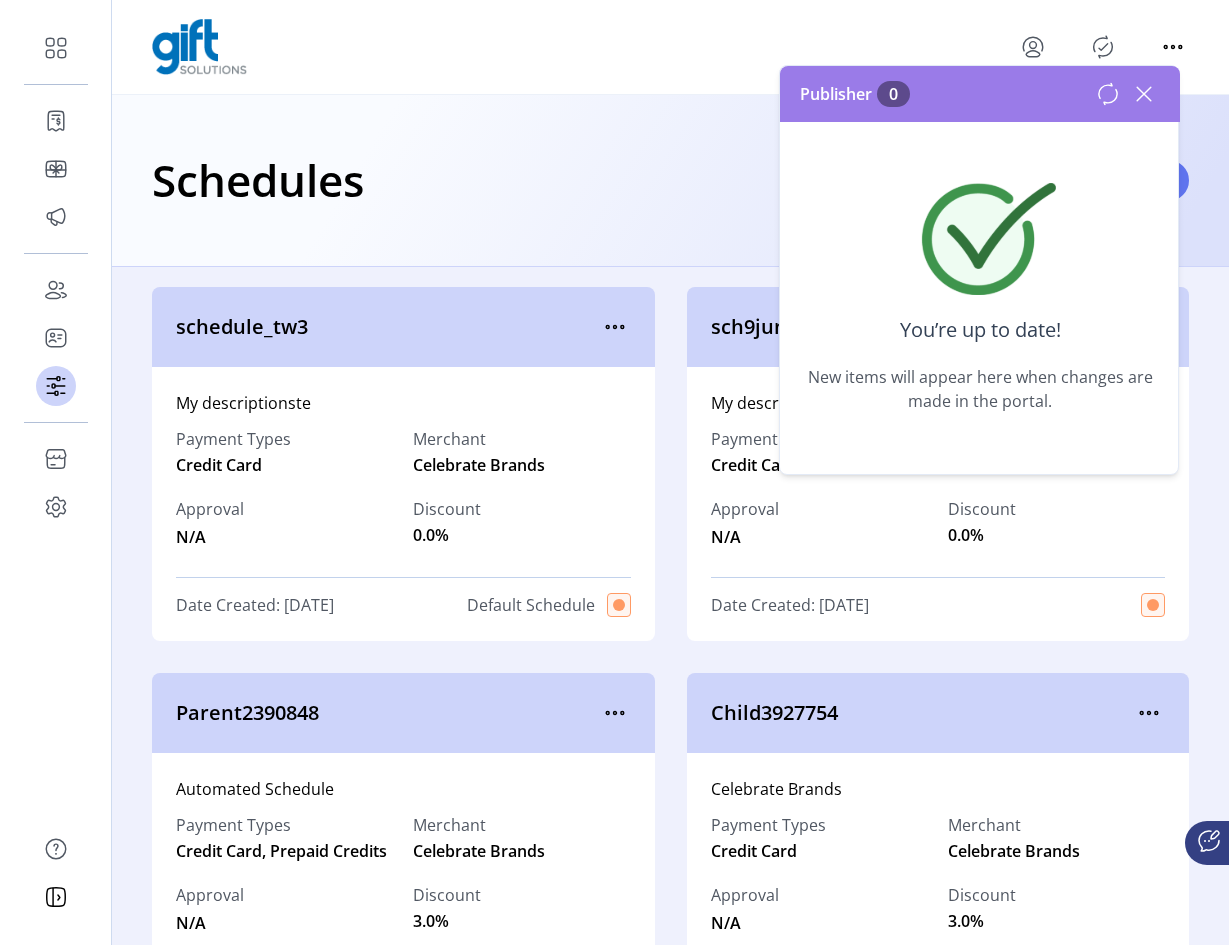 click 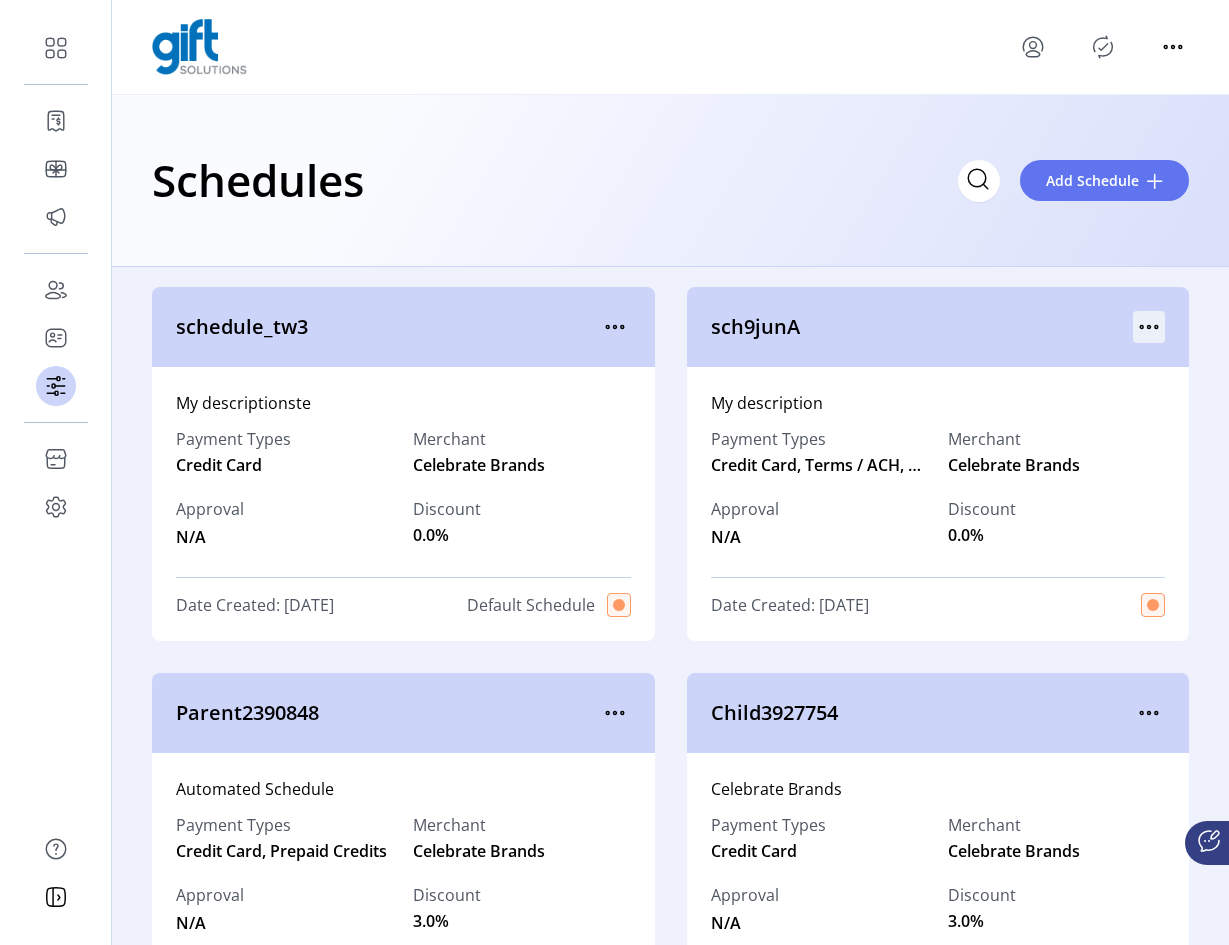 click 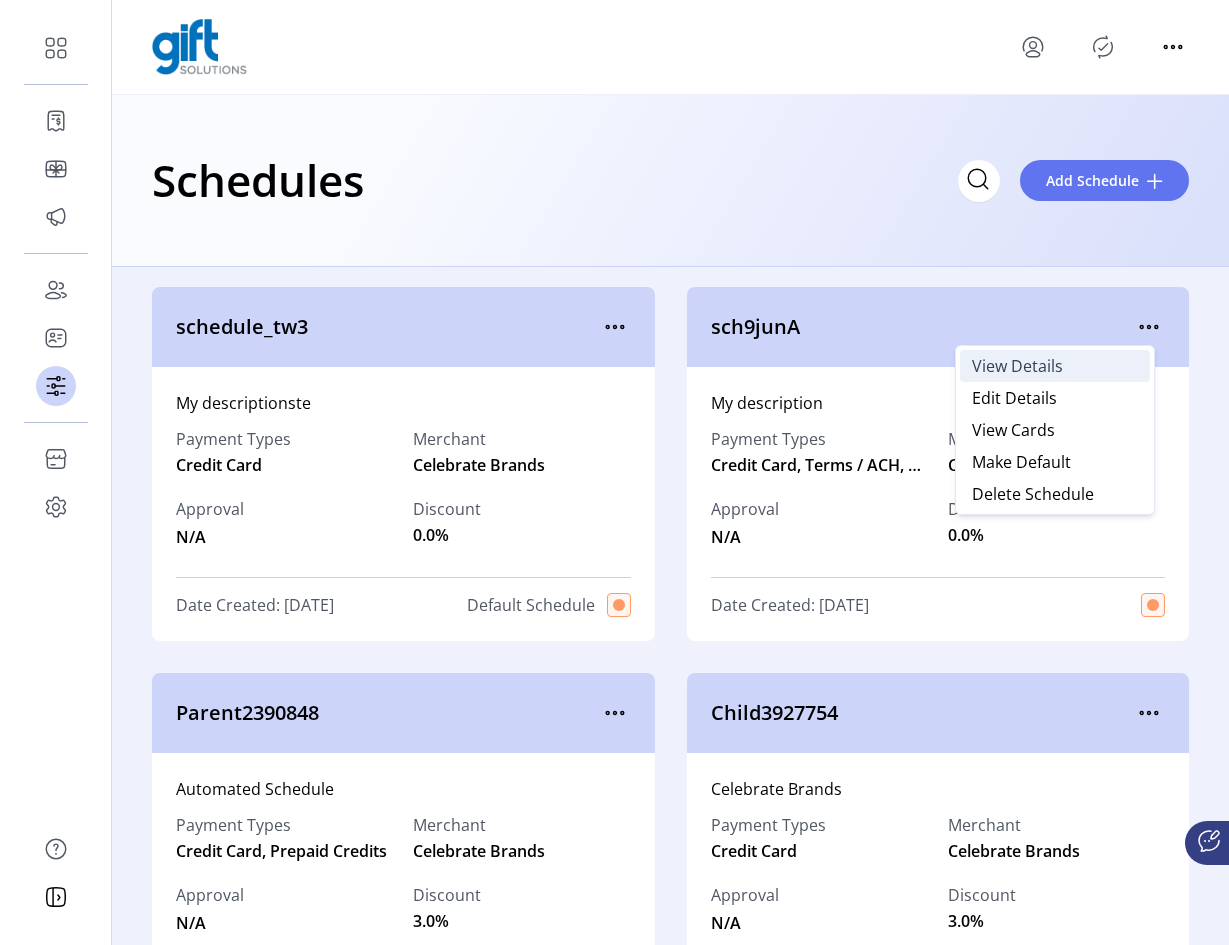click on "View Details" at bounding box center [1017, 366] 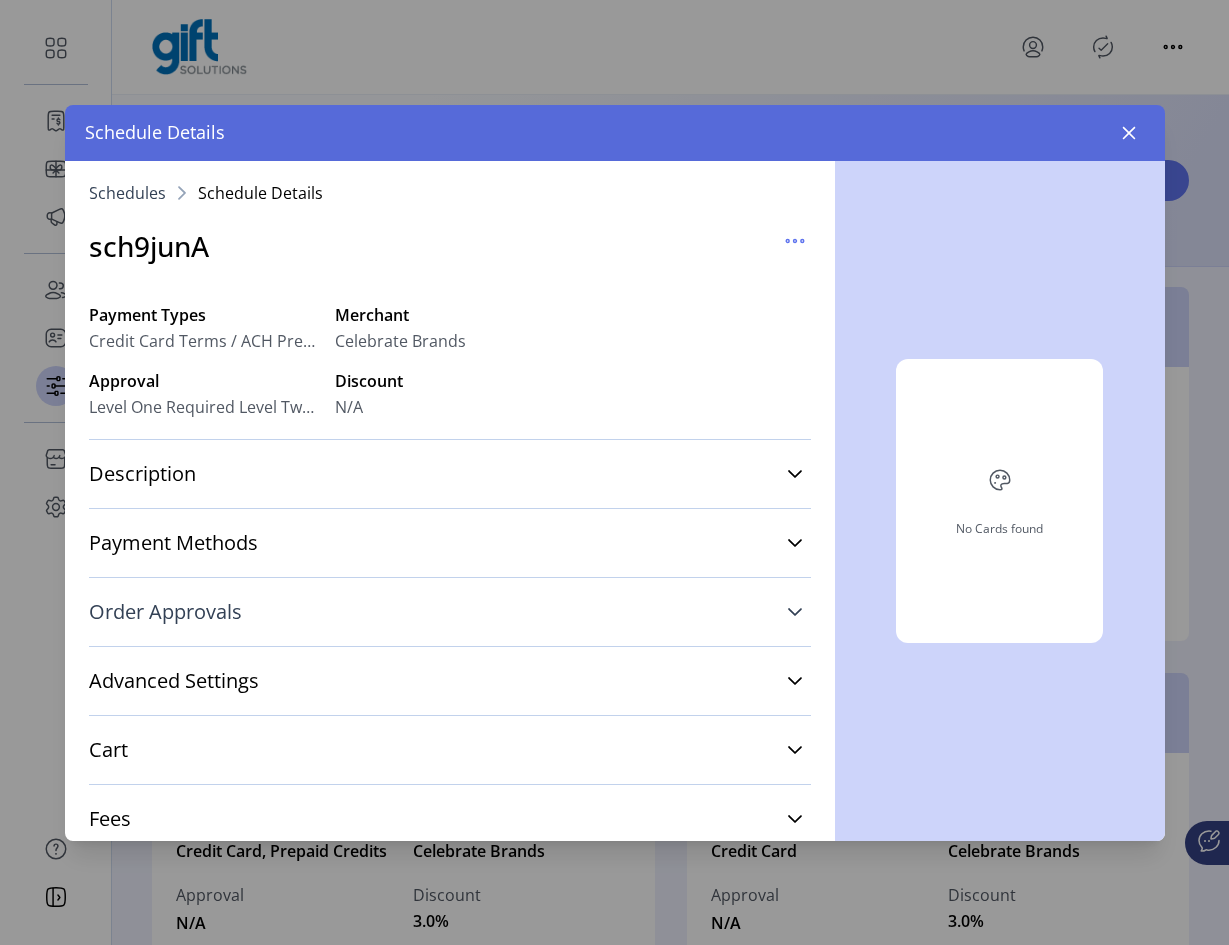 drag, startPoint x: 760, startPoint y: 608, endPoint x: 770, endPoint y: 609, distance: 10.049875 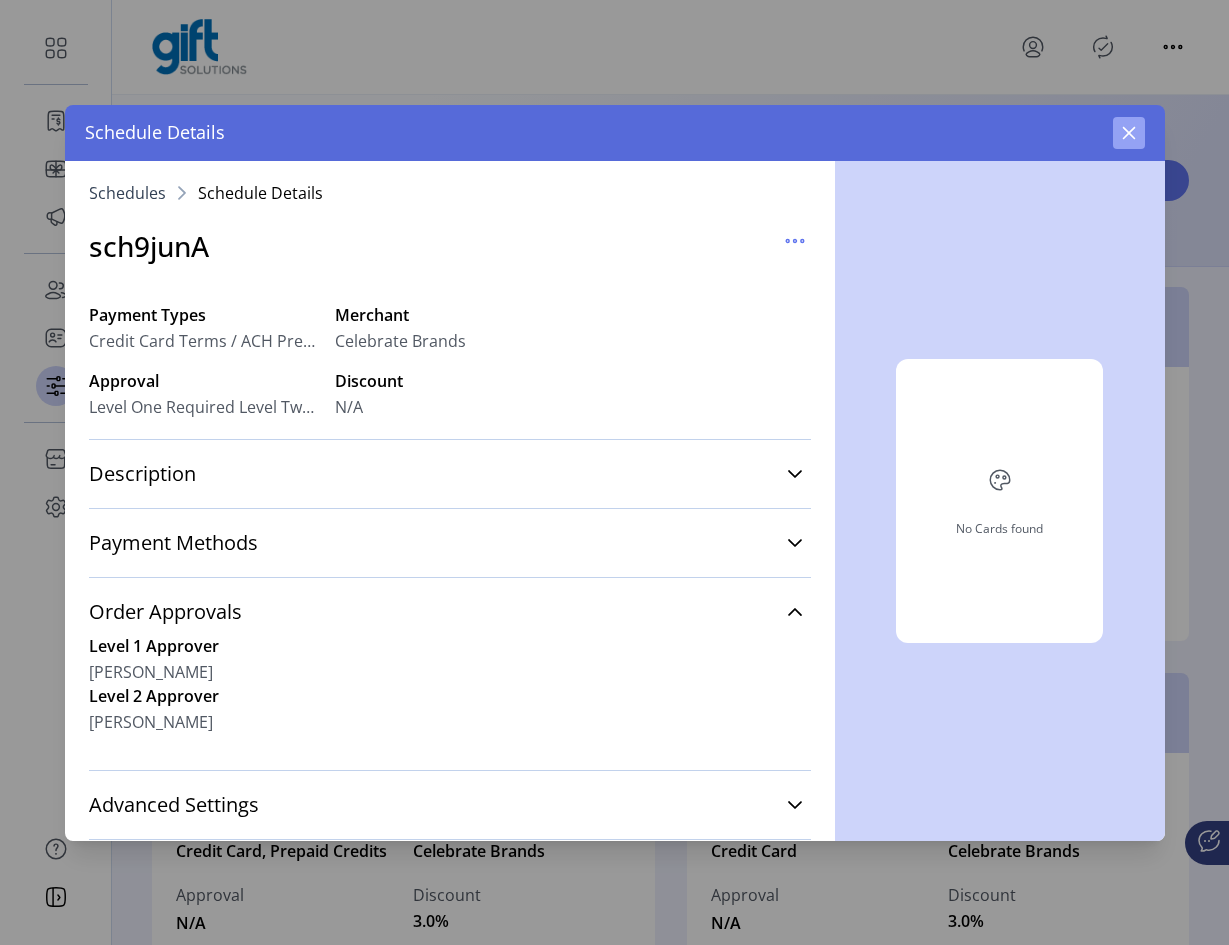 click 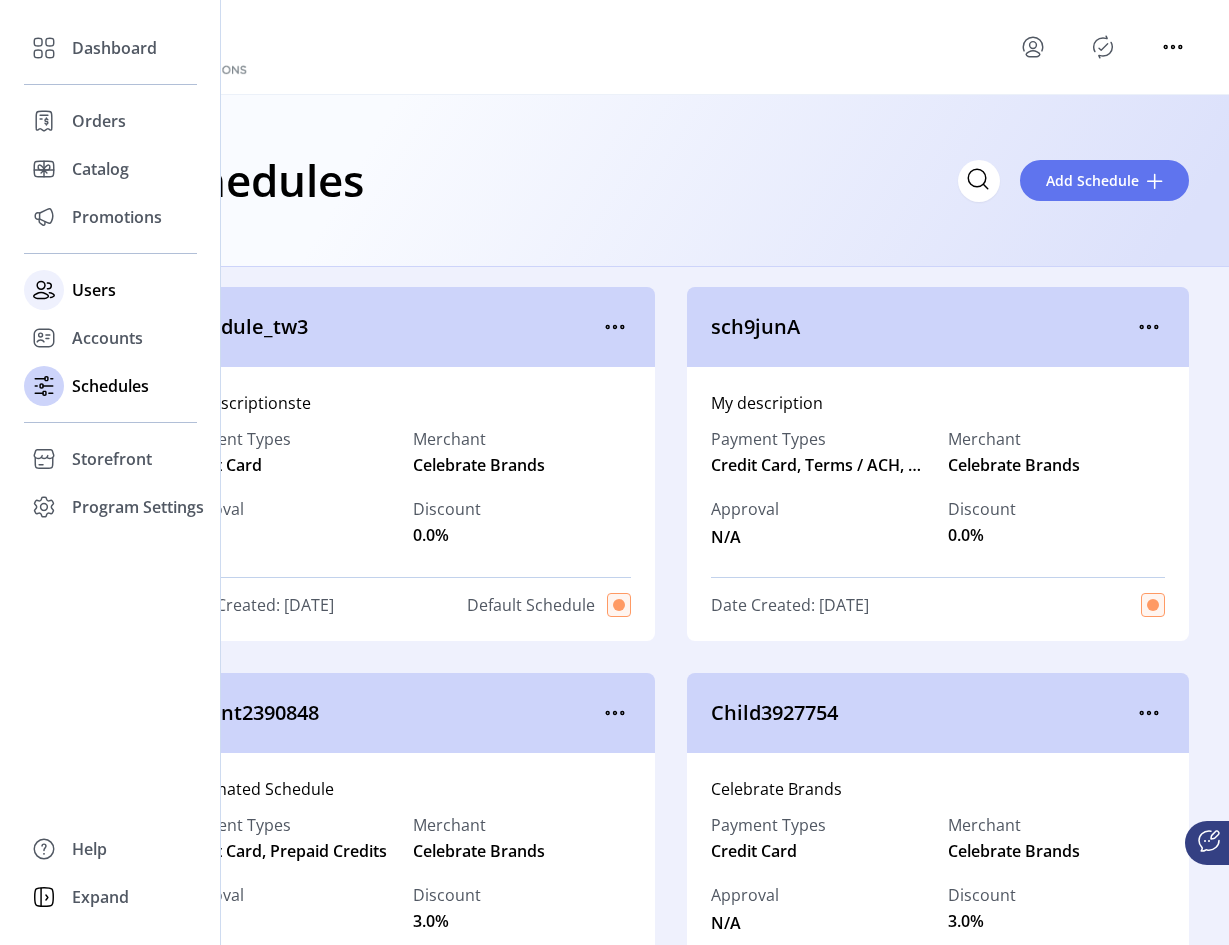 click on "Users" 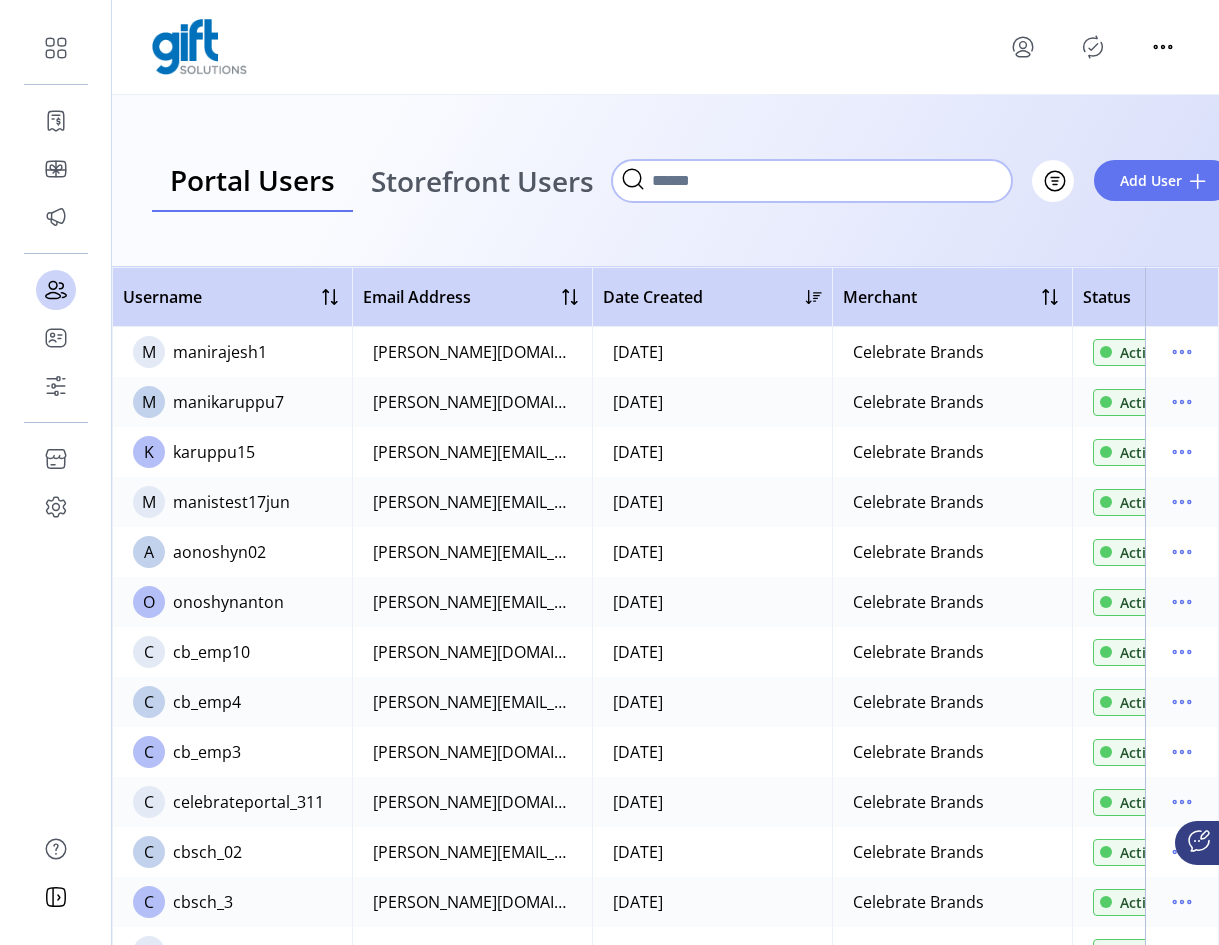 click 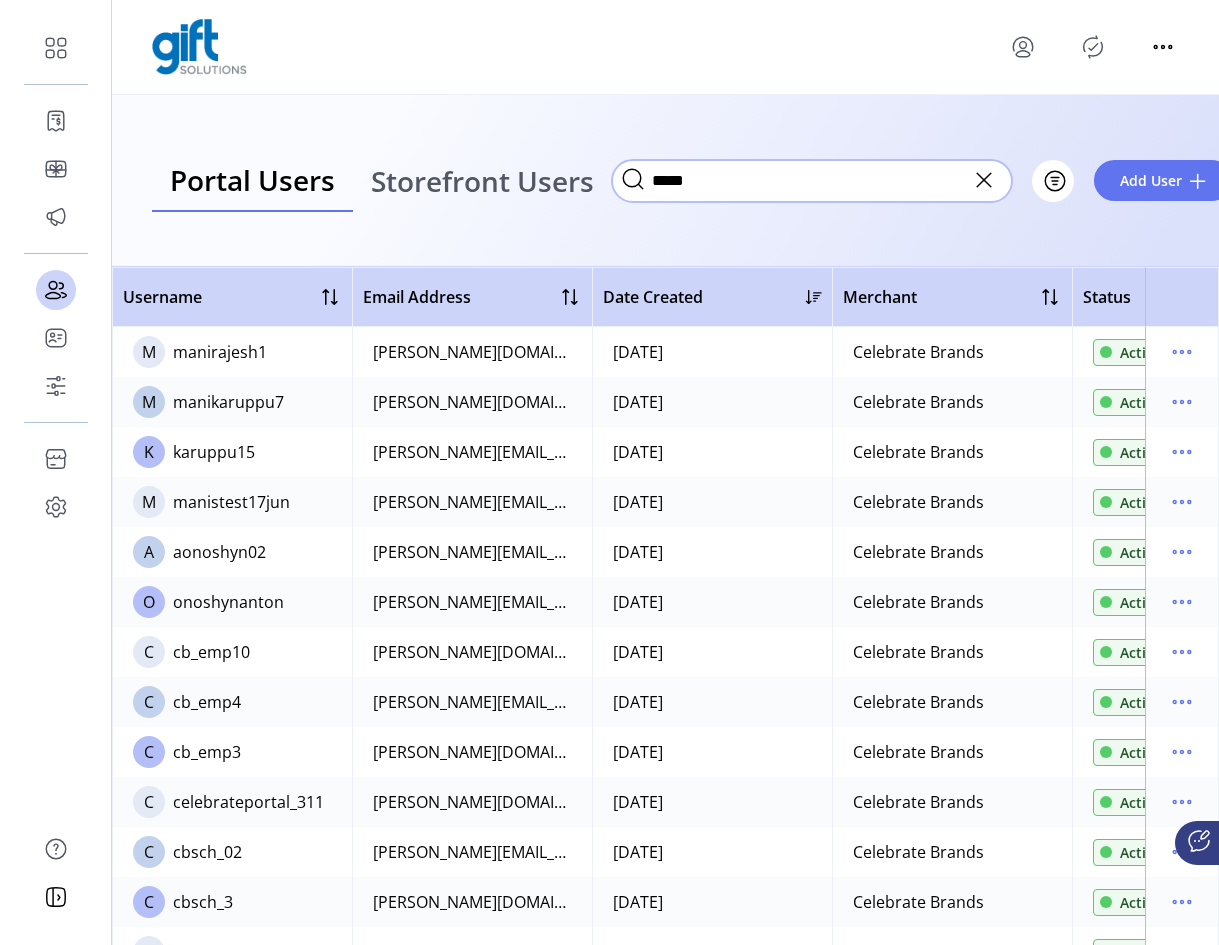 type on "*****" 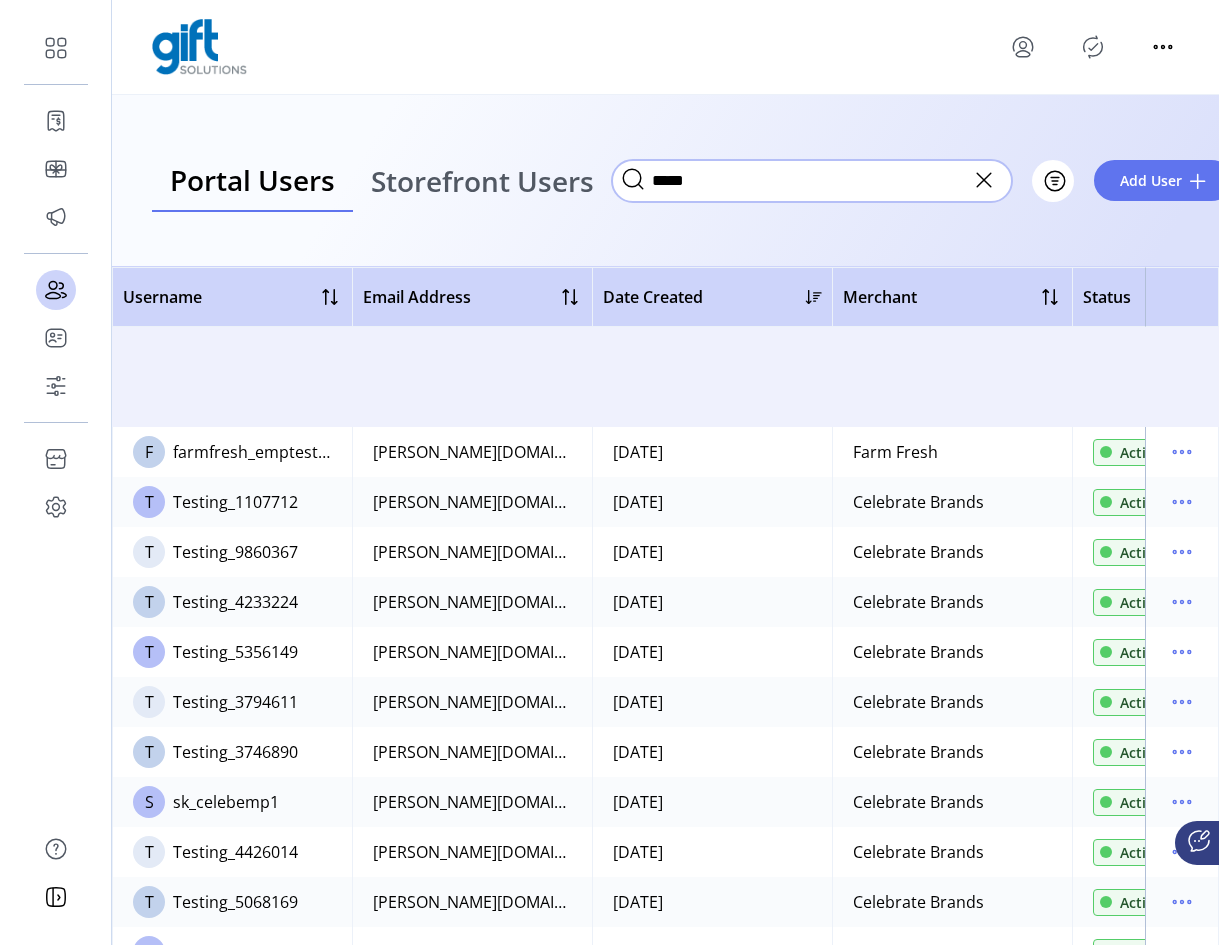 scroll, scrollTop: 2200, scrollLeft: 0, axis: vertical 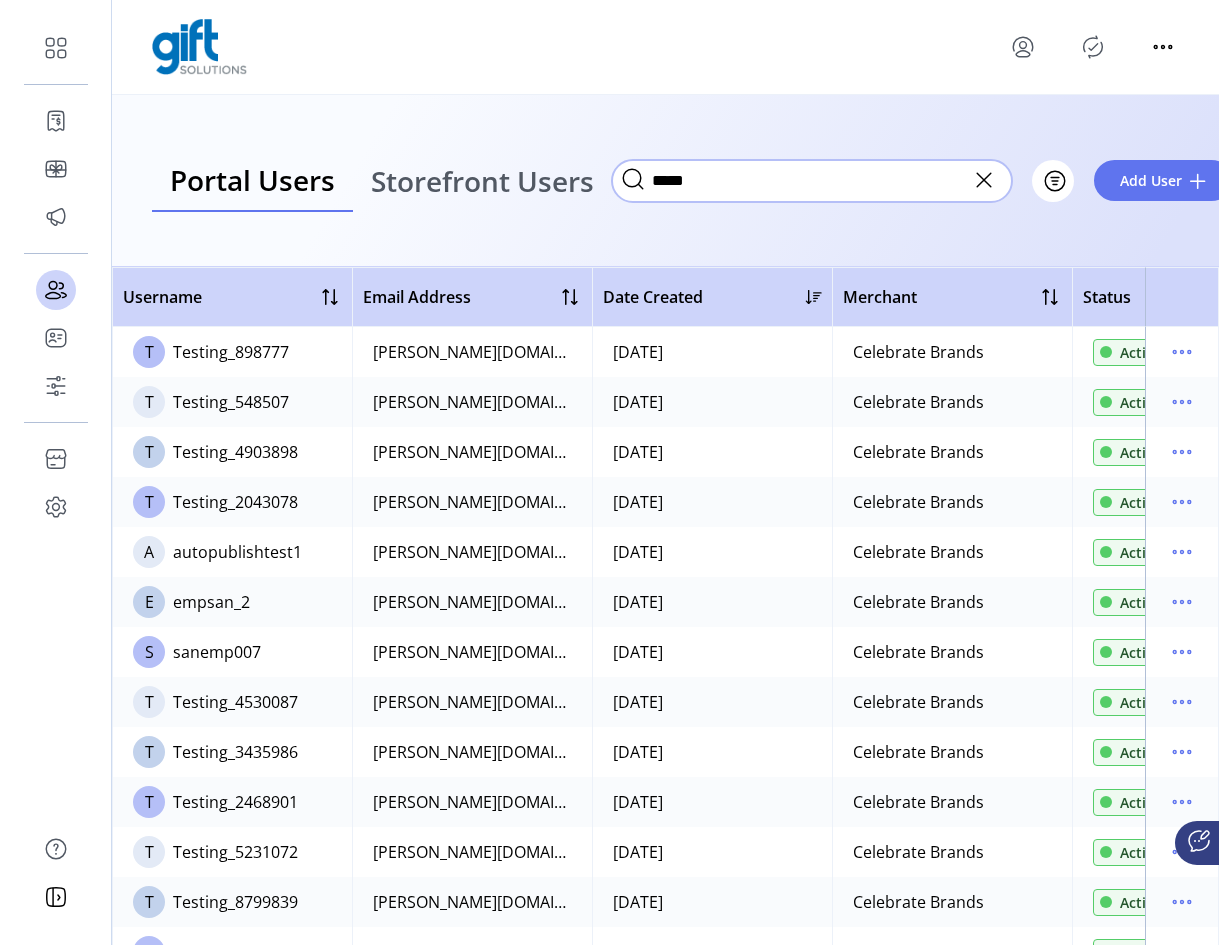 drag, startPoint x: 725, startPoint y: 186, endPoint x: 574, endPoint y: 173, distance: 151.55856 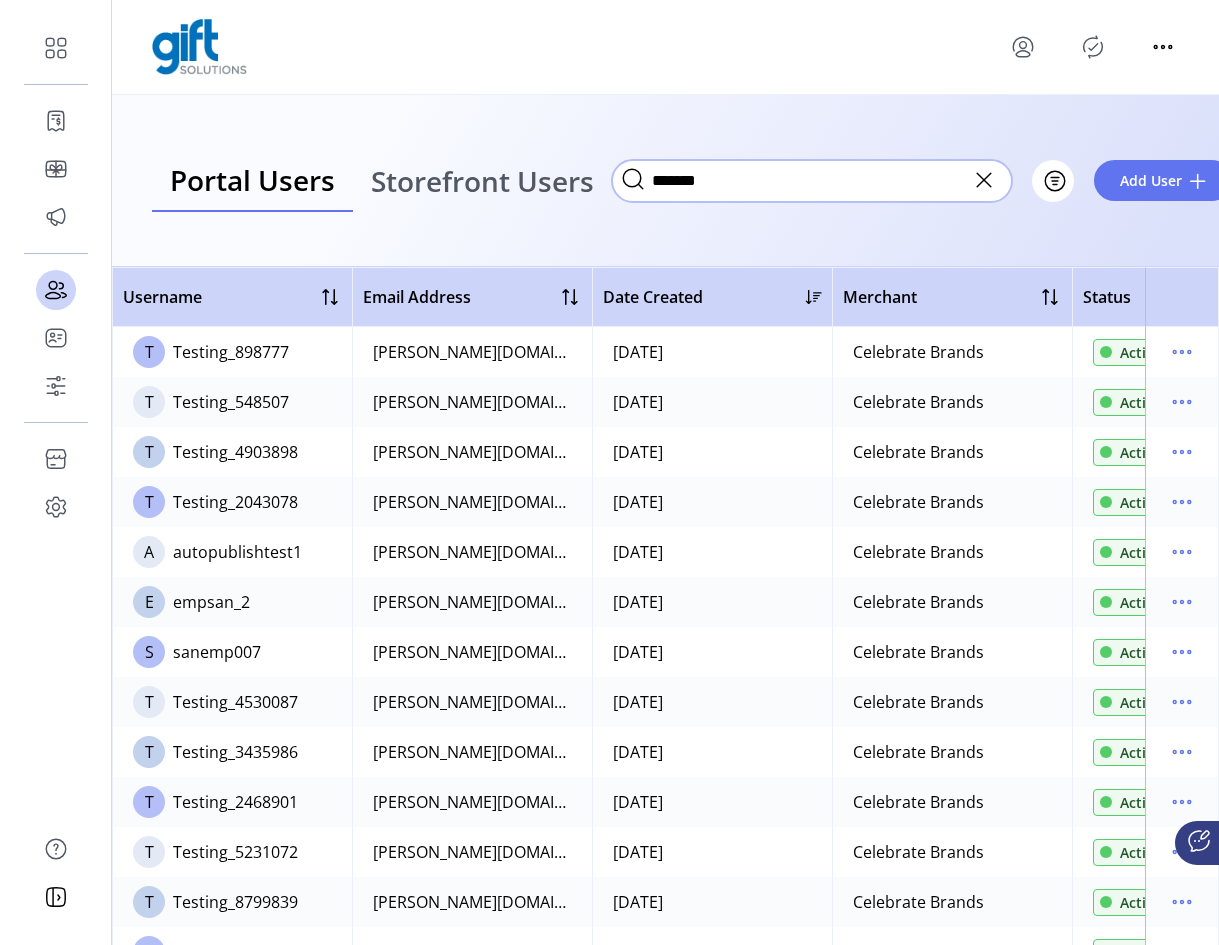 type on "*******" 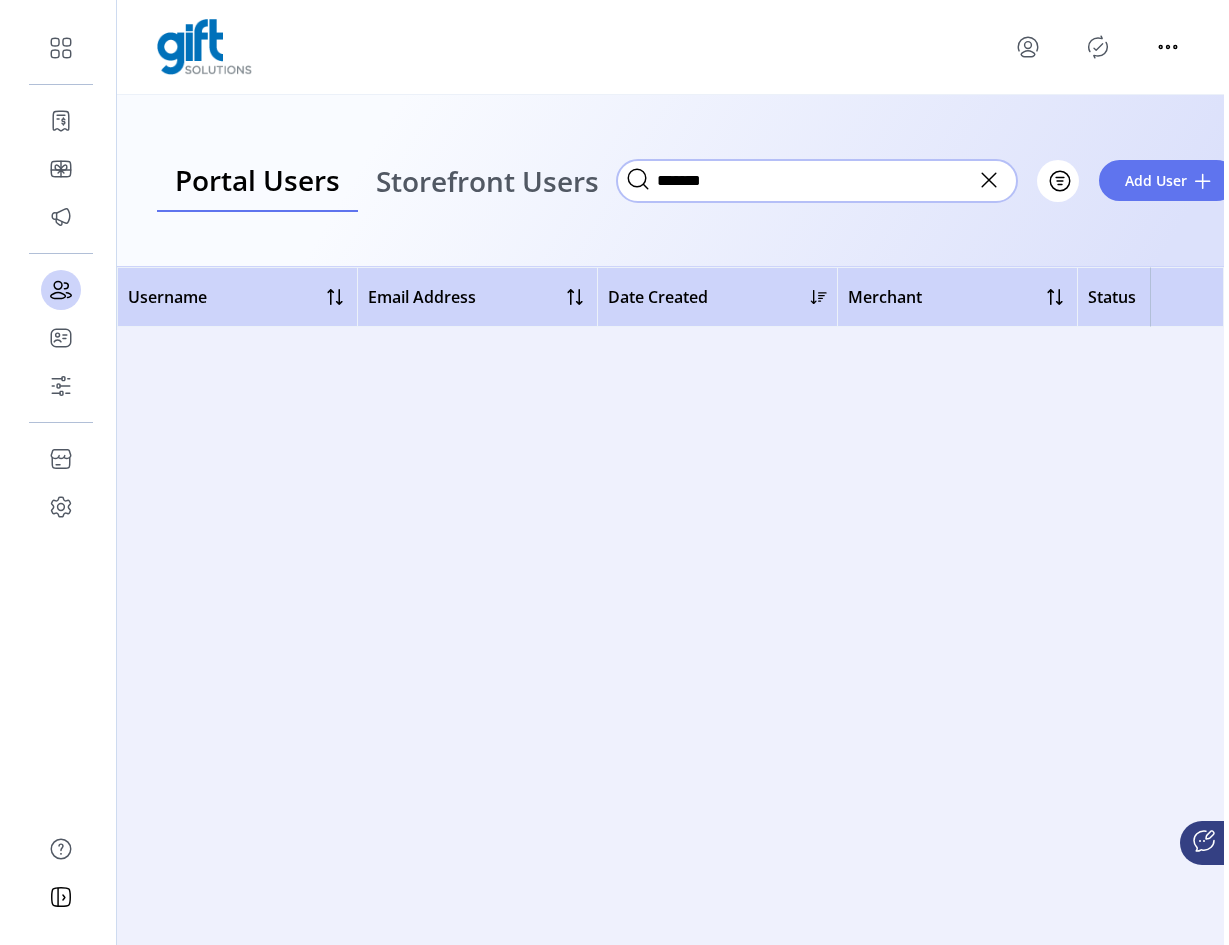 scroll, scrollTop: 0, scrollLeft: 0, axis: both 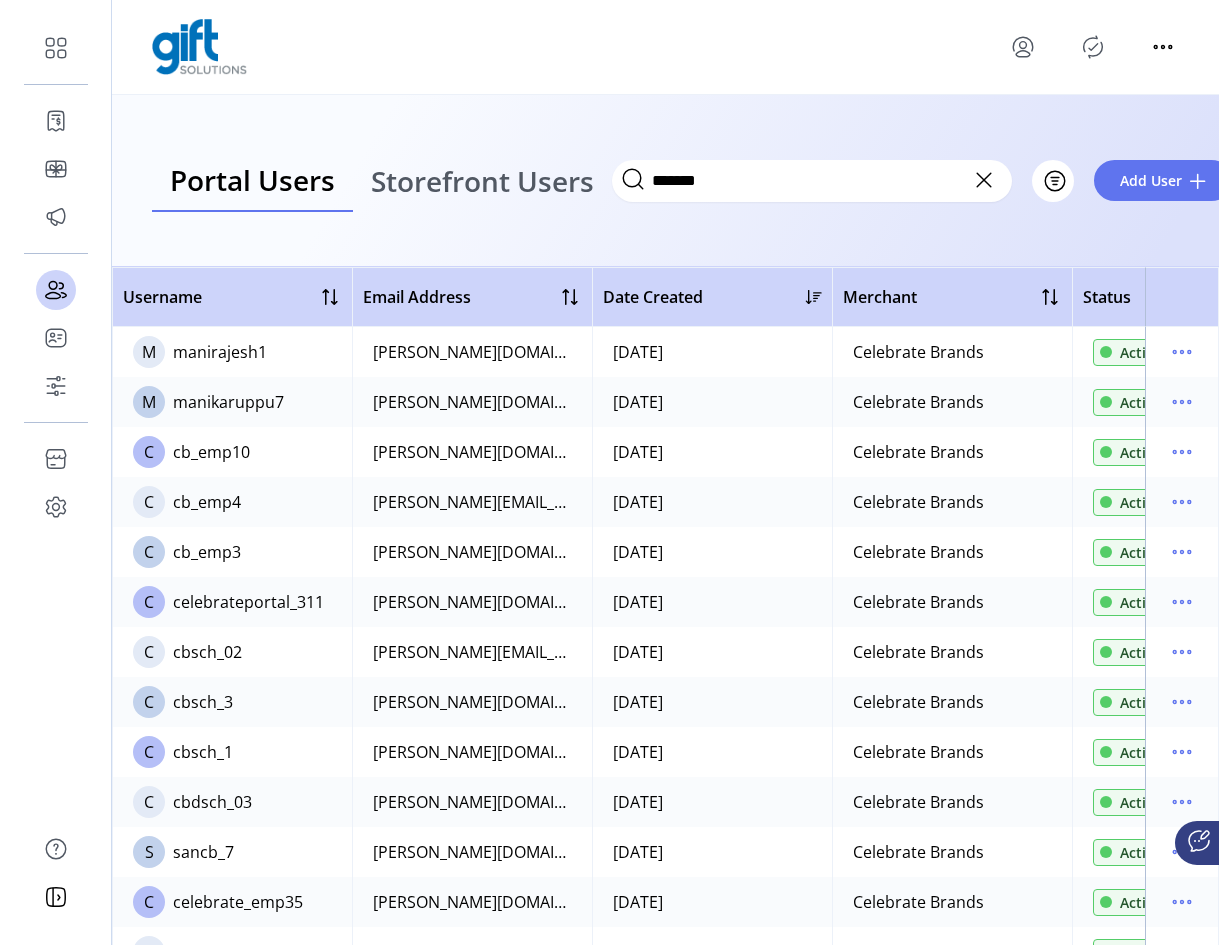 click 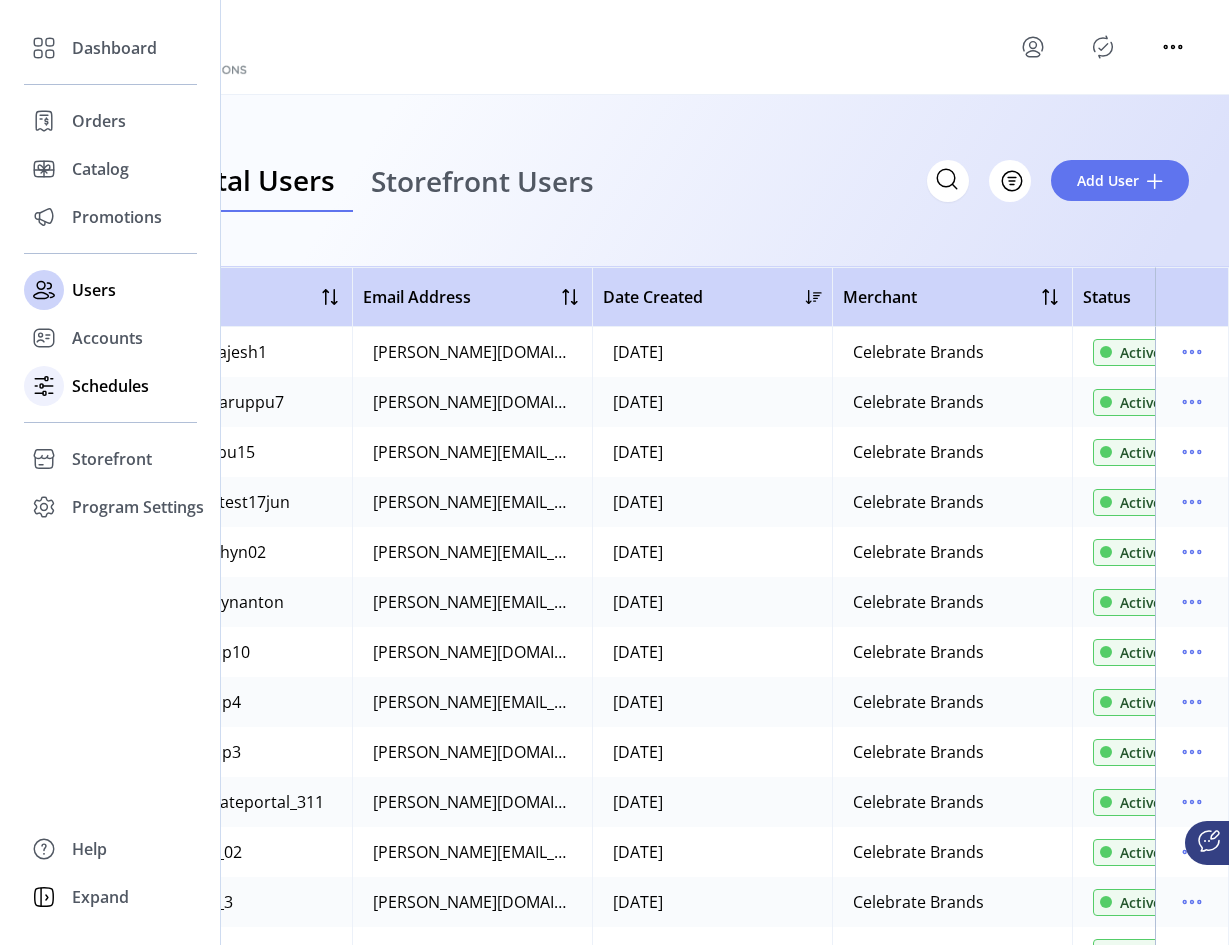 click on "Schedules" 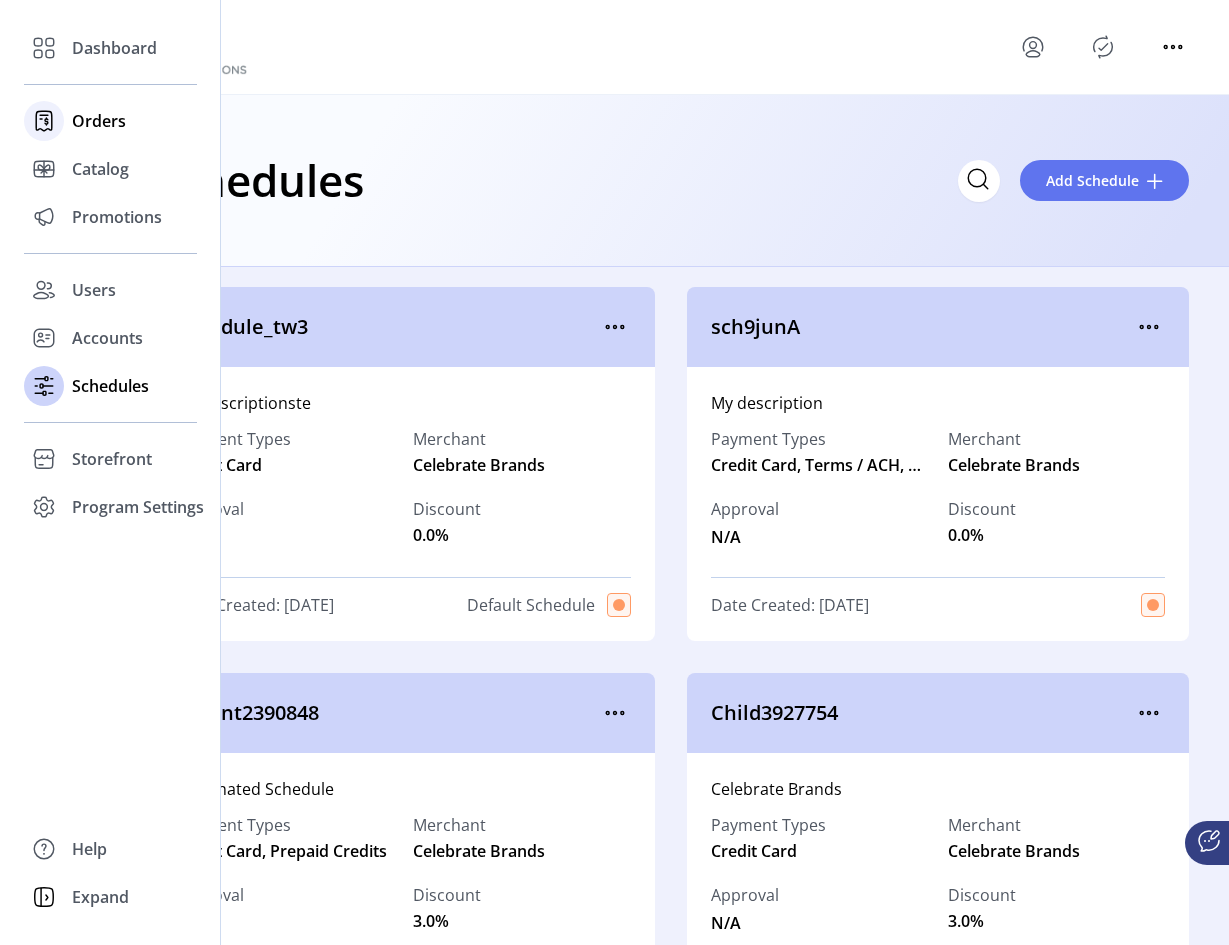 click on "Orders" 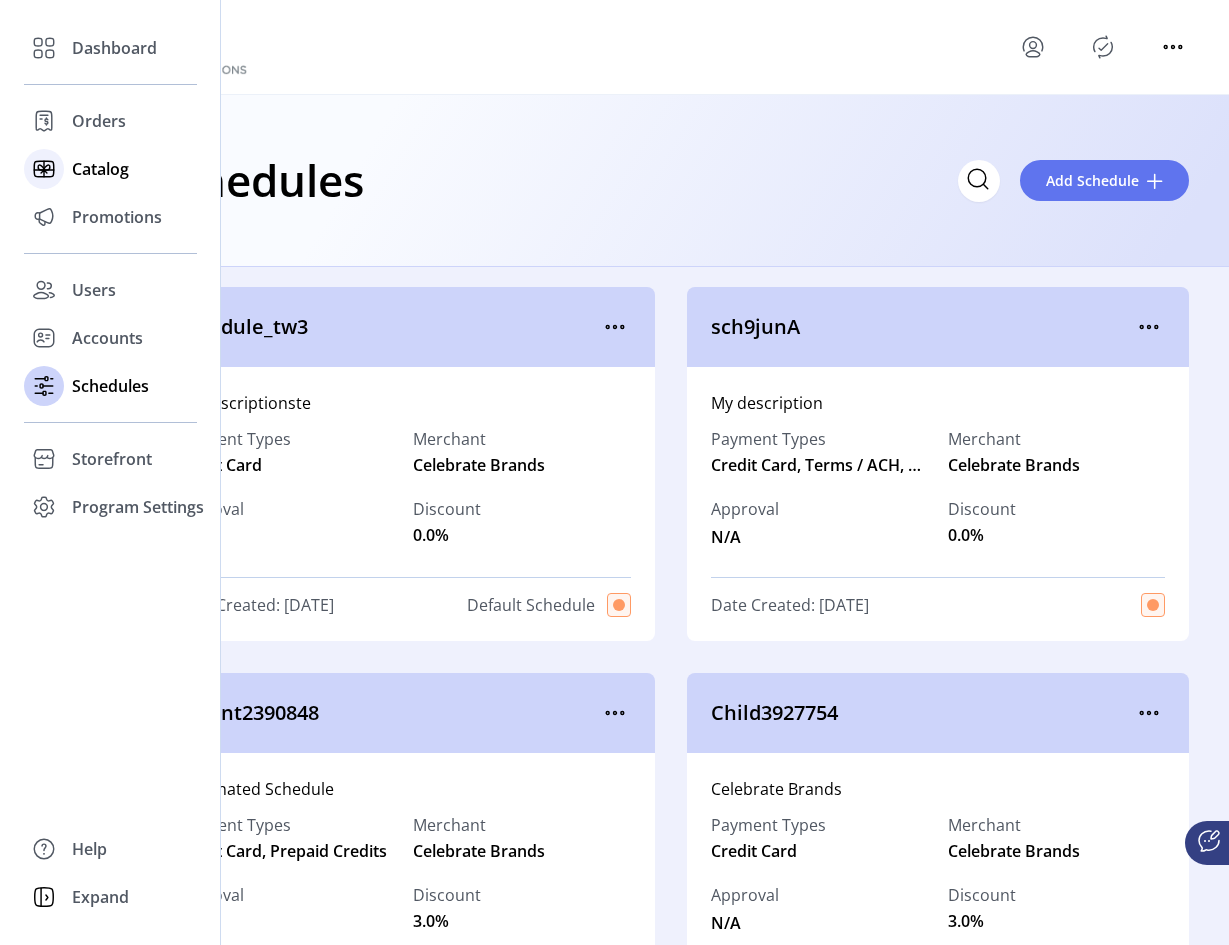 click on "Catalog" 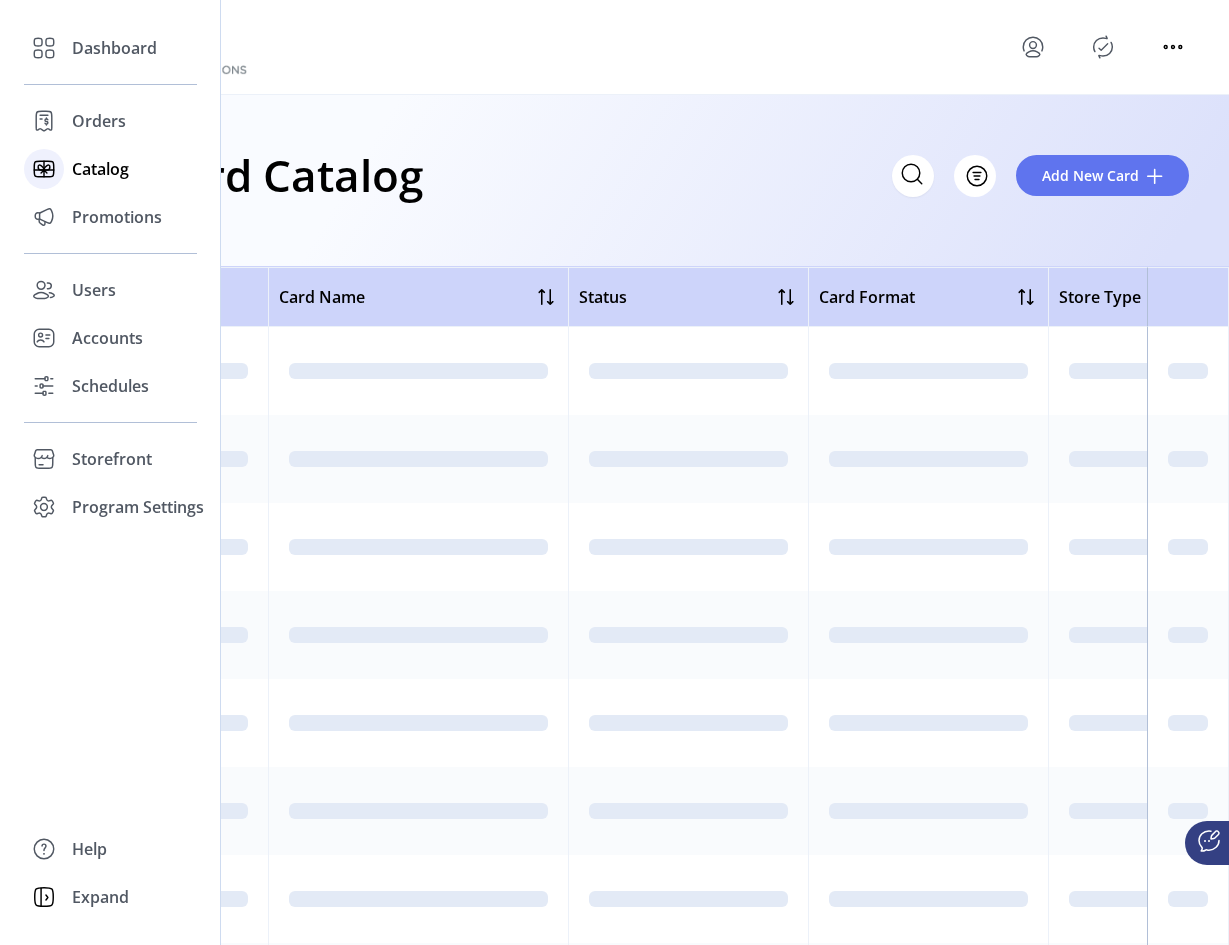 click on "Catalog" 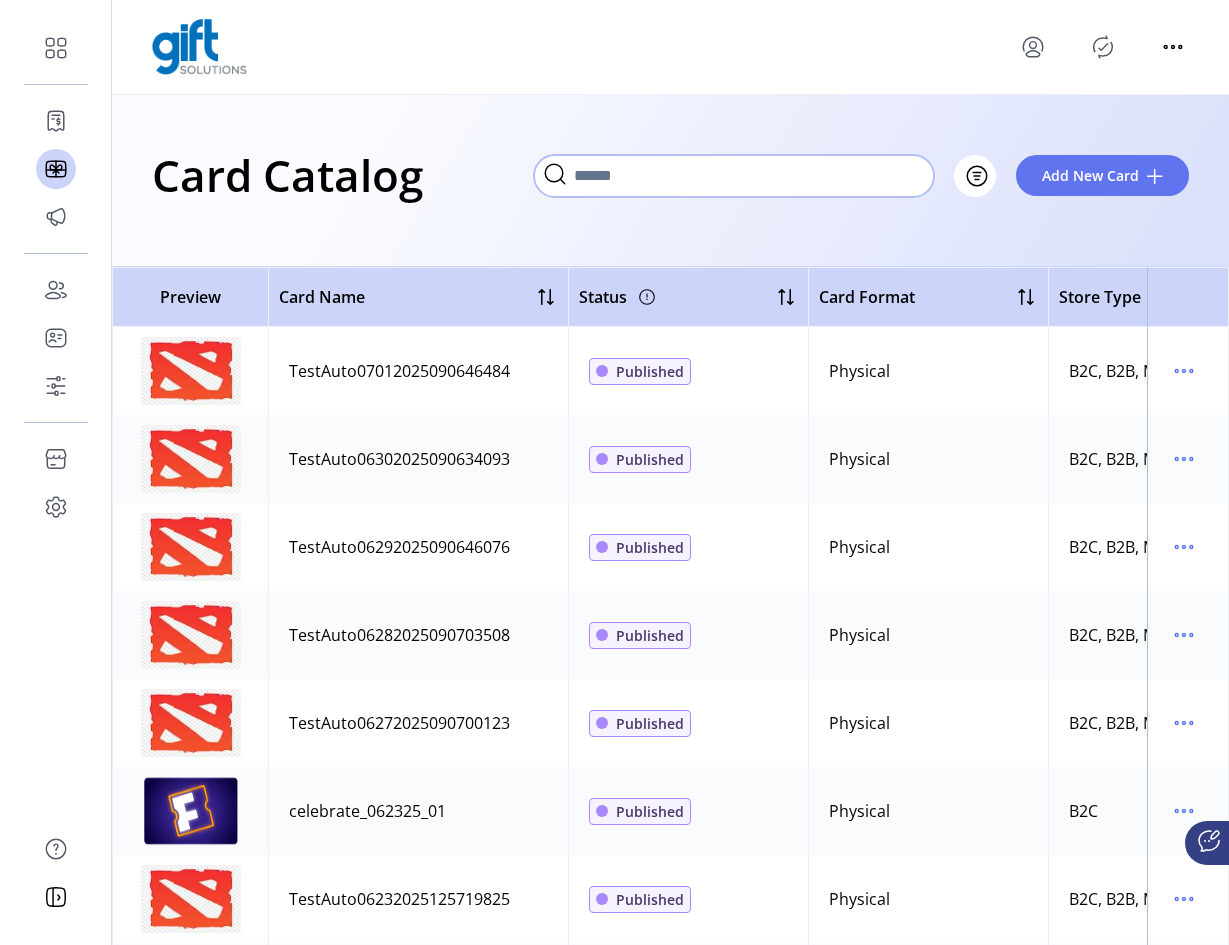 click 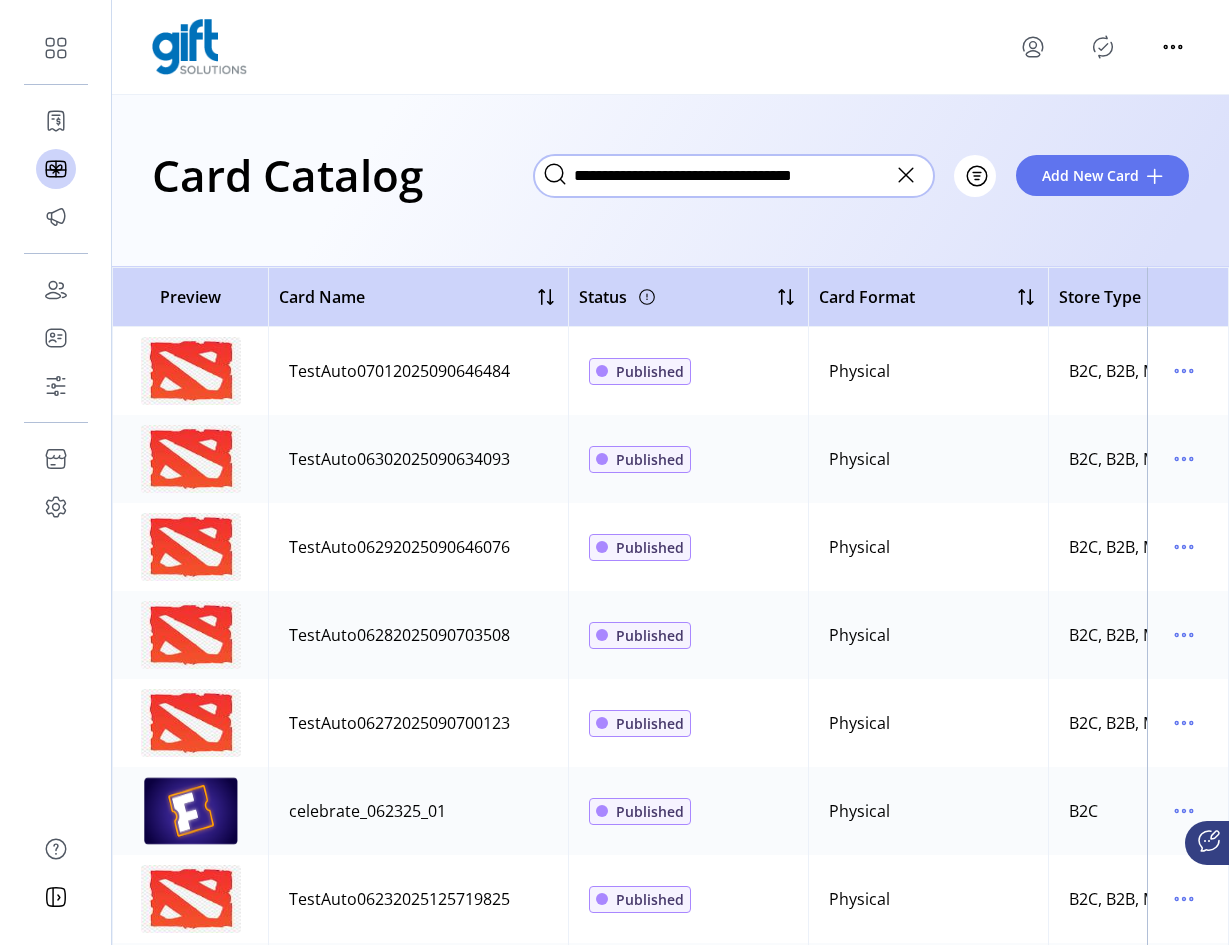 type on "**********" 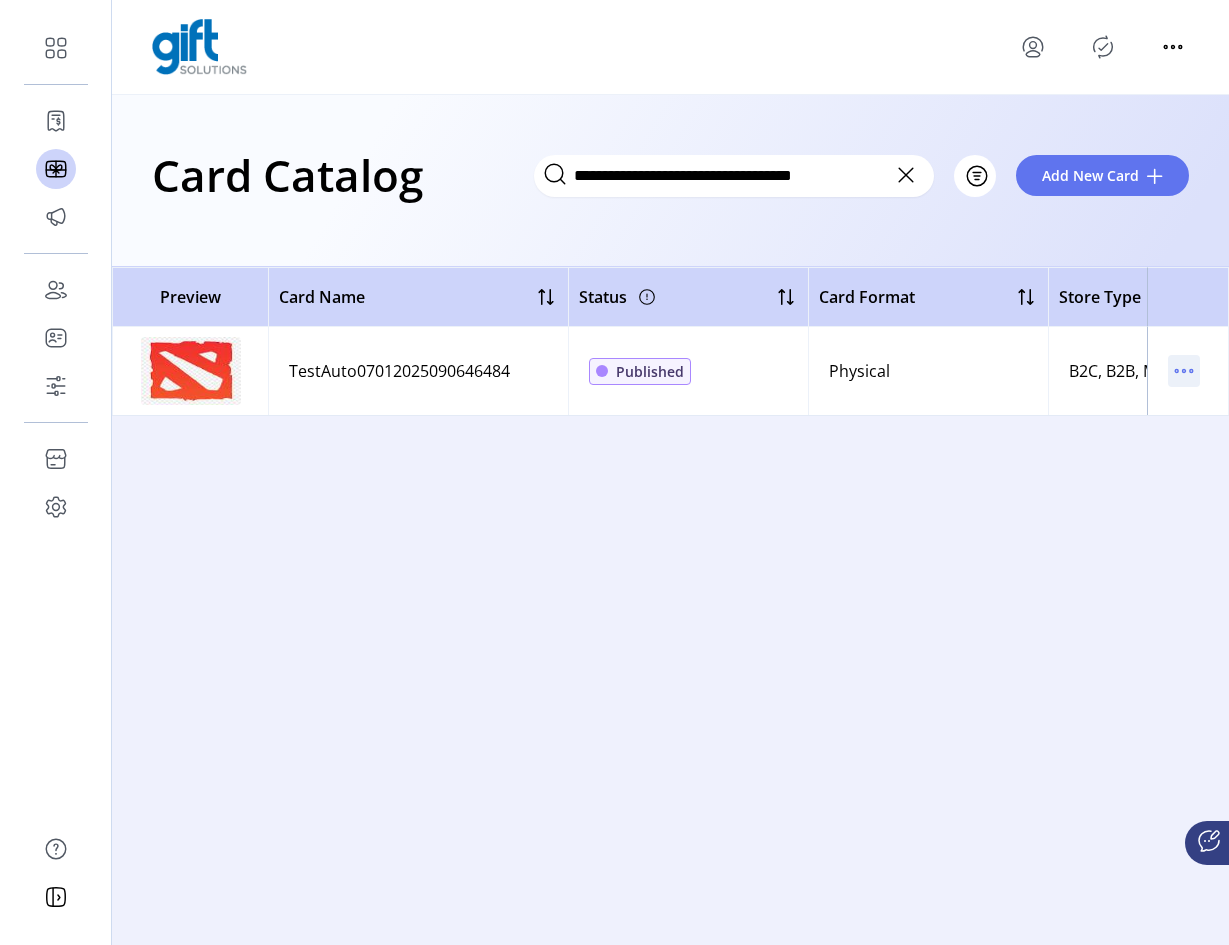 click 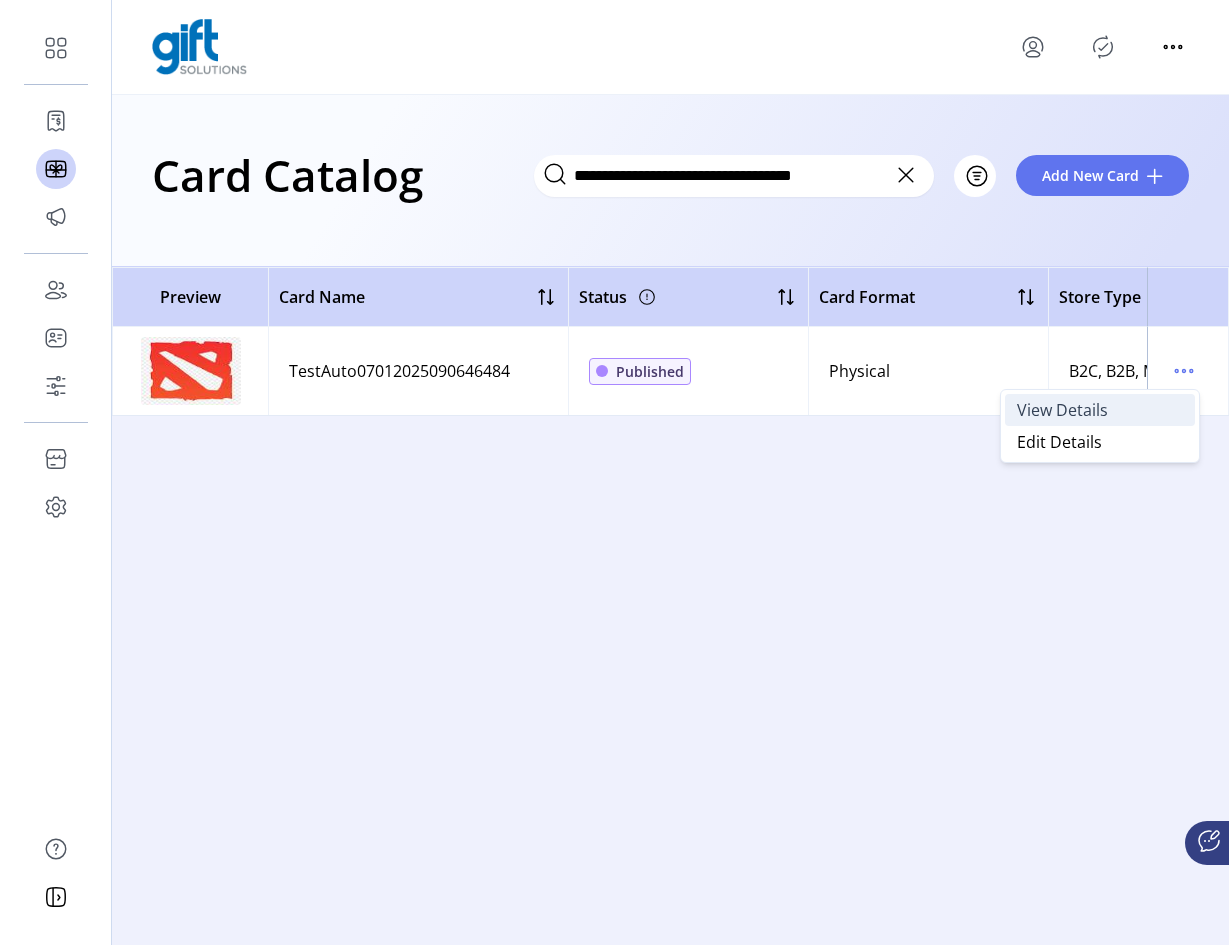 click on "View Details" at bounding box center [1062, 410] 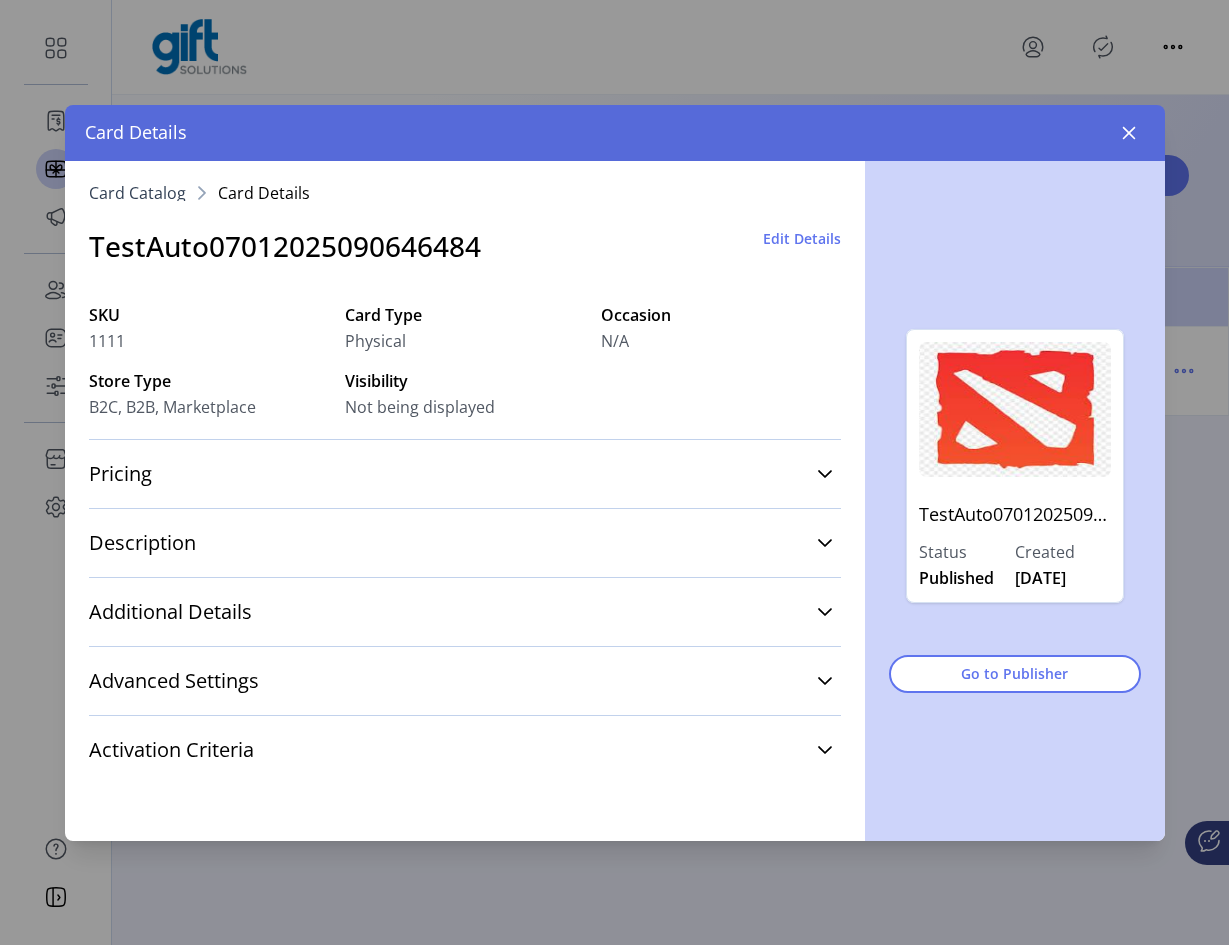 click on "Card Details" 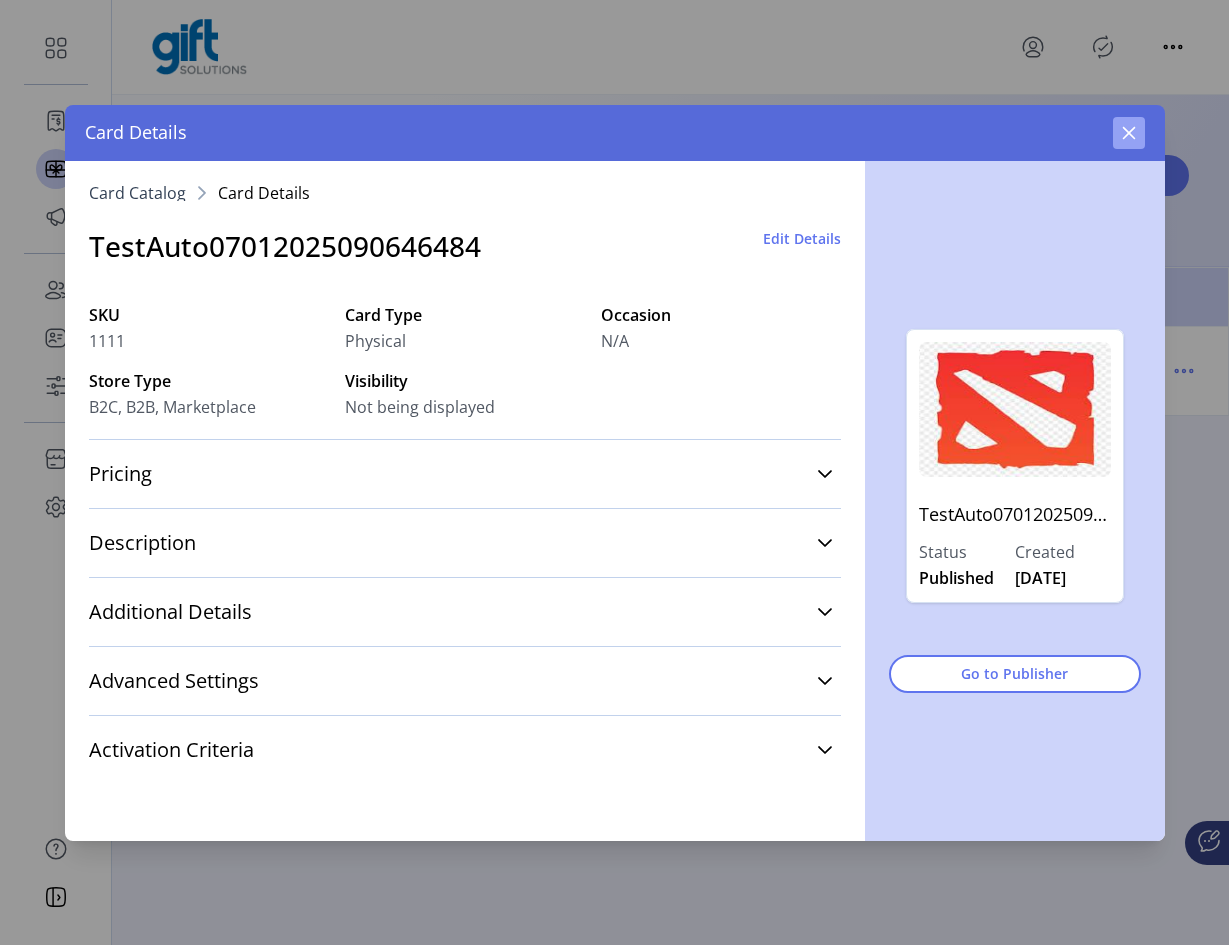 click 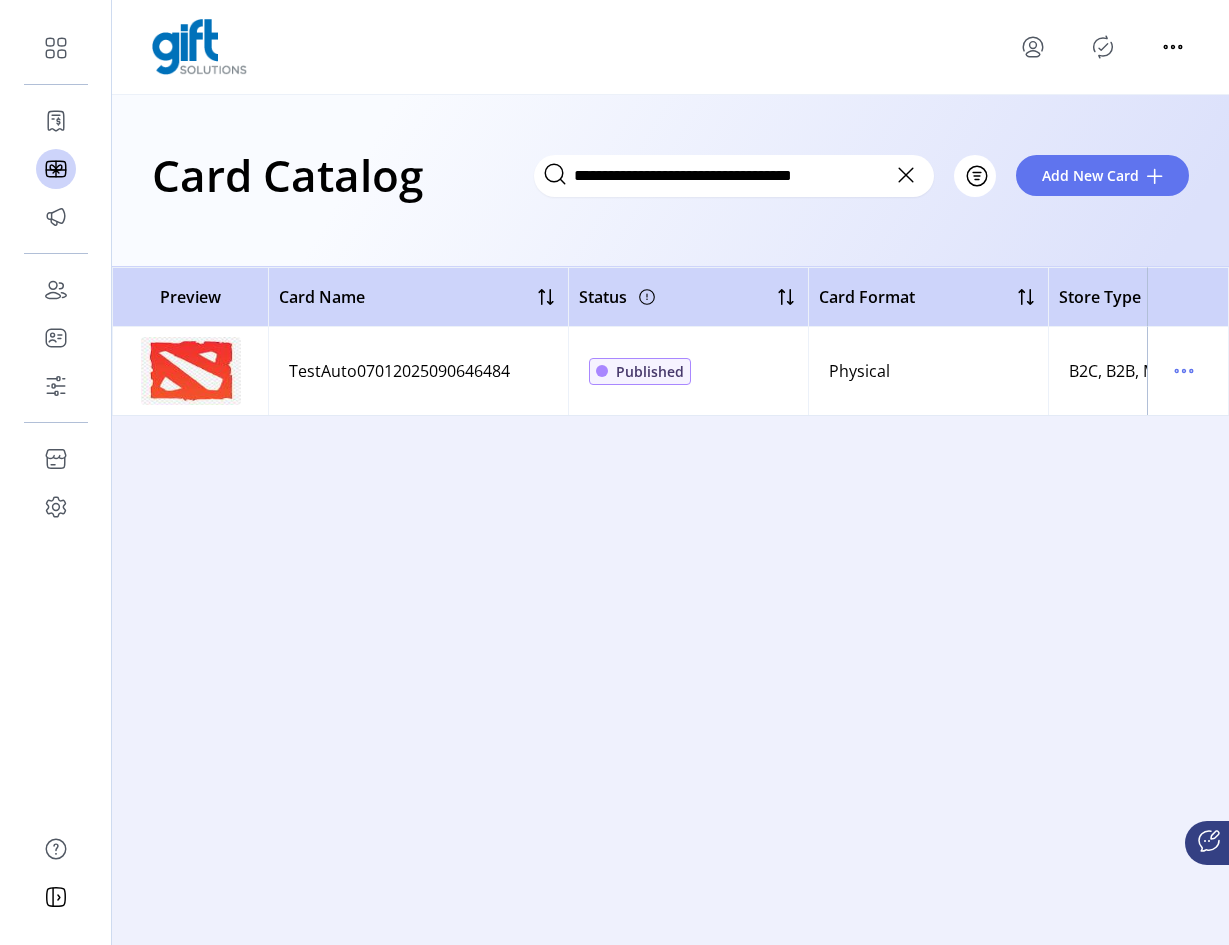 click 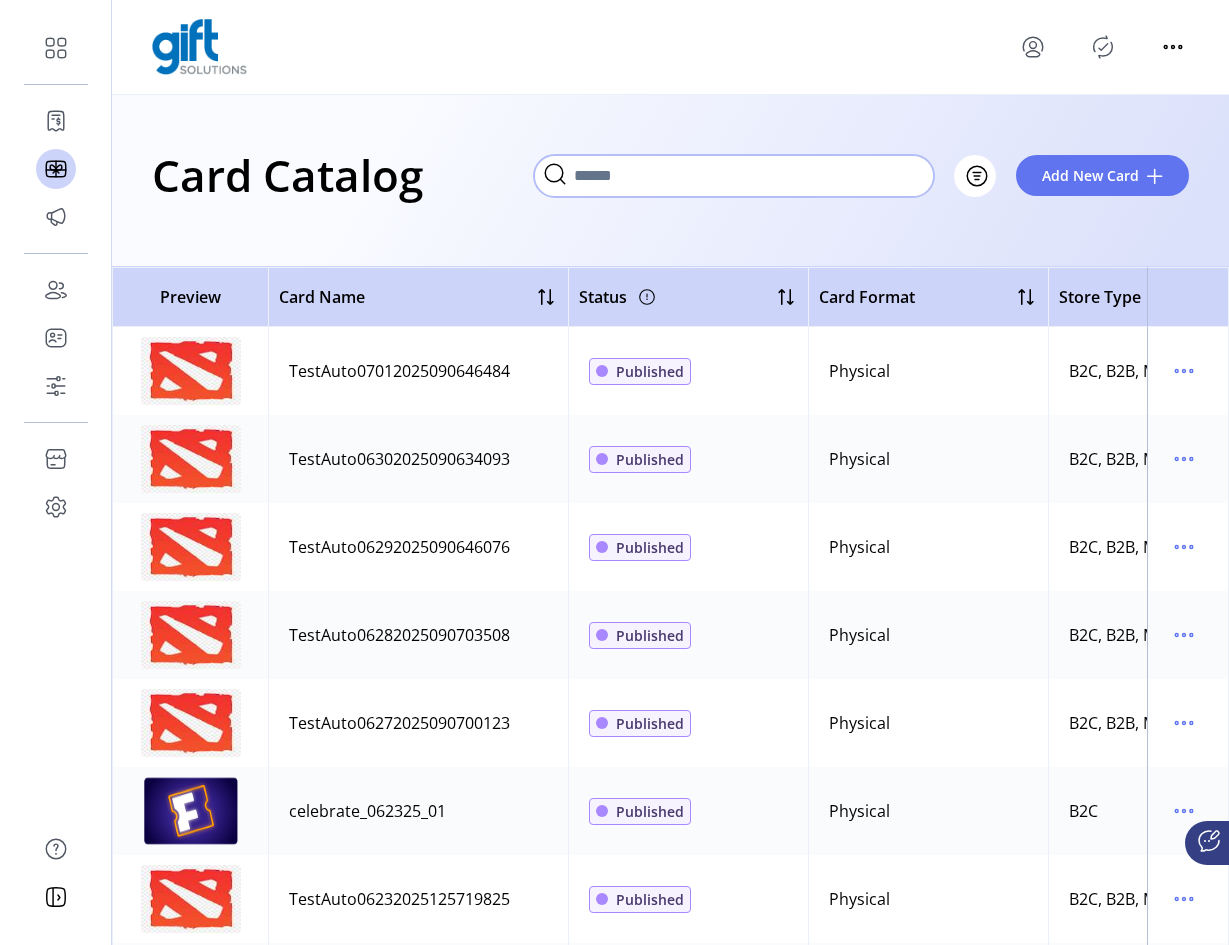 click 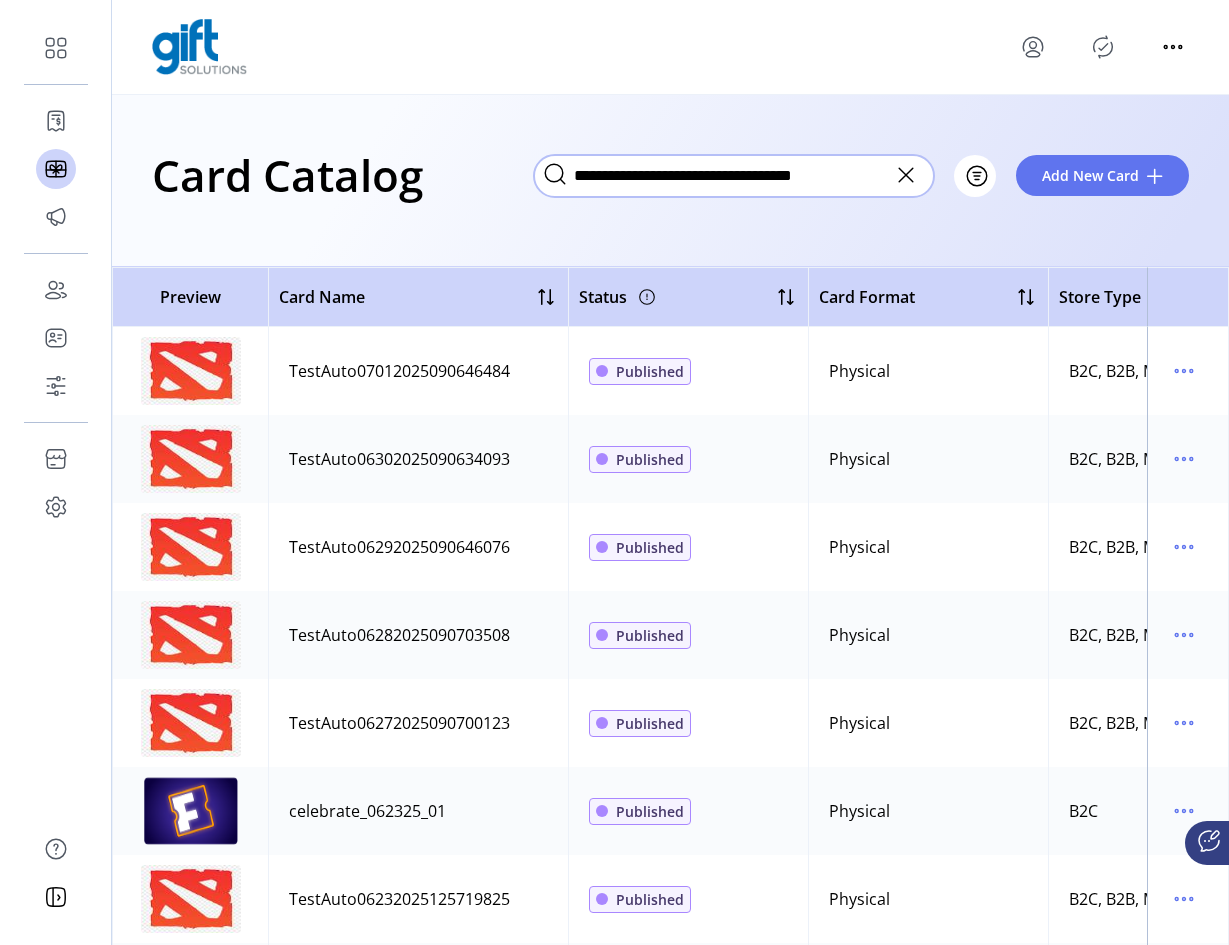 type on "**********" 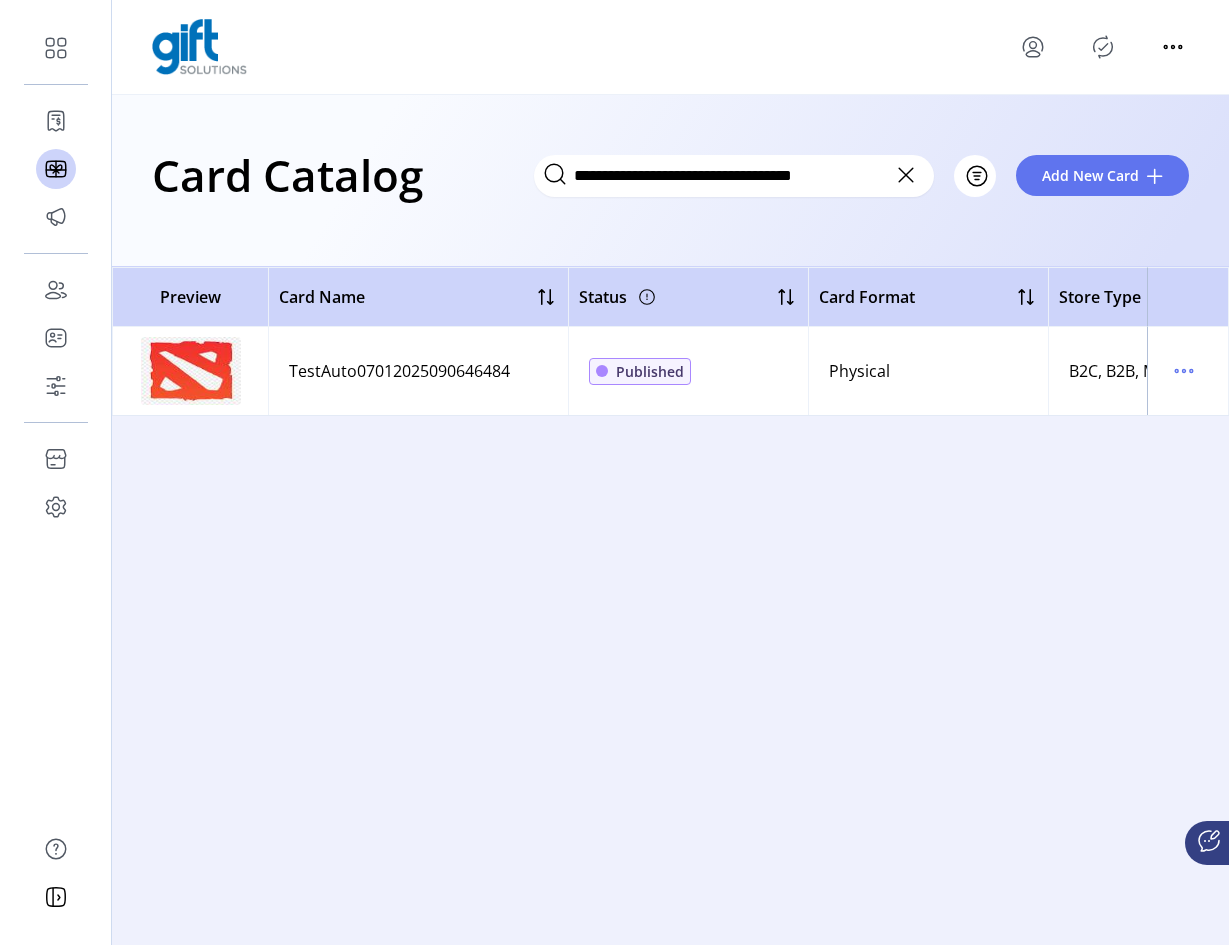 click 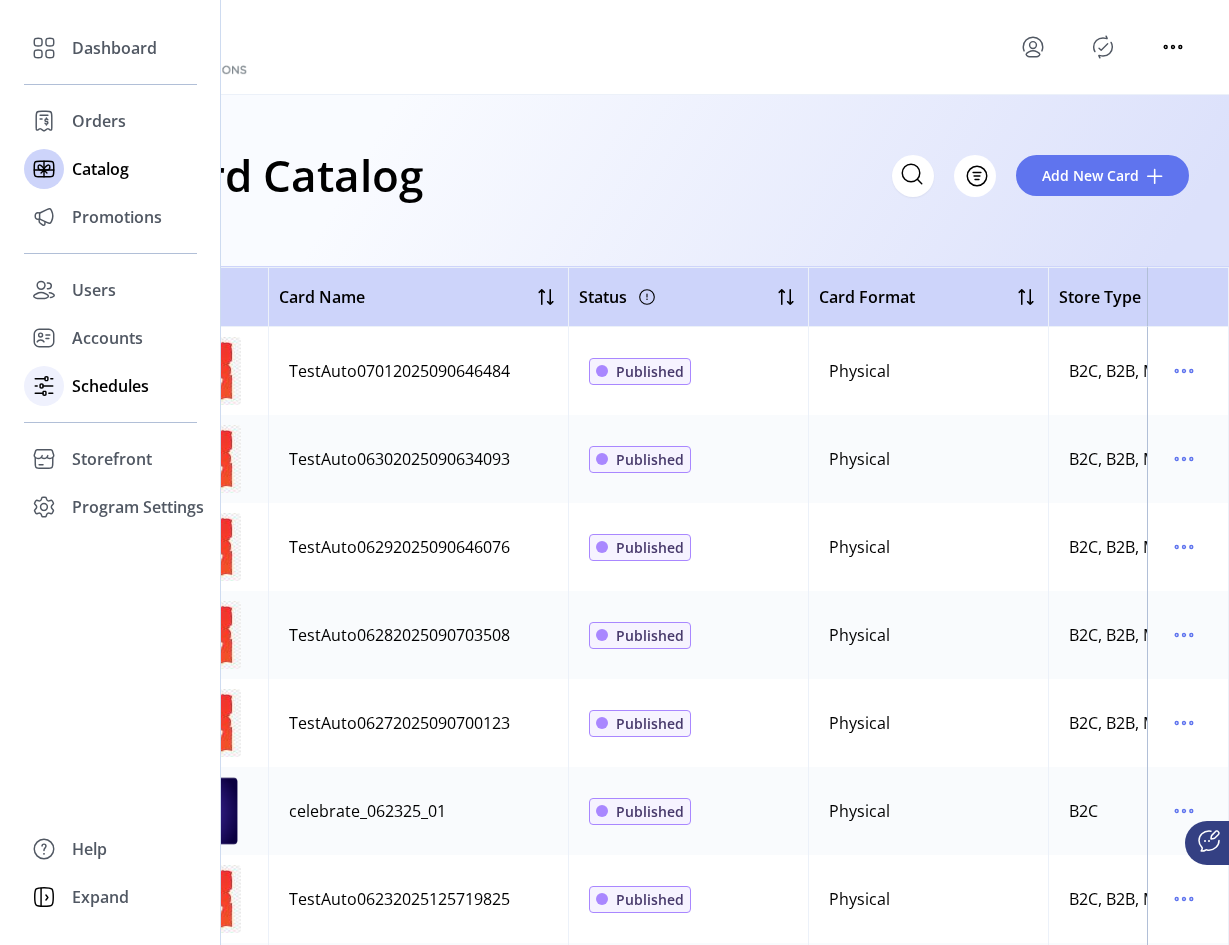 click on "Schedules" 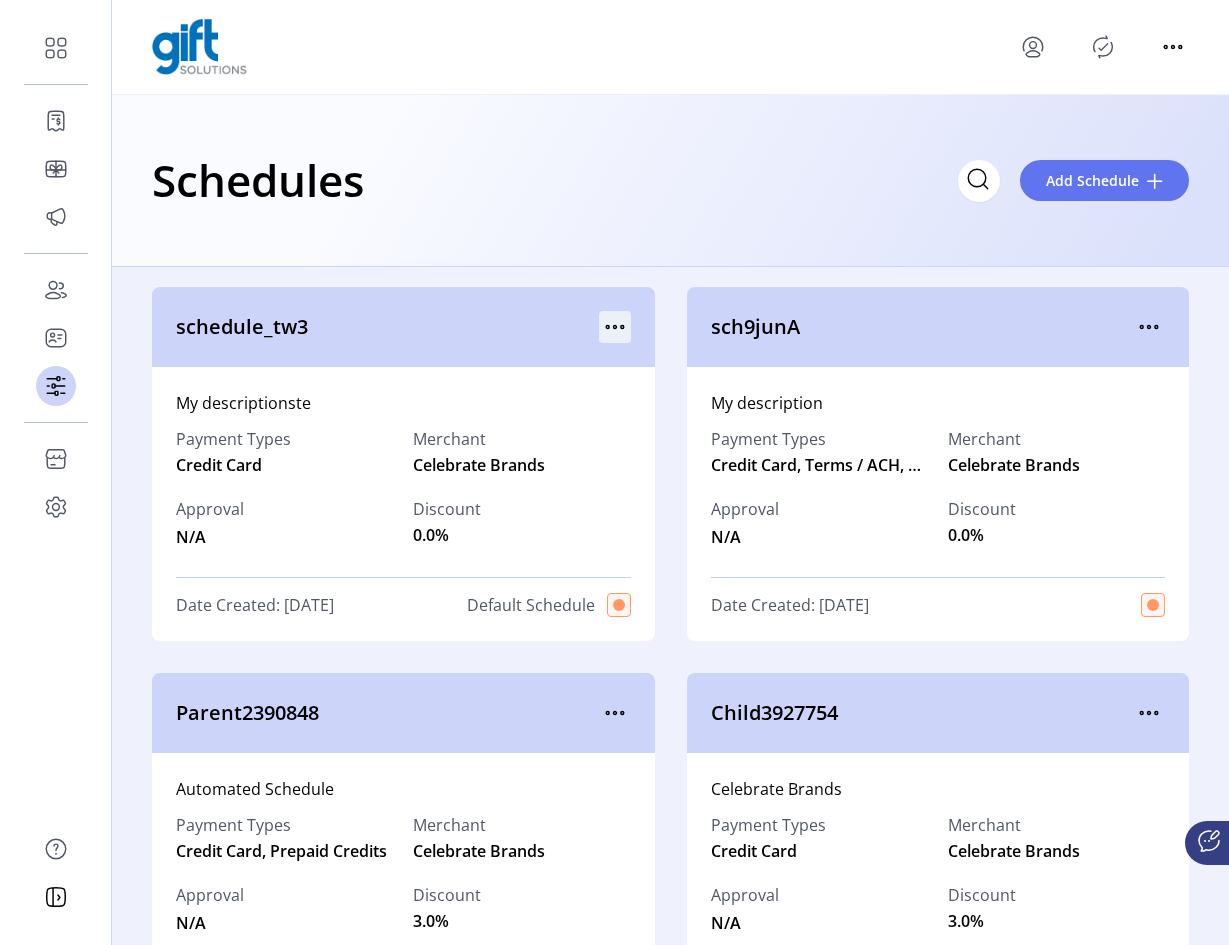 click 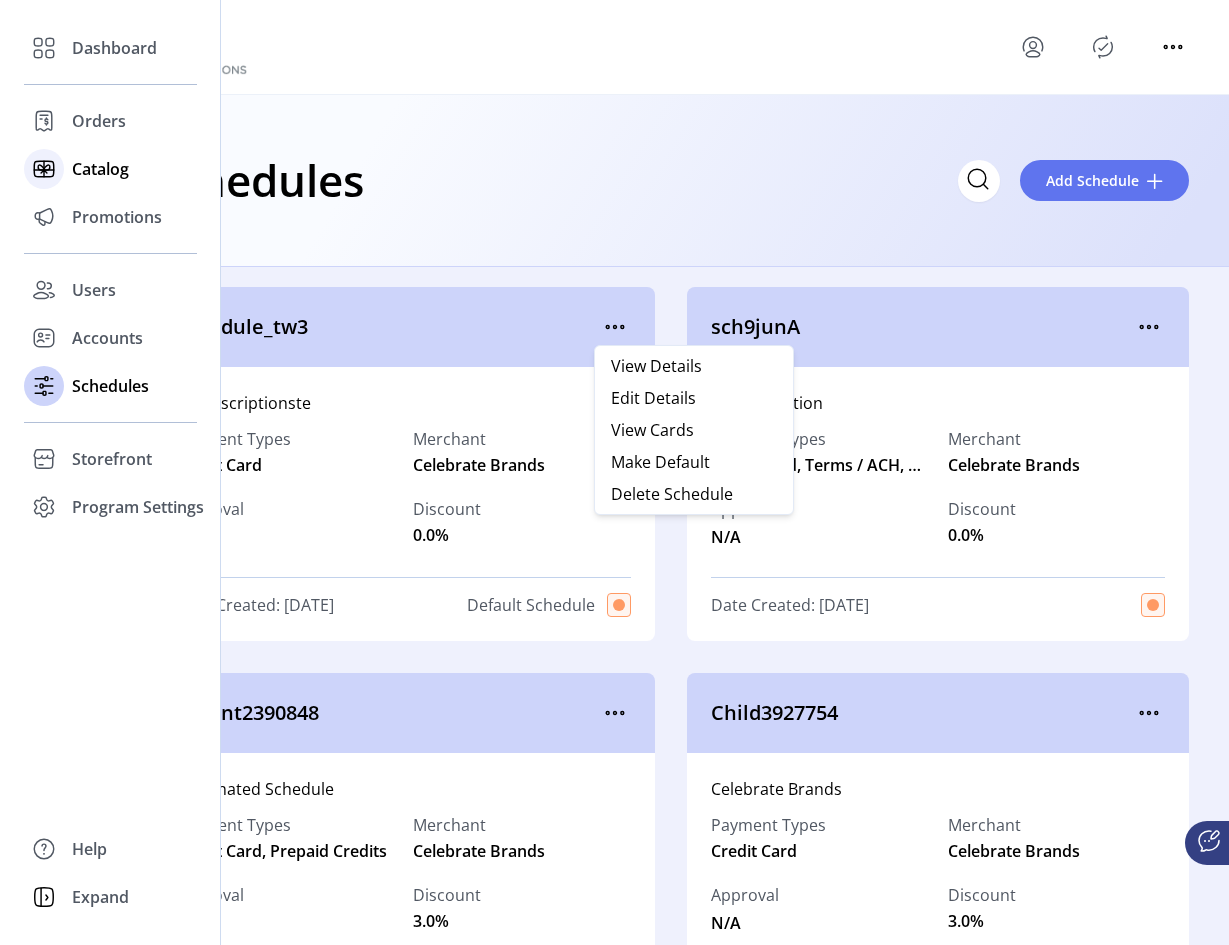 click on "Catalog" 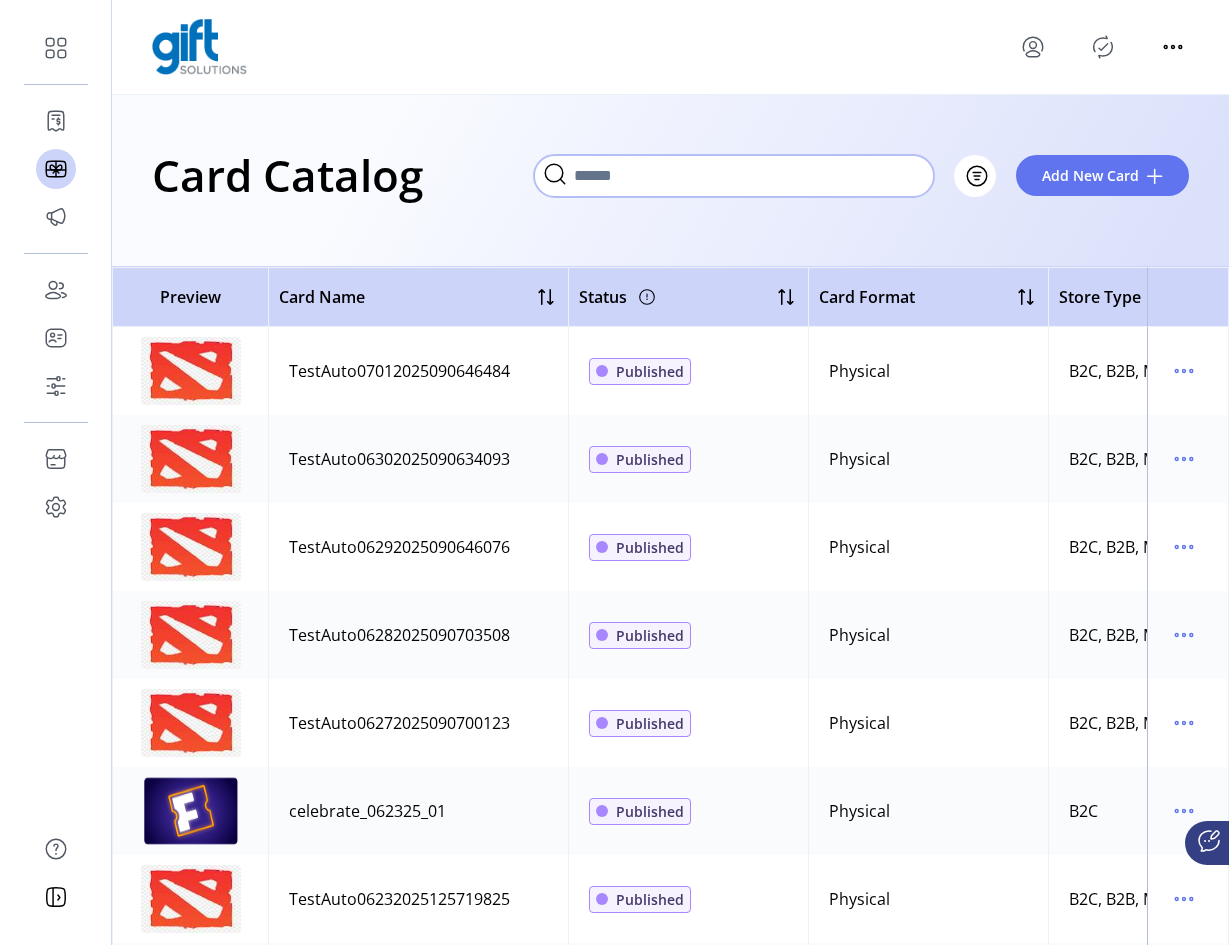 click 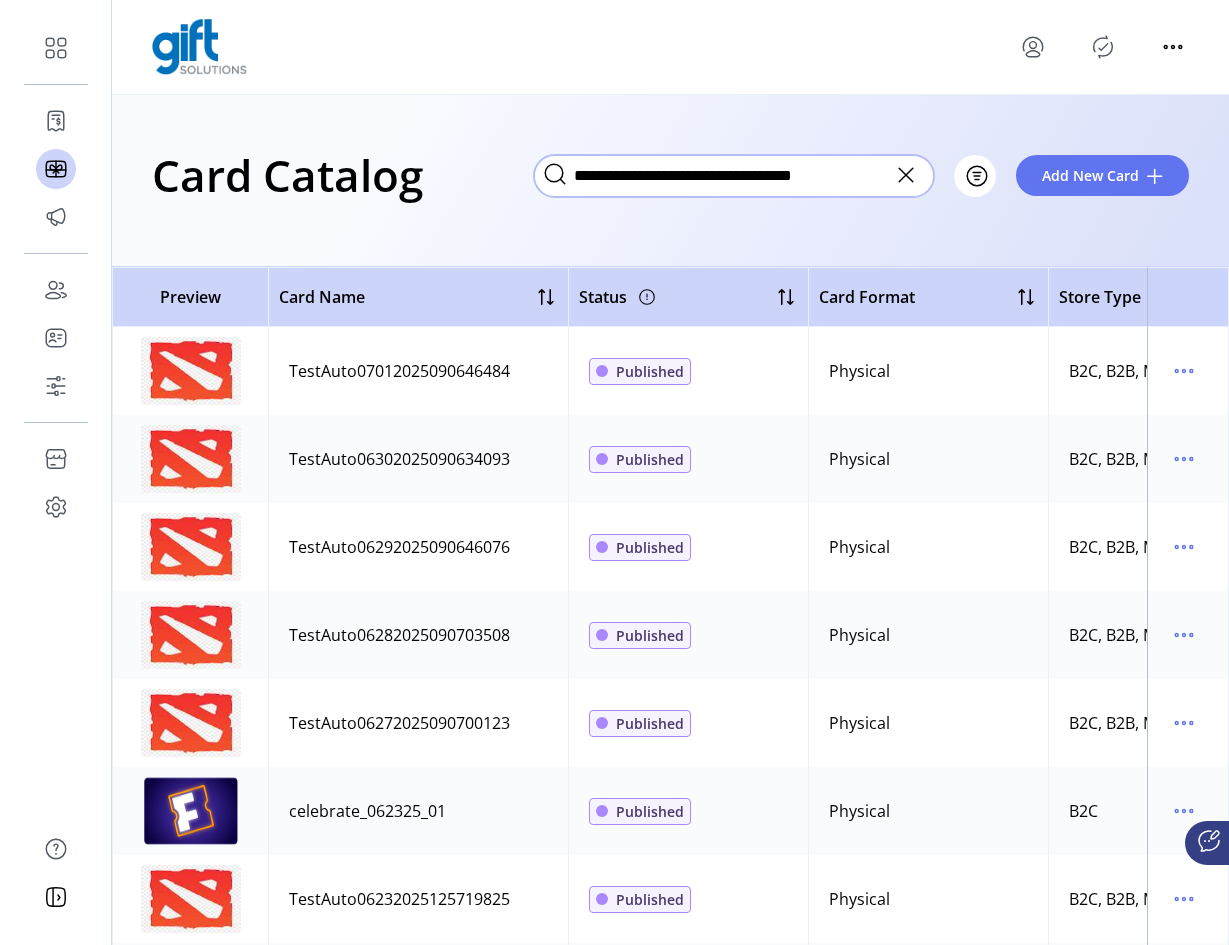 type on "**********" 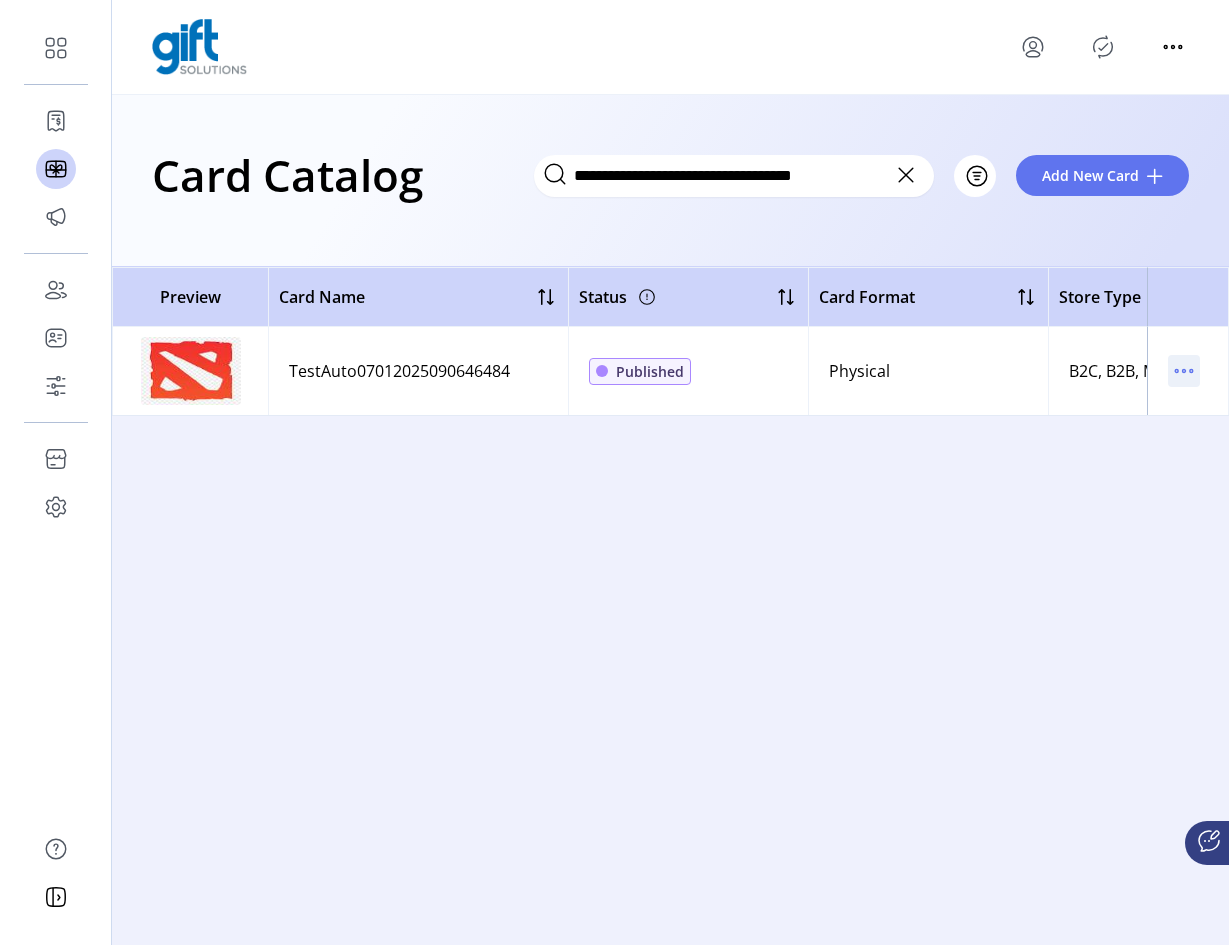 click 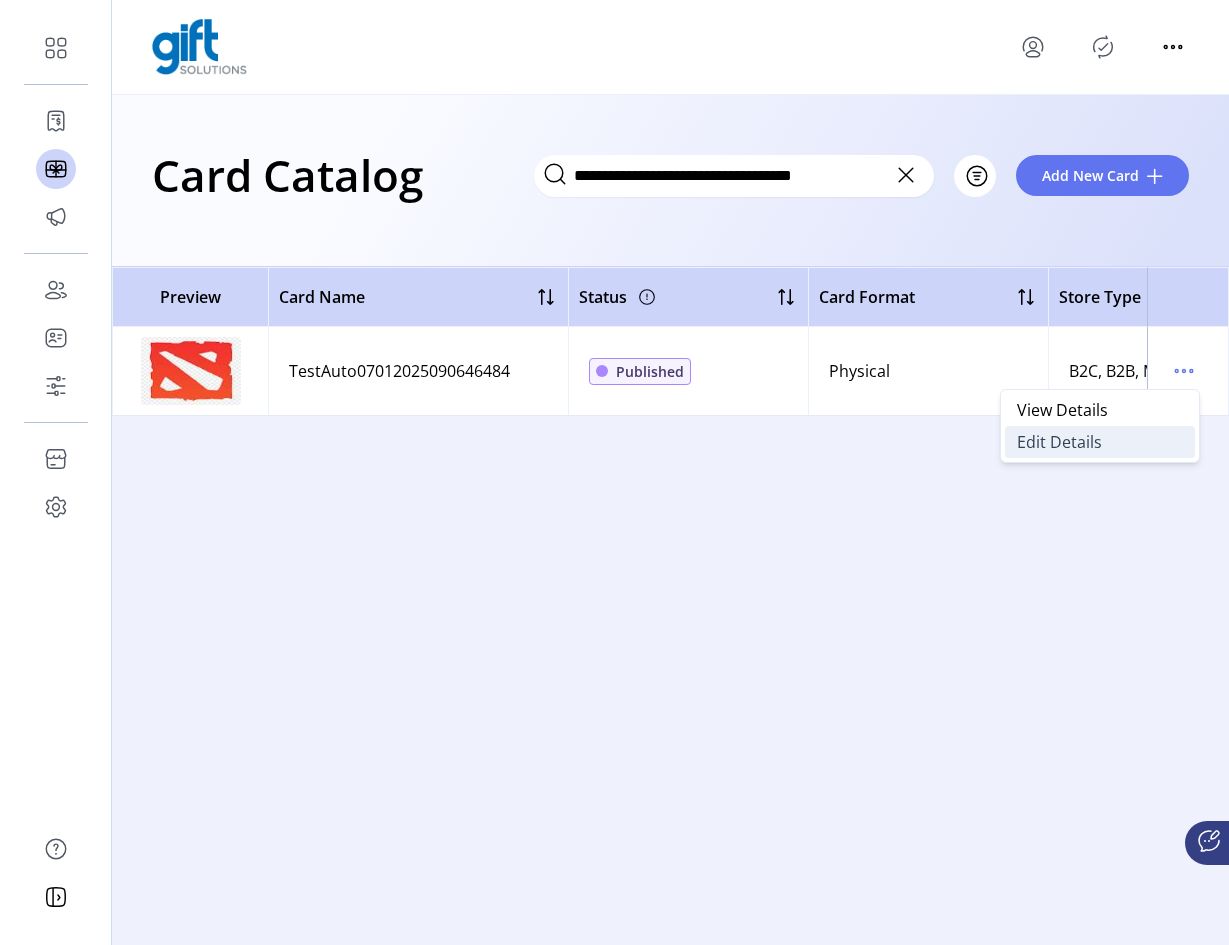click on "Edit Details" at bounding box center (1059, 442) 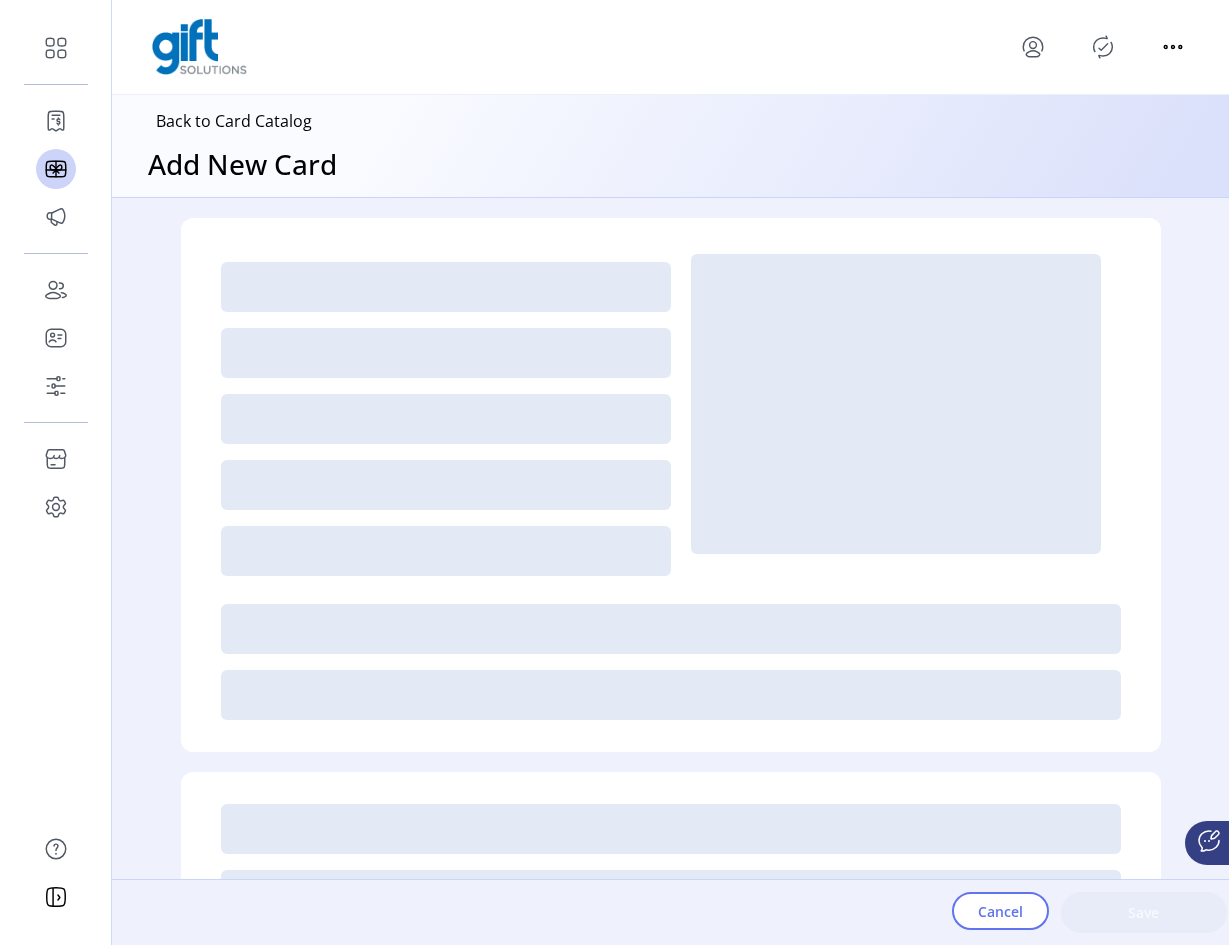 type on "**********" 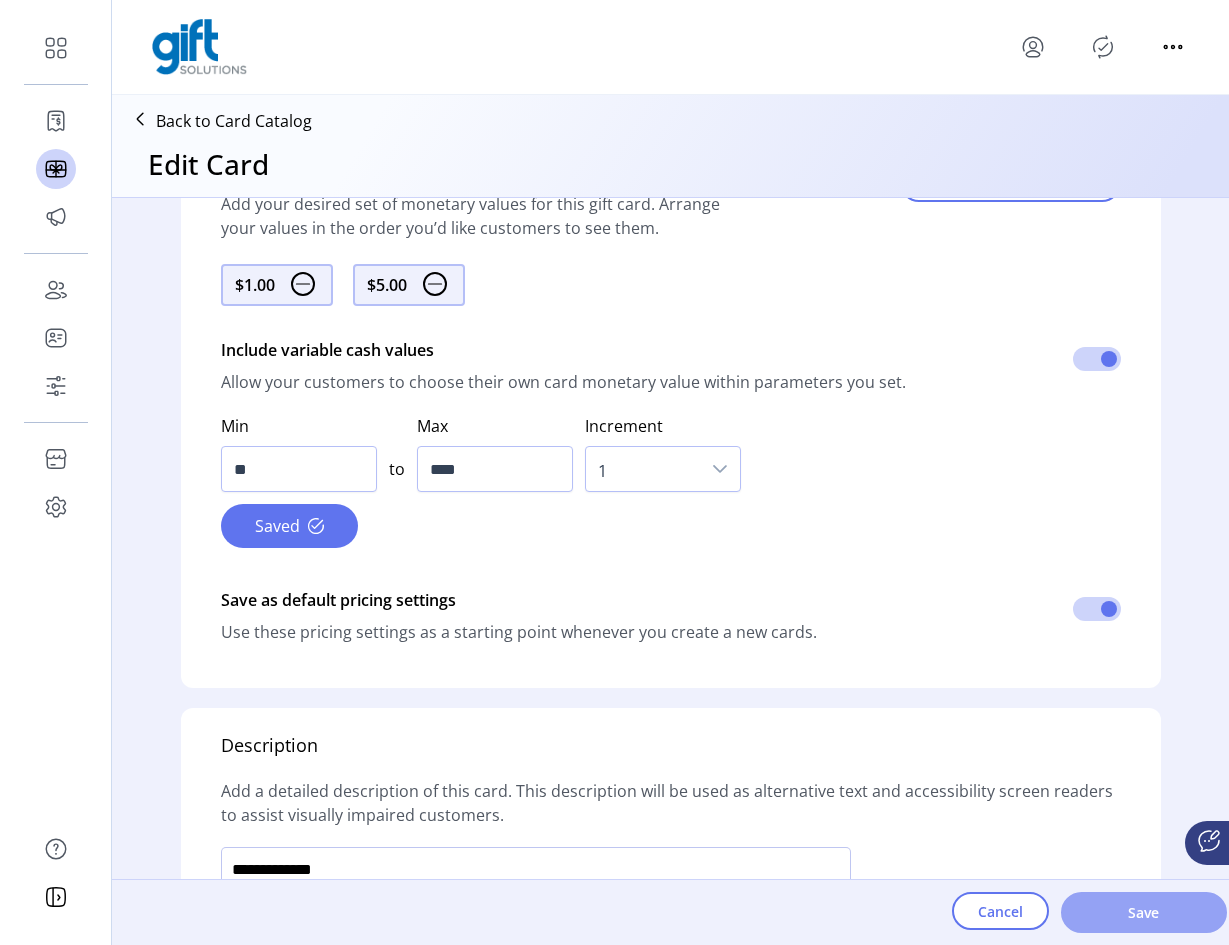 scroll, scrollTop: 1001, scrollLeft: 0, axis: vertical 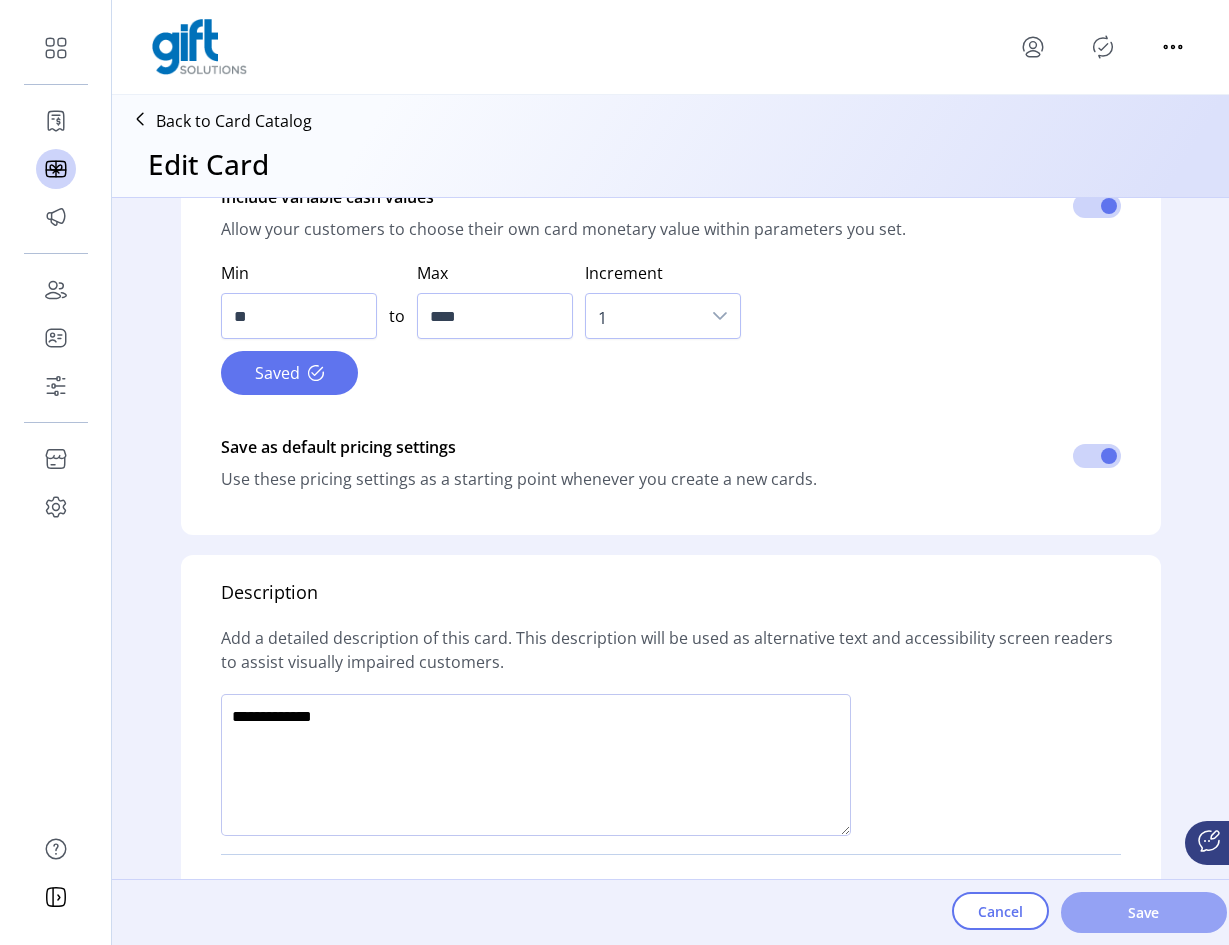 click on "Save" 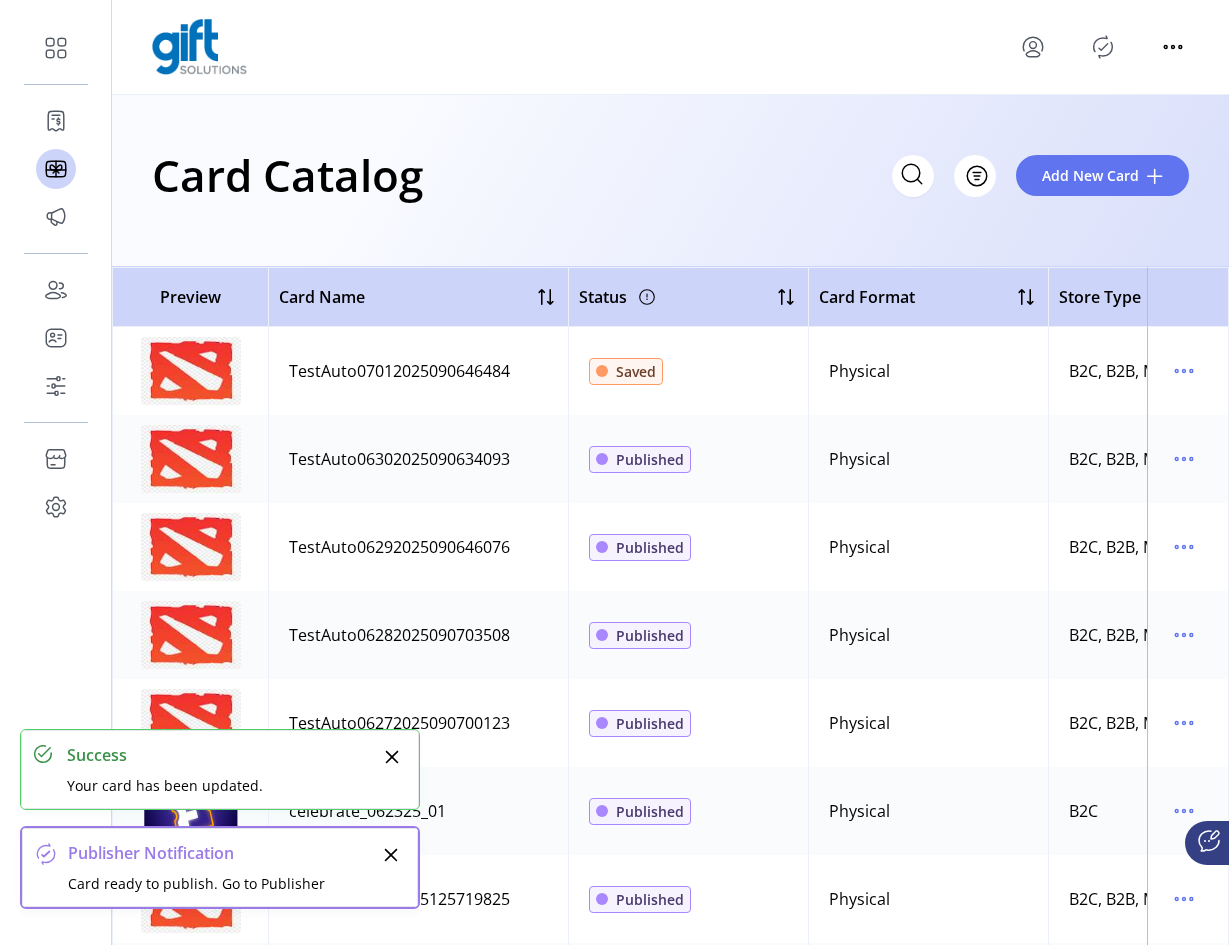 click 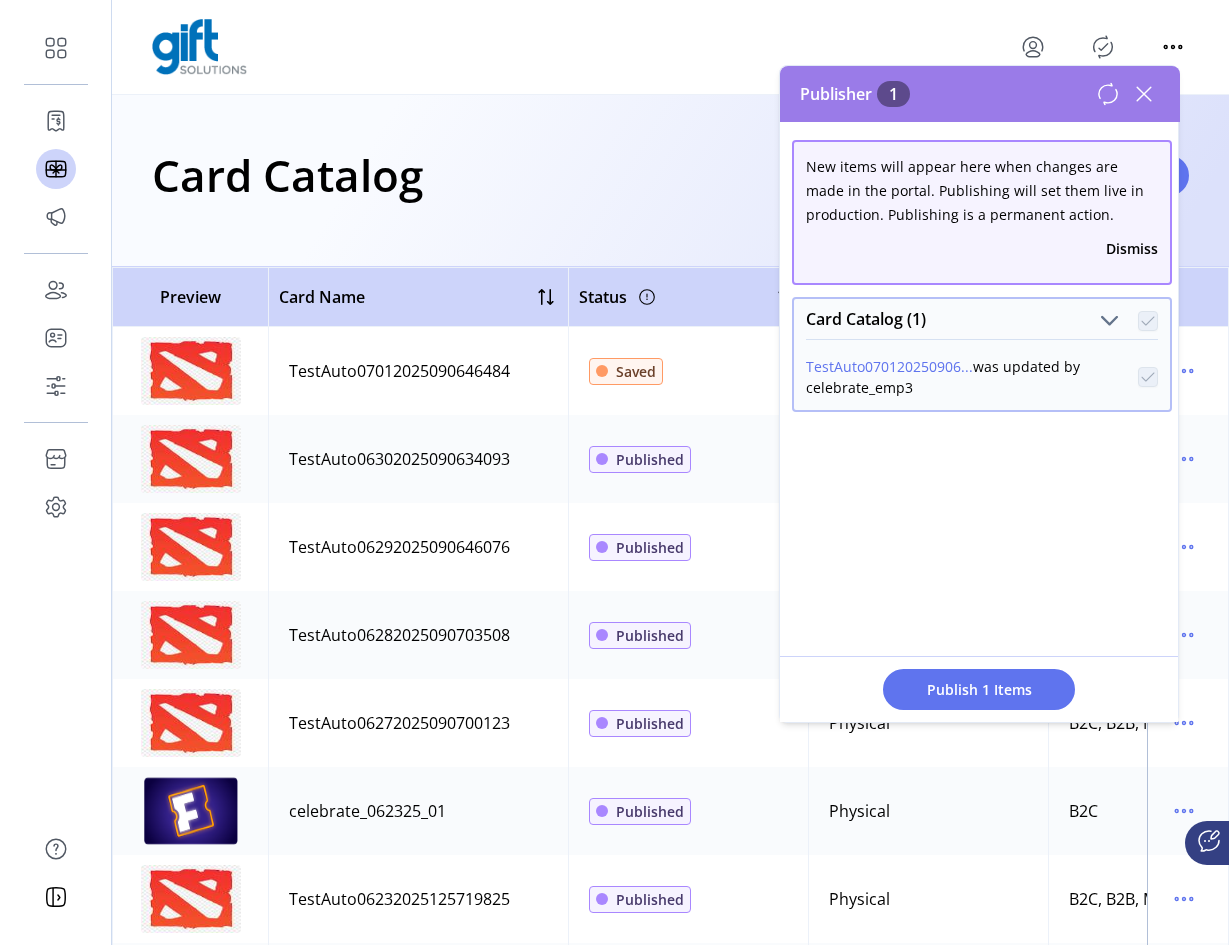 click 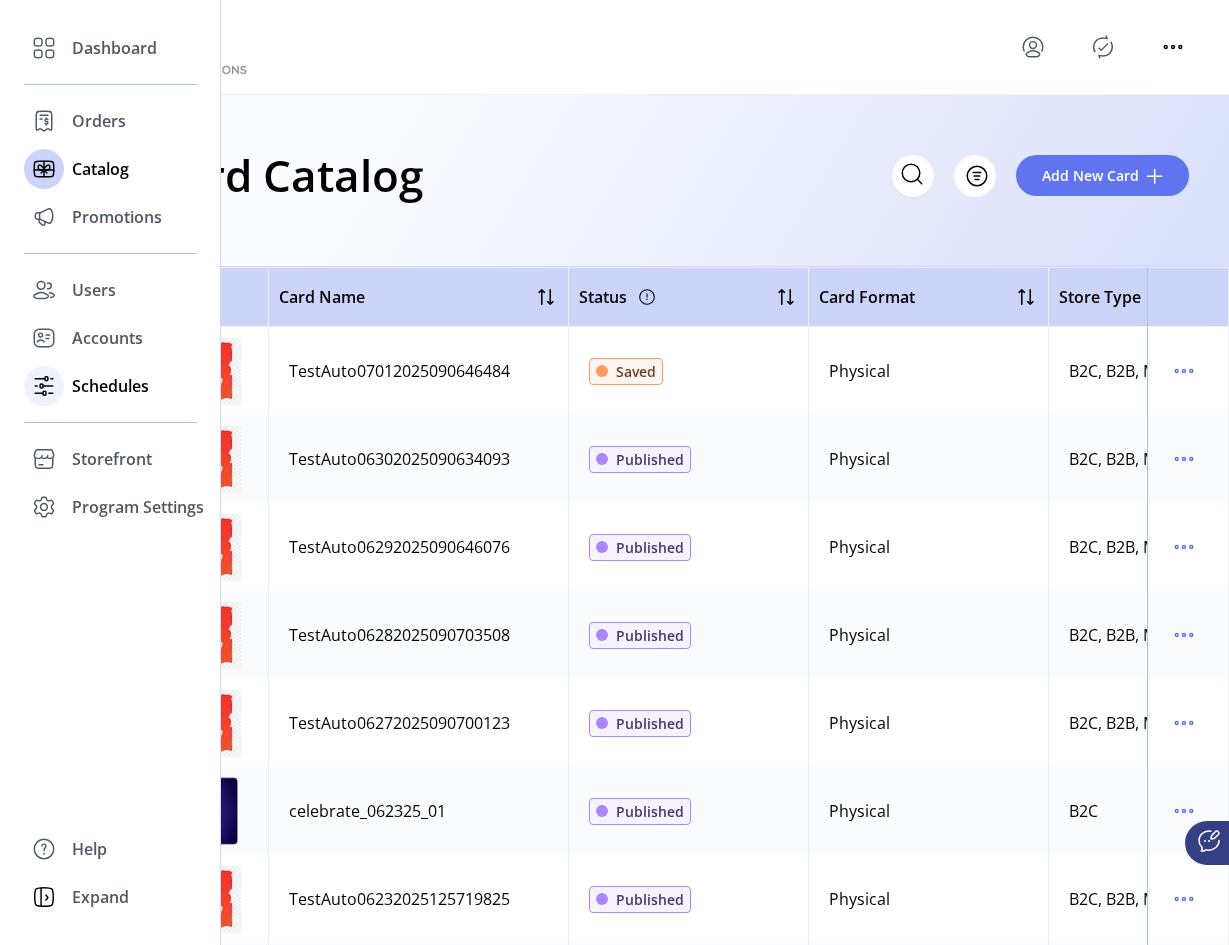 click on "Schedules" 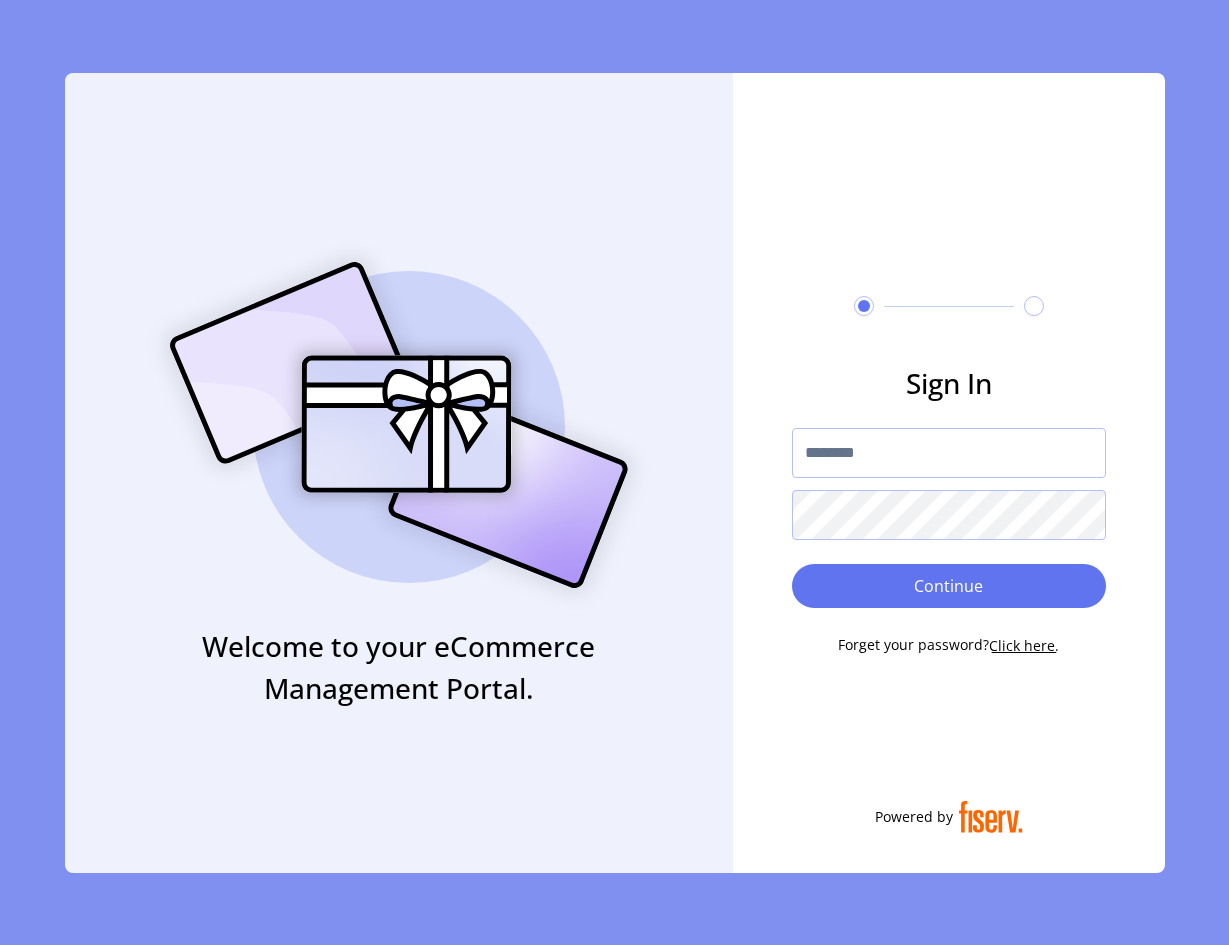 click at bounding box center (949, 453) 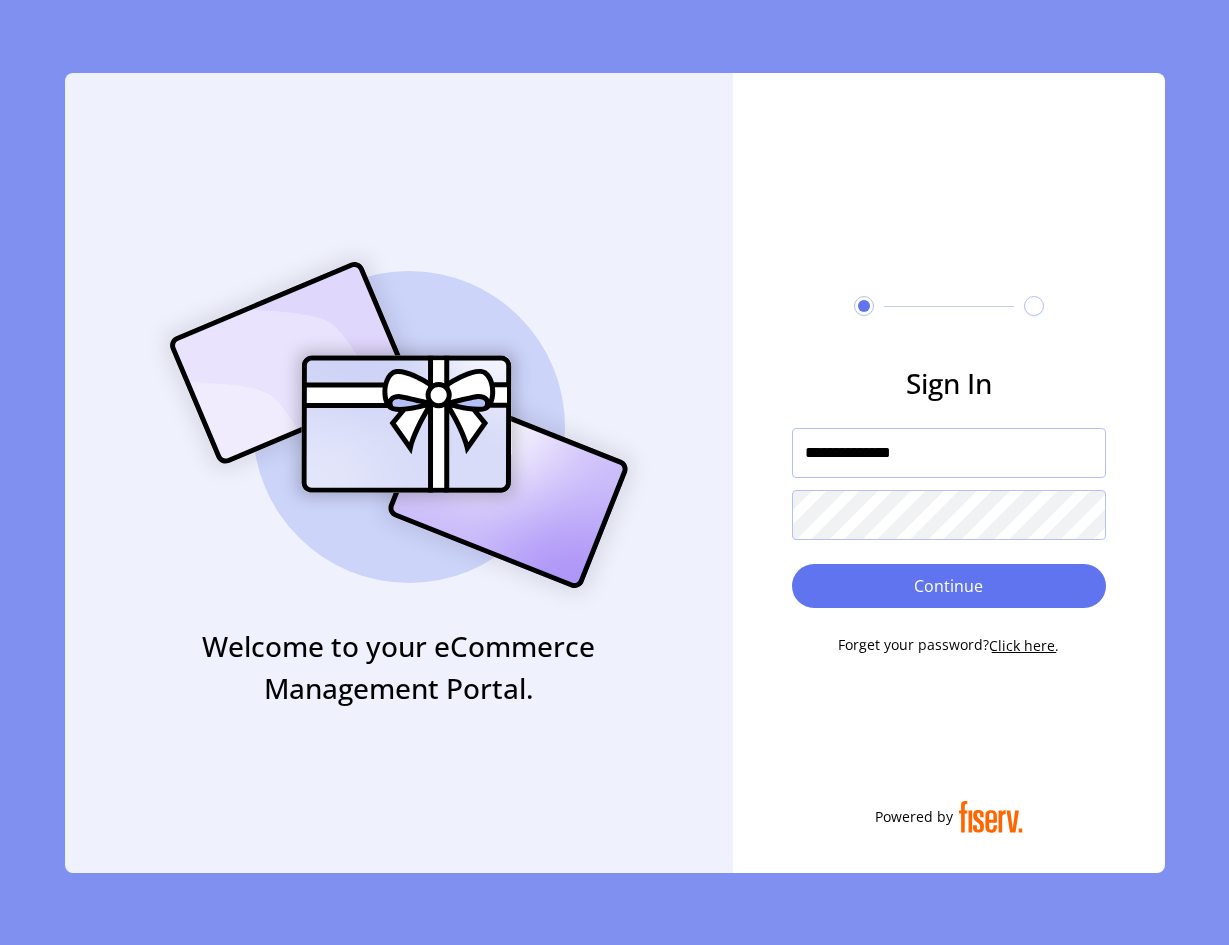 type on "**********" 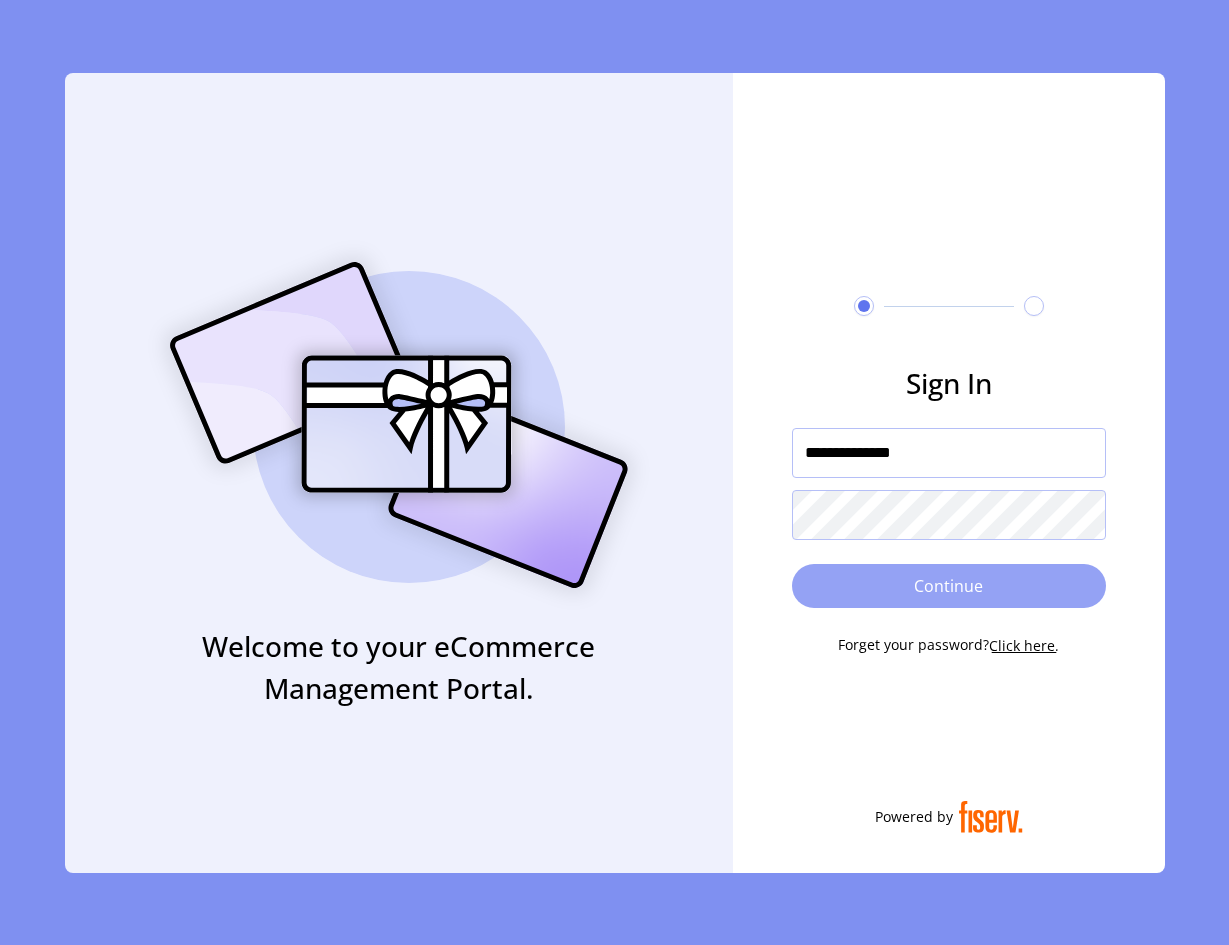 click on "Continue" at bounding box center [949, 586] 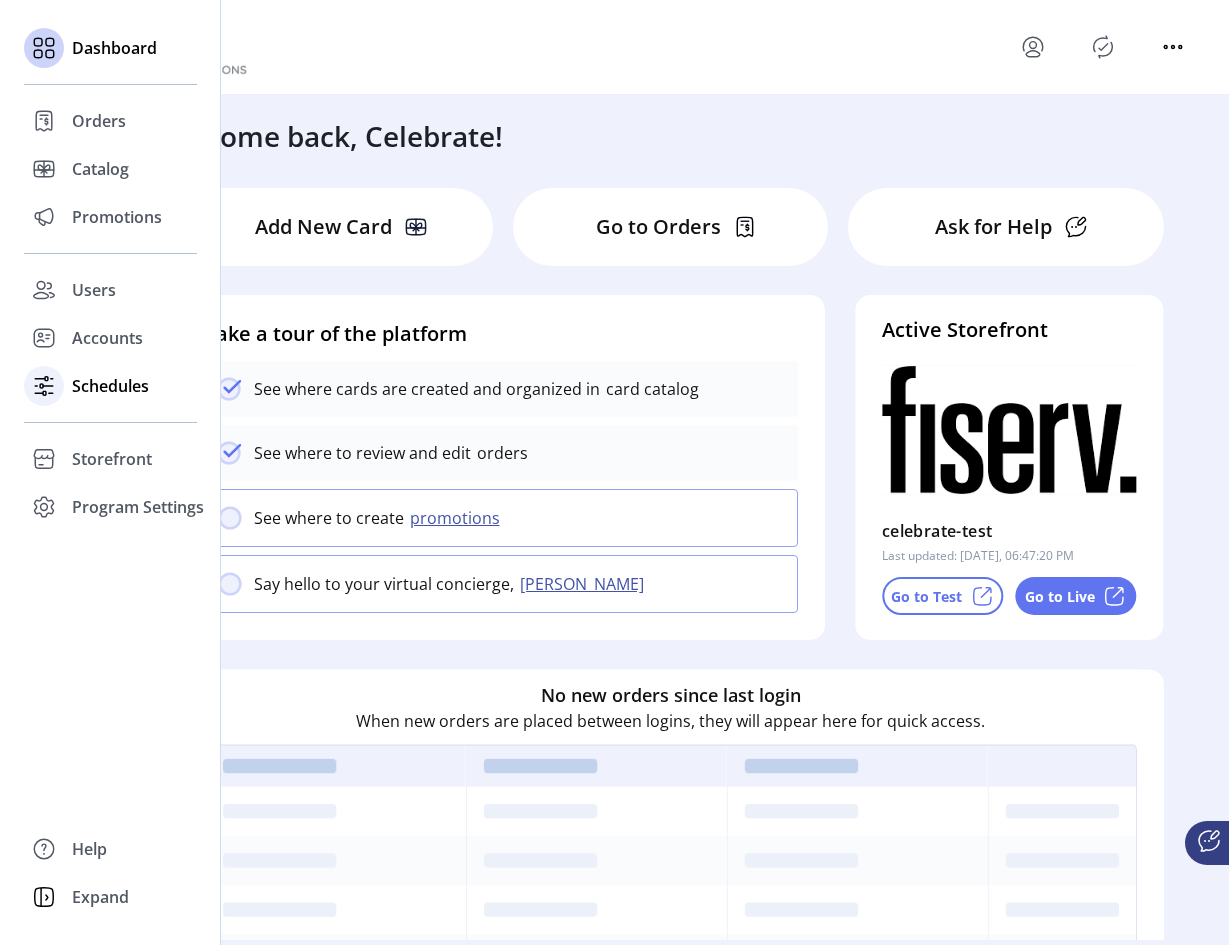 click on "Schedules" 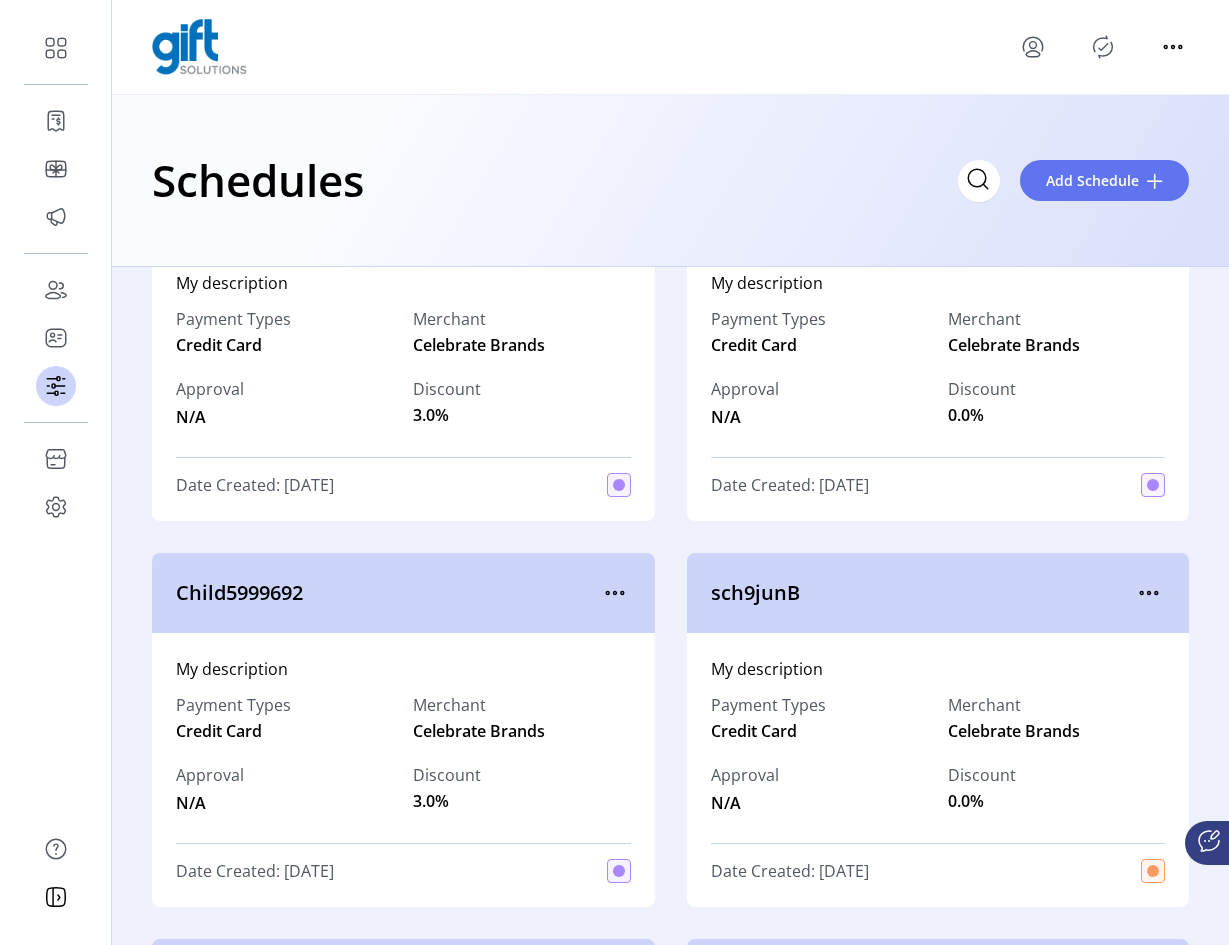 scroll, scrollTop: 900, scrollLeft: 0, axis: vertical 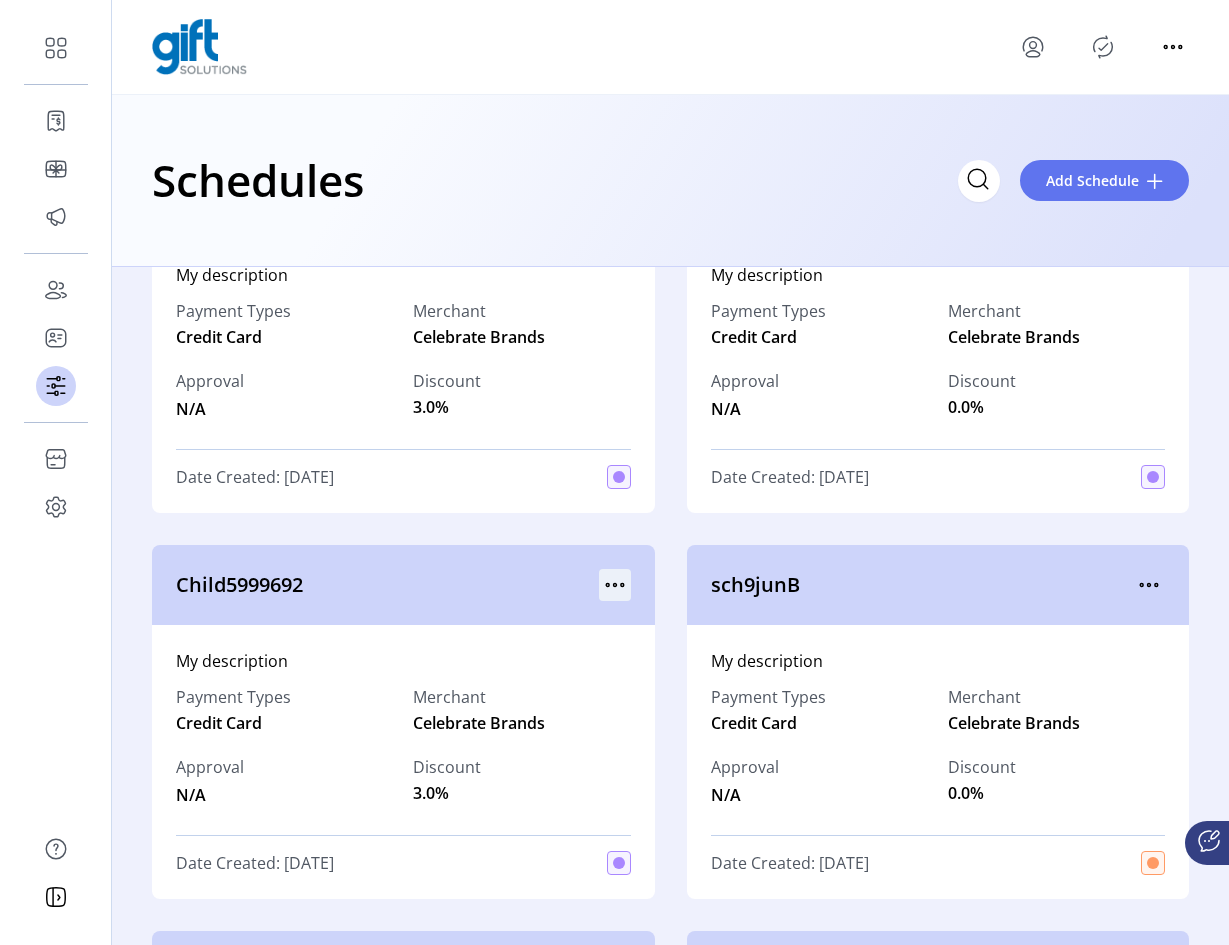 click 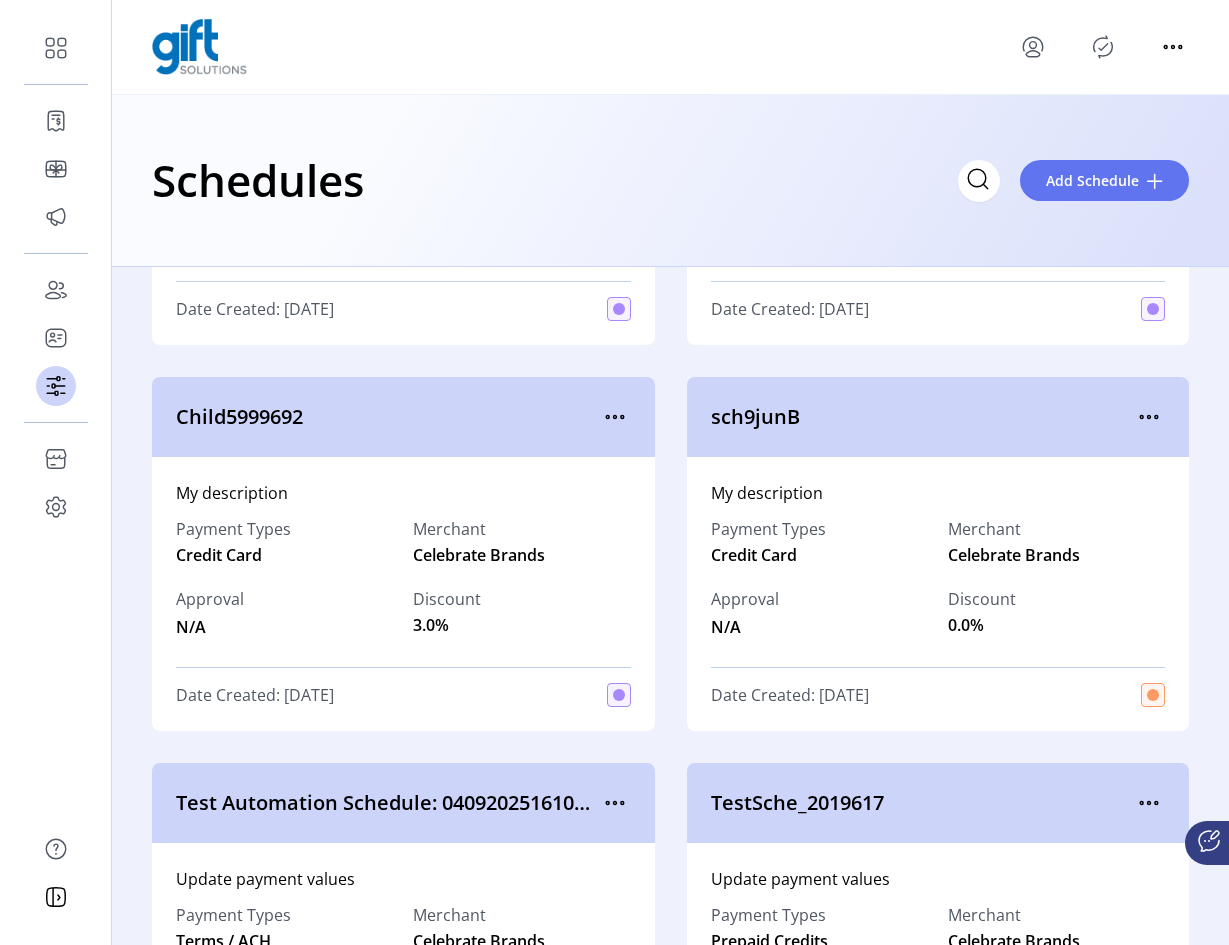 scroll, scrollTop: 1100, scrollLeft: 0, axis: vertical 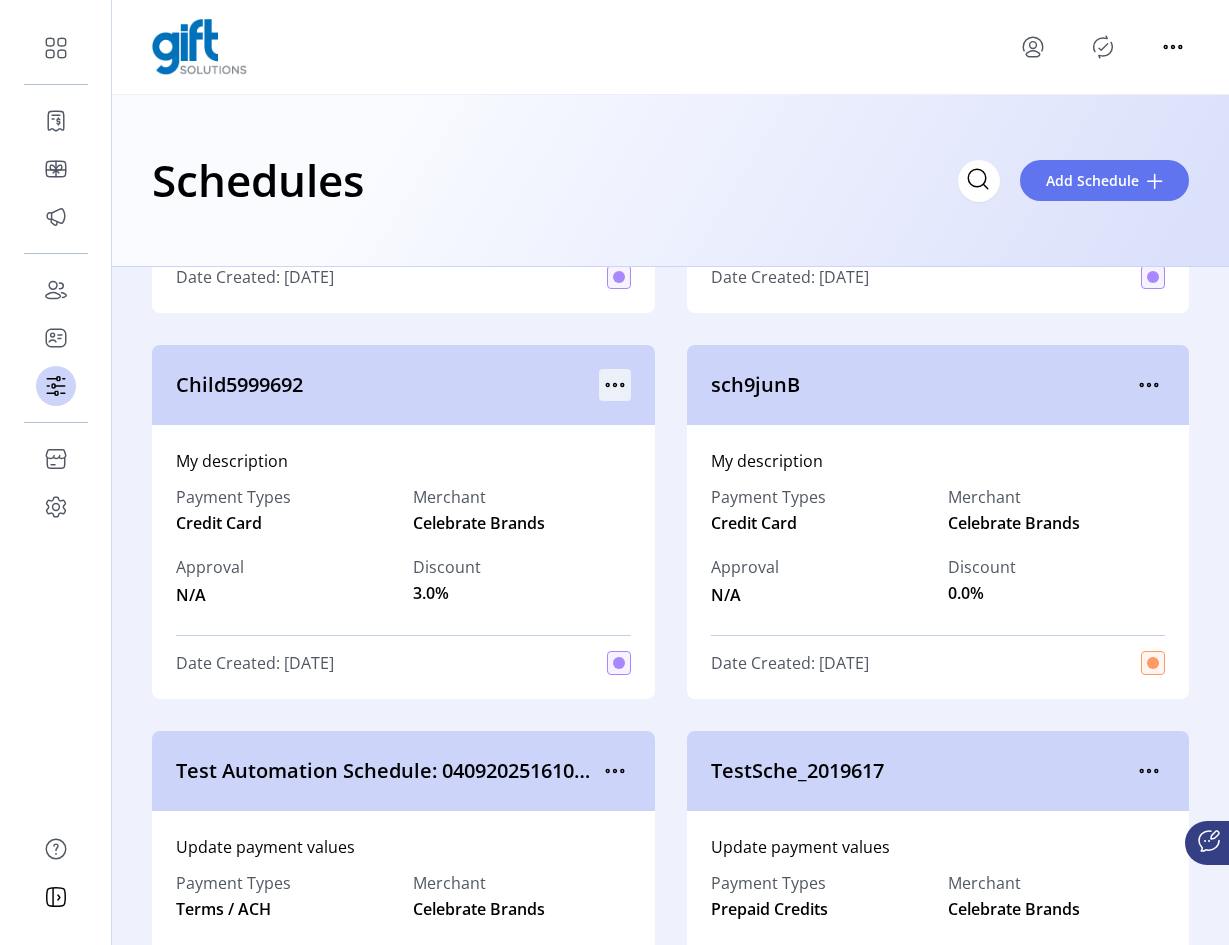 click 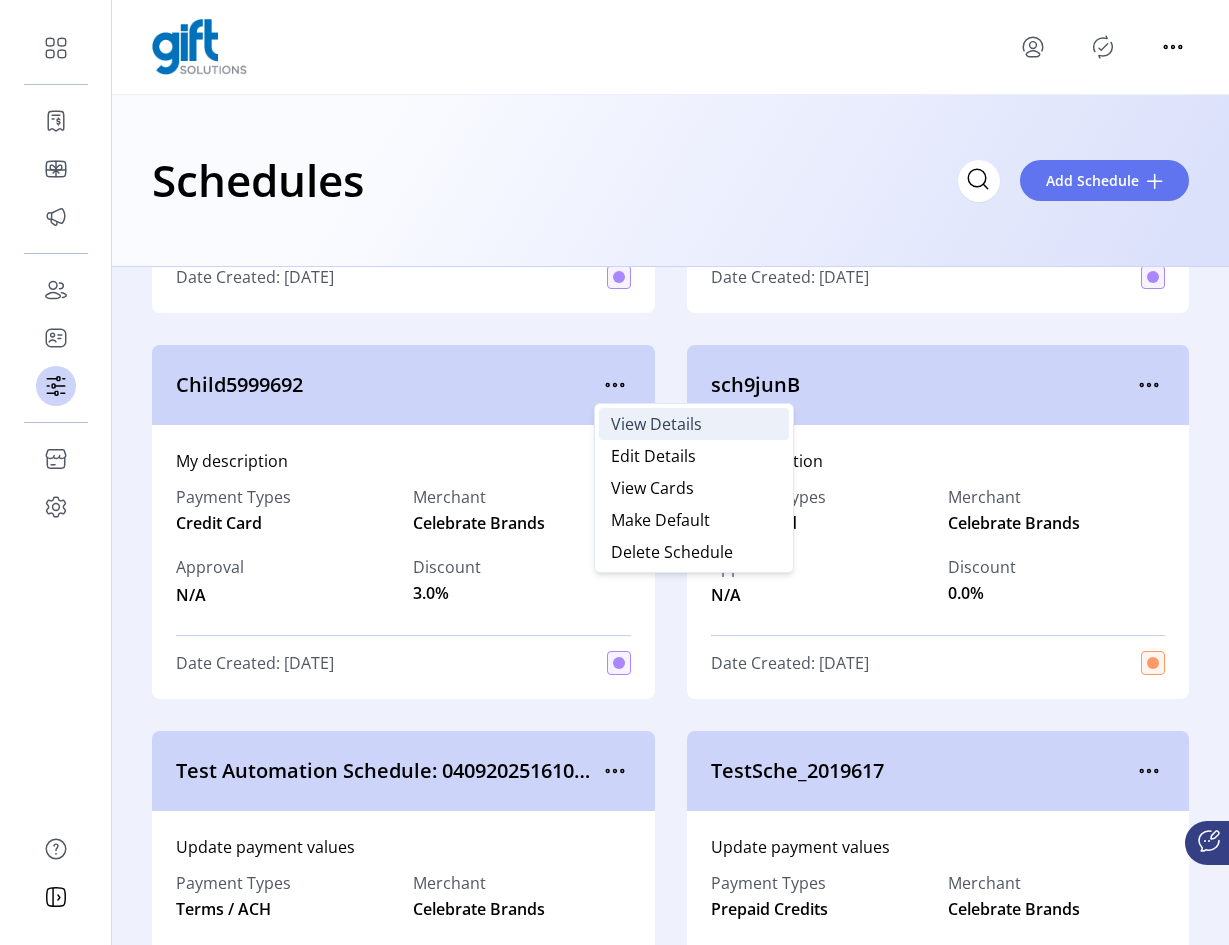 click on "View Details" at bounding box center (656, 424) 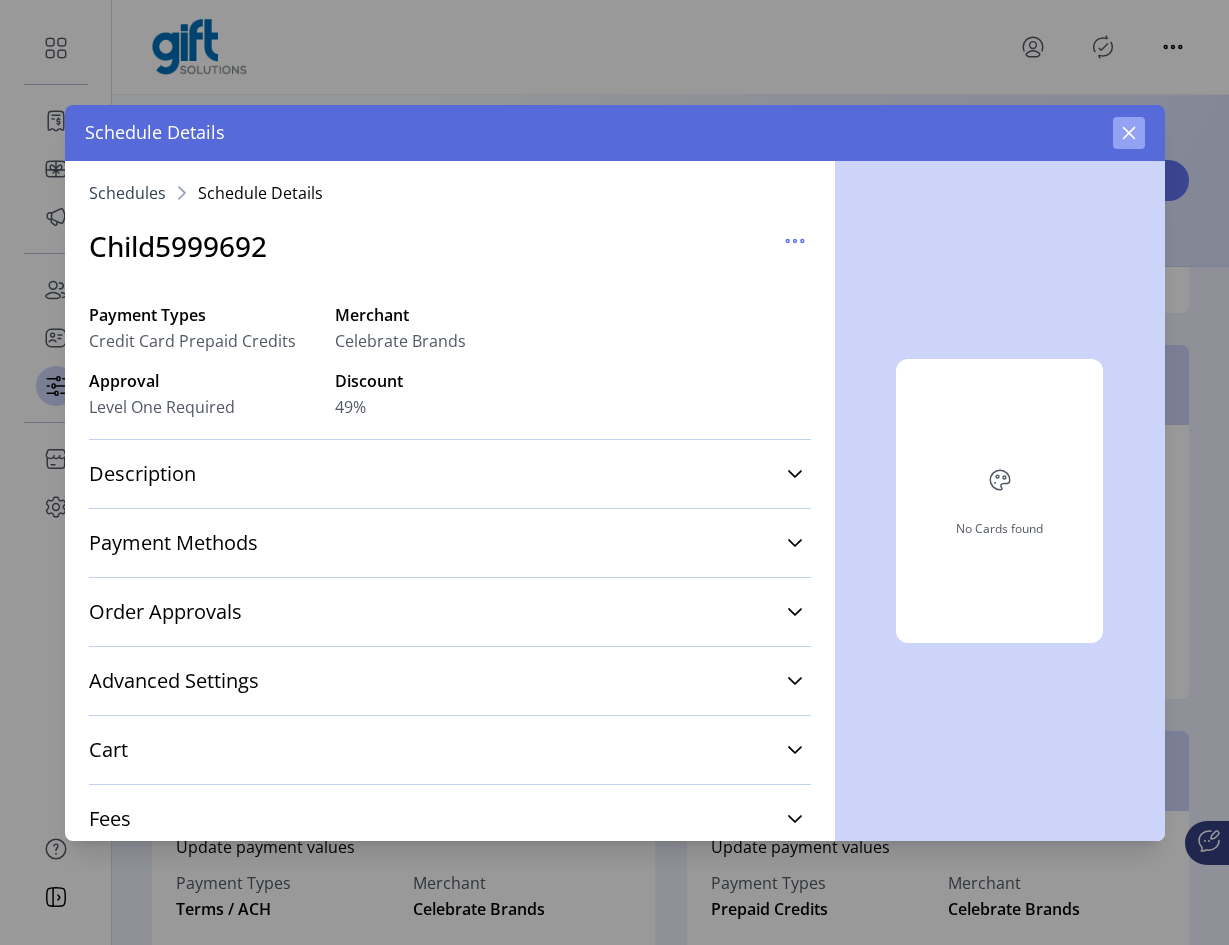 click 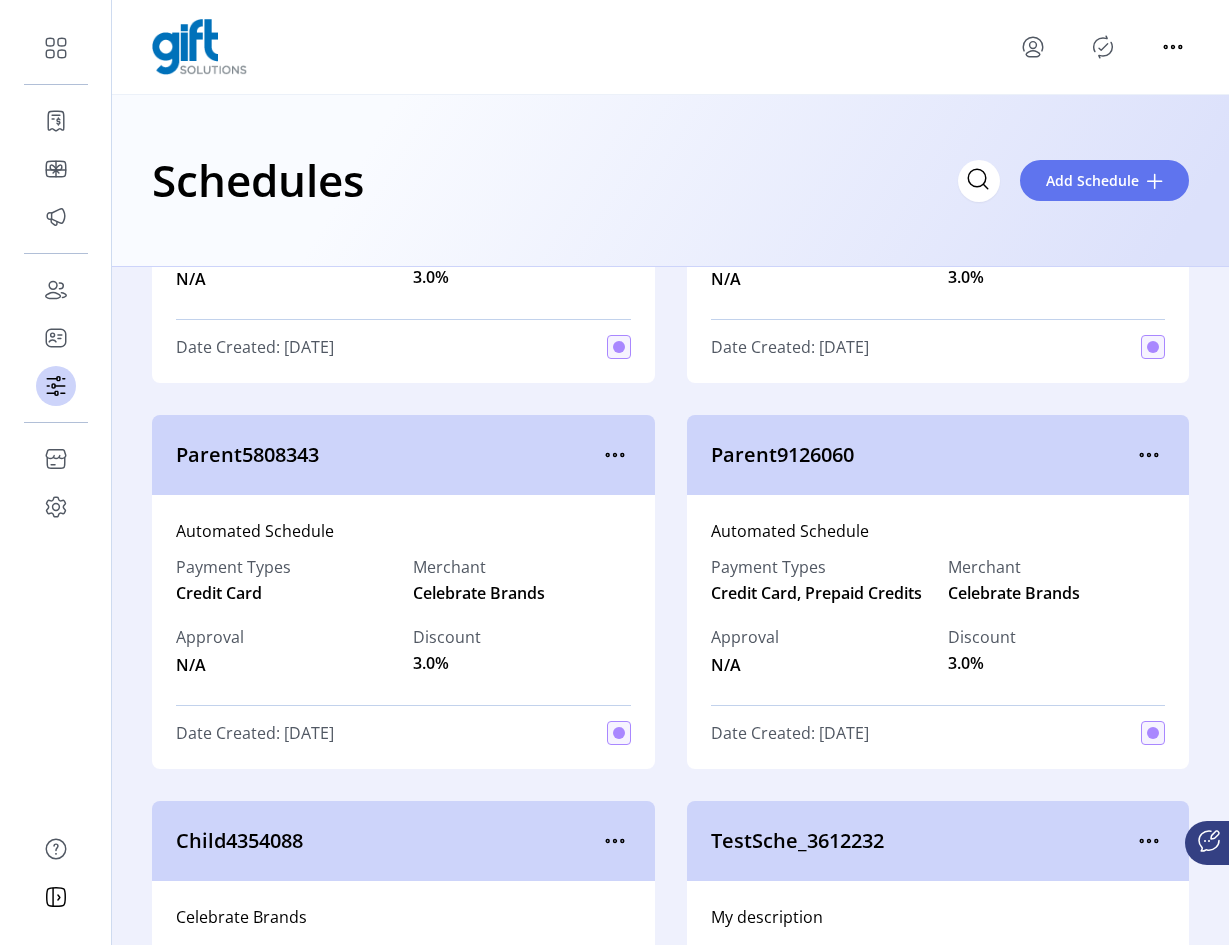 scroll, scrollTop: 1800, scrollLeft: 0, axis: vertical 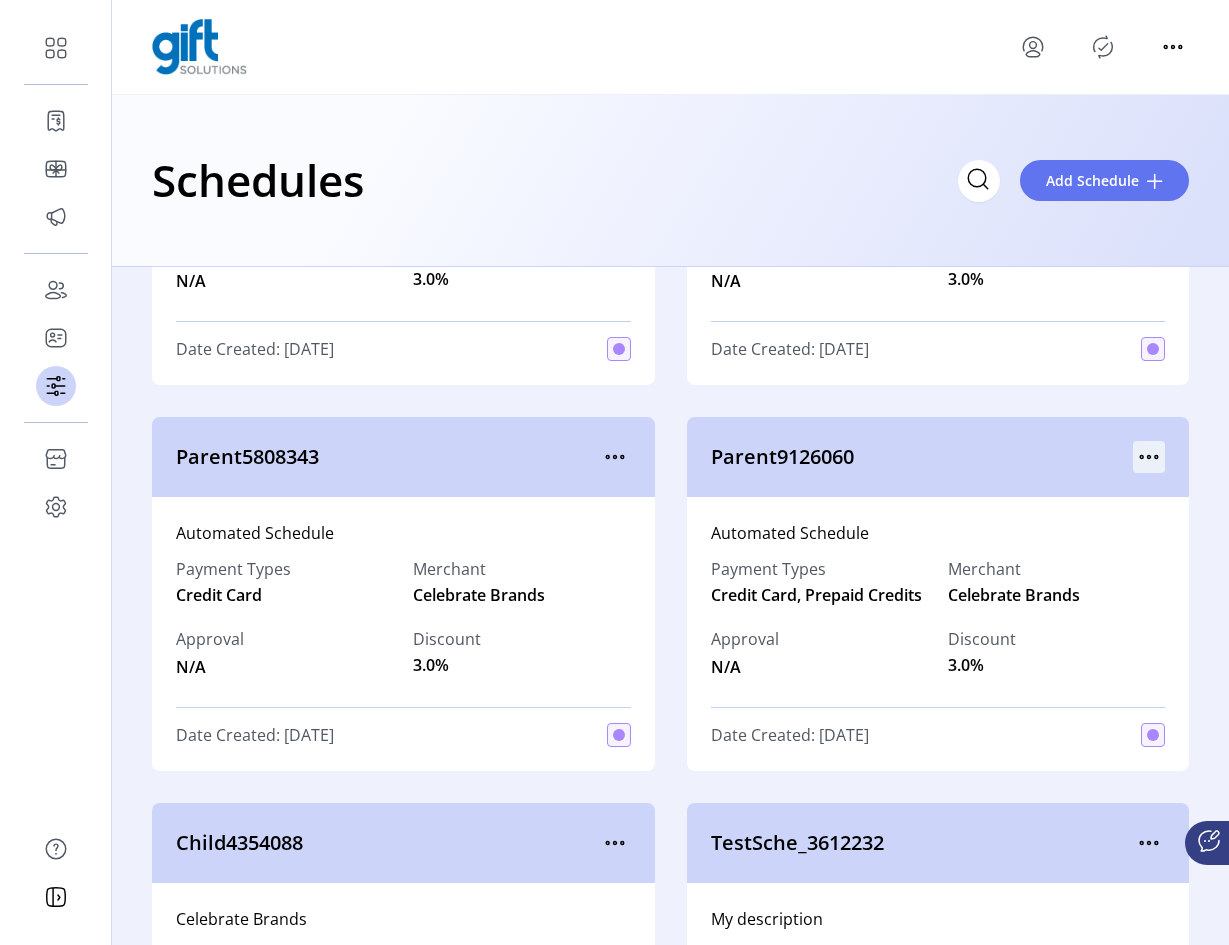 click 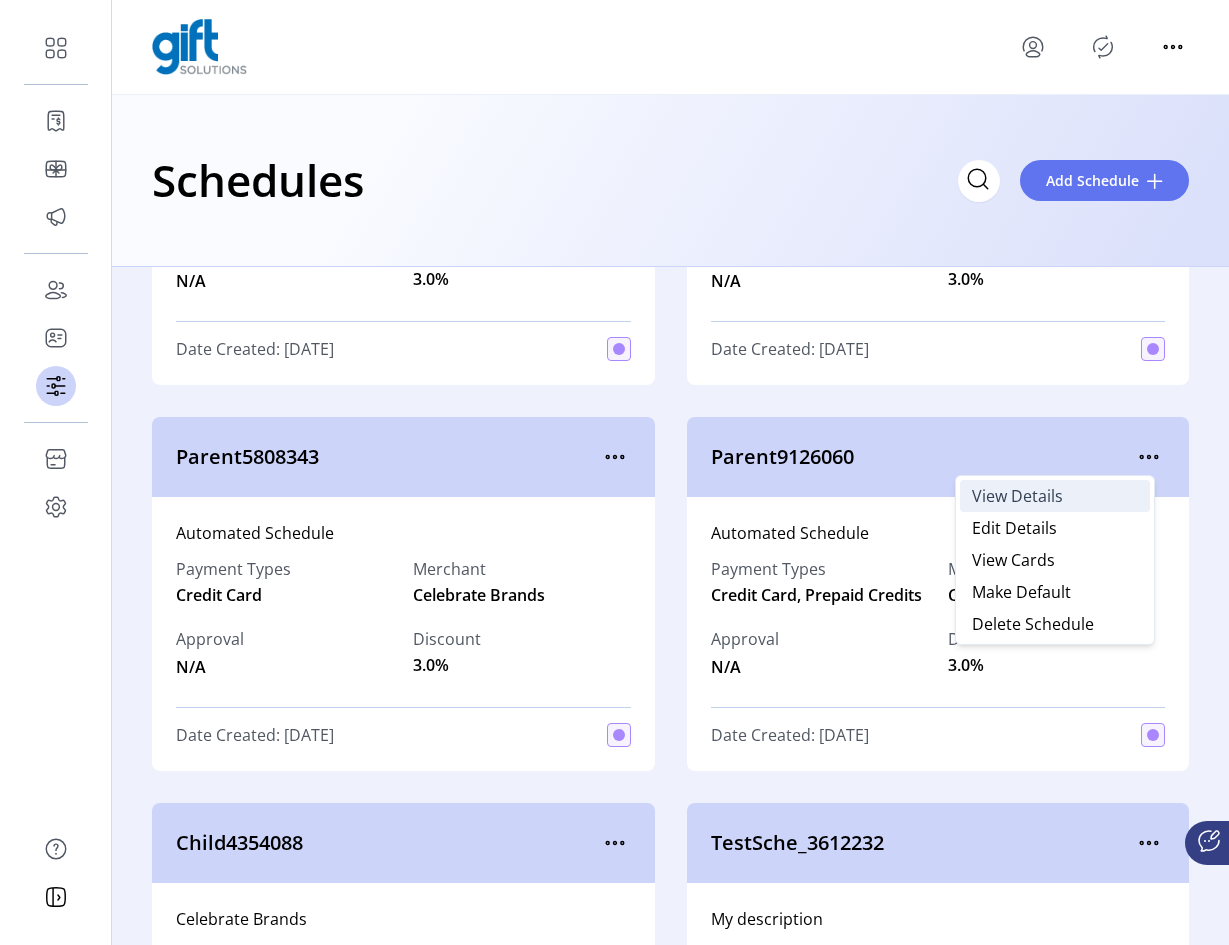 click on "View Details" at bounding box center [1017, 496] 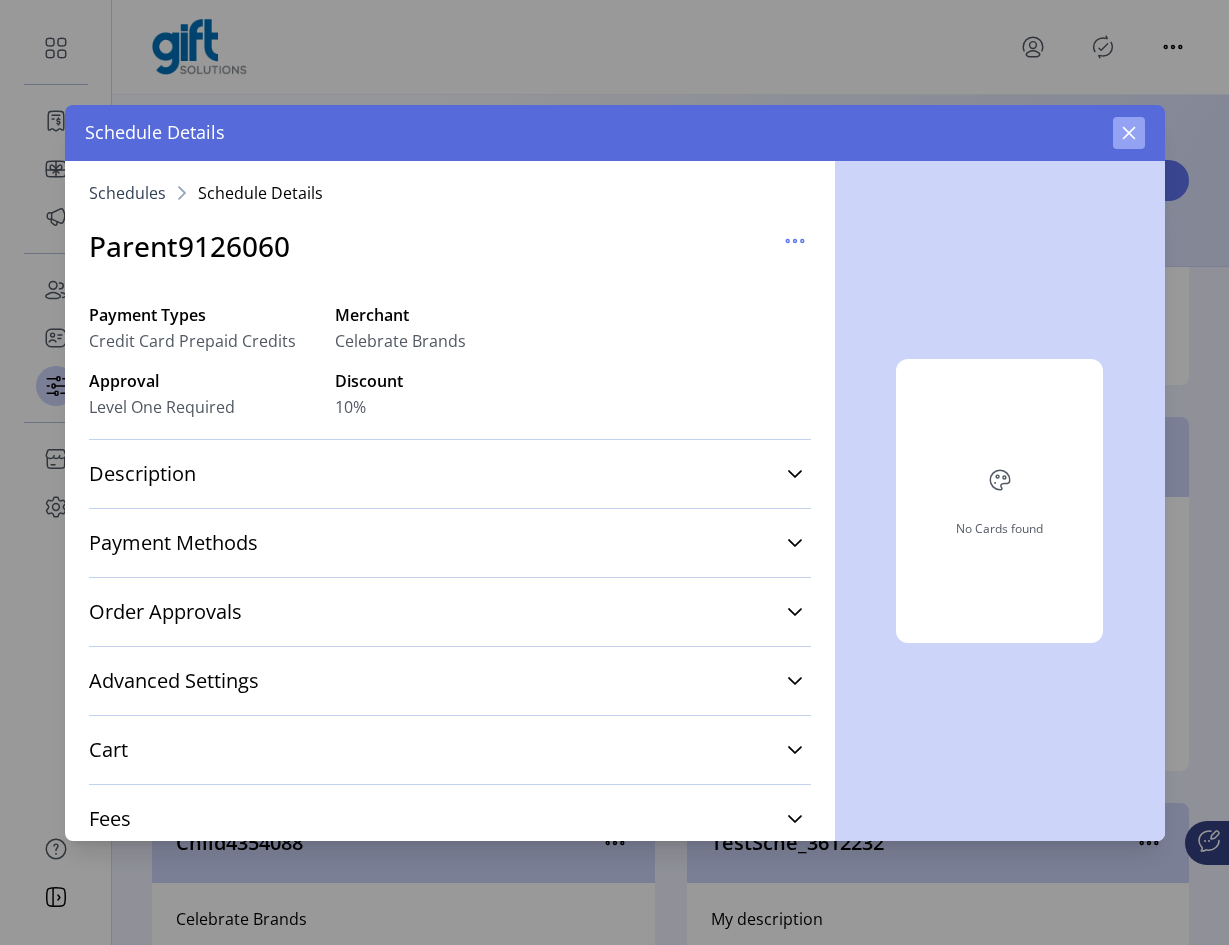 click 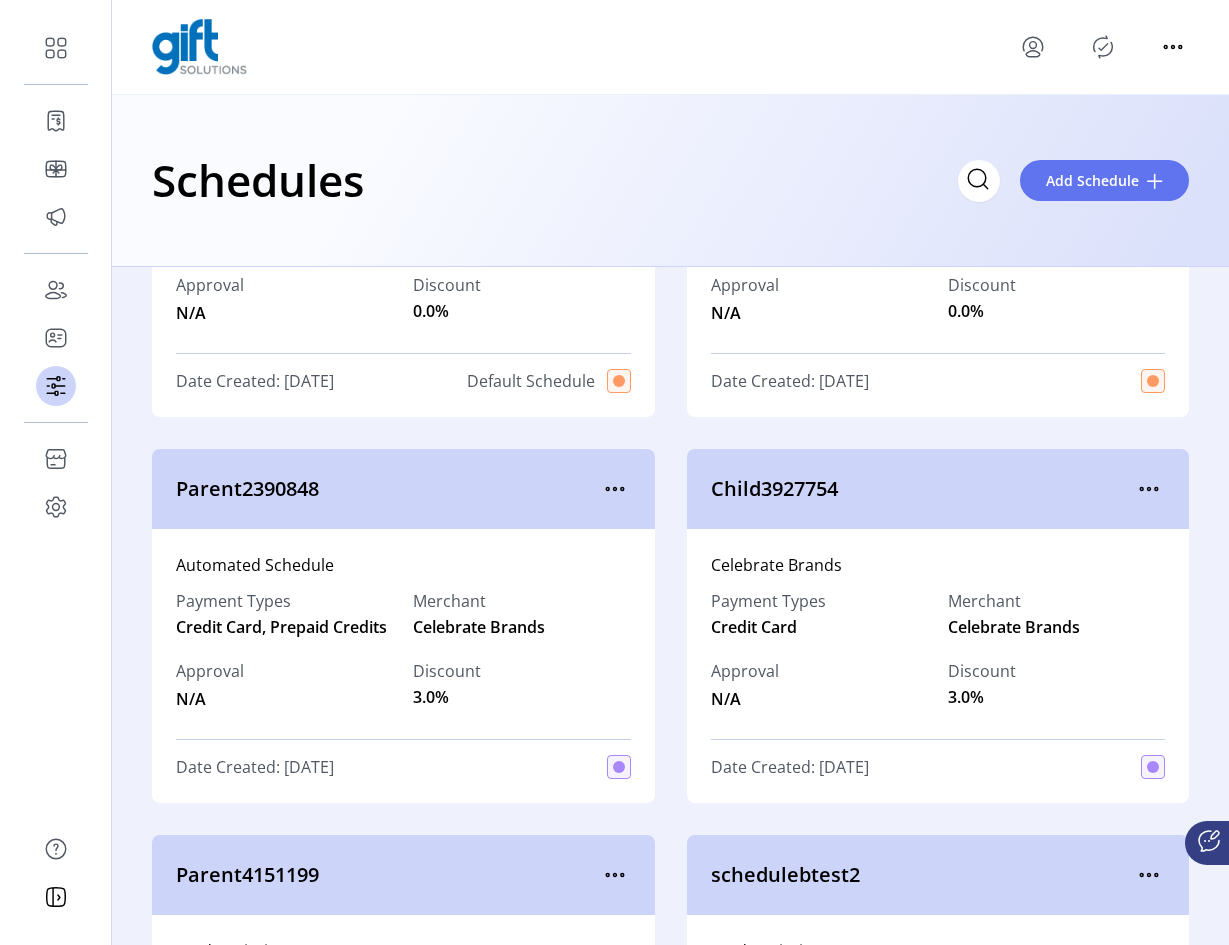 scroll, scrollTop: 300, scrollLeft: 0, axis: vertical 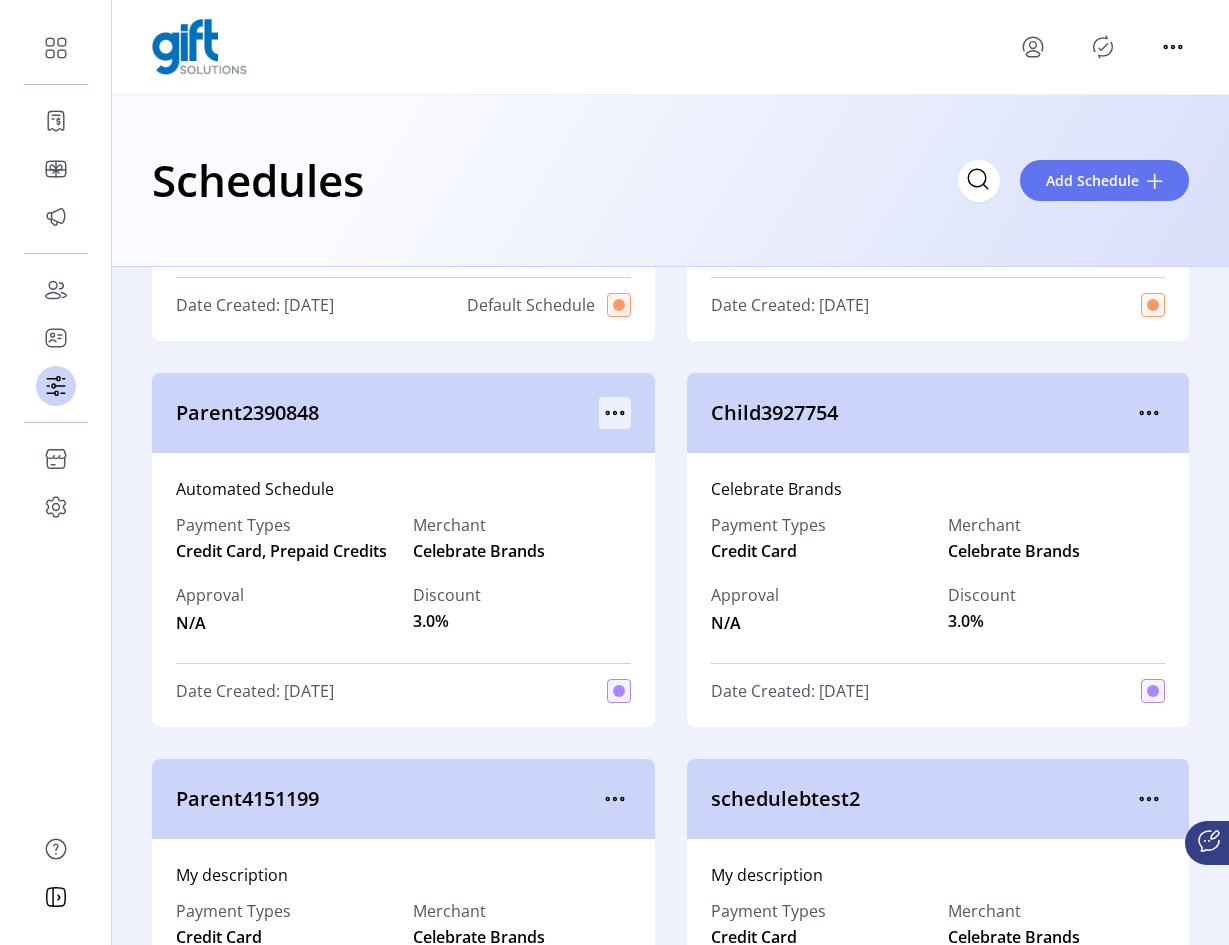 click 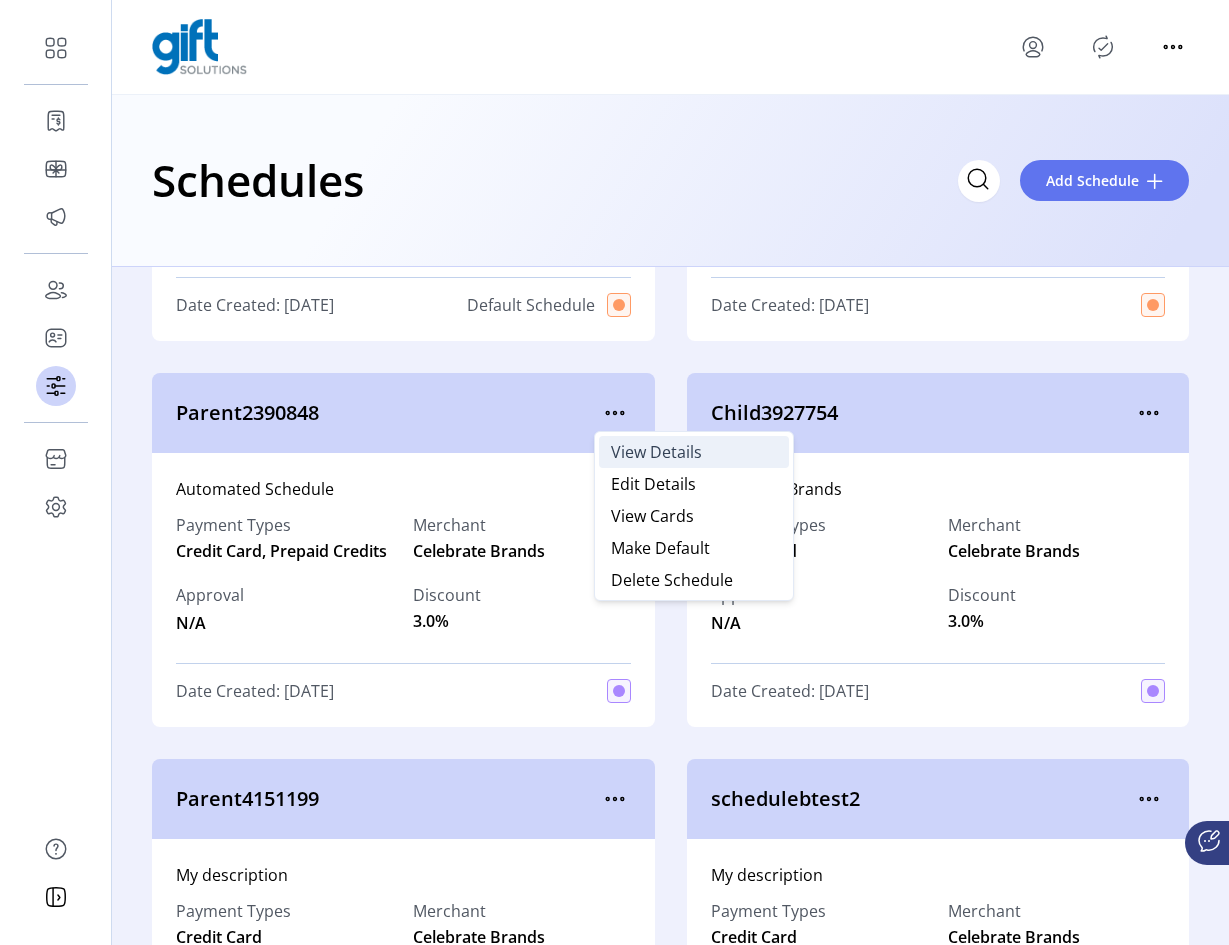 click on "View Details" at bounding box center (656, 452) 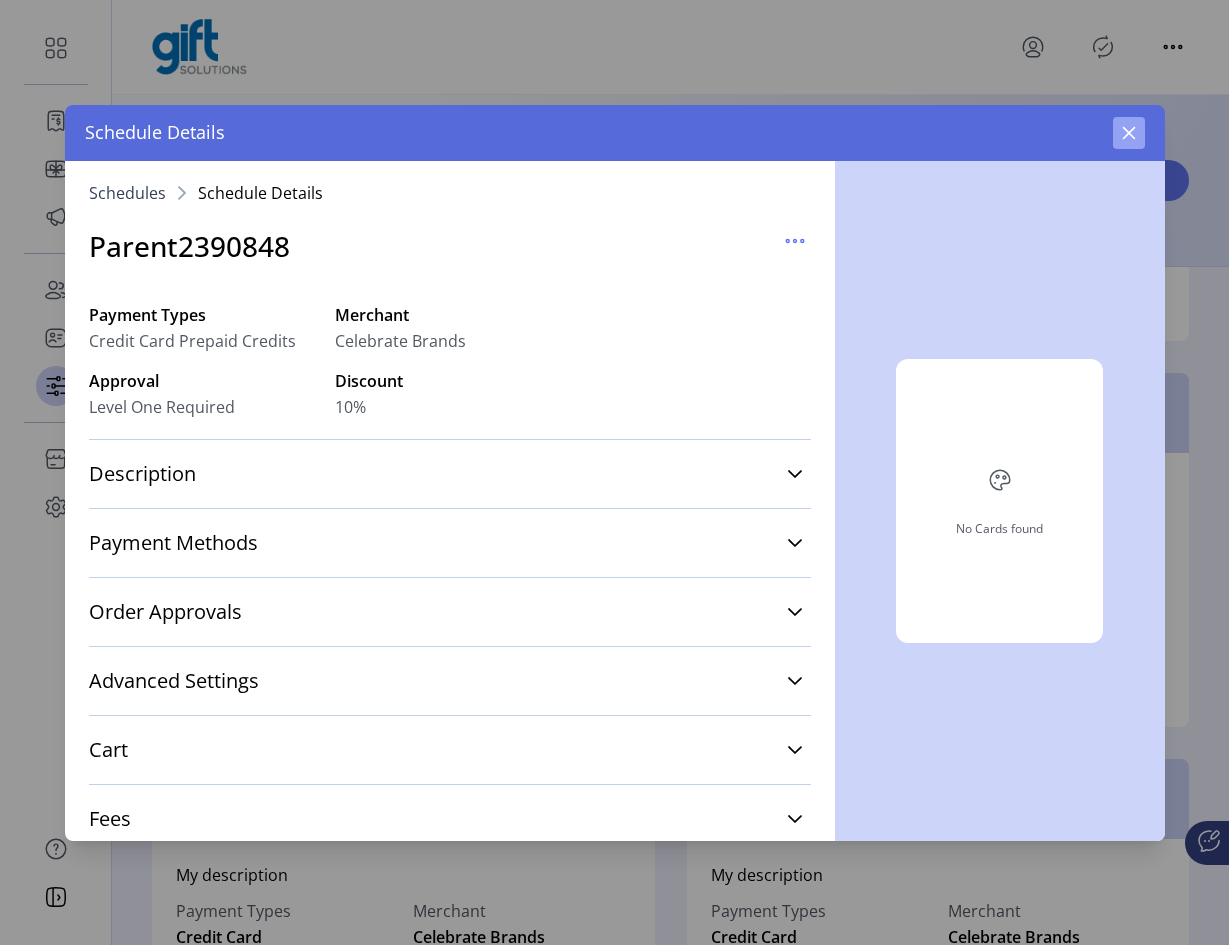 click 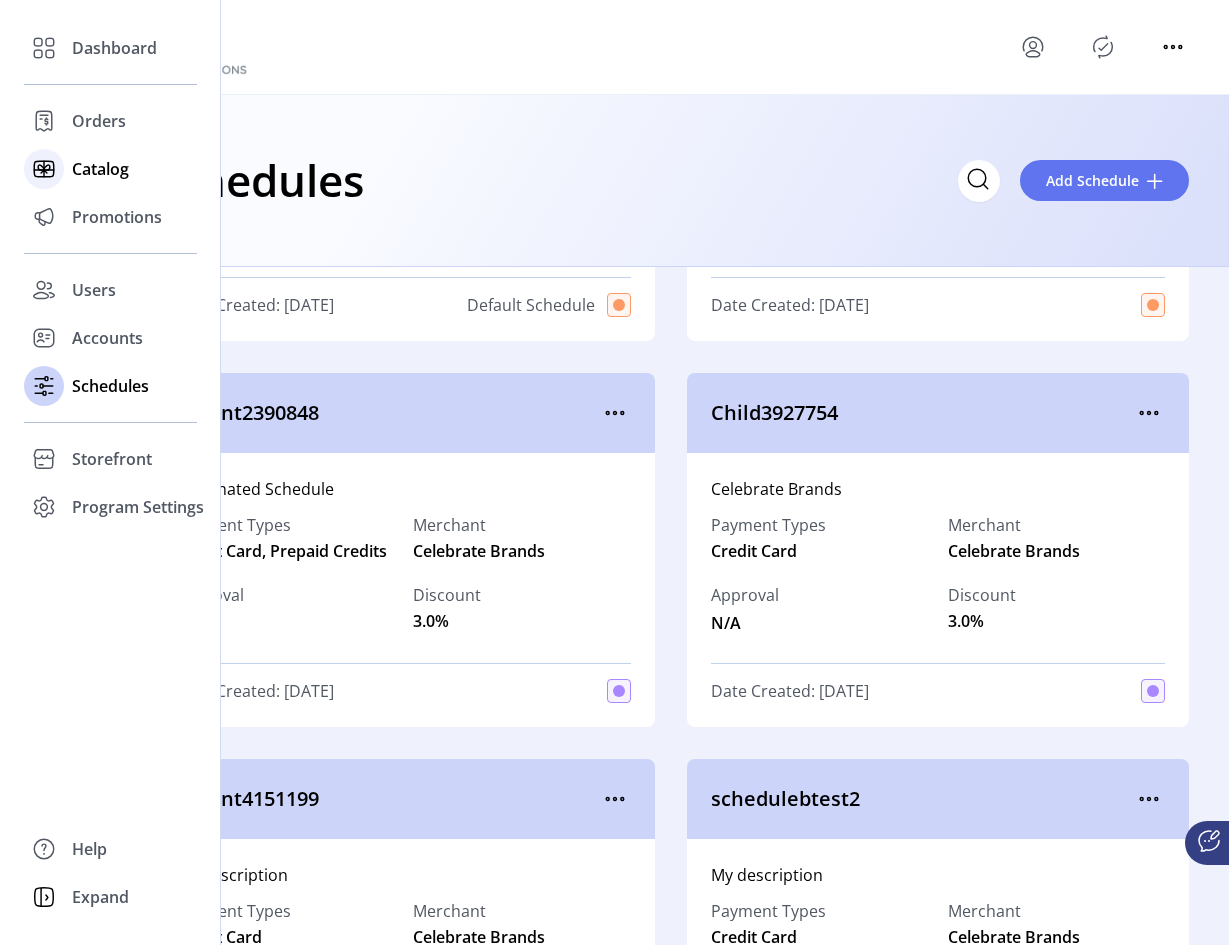 click on "Catalog" 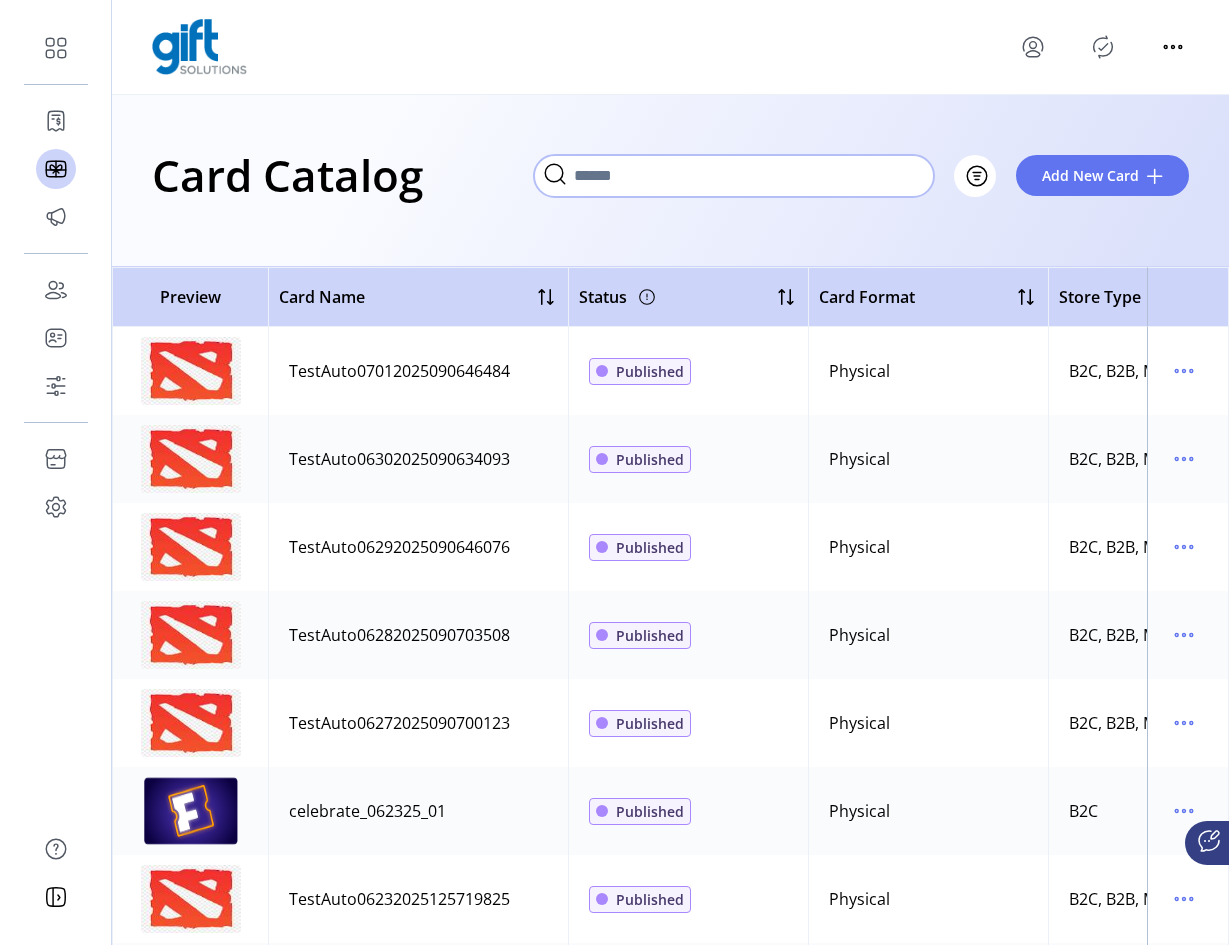 click 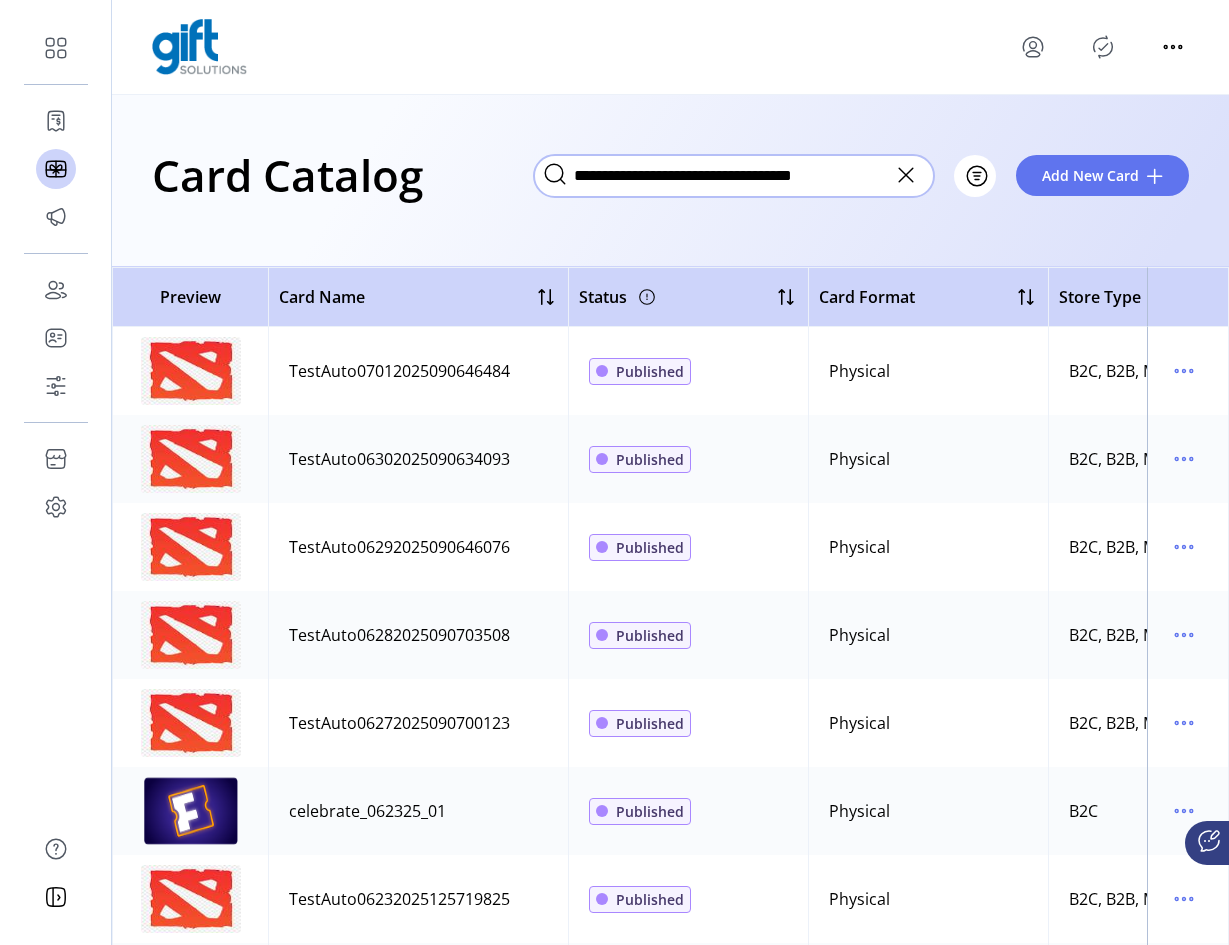 type on "**********" 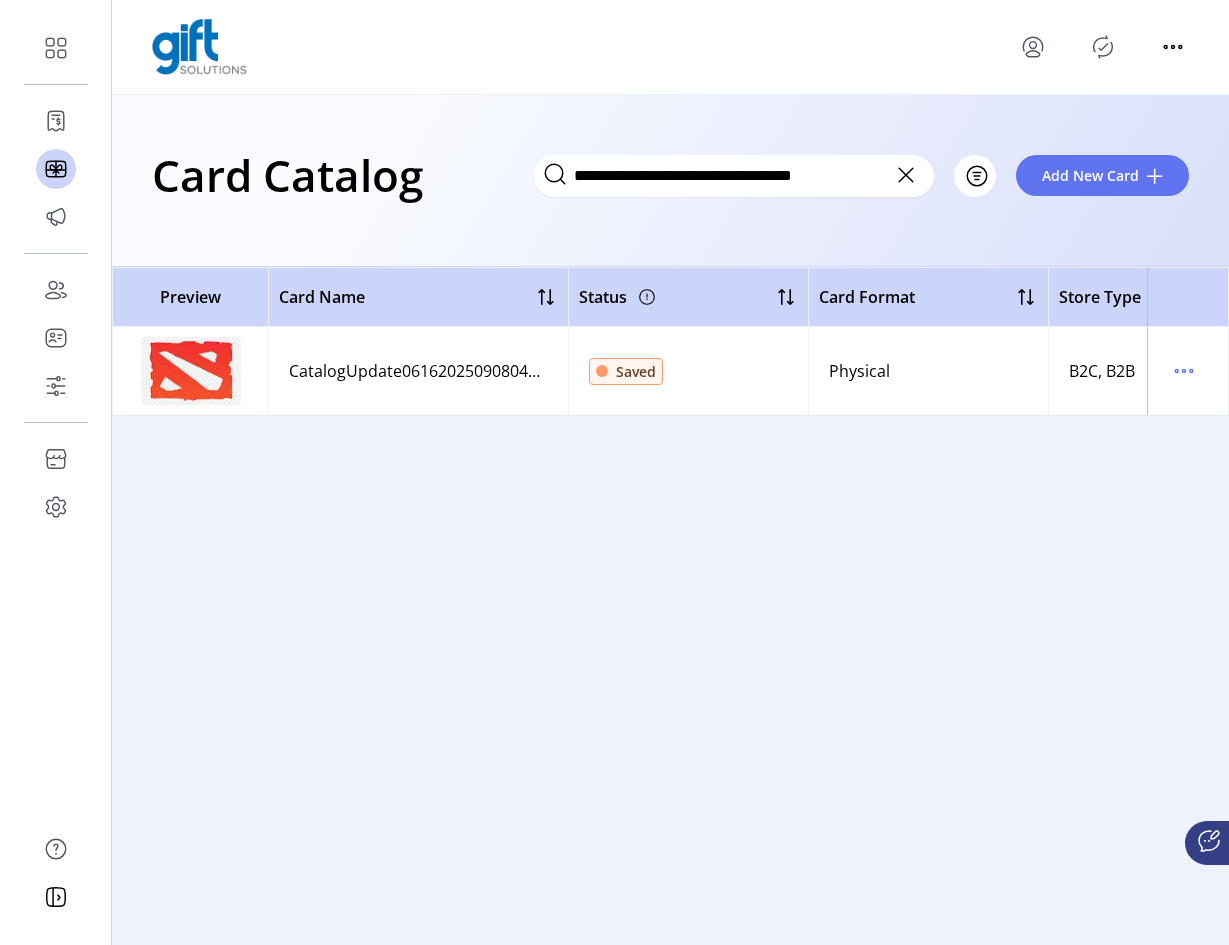 click 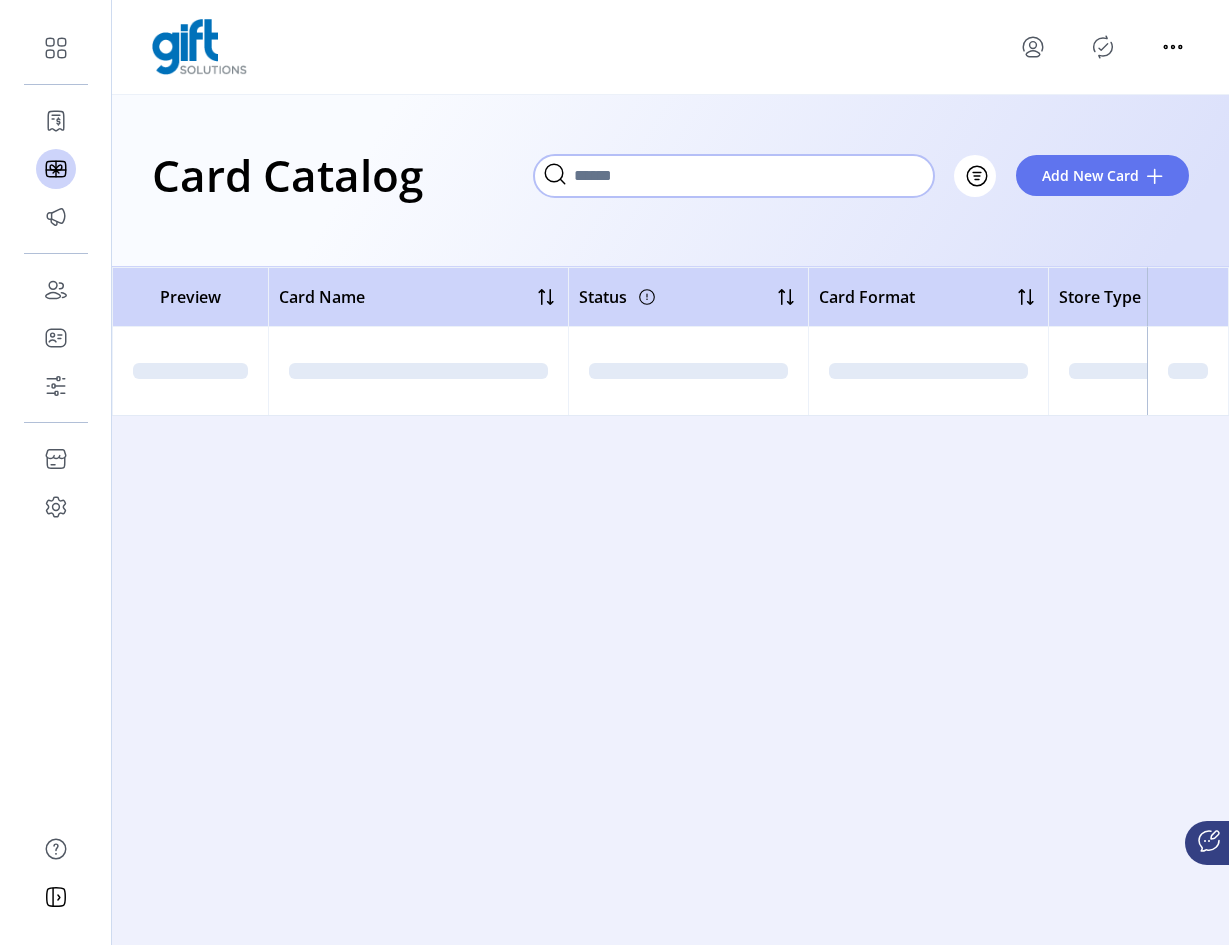 click 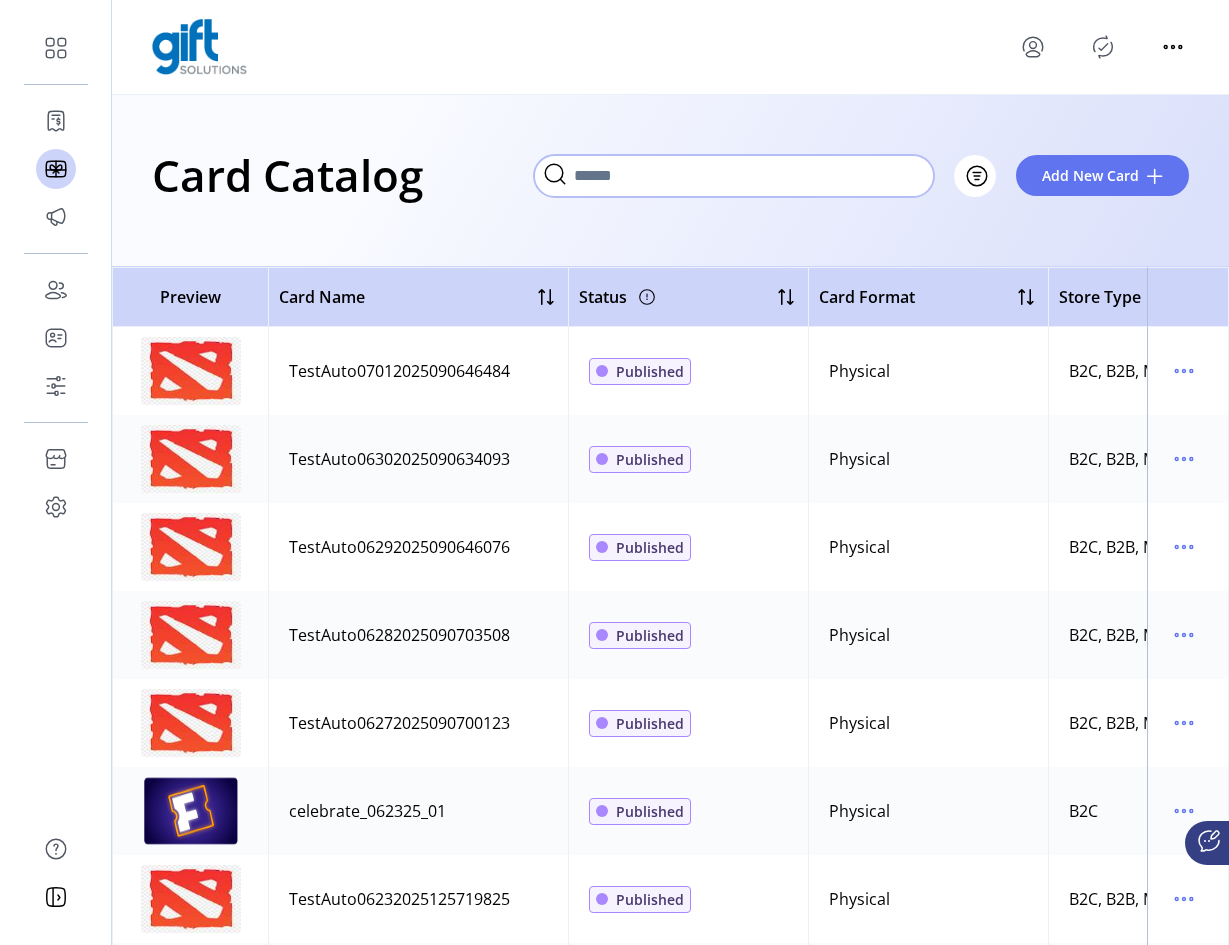 click 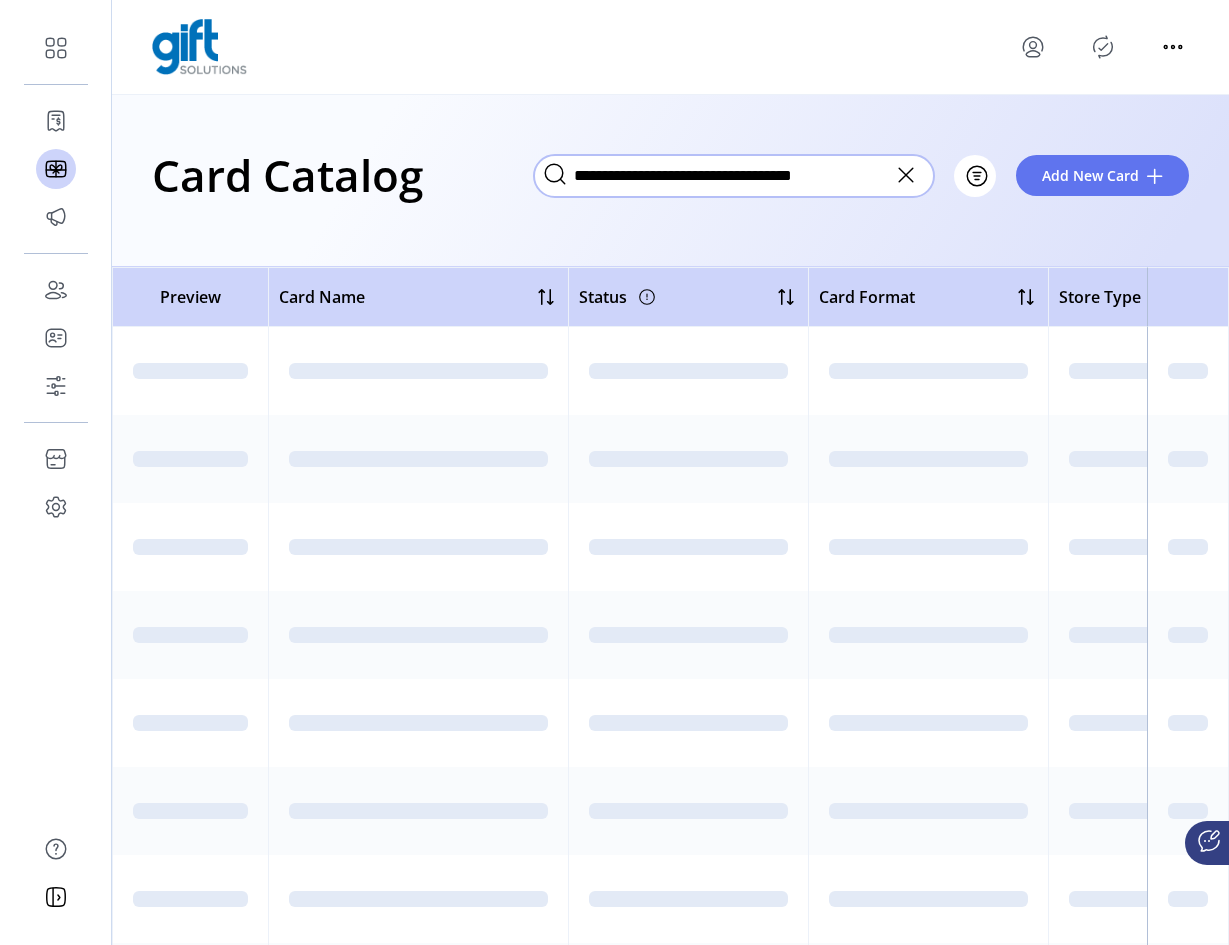 type on "**********" 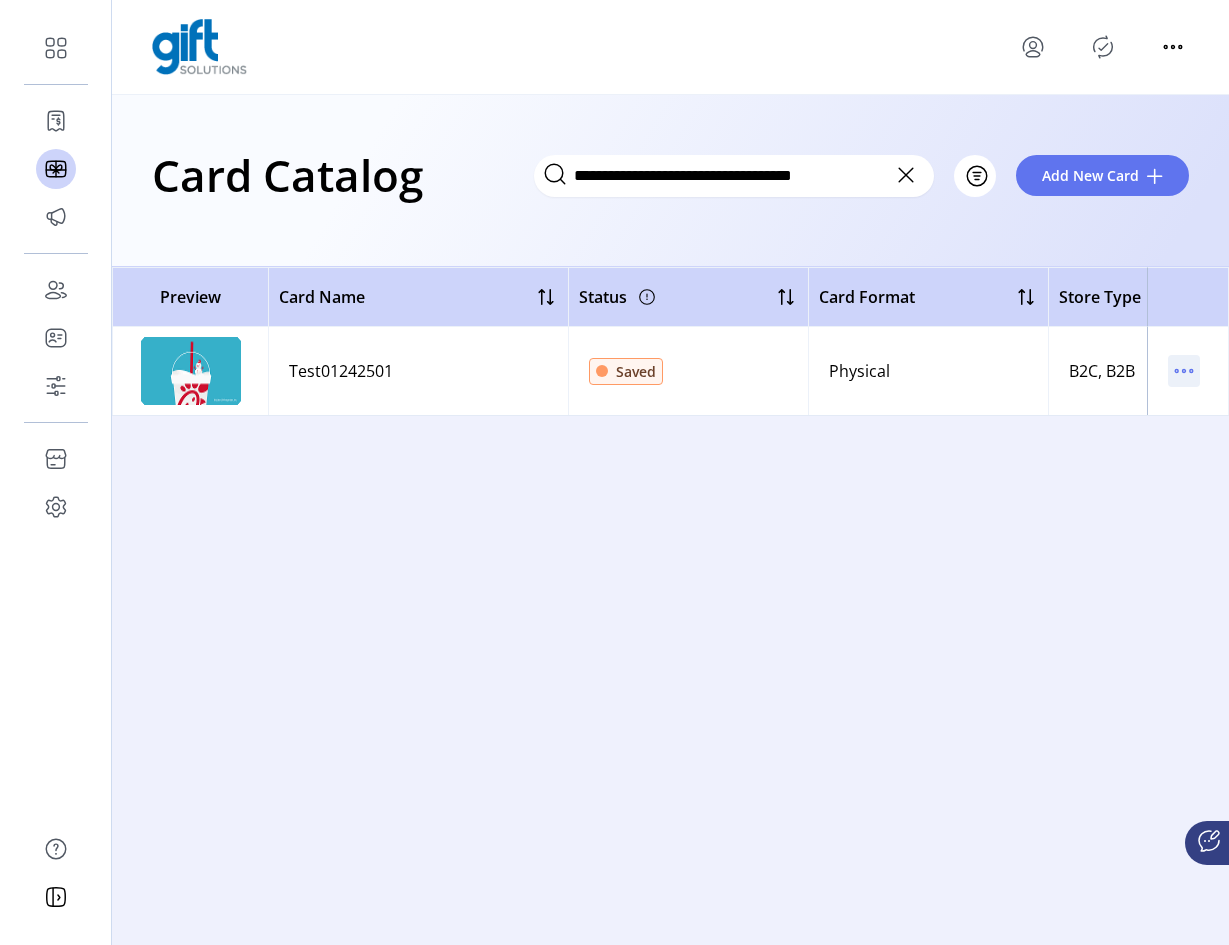 click 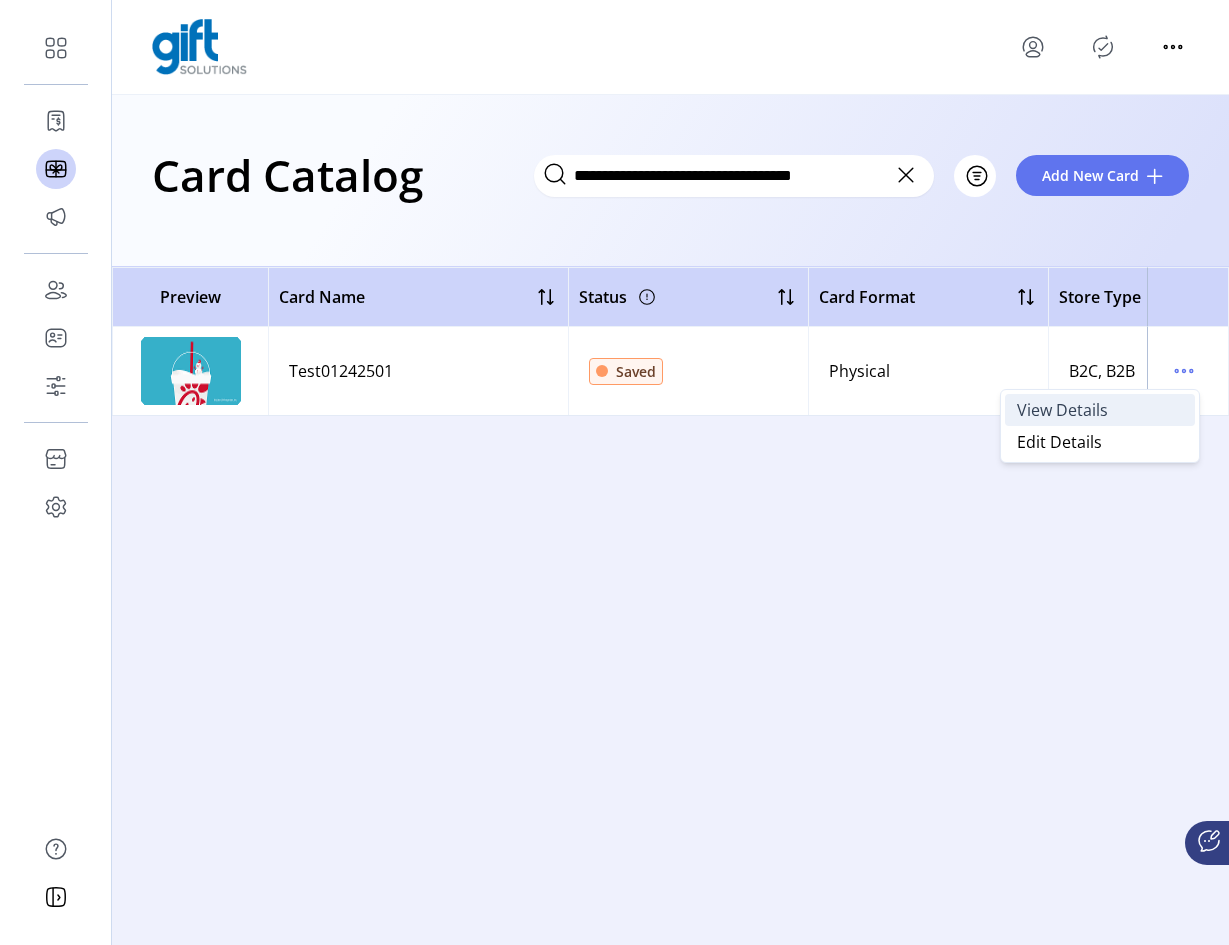 click on "View Details" at bounding box center [1062, 410] 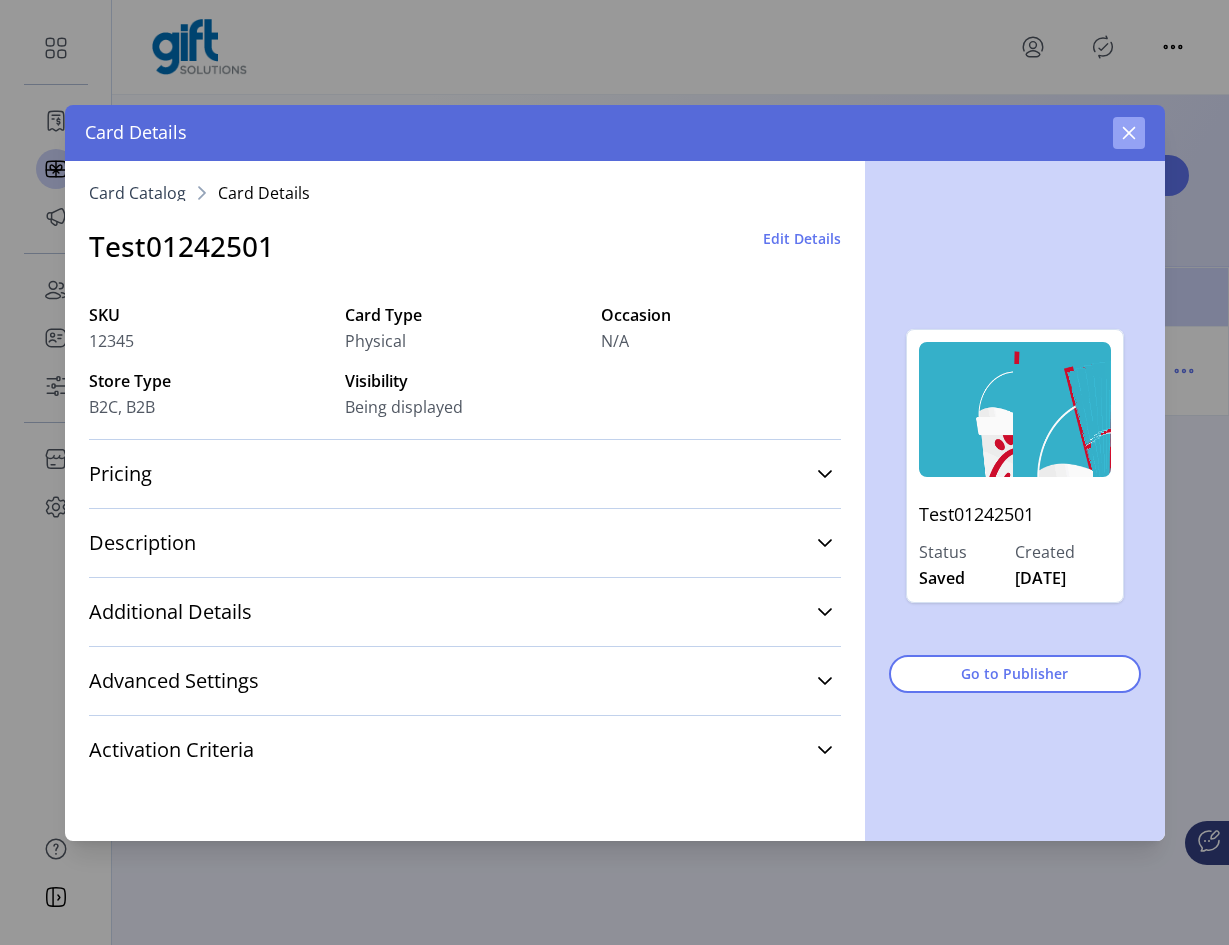 click 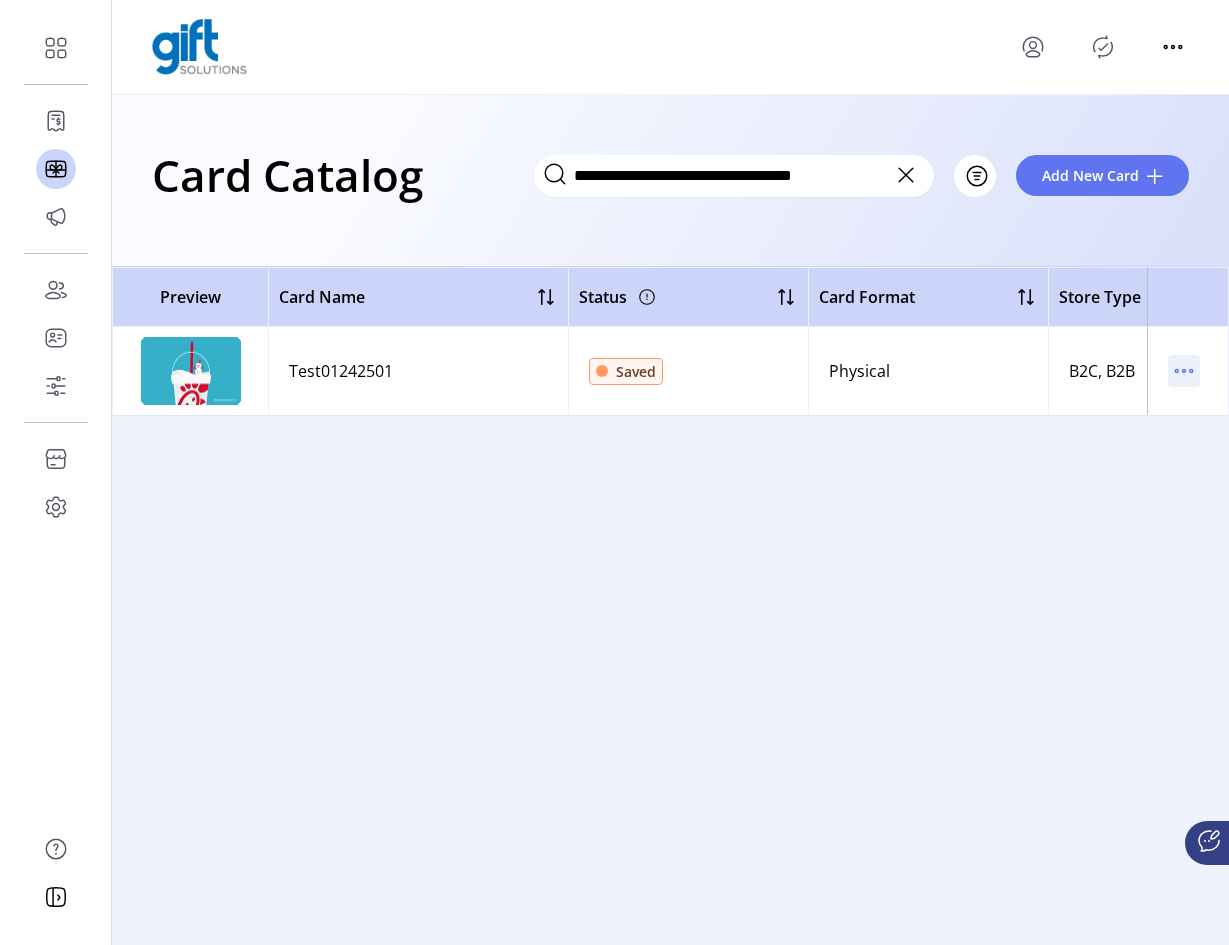 click 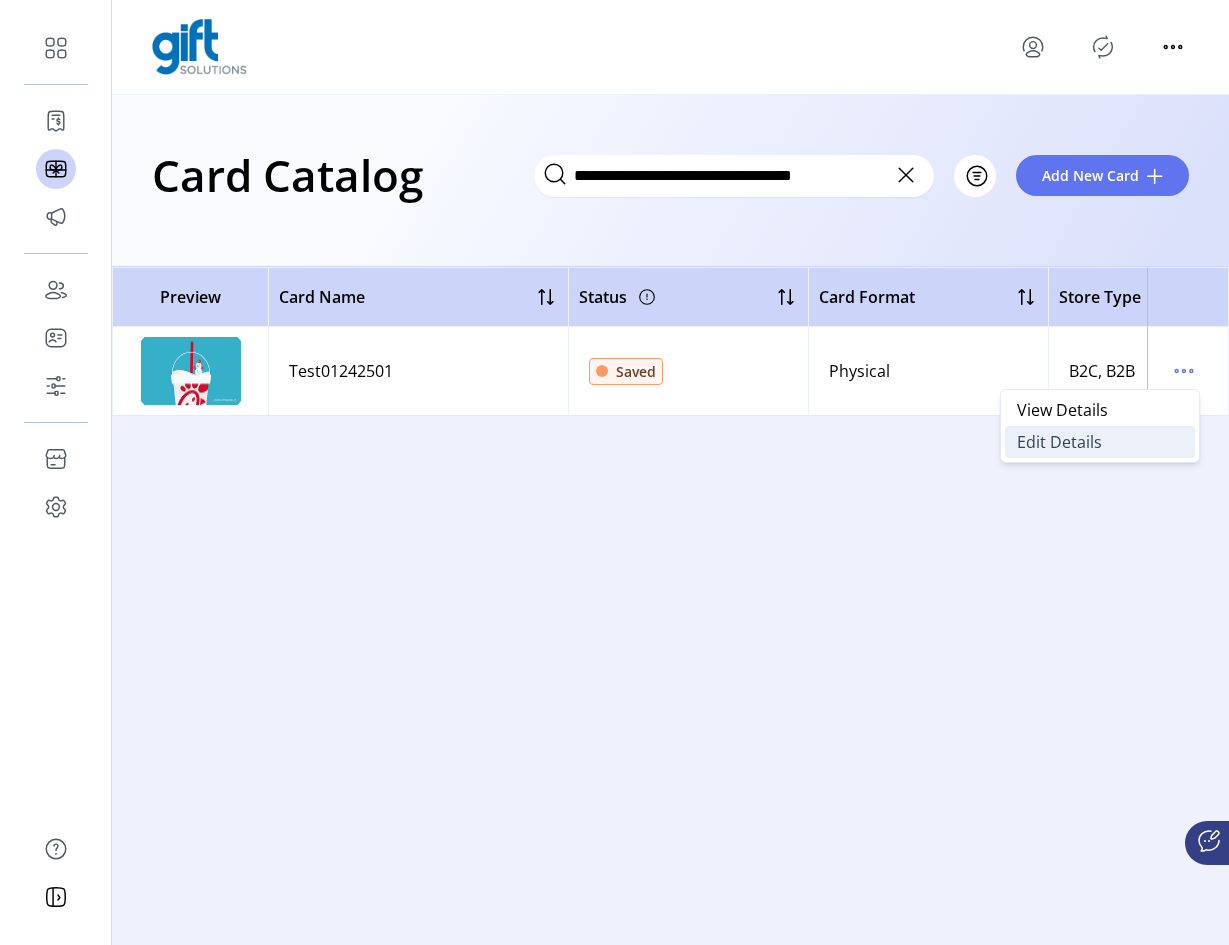 click on "Edit Details" at bounding box center (1059, 442) 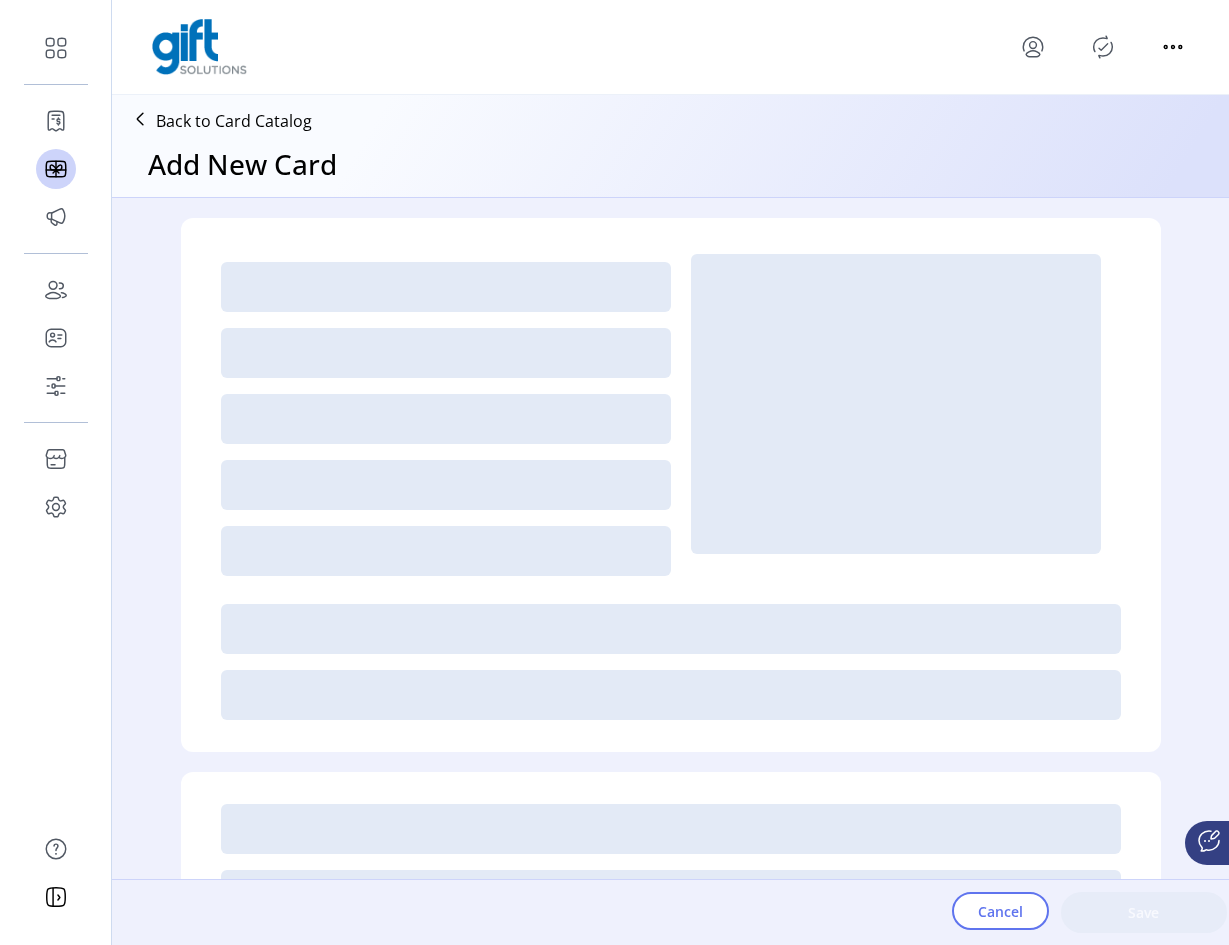 click 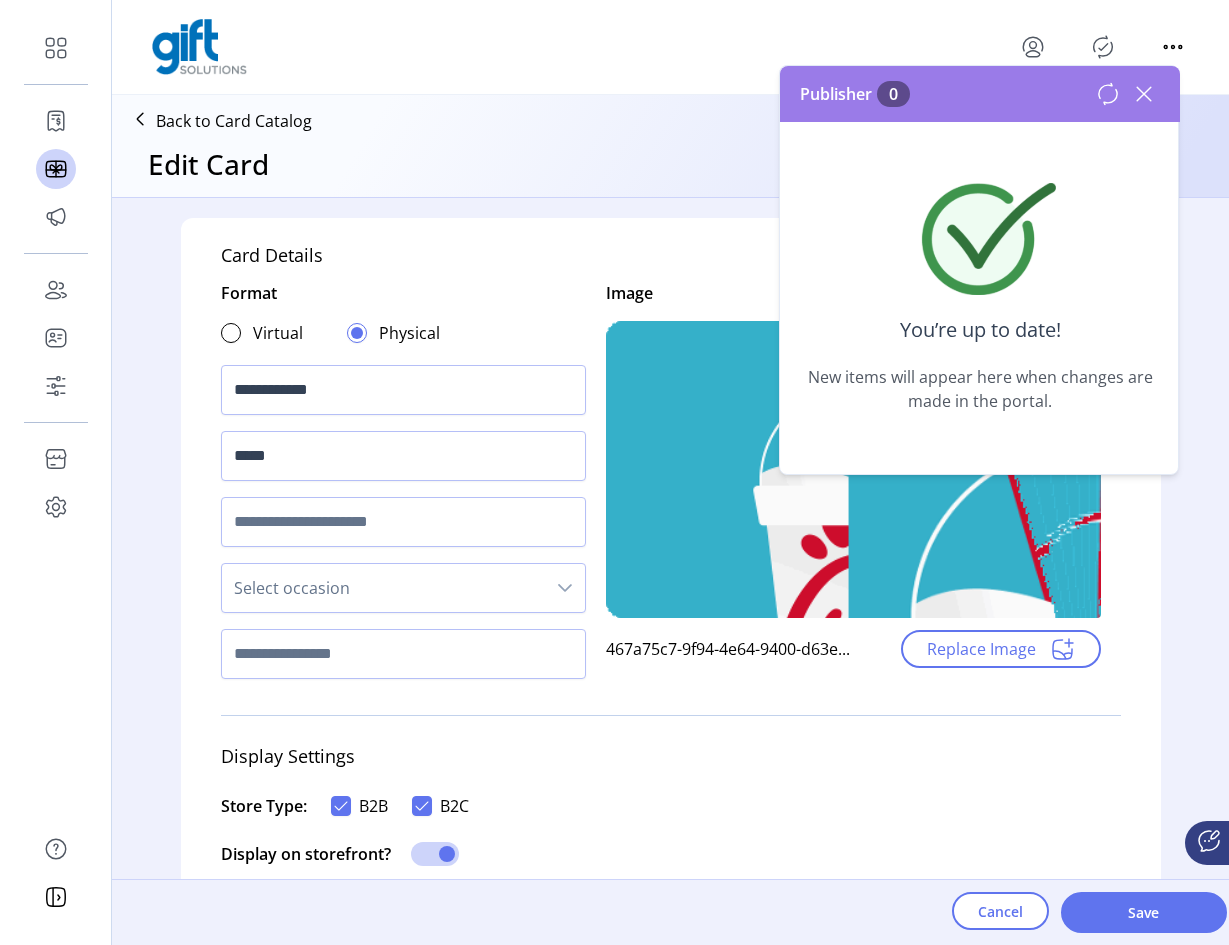 click 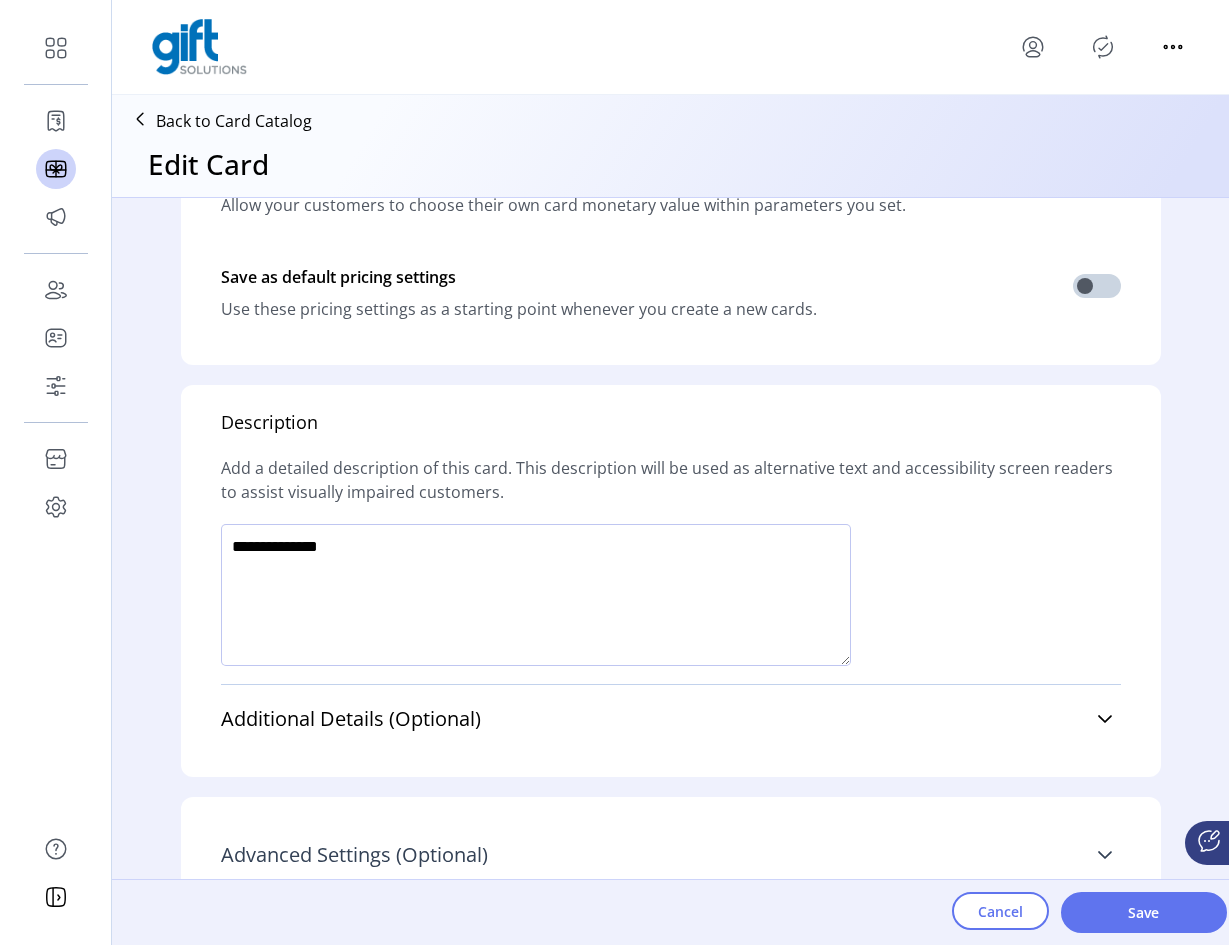 scroll, scrollTop: 1123, scrollLeft: 0, axis: vertical 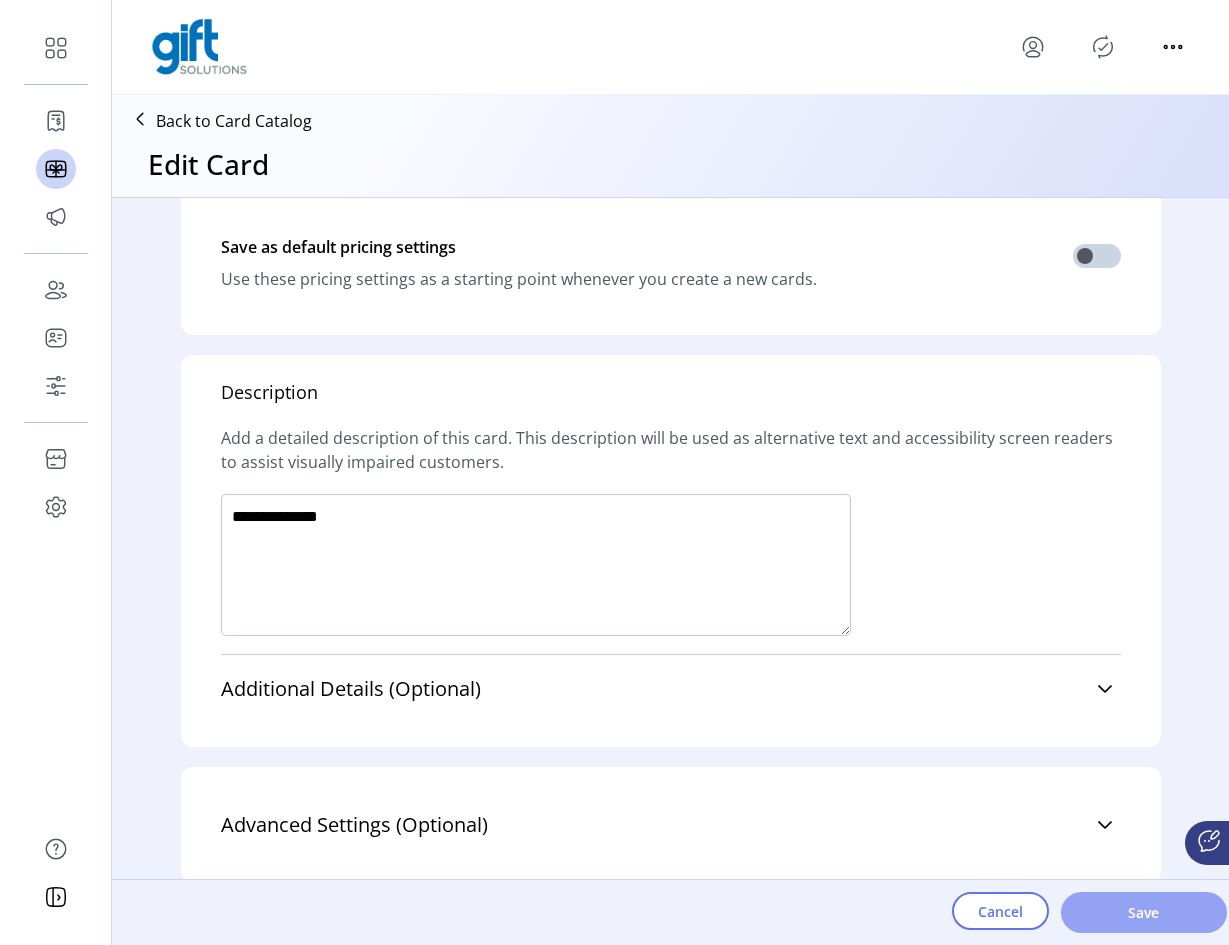 click on "Save" 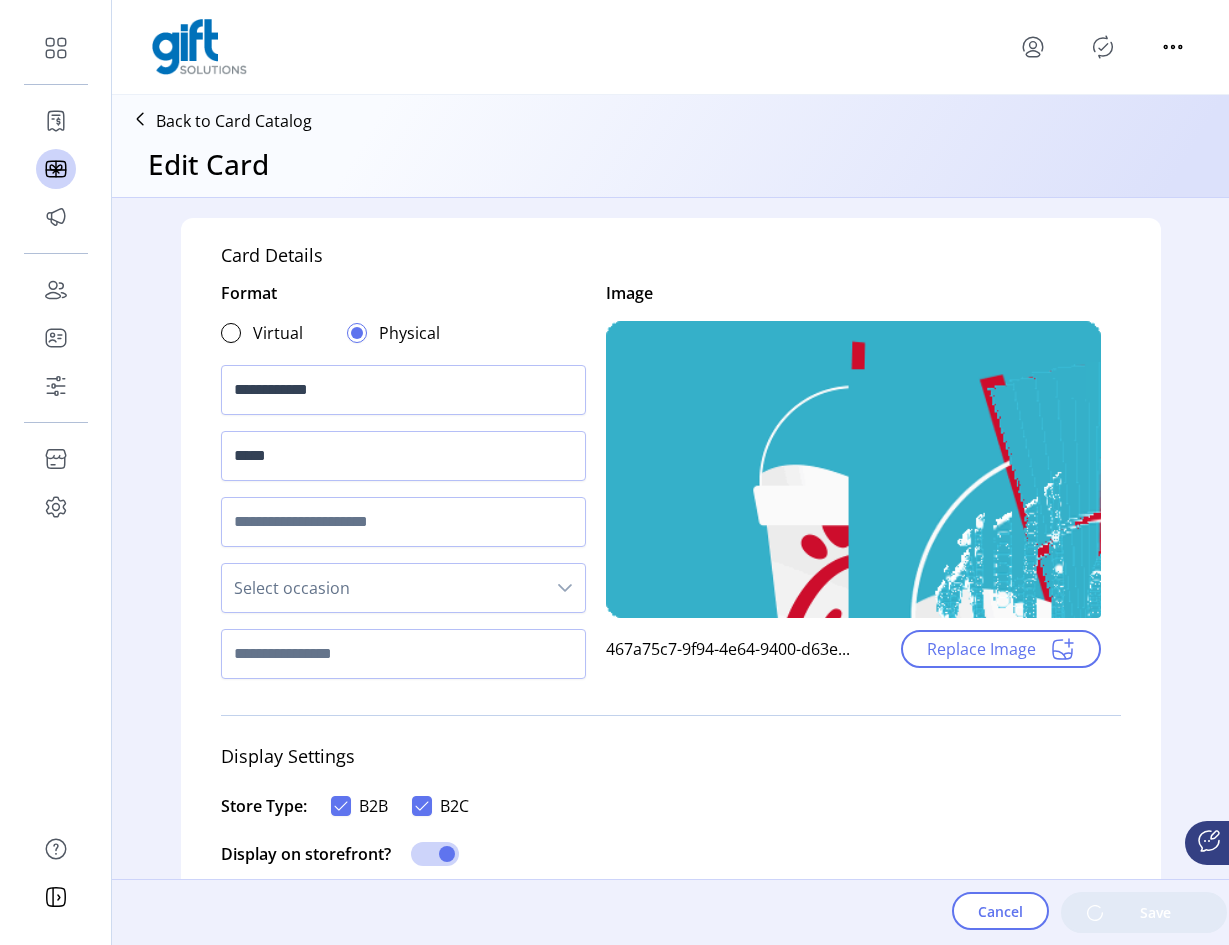 scroll, scrollTop: 481, scrollLeft: 0, axis: vertical 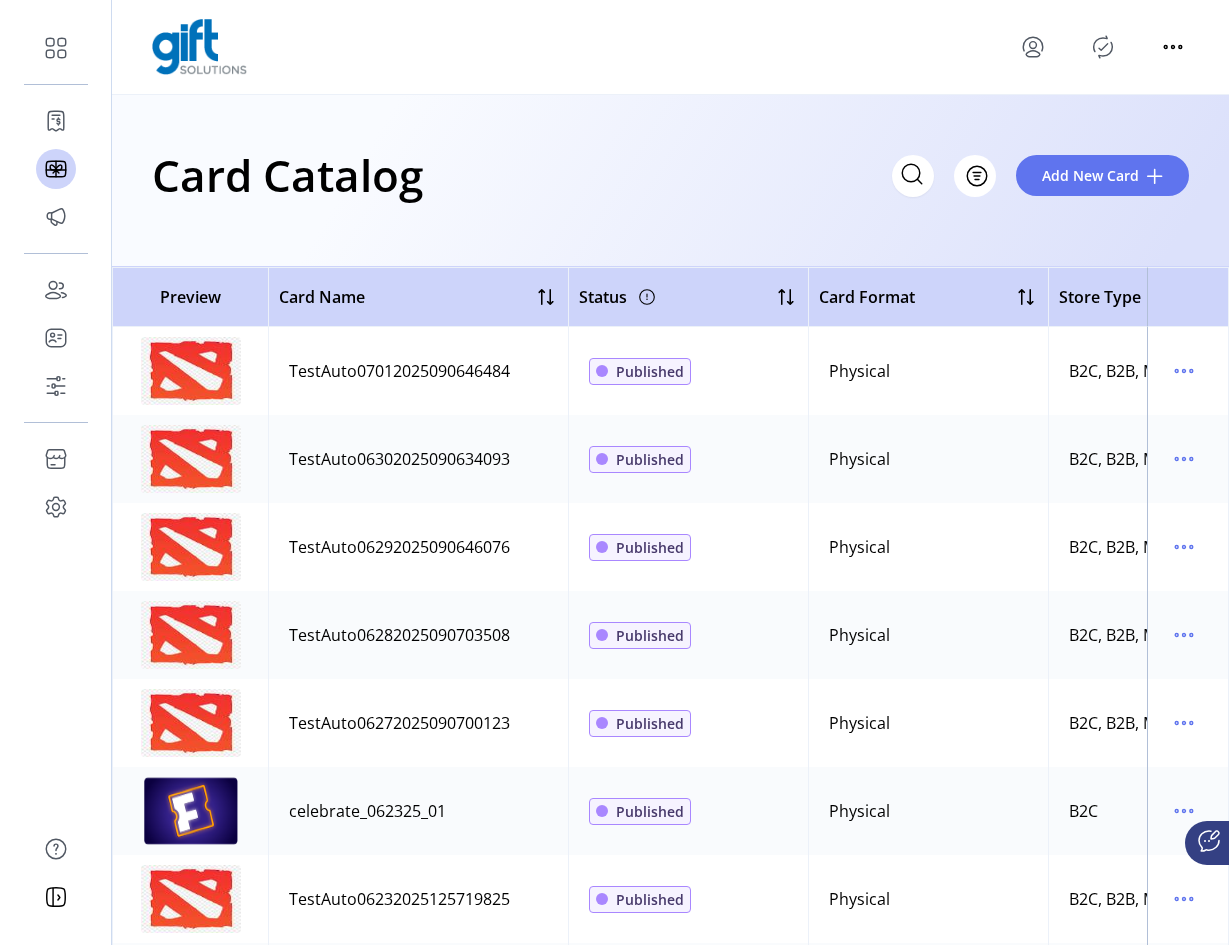click 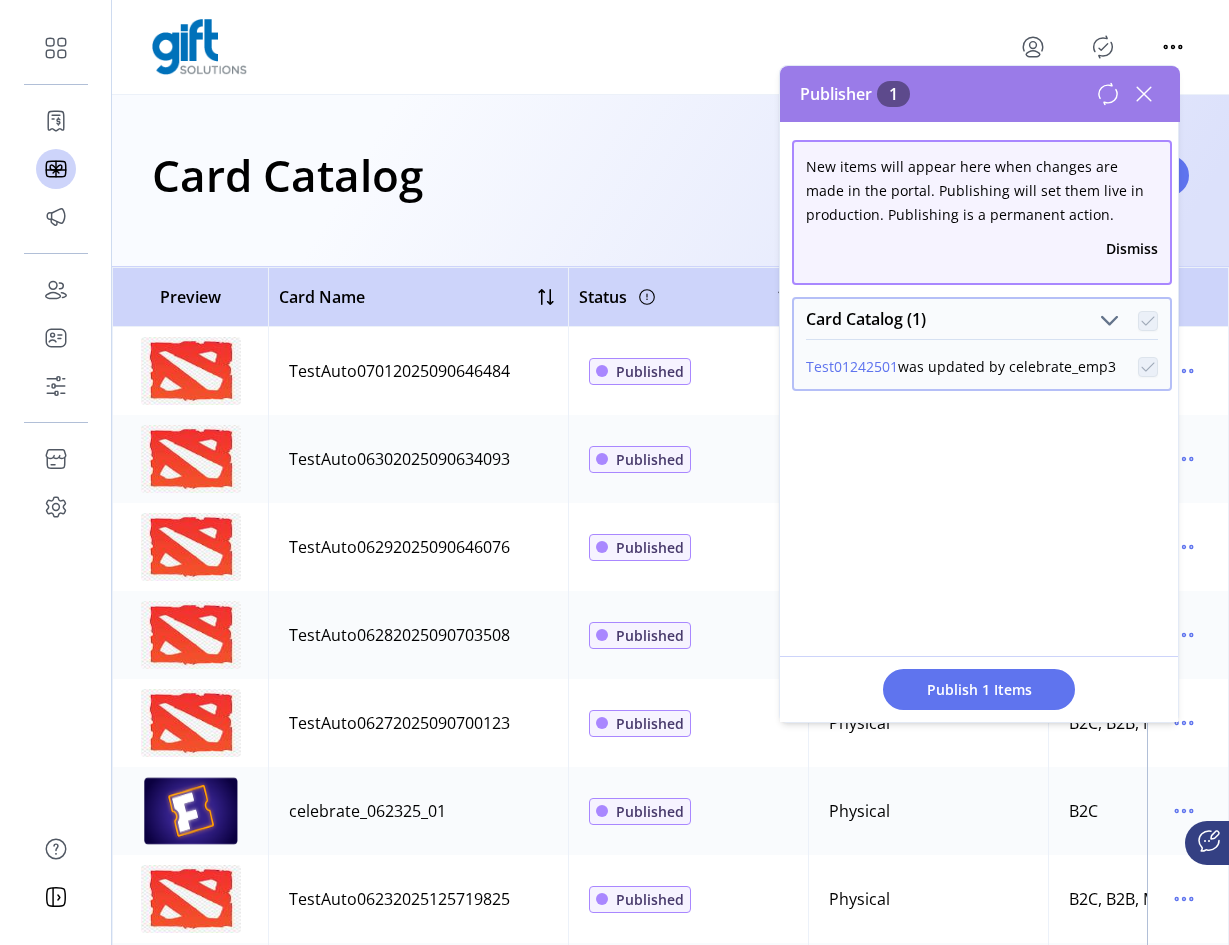 click 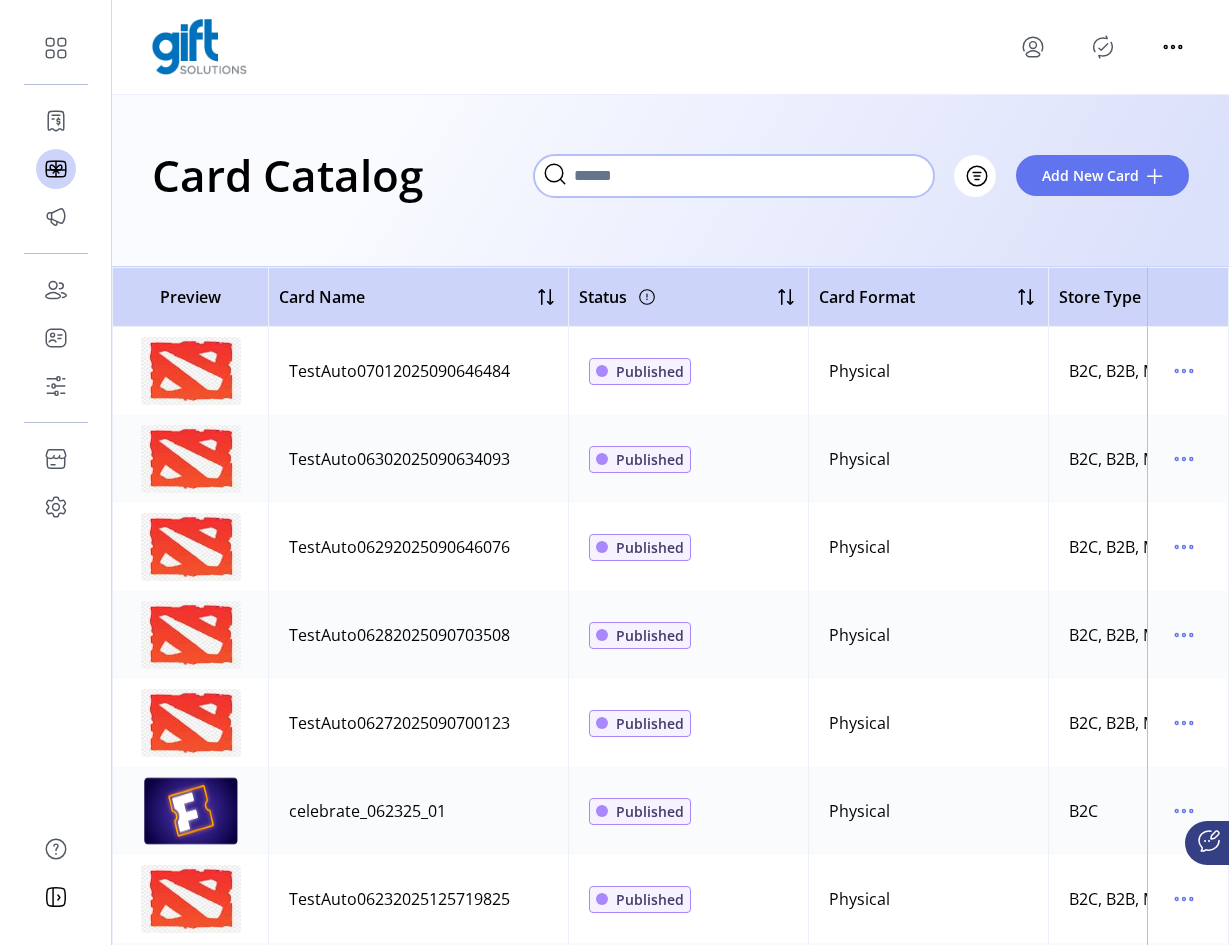 click 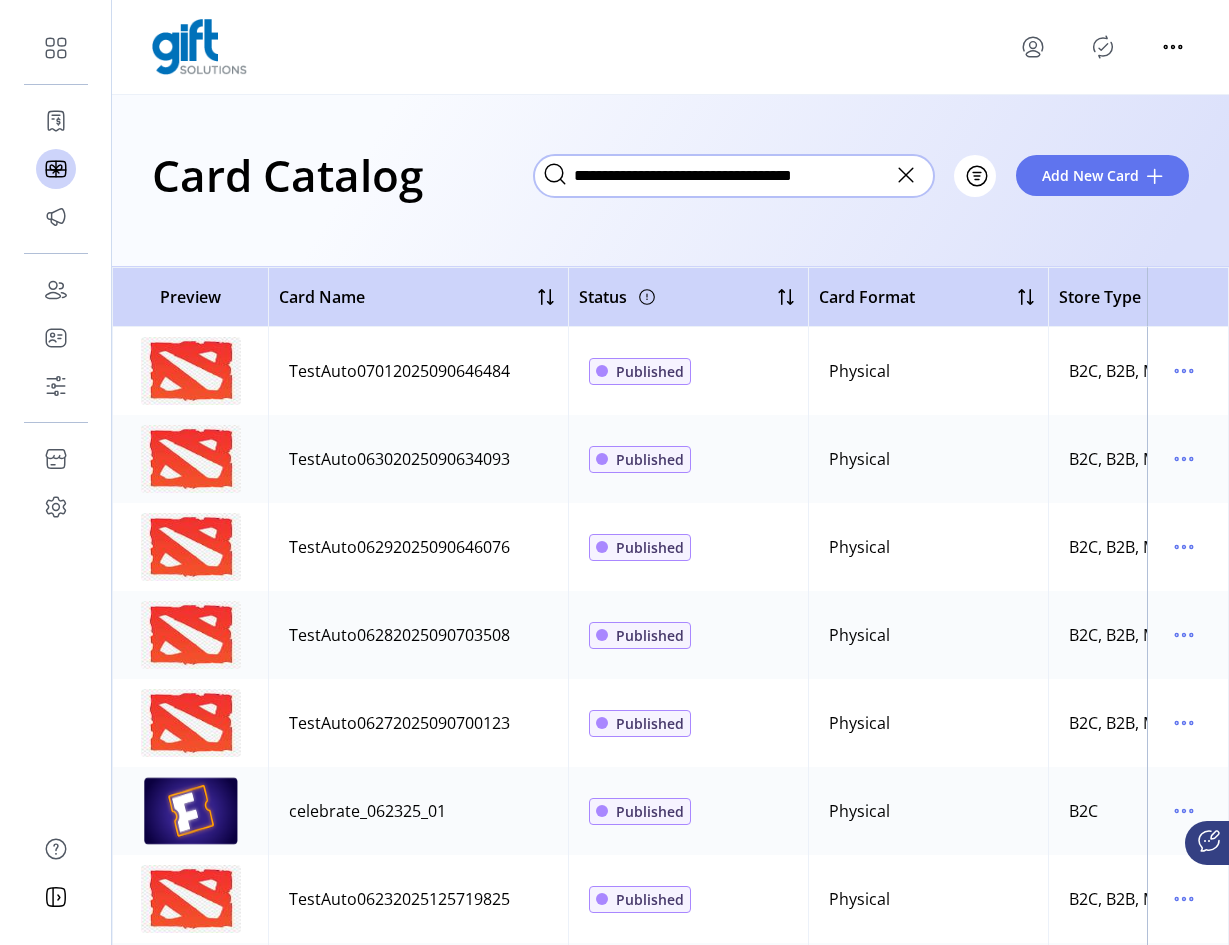 type on "**********" 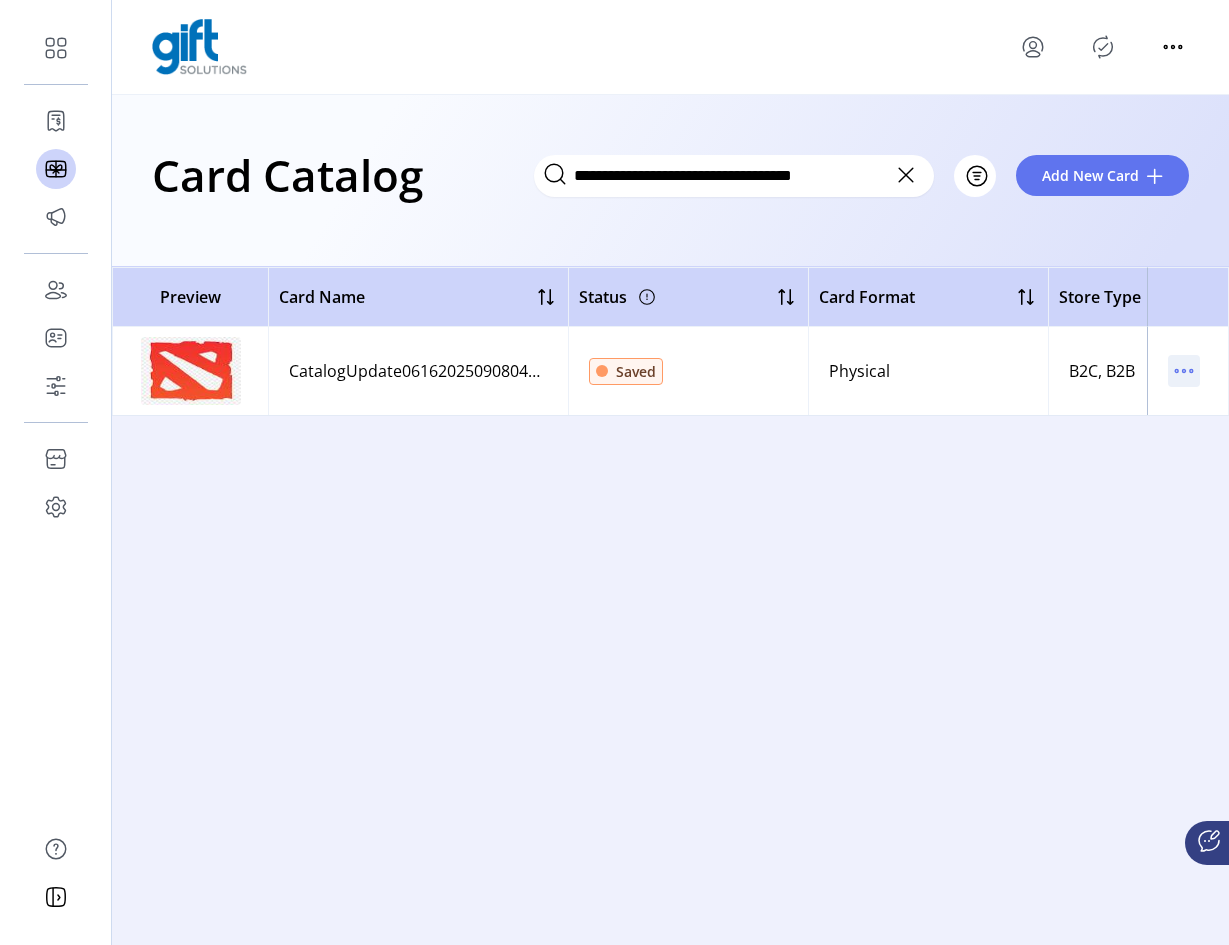 click 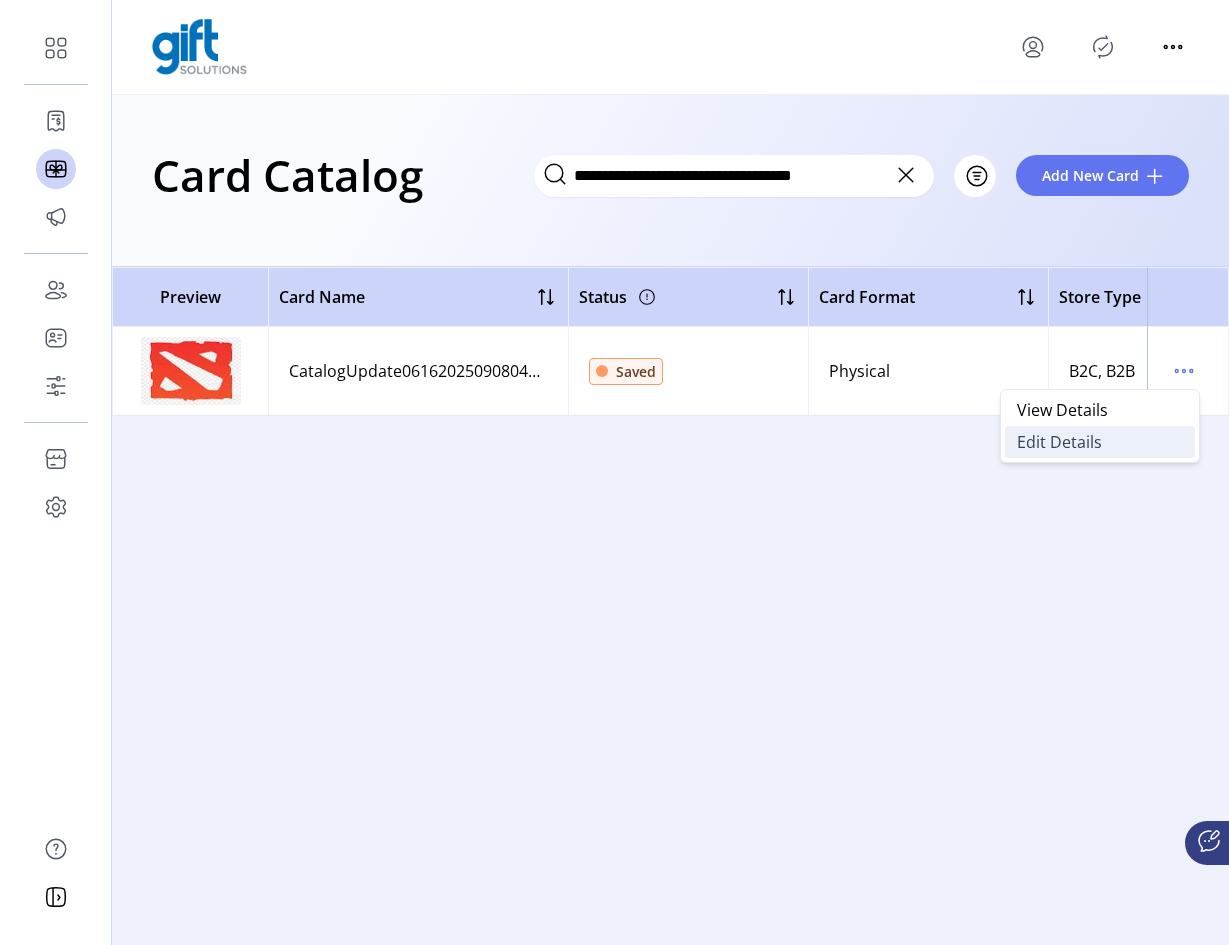 click on "Edit Details" at bounding box center (1059, 442) 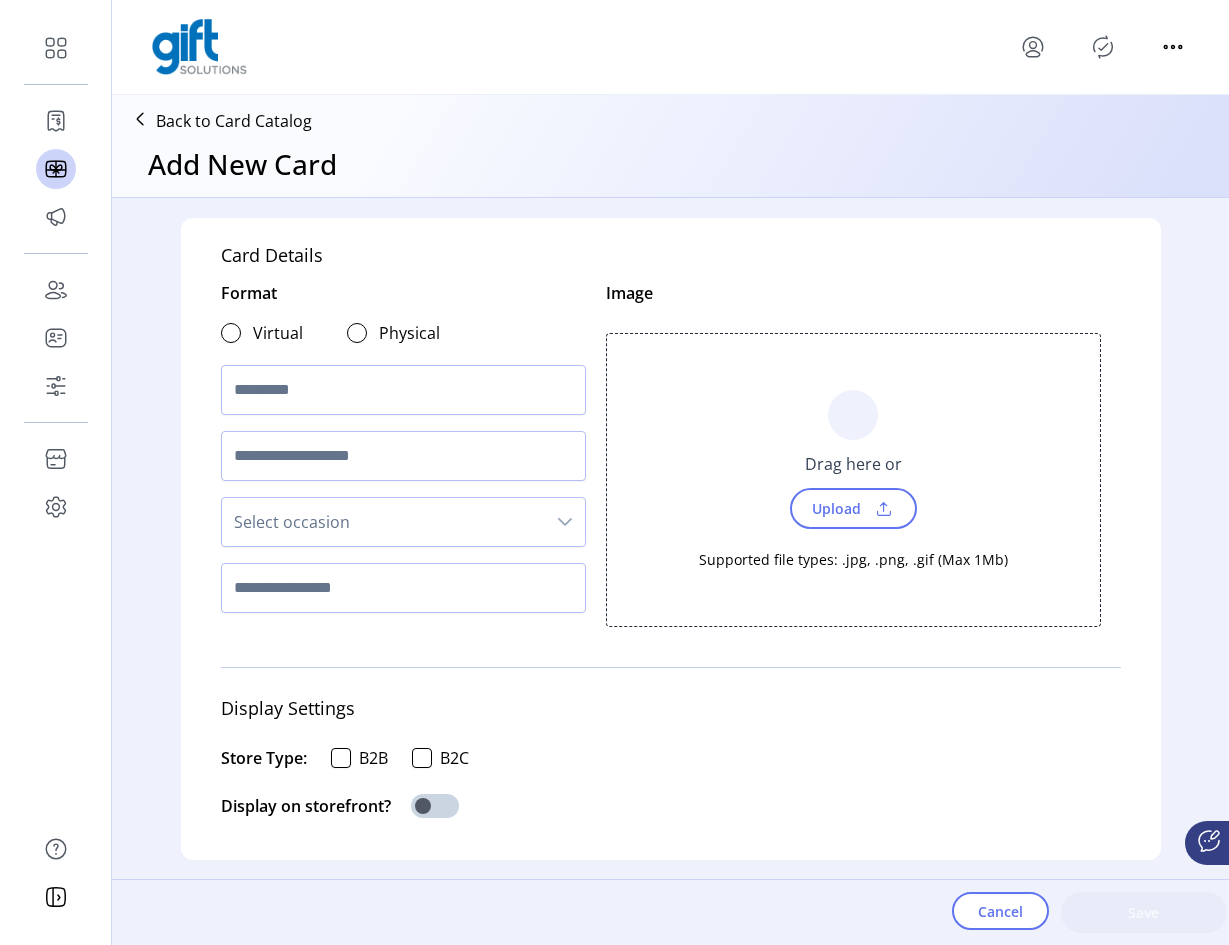 type on "**********" 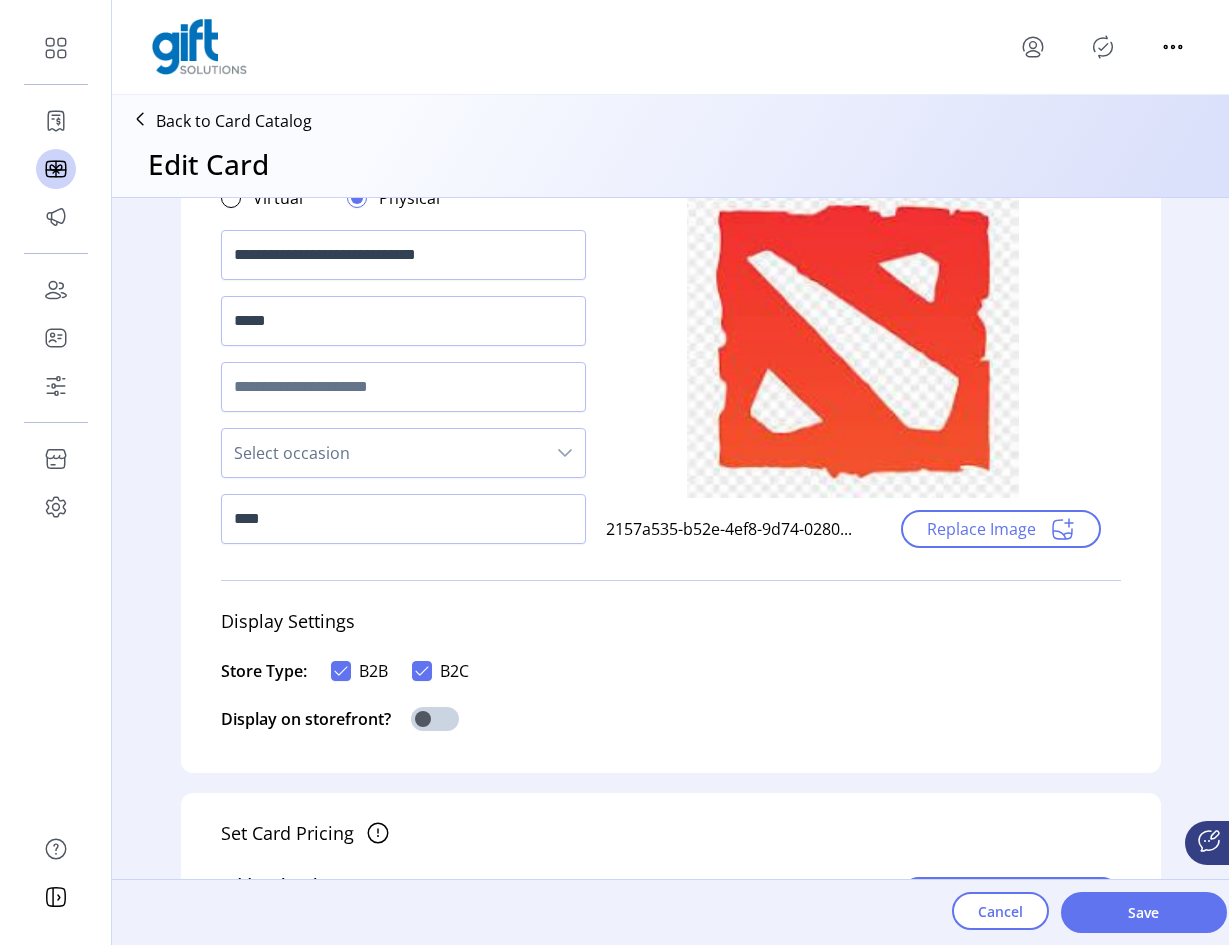 scroll, scrollTop: 0, scrollLeft: 0, axis: both 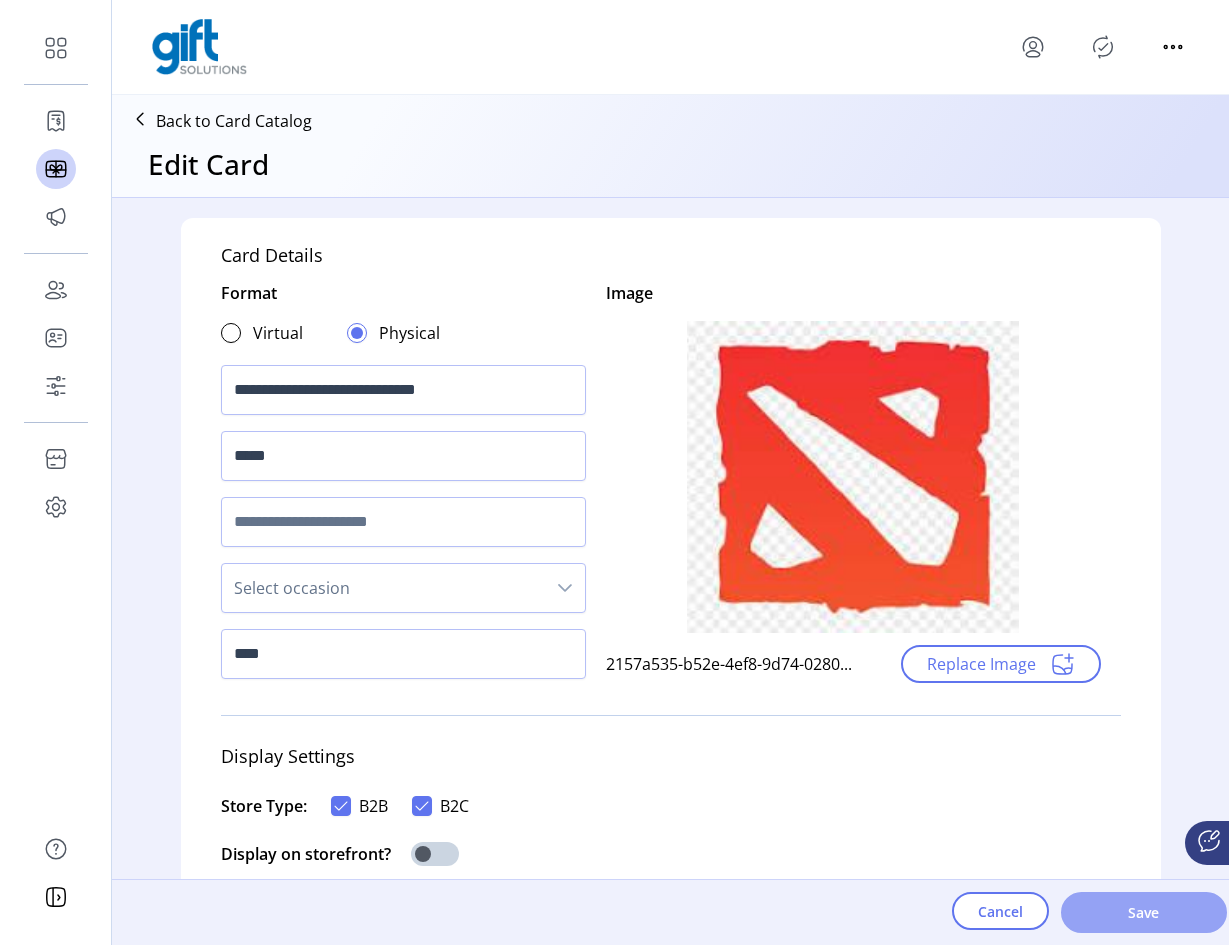 click on "Save" 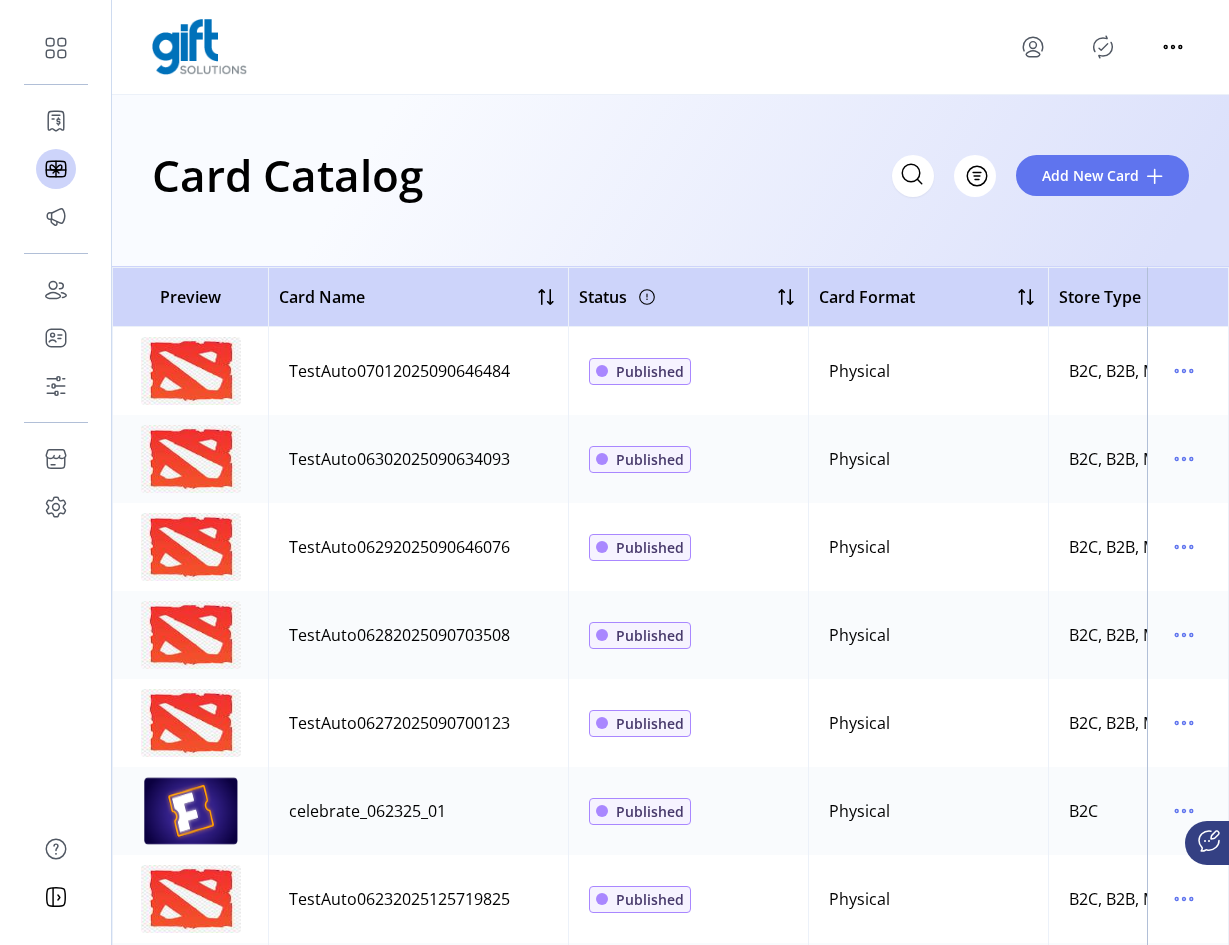 click 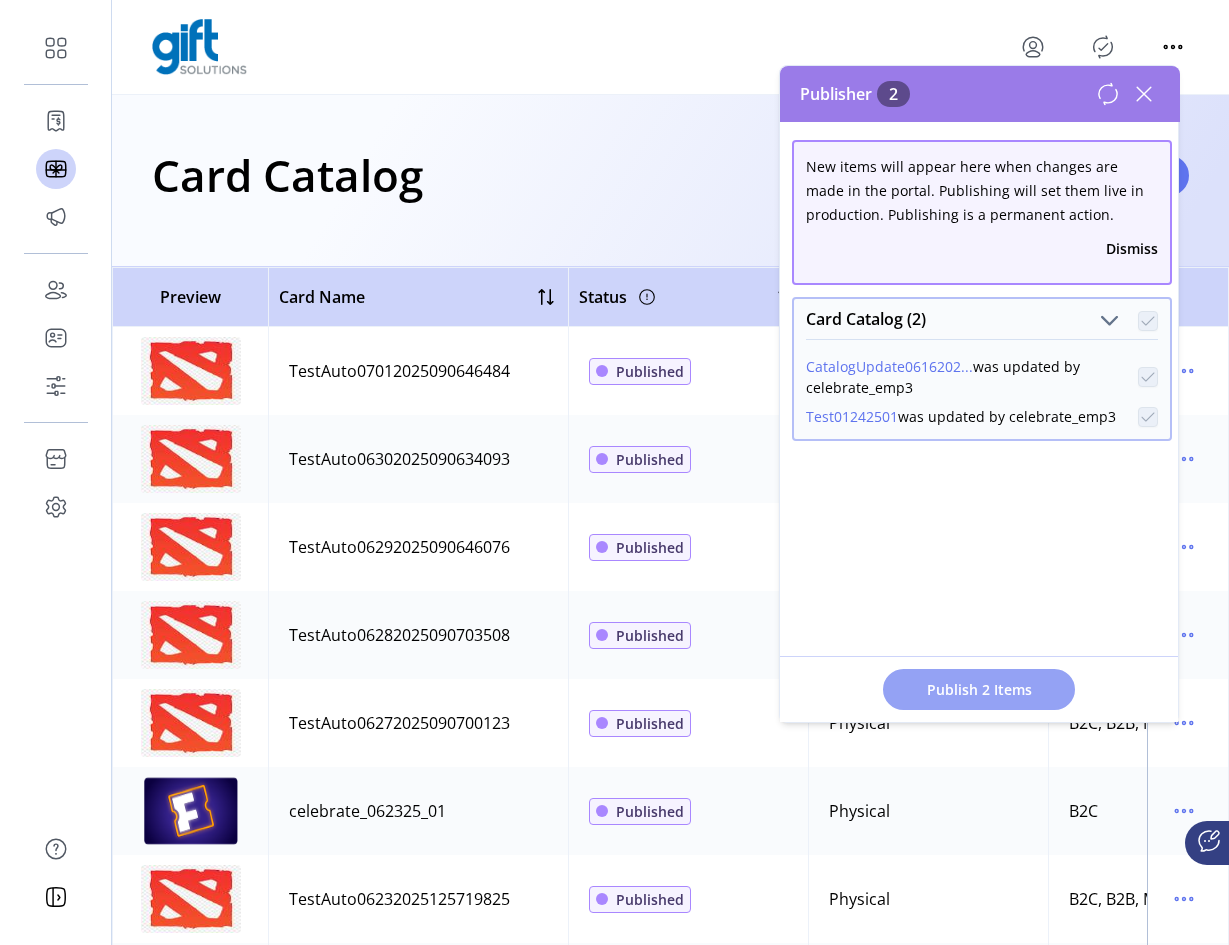 click on "Publish 2 Items" at bounding box center [979, 689] 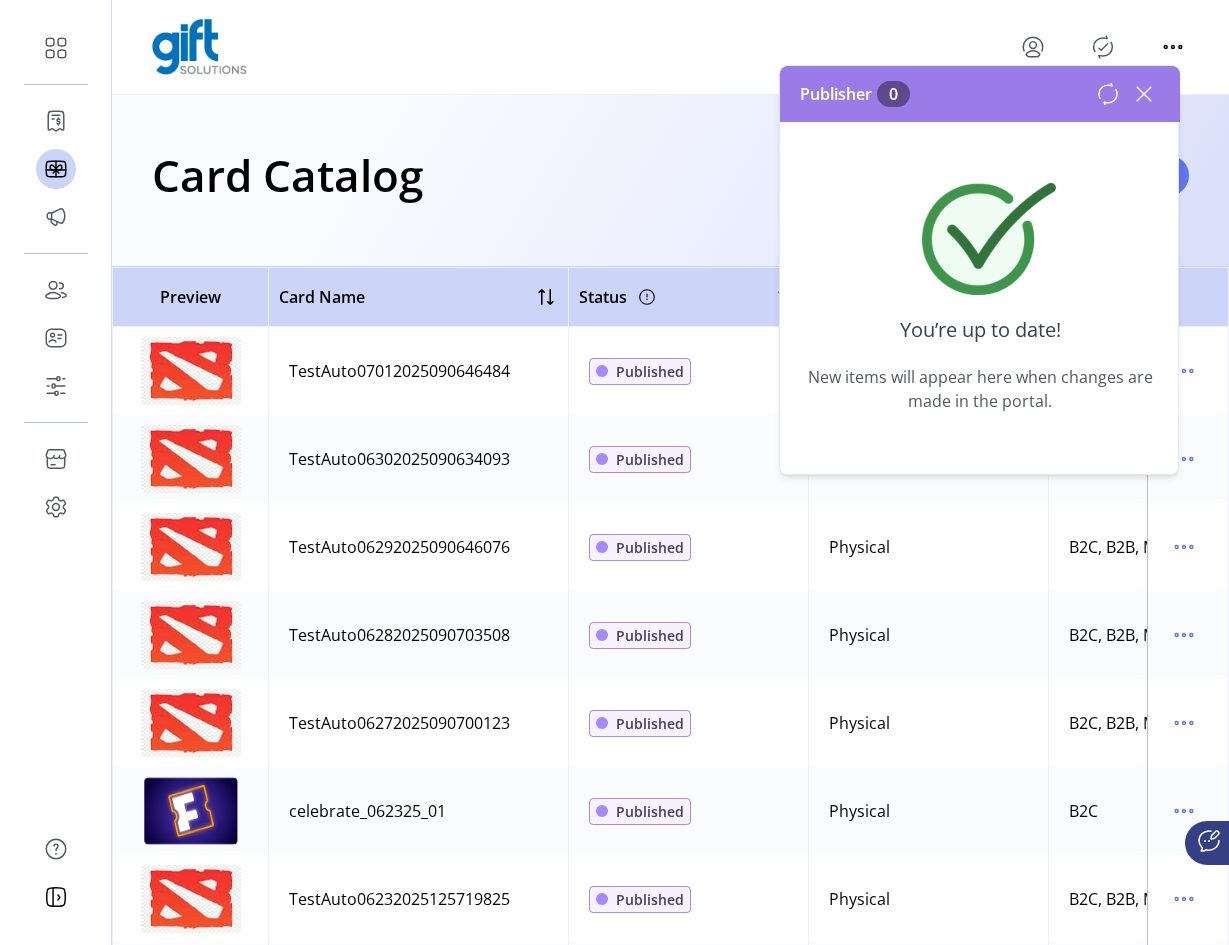 click 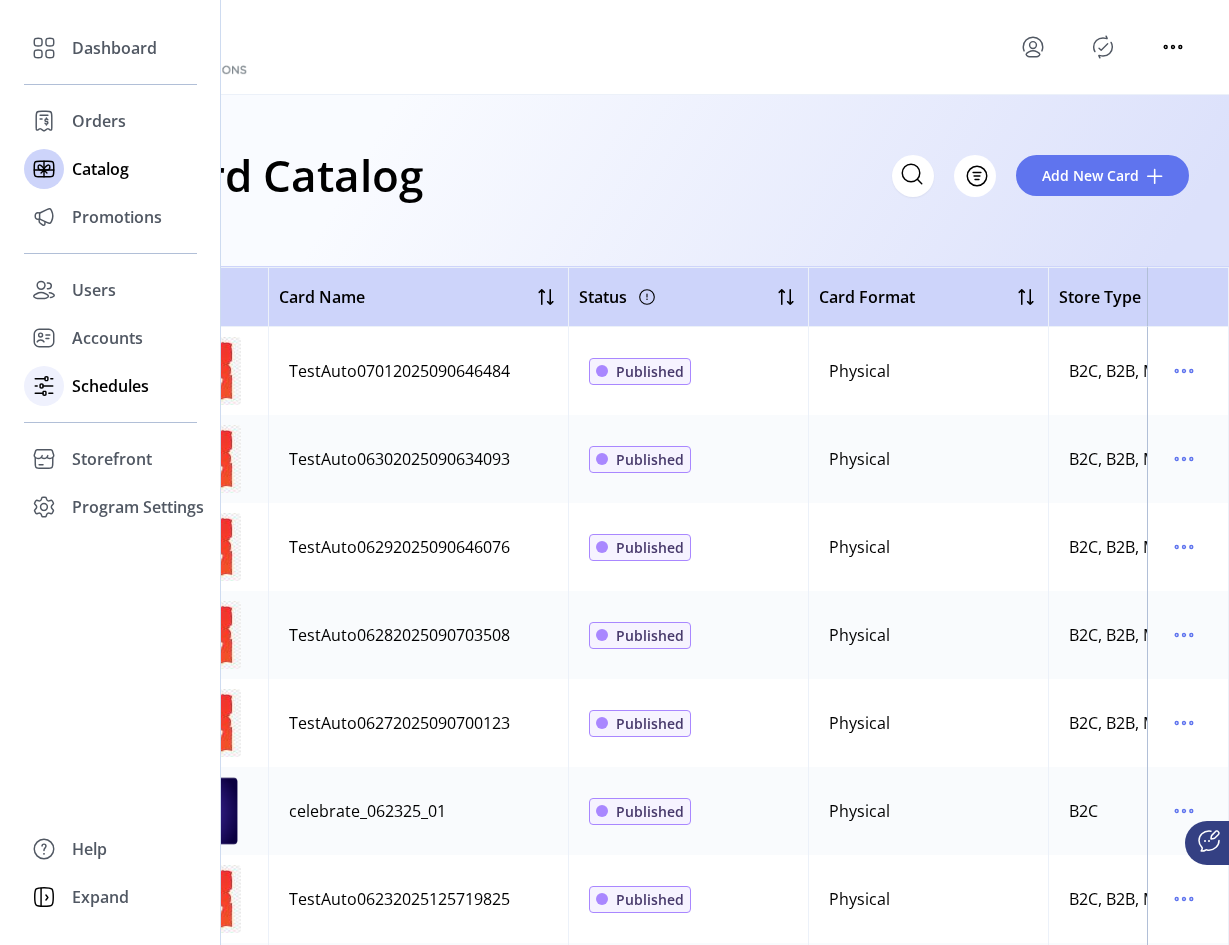 click on "Schedules" 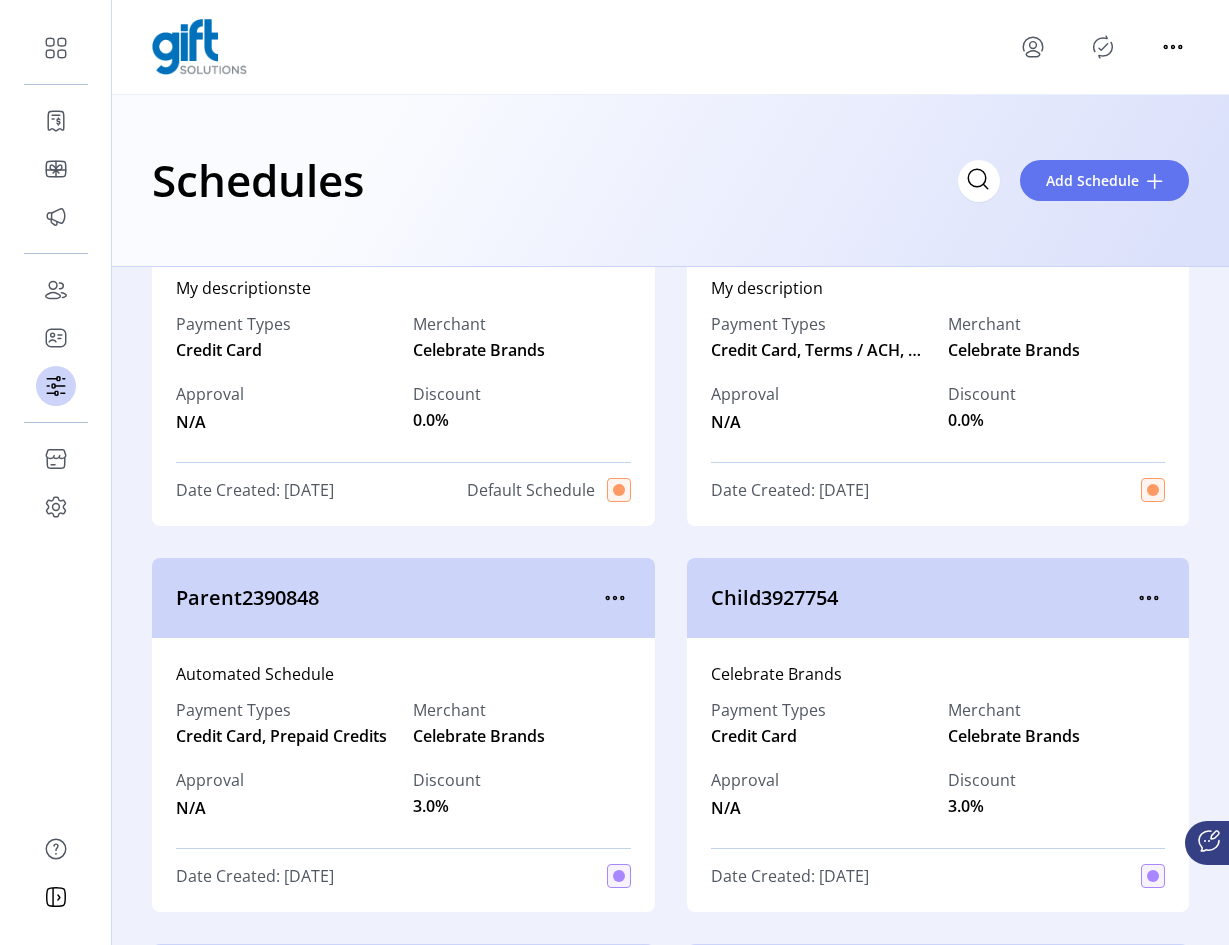 scroll, scrollTop: 200, scrollLeft: 0, axis: vertical 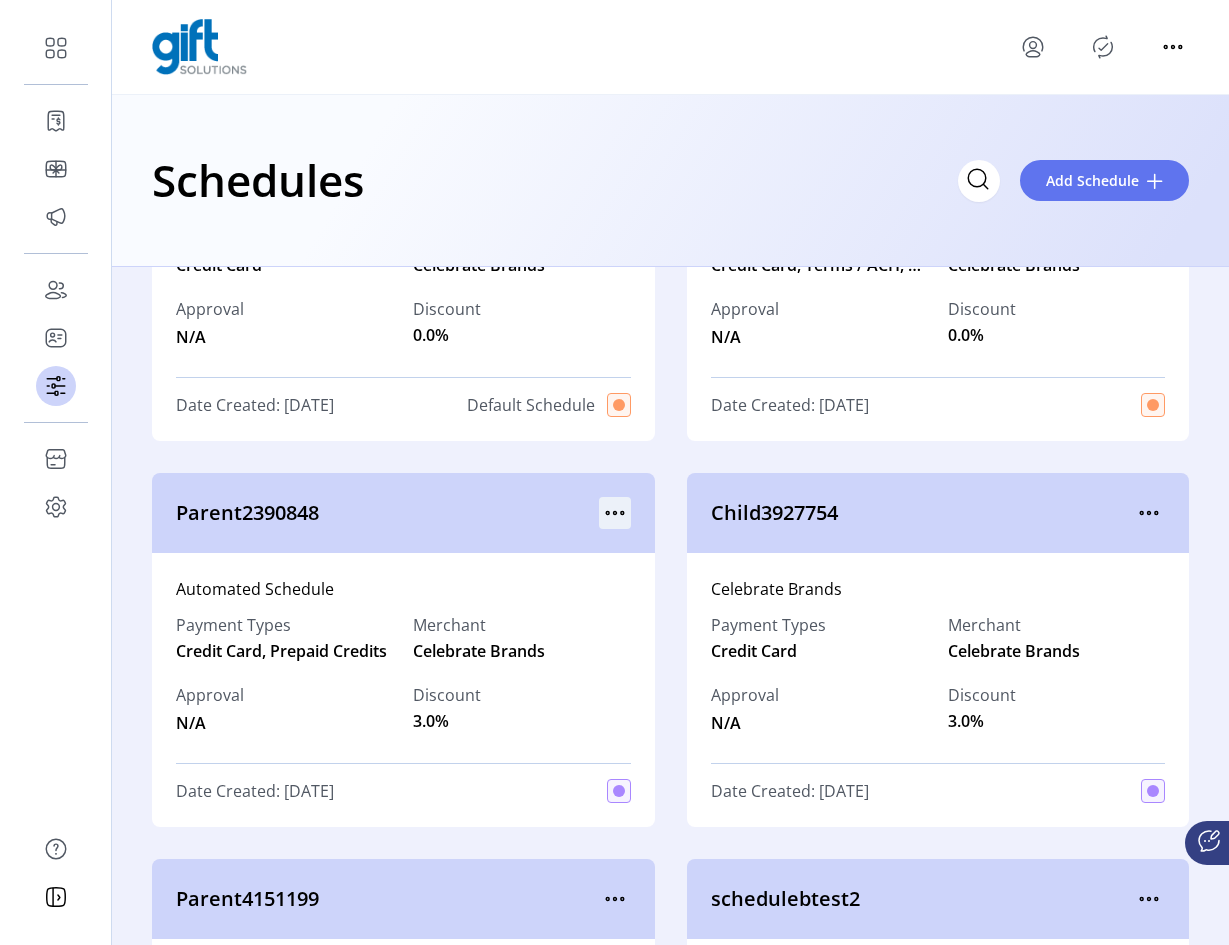 click 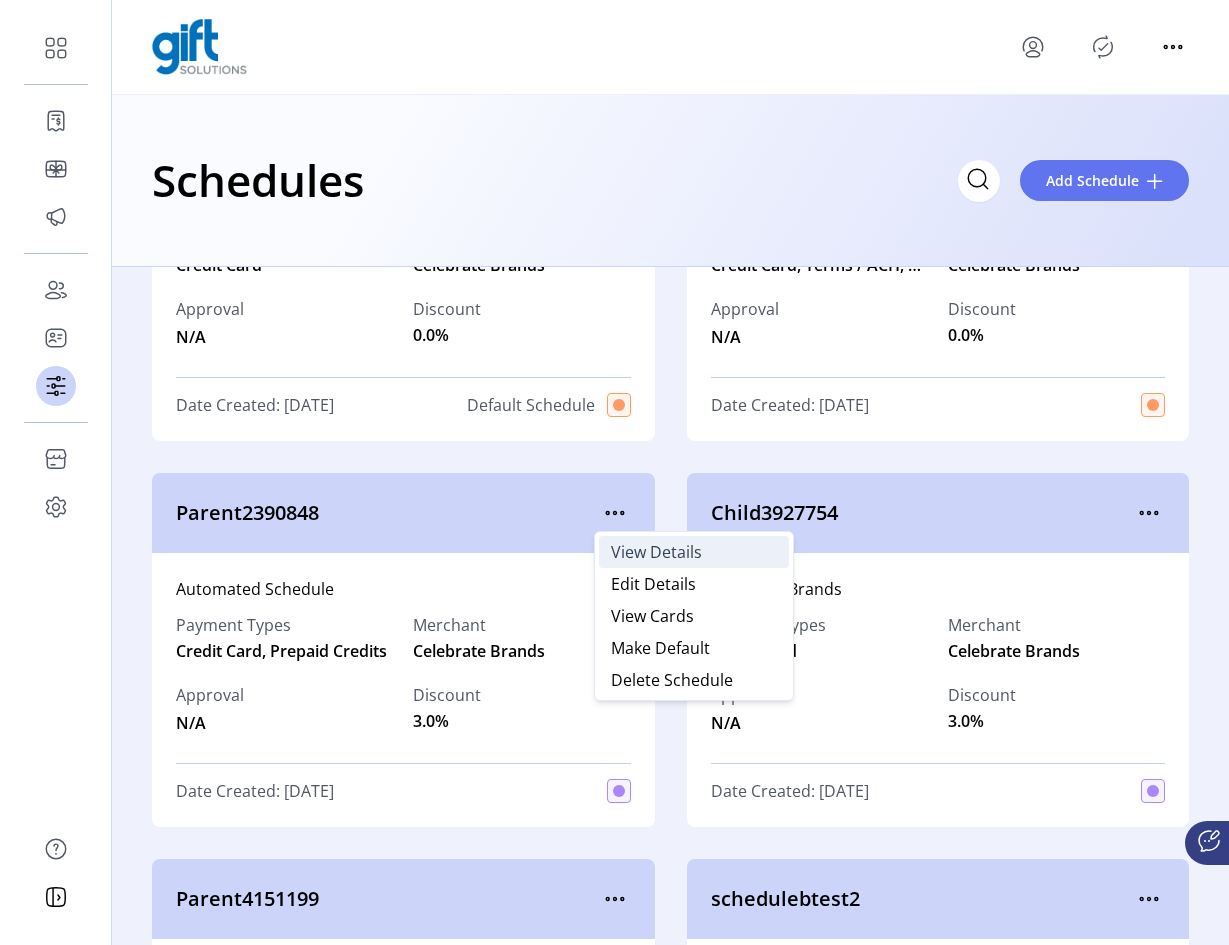 click on "View Details" at bounding box center [656, 552] 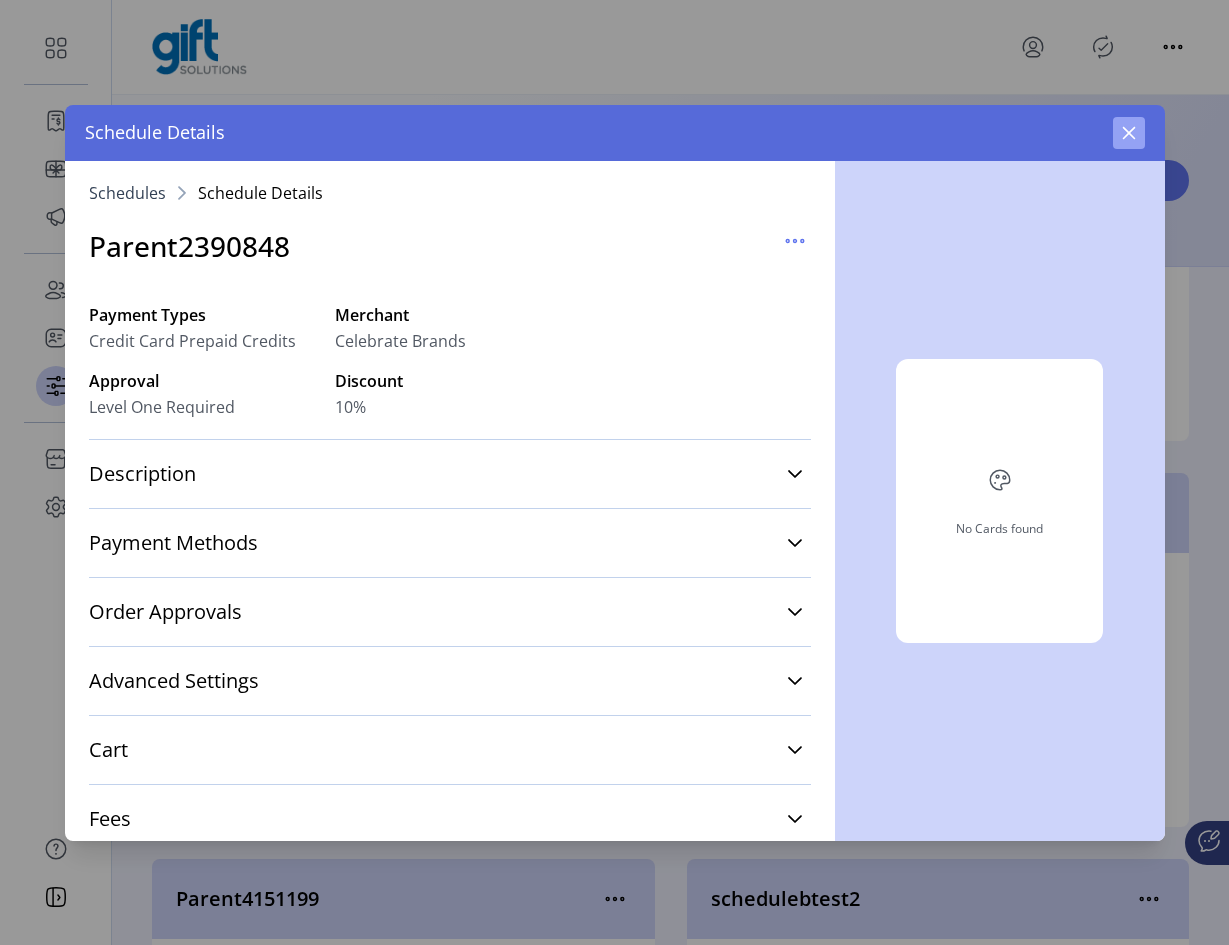click 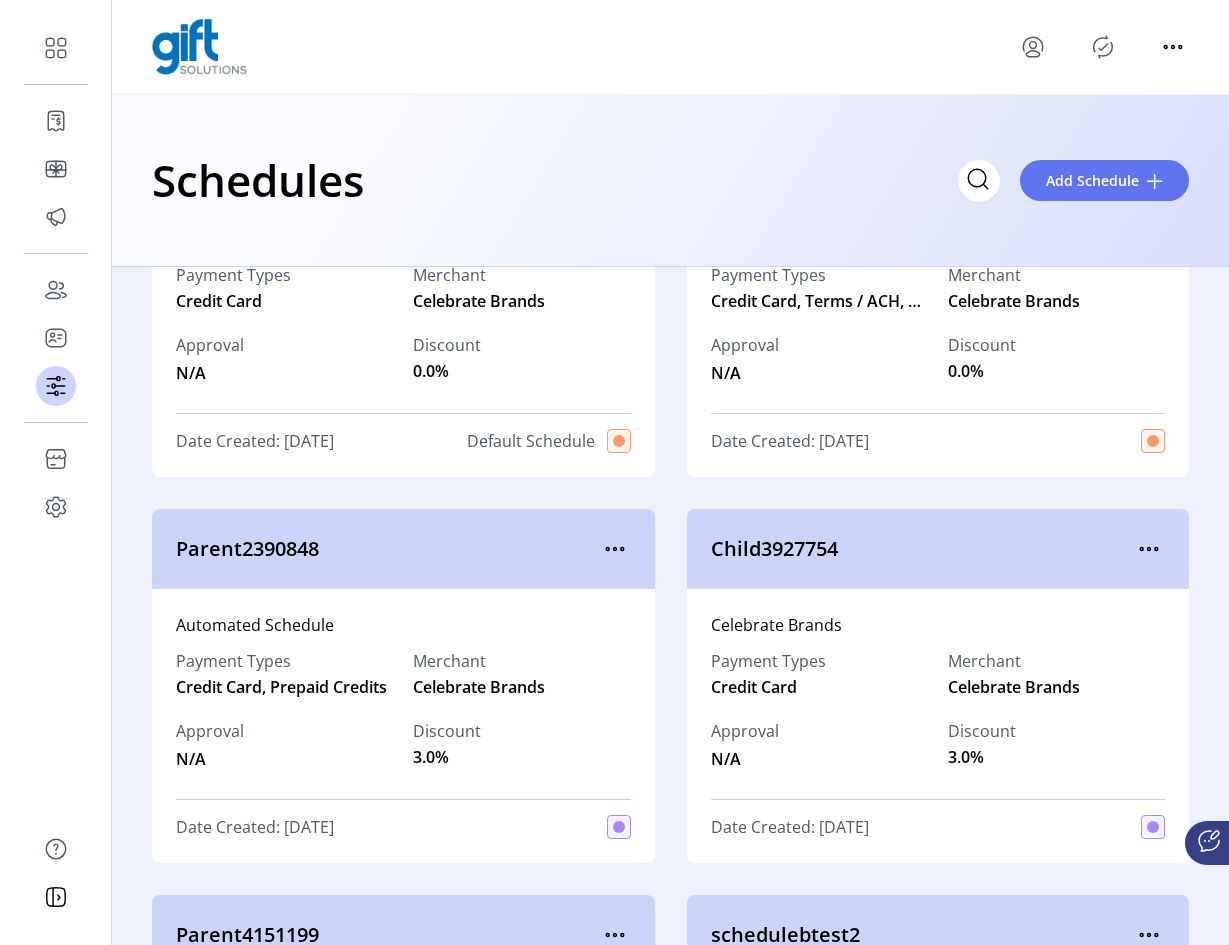 scroll, scrollTop: 400, scrollLeft: 0, axis: vertical 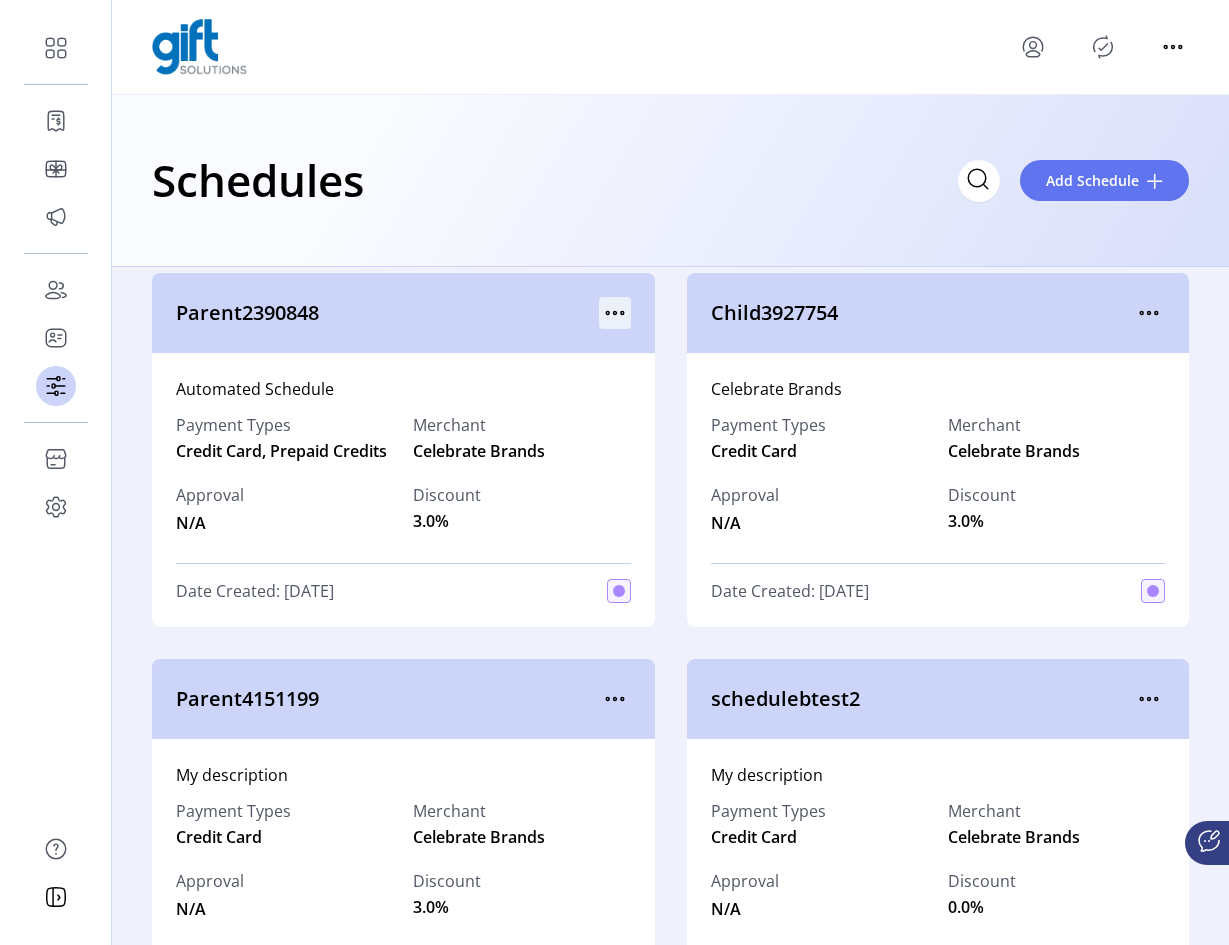 click 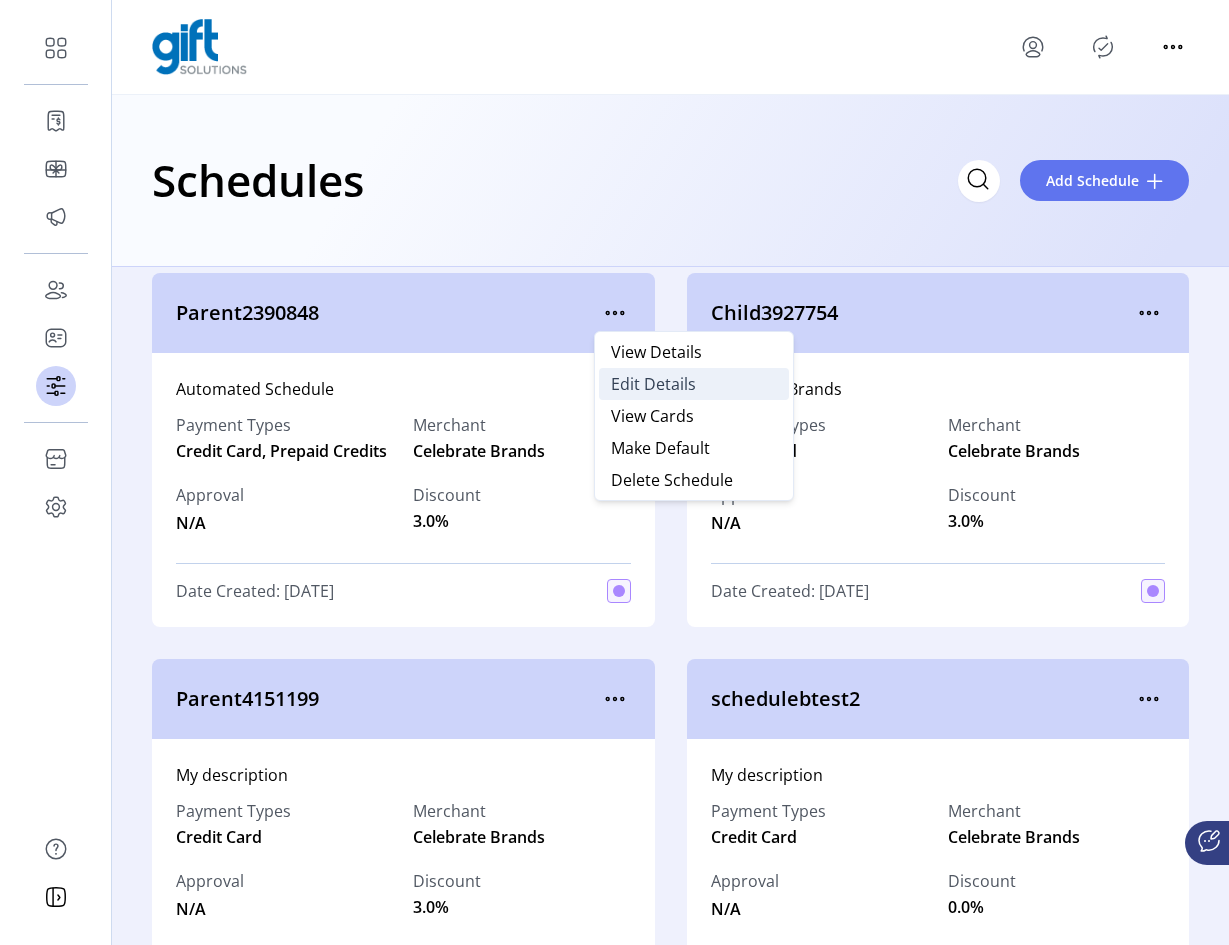click on "Edit Details" at bounding box center [653, 384] 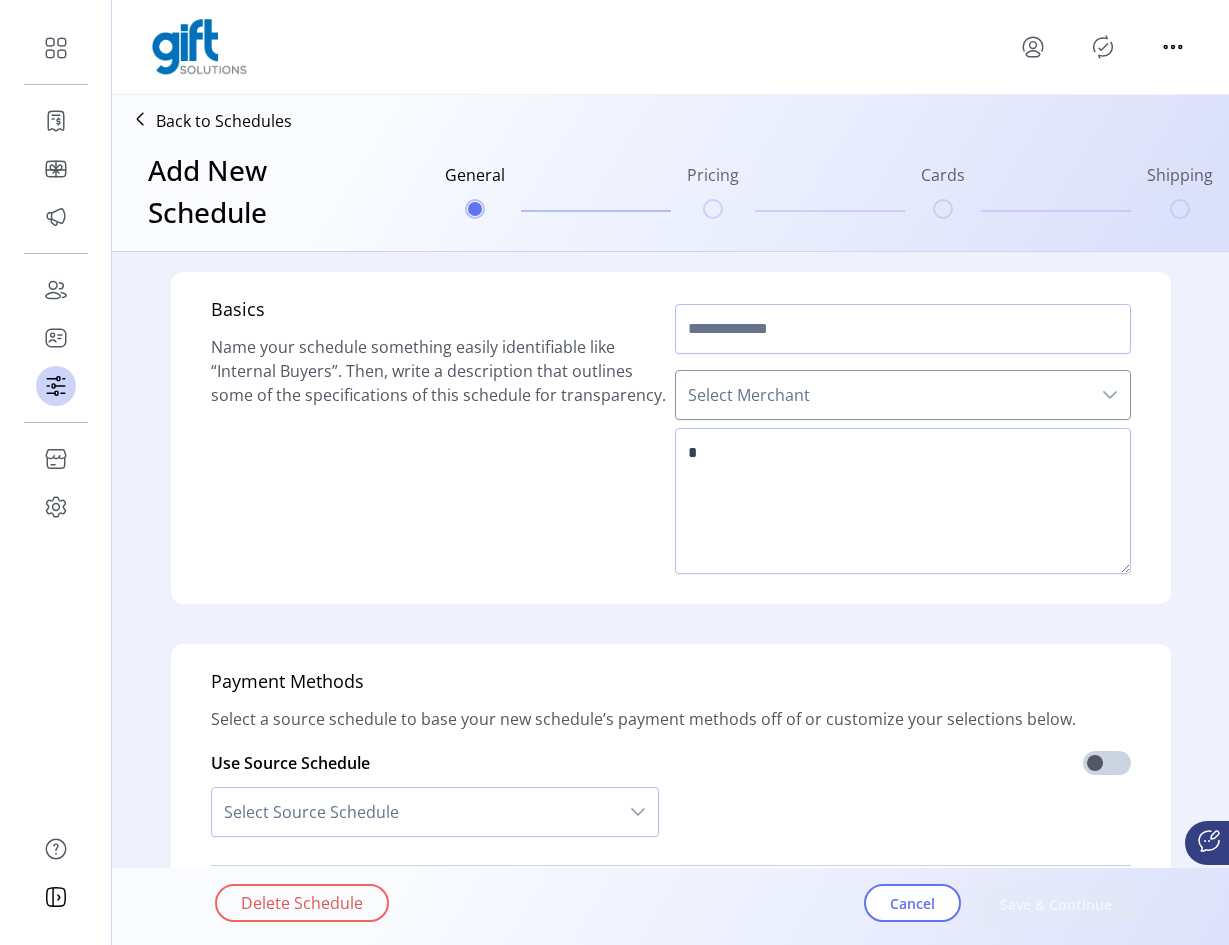 type on "******" 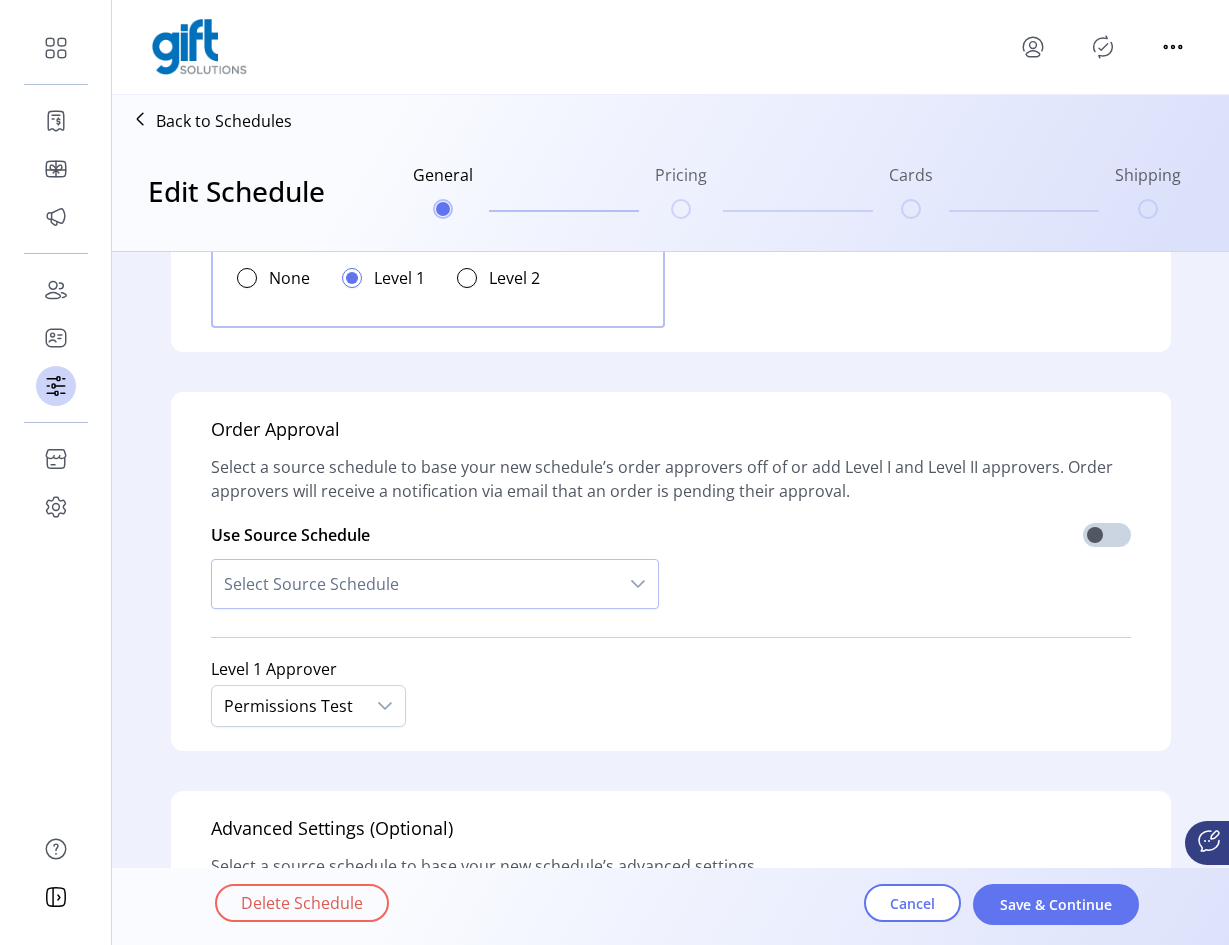 scroll, scrollTop: 1582, scrollLeft: 0, axis: vertical 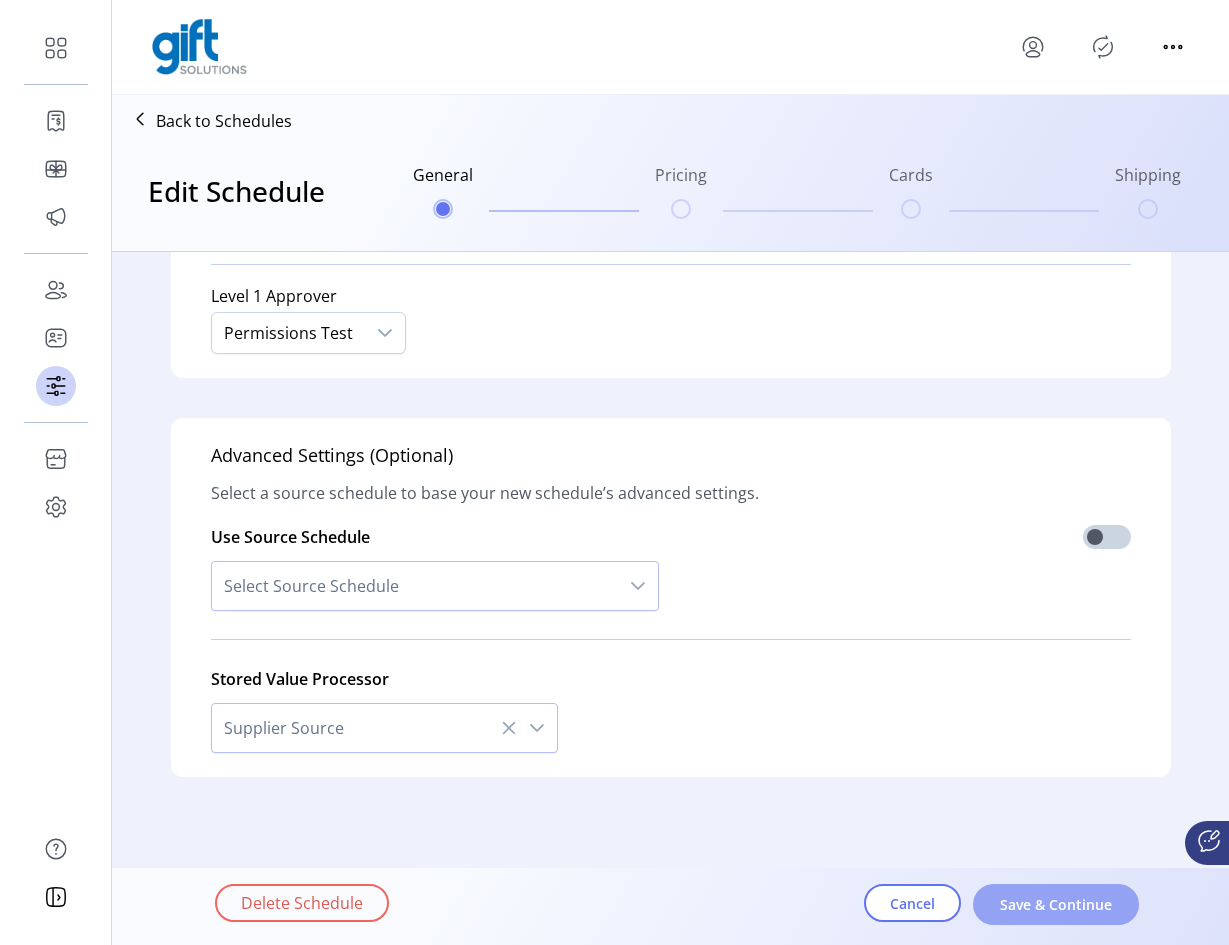 click on "Save & Continue" 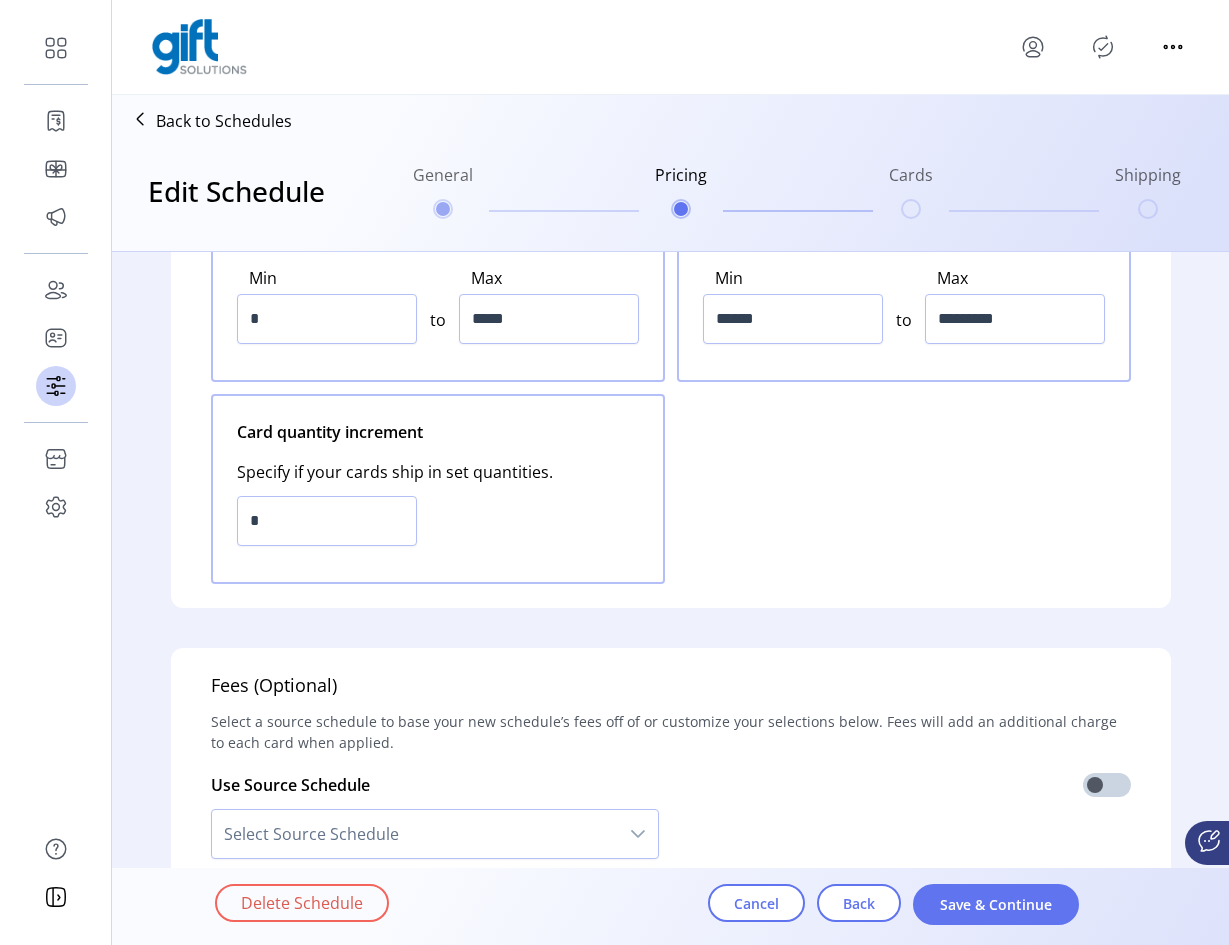 scroll, scrollTop: 0, scrollLeft: 0, axis: both 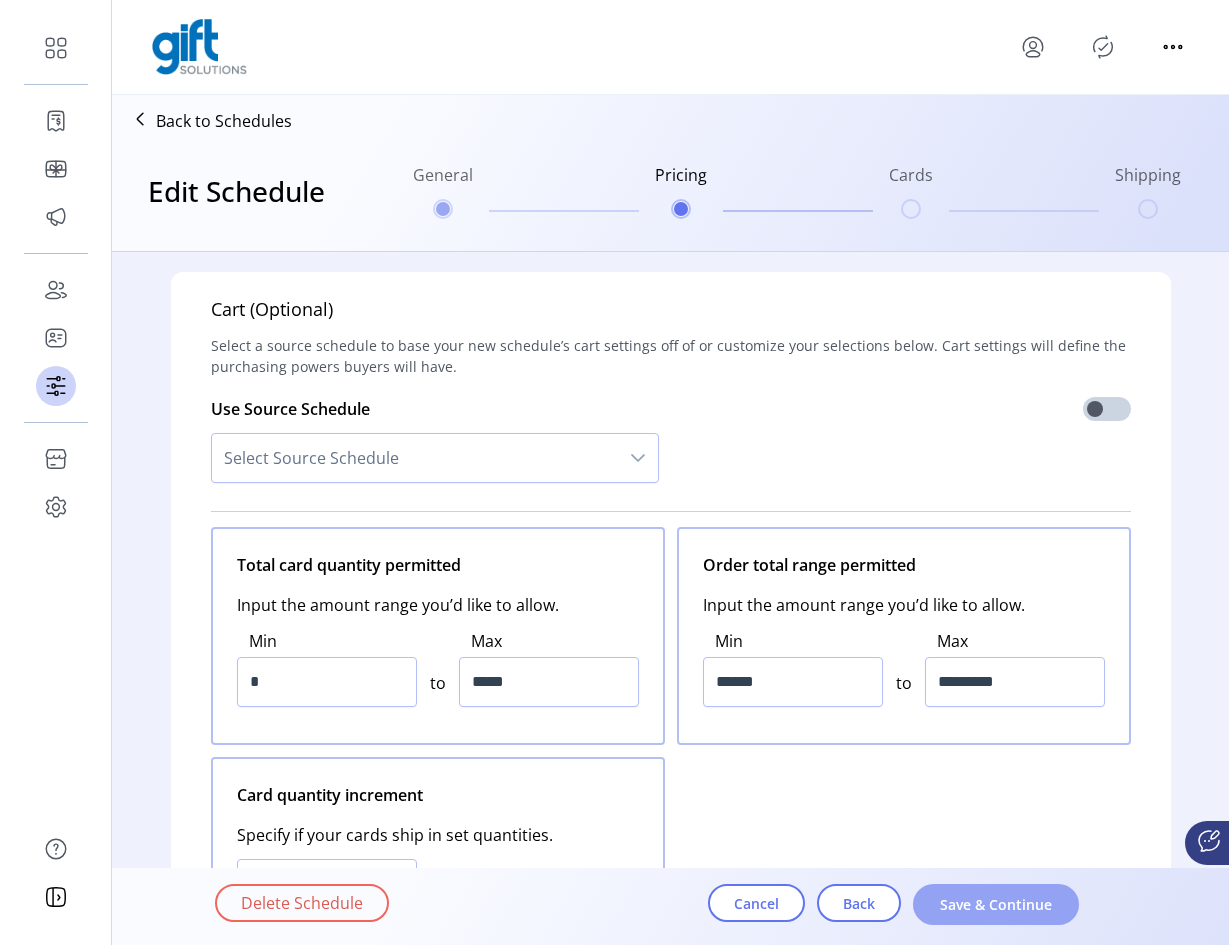 click on "Save & Continue" 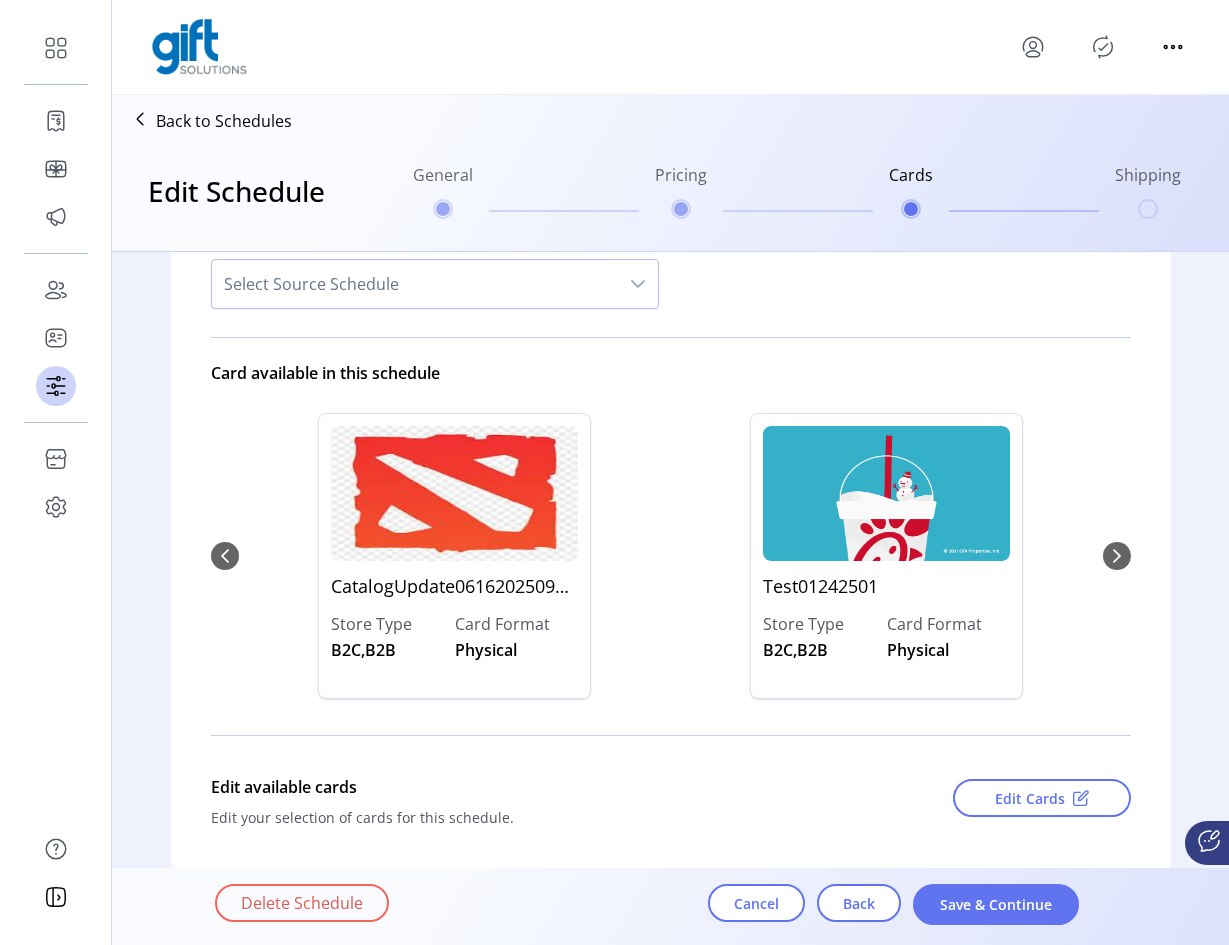 scroll, scrollTop: 271, scrollLeft: 0, axis: vertical 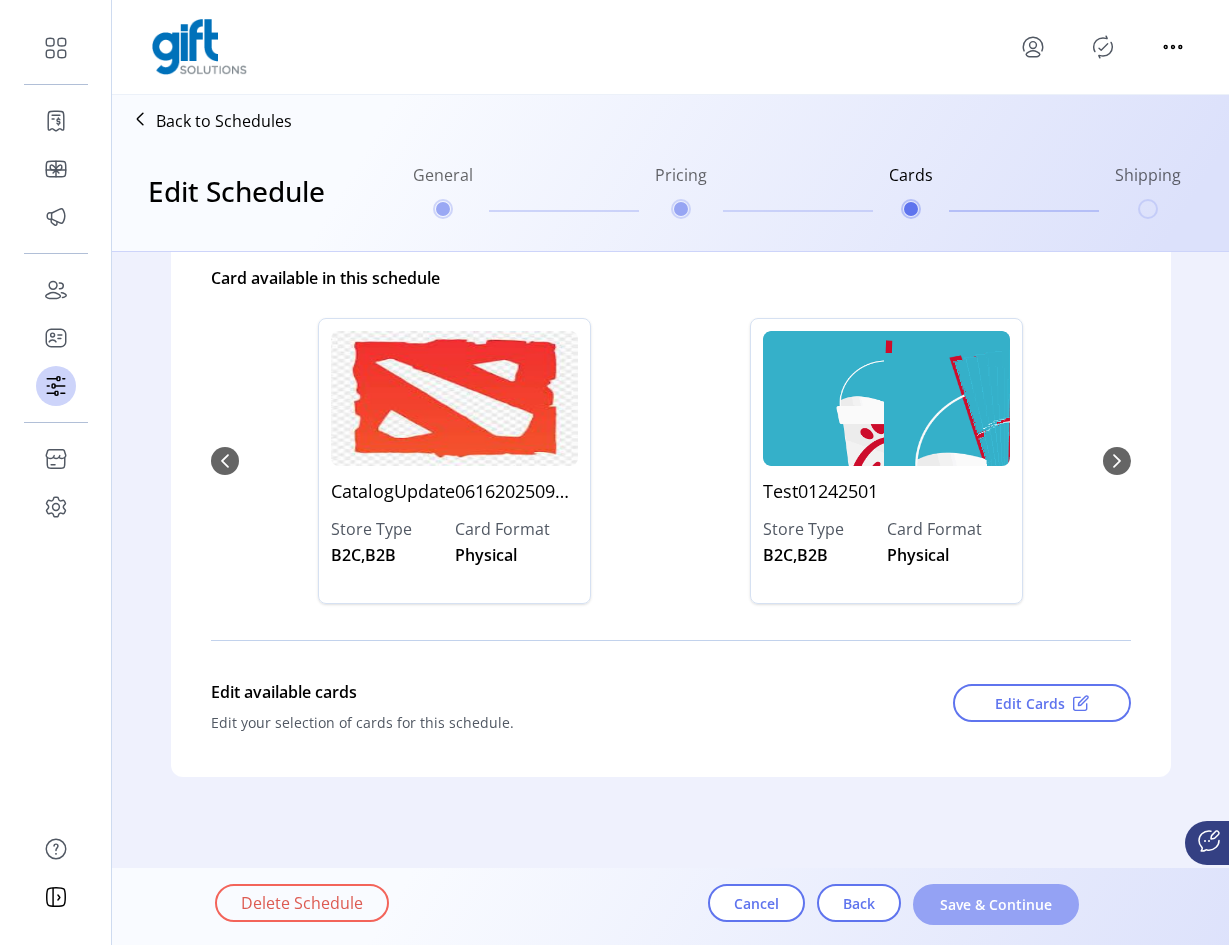click on "Save & Continue" 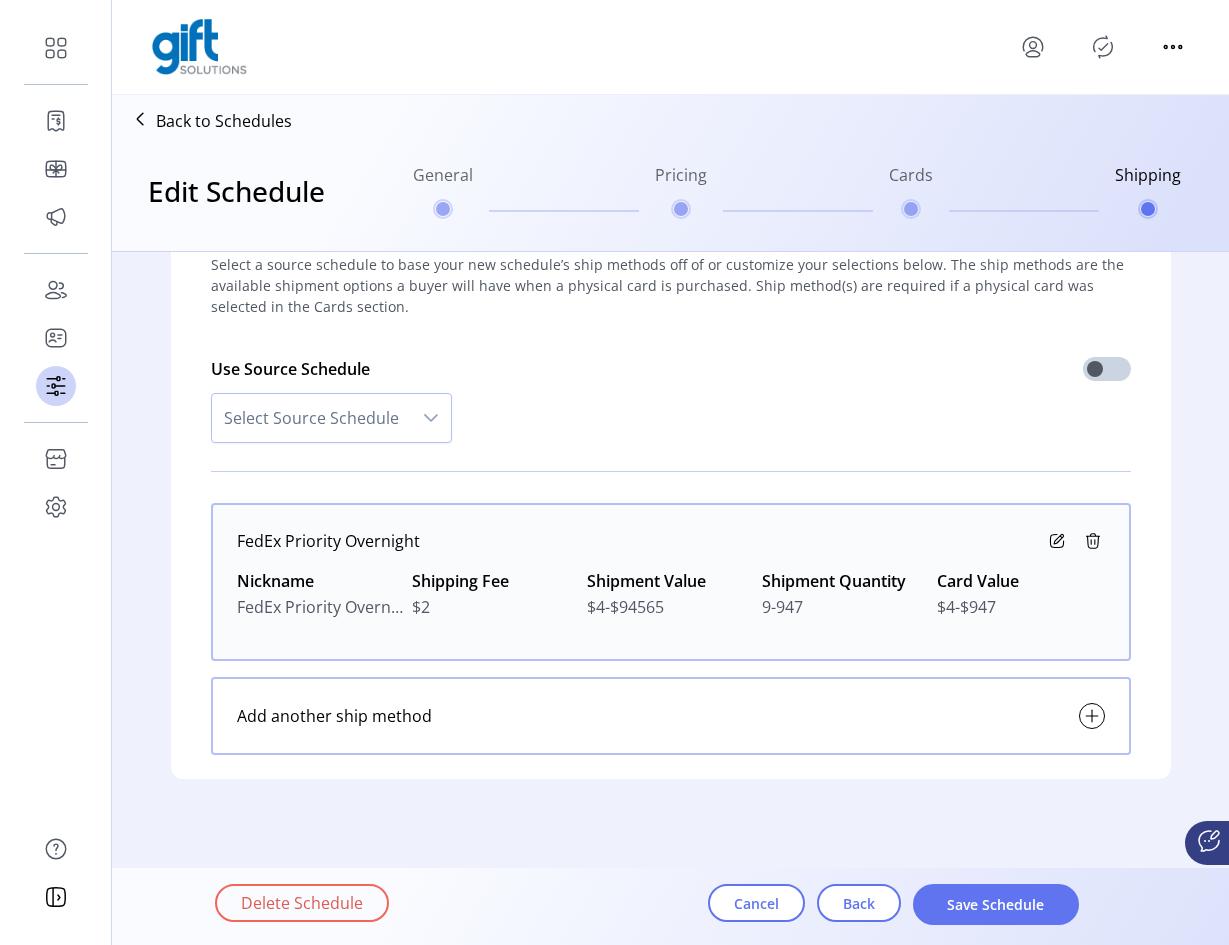 scroll, scrollTop: 0, scrollLeft: 0, axis: both 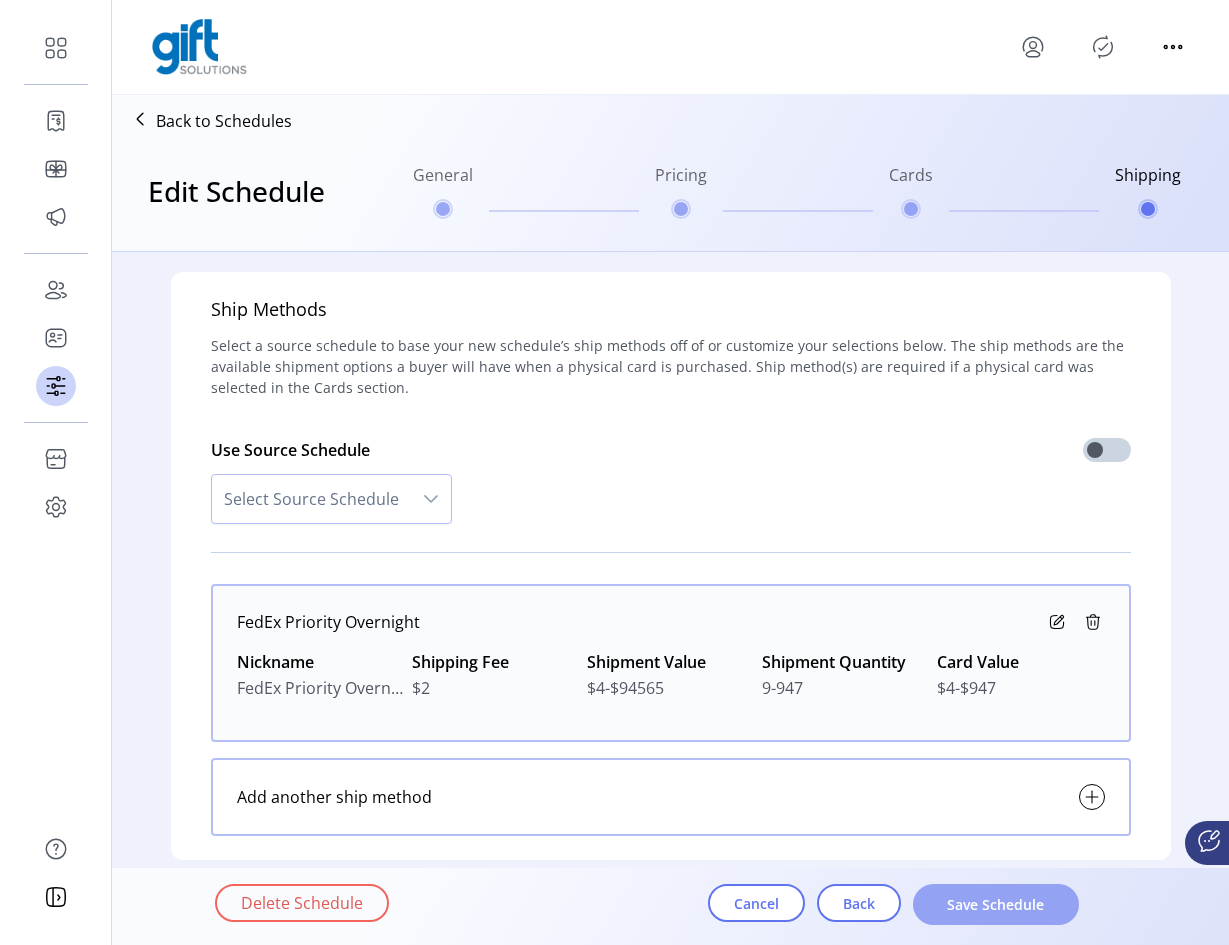 click on "Save Schedule" 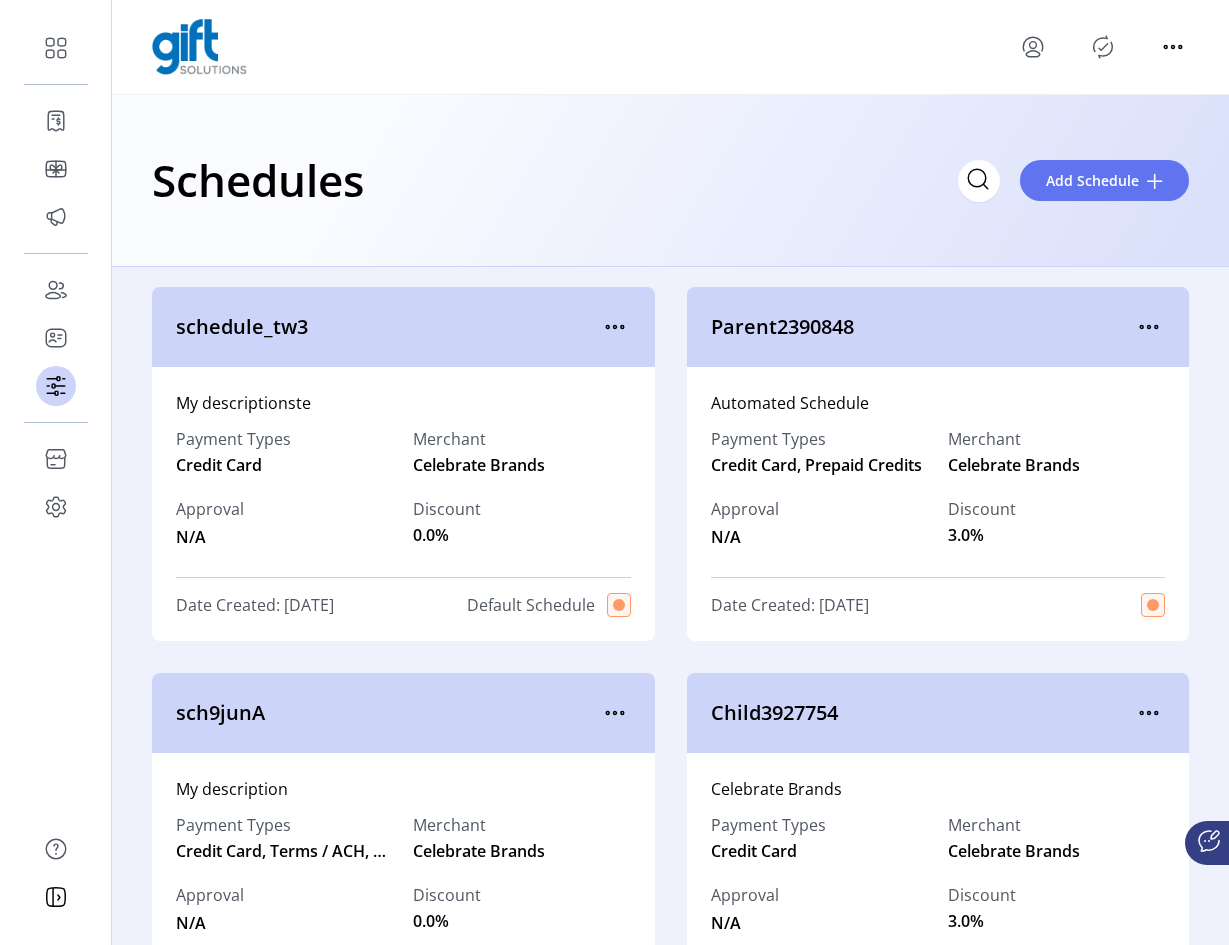 click 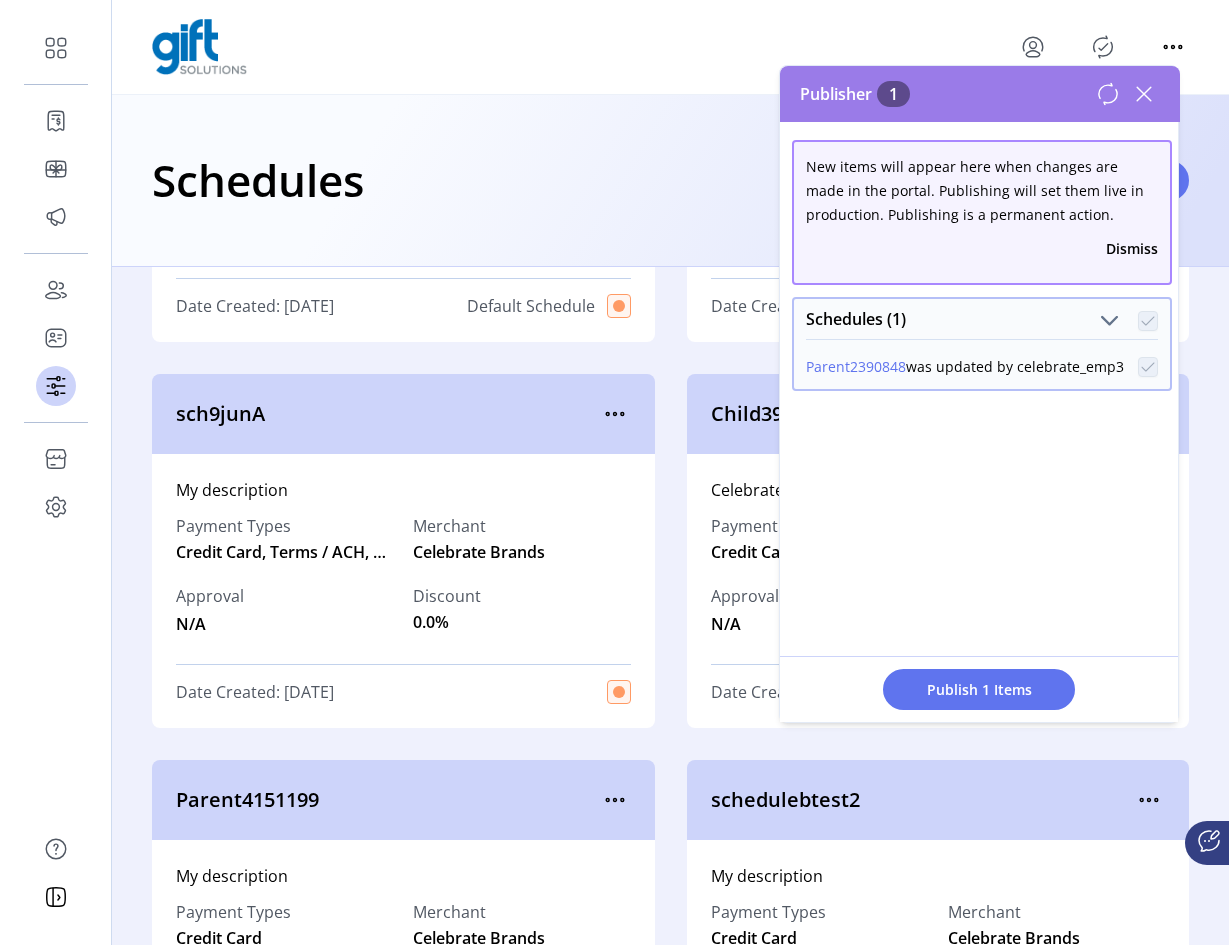 scroll, scrollTop: 300, scrollLeft: 0, axis: vertical 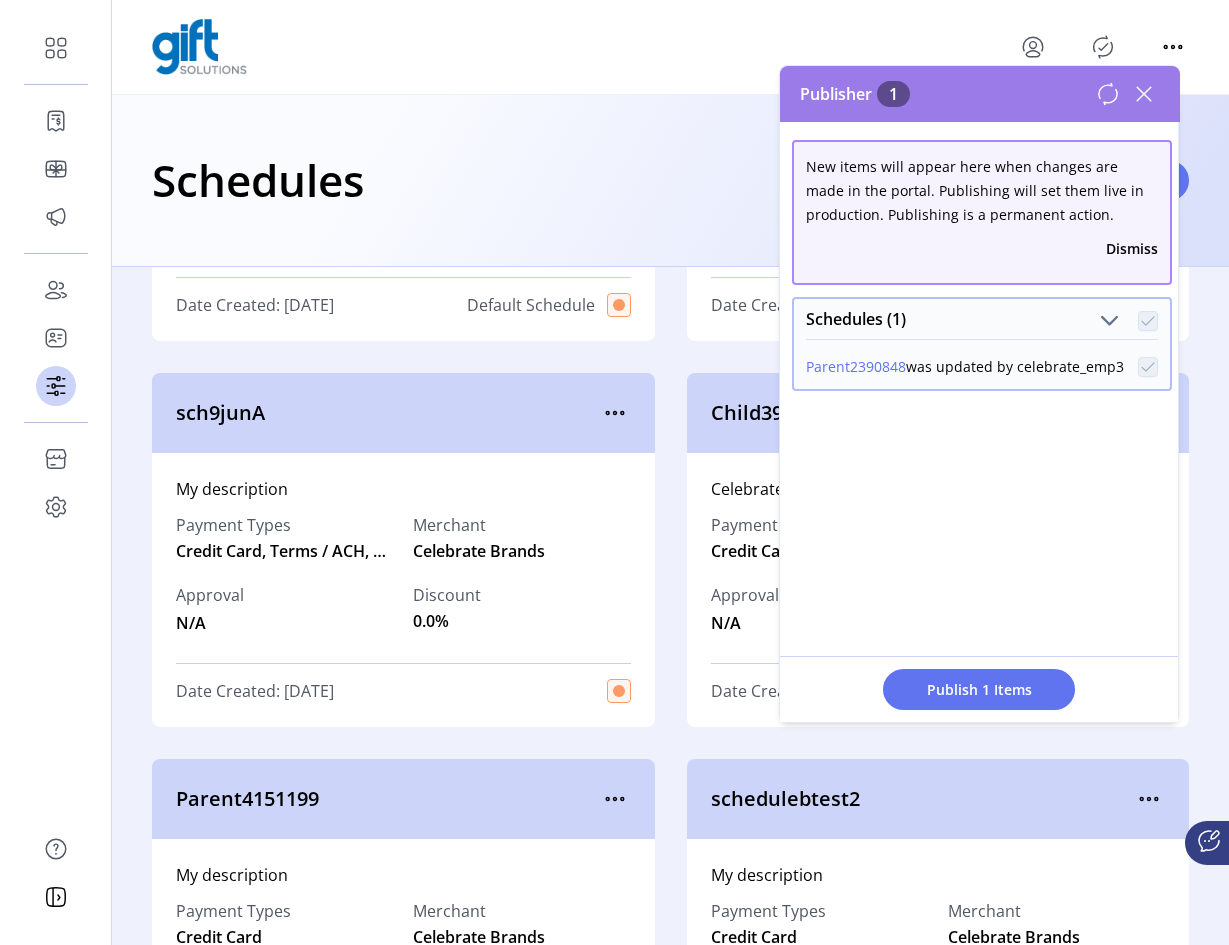 click 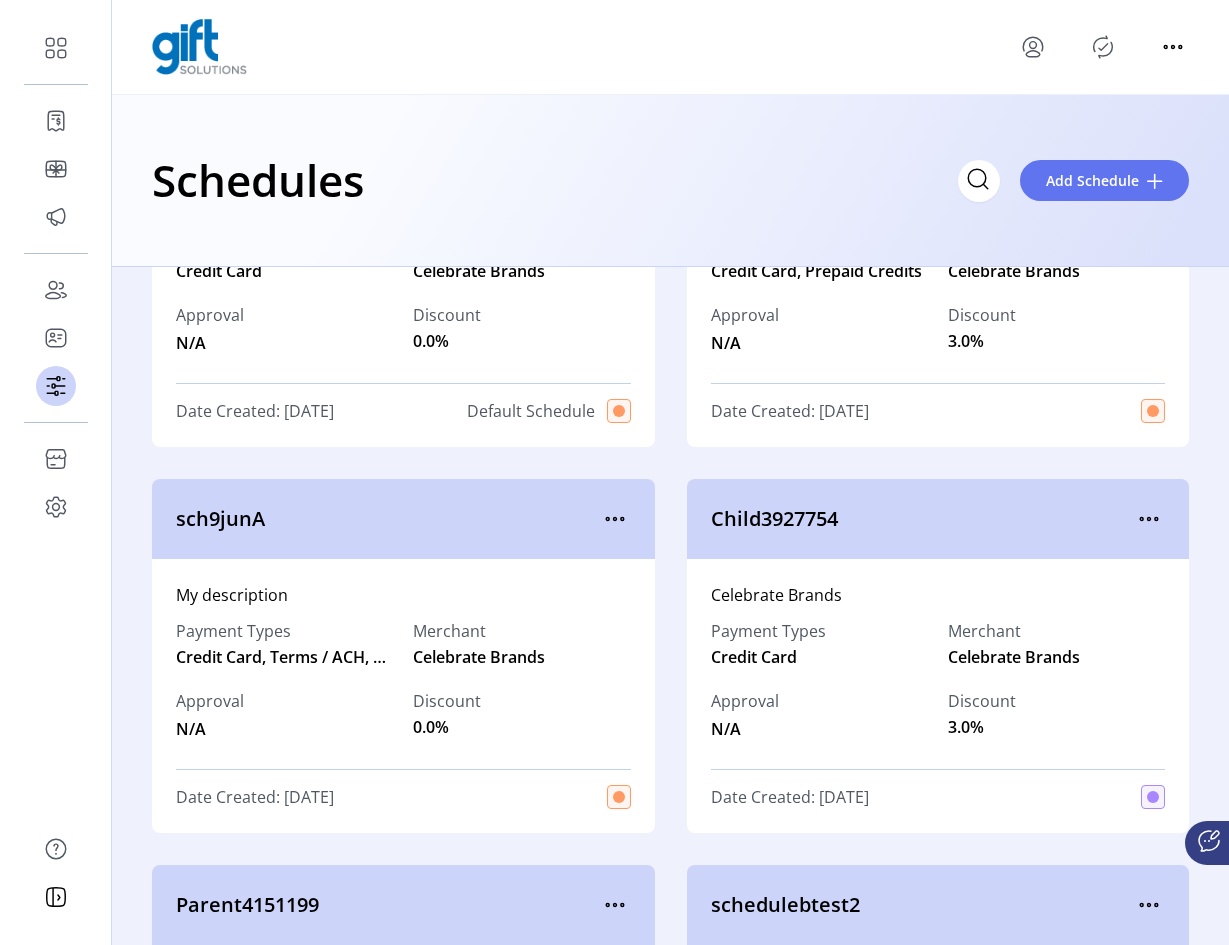 scroll, scrollTop: 0, scrollLeft: 0, axis: both 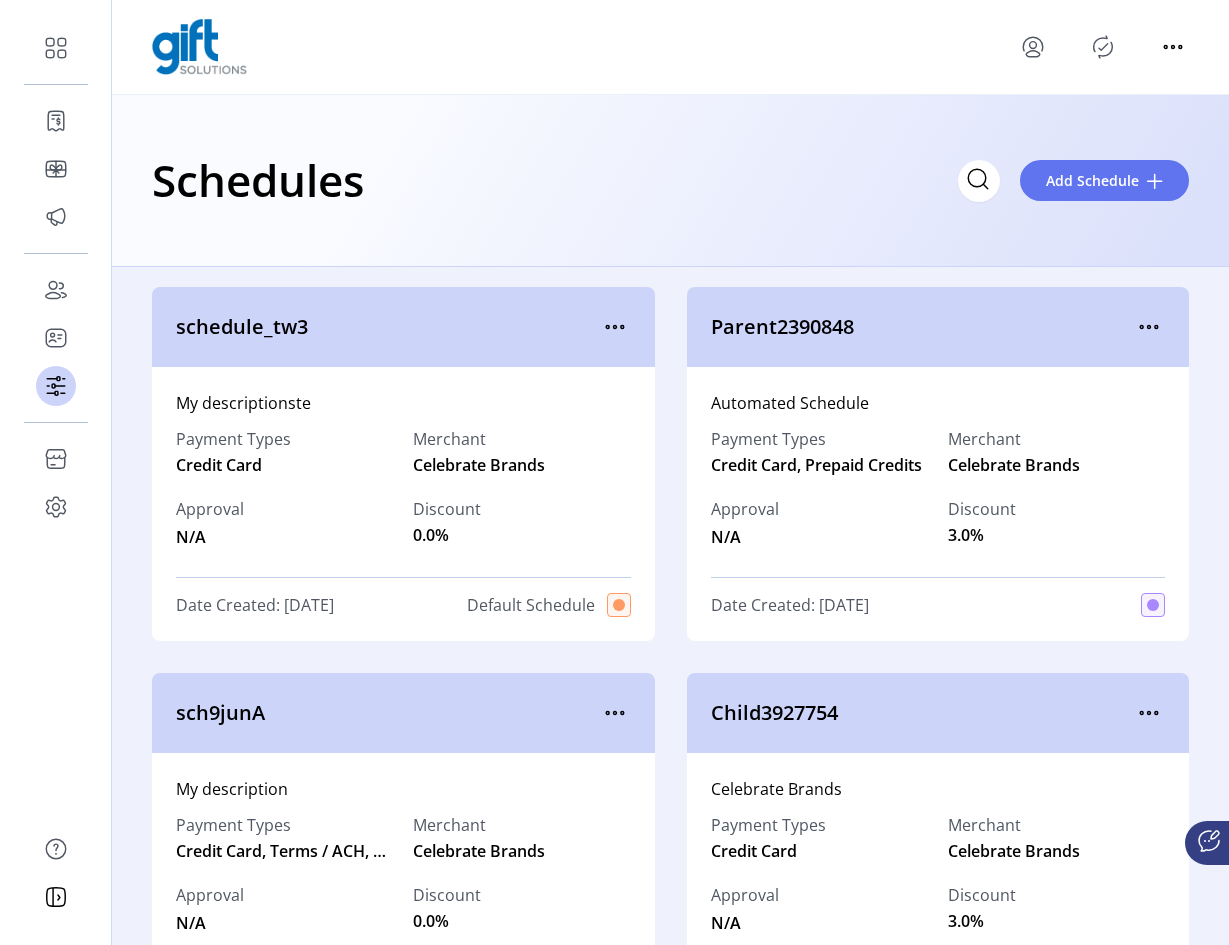 click 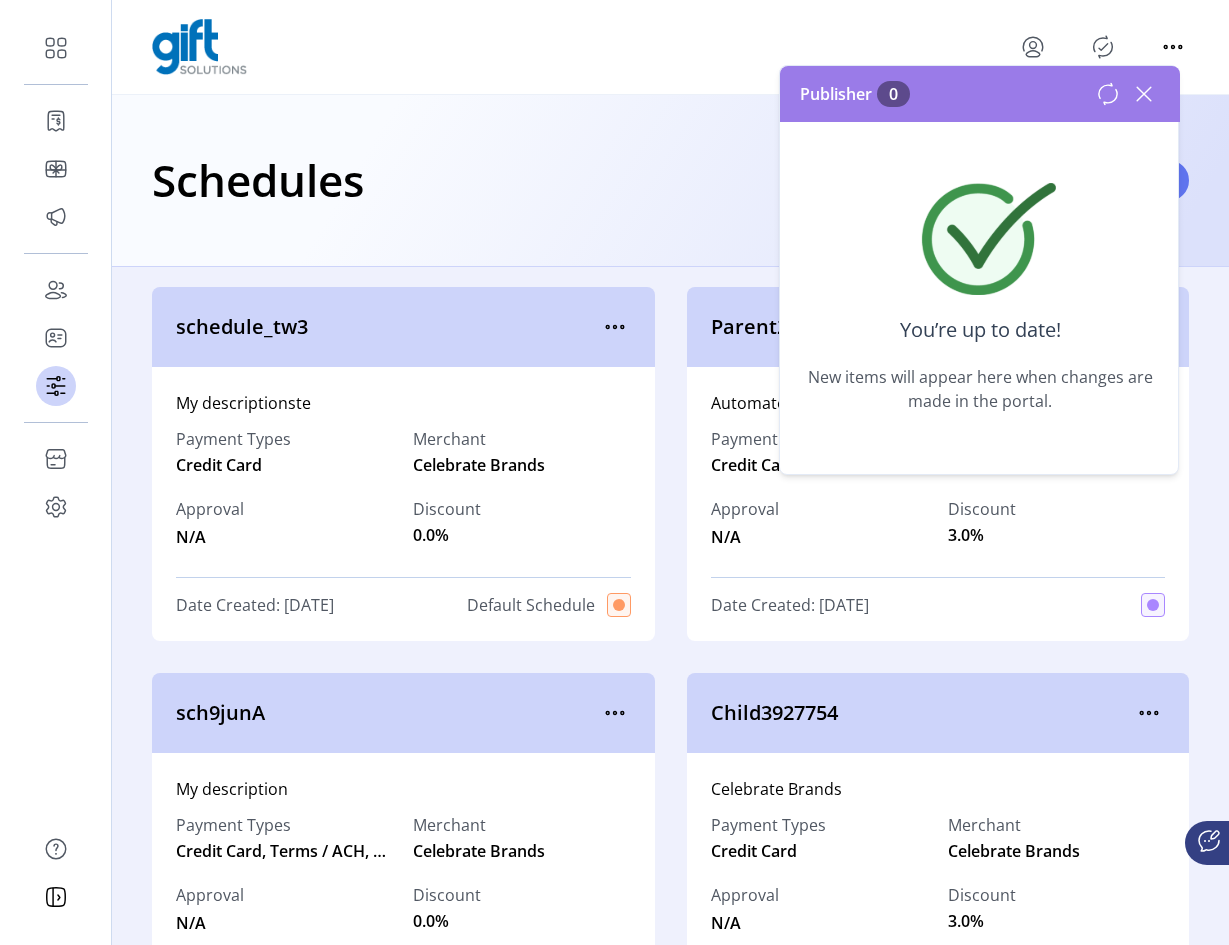 click 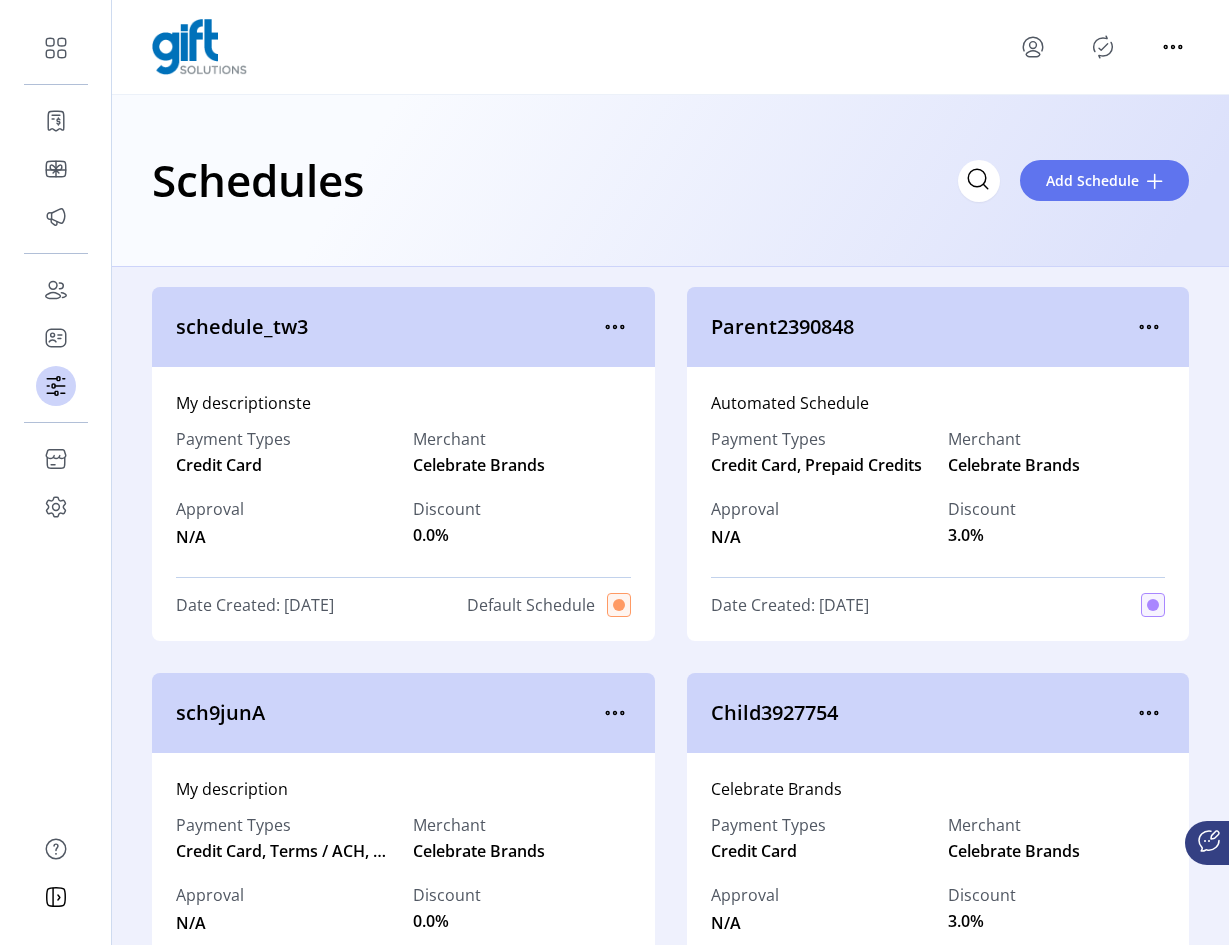 click 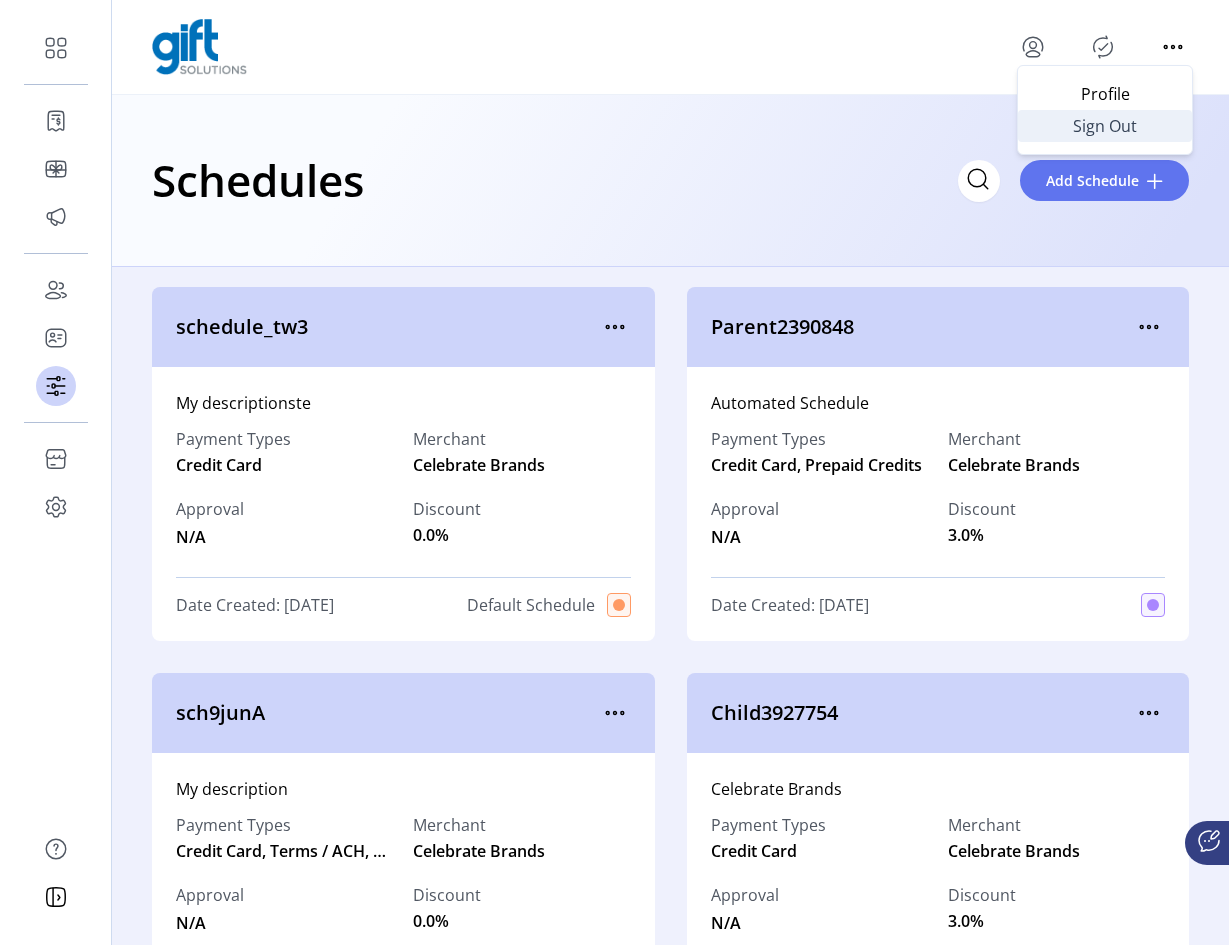 click on "Sign Out" at bounding box center (1105, 126) 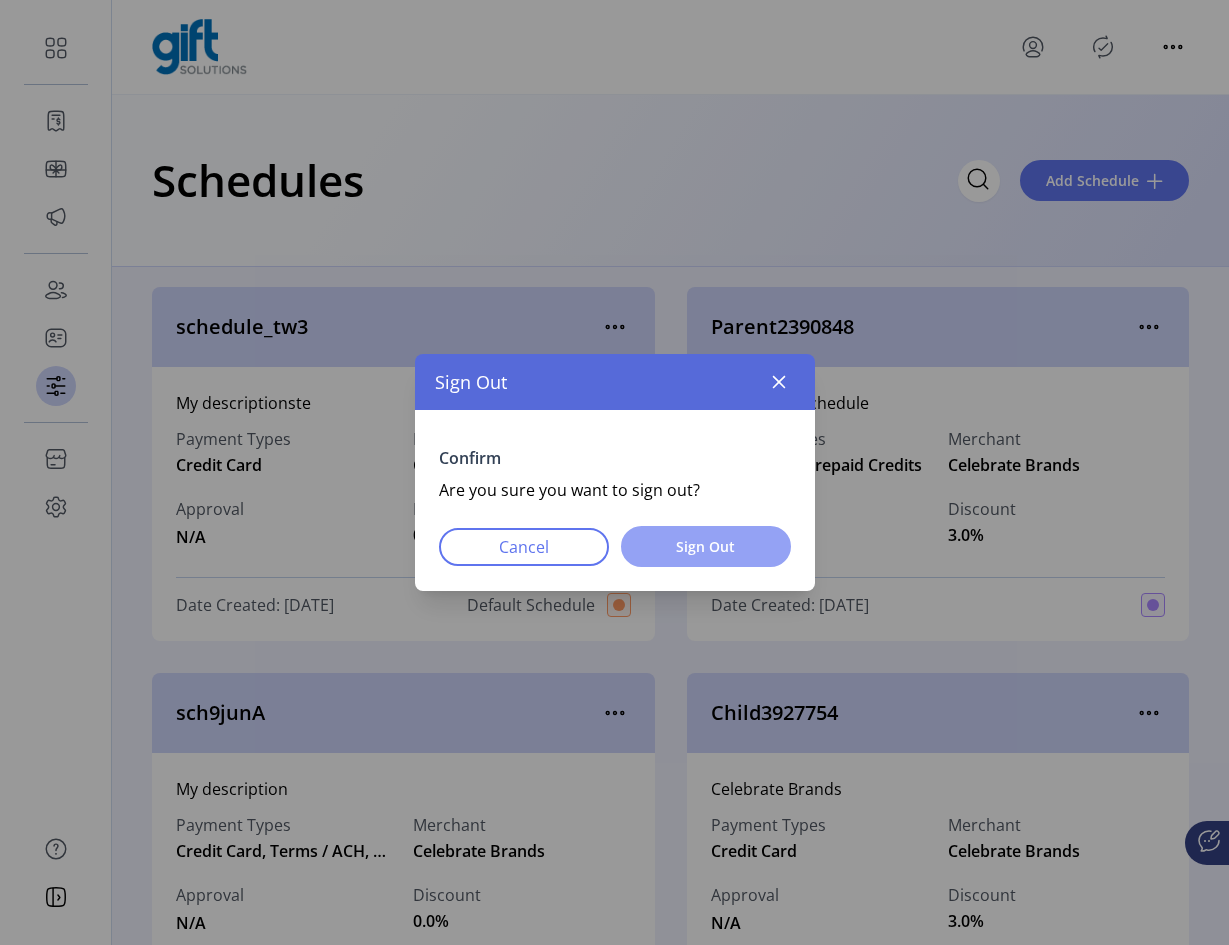click on "Sign Out" at bounding box center [706, 546] 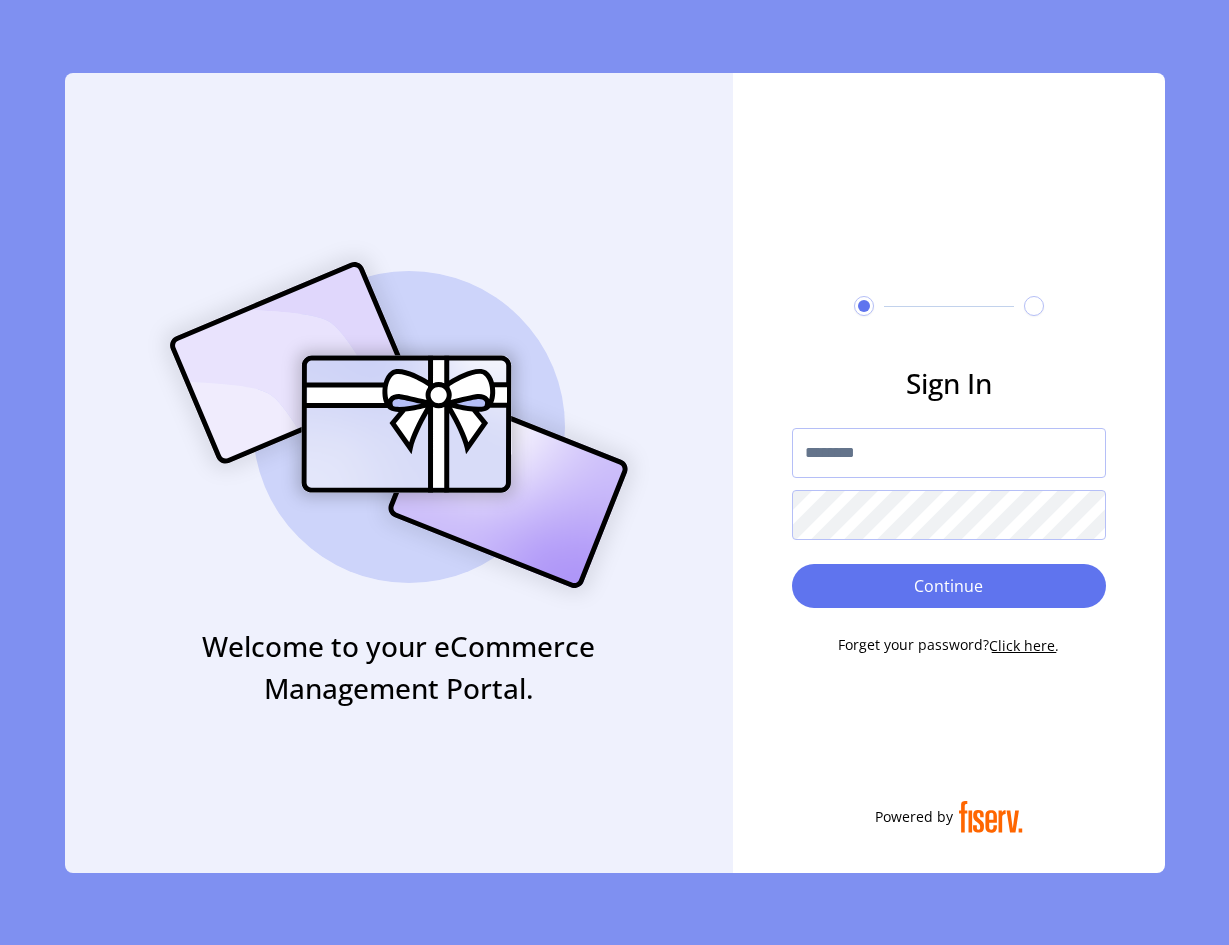 click at bounding box center (949, 453) 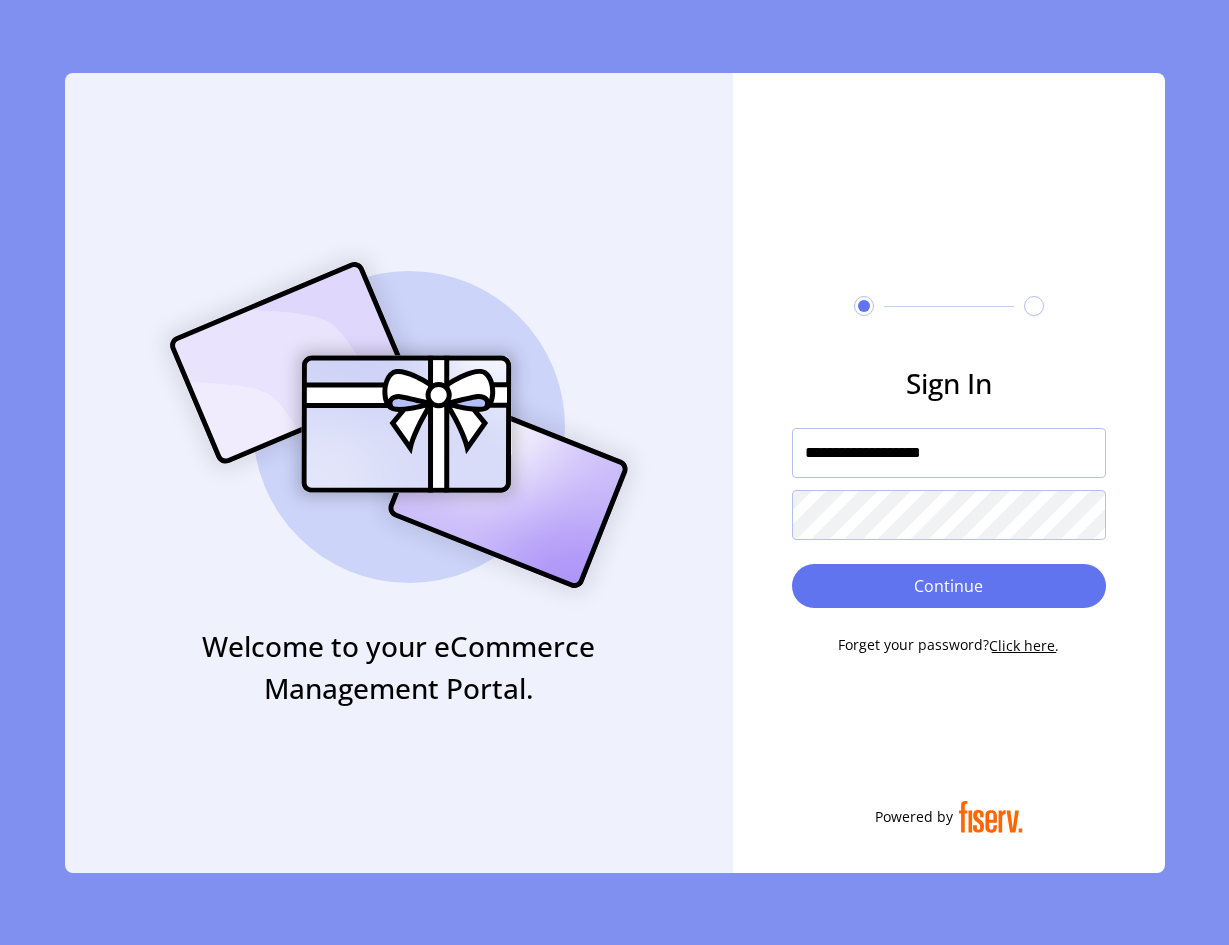 type on "**********" 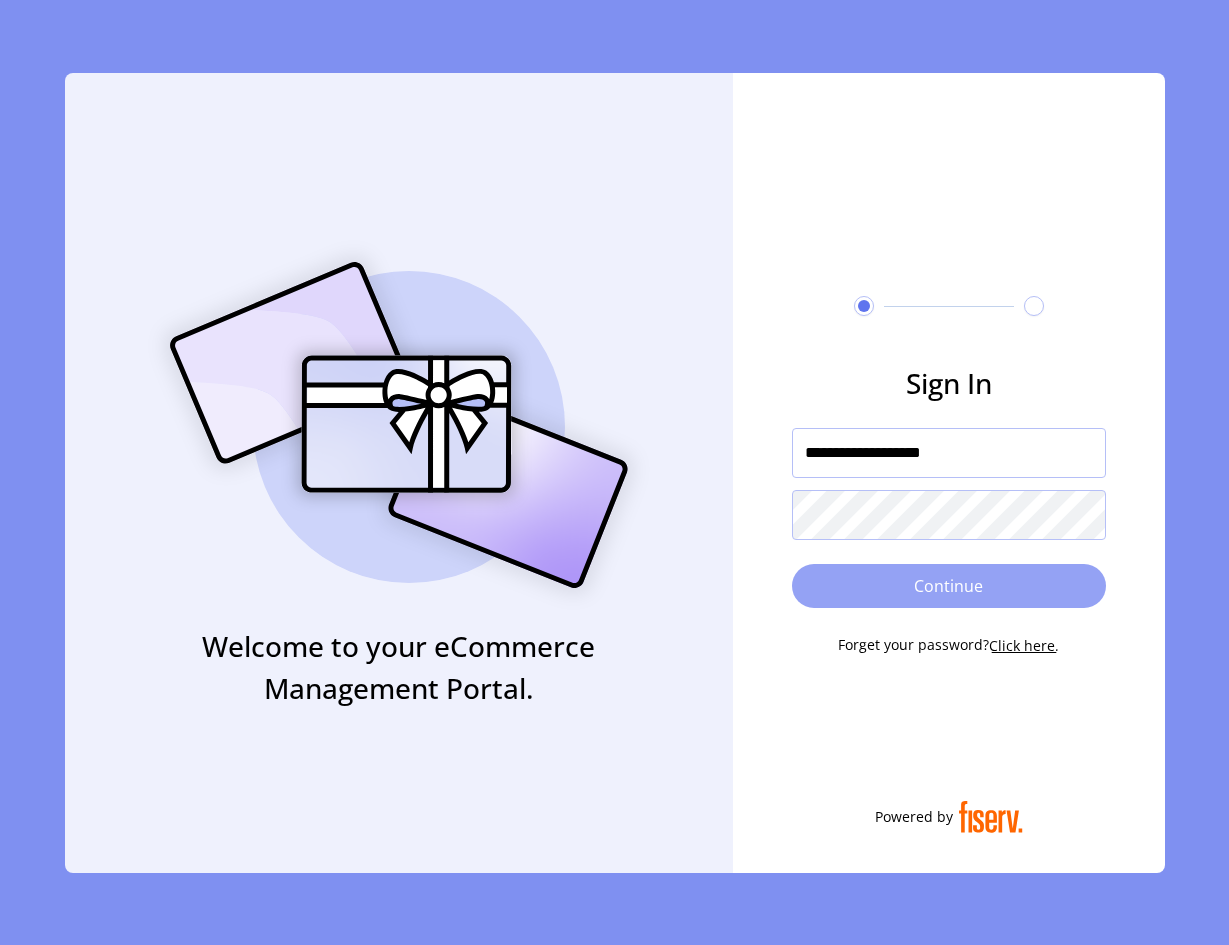 click on "Continue" at bounding box center (949, 586) 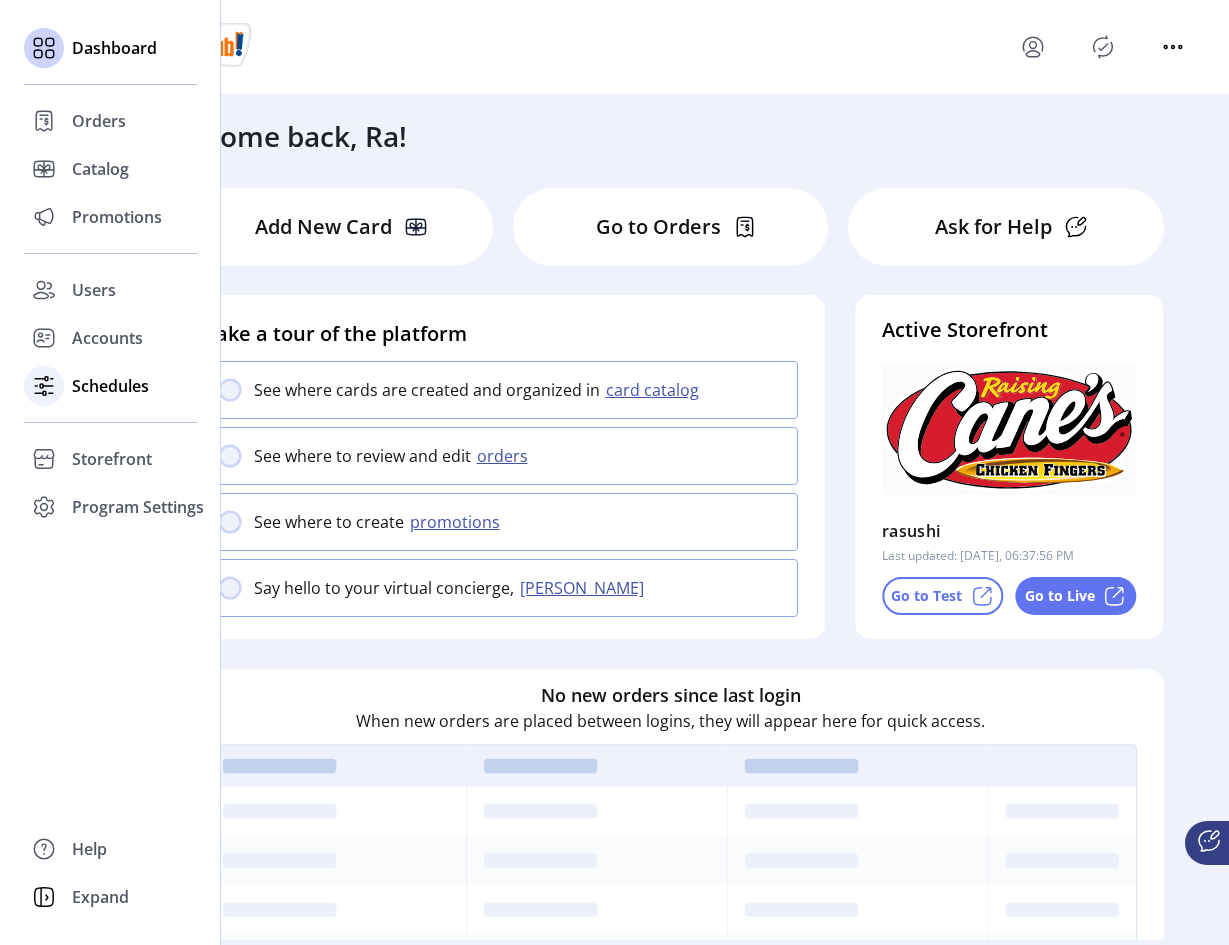 click on "Schedules" 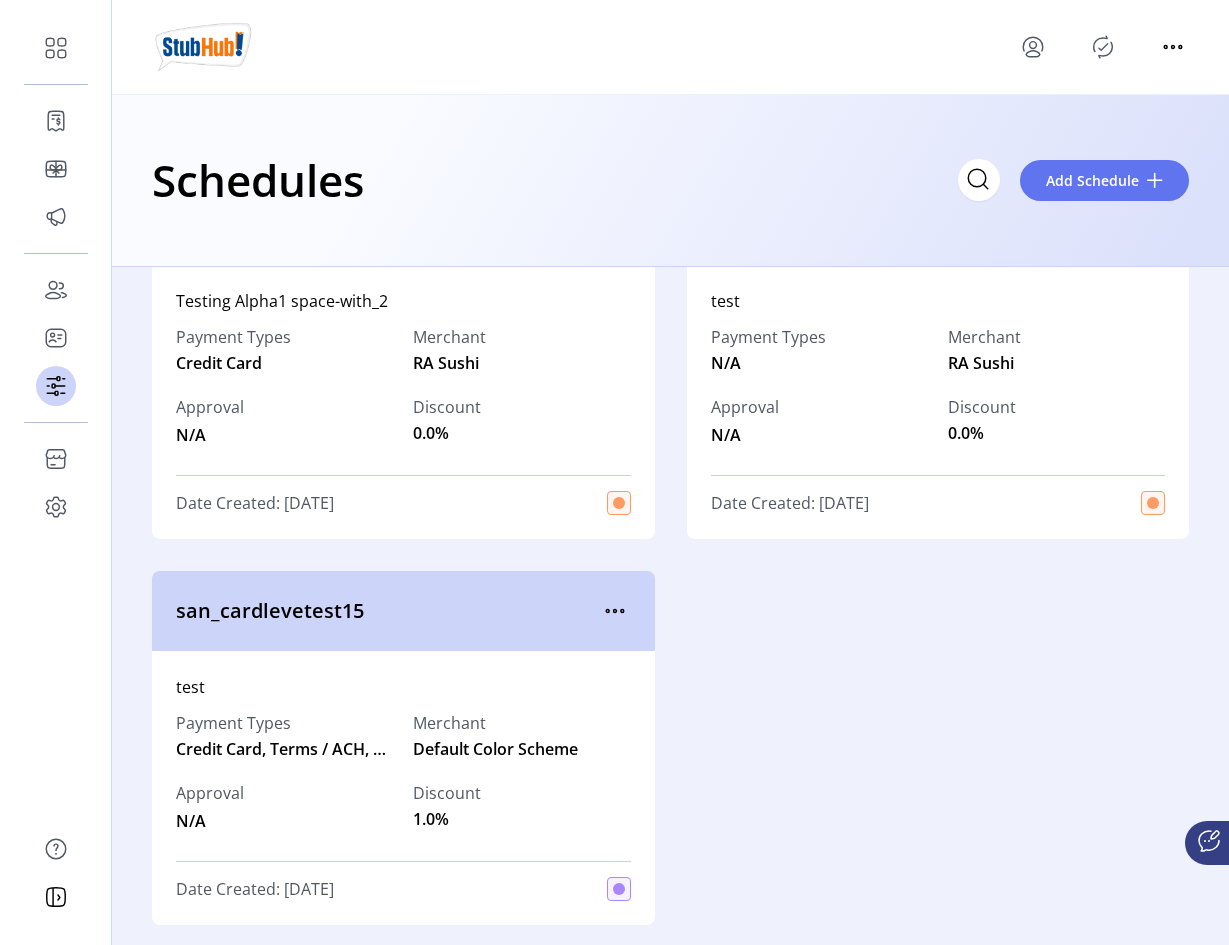 scroll, scrollTop: 0, scrollLeft: 0, axis: both 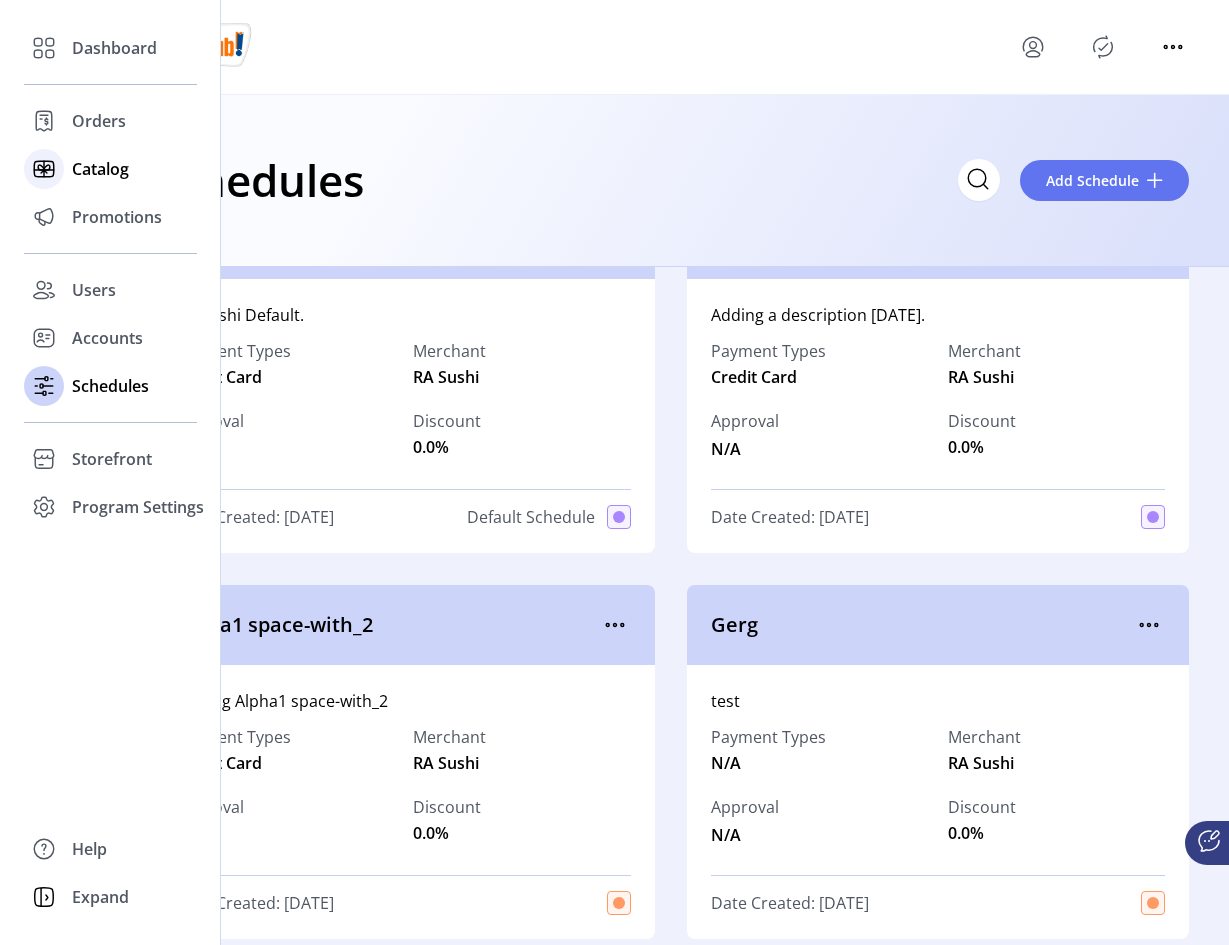 click on "Catalog" 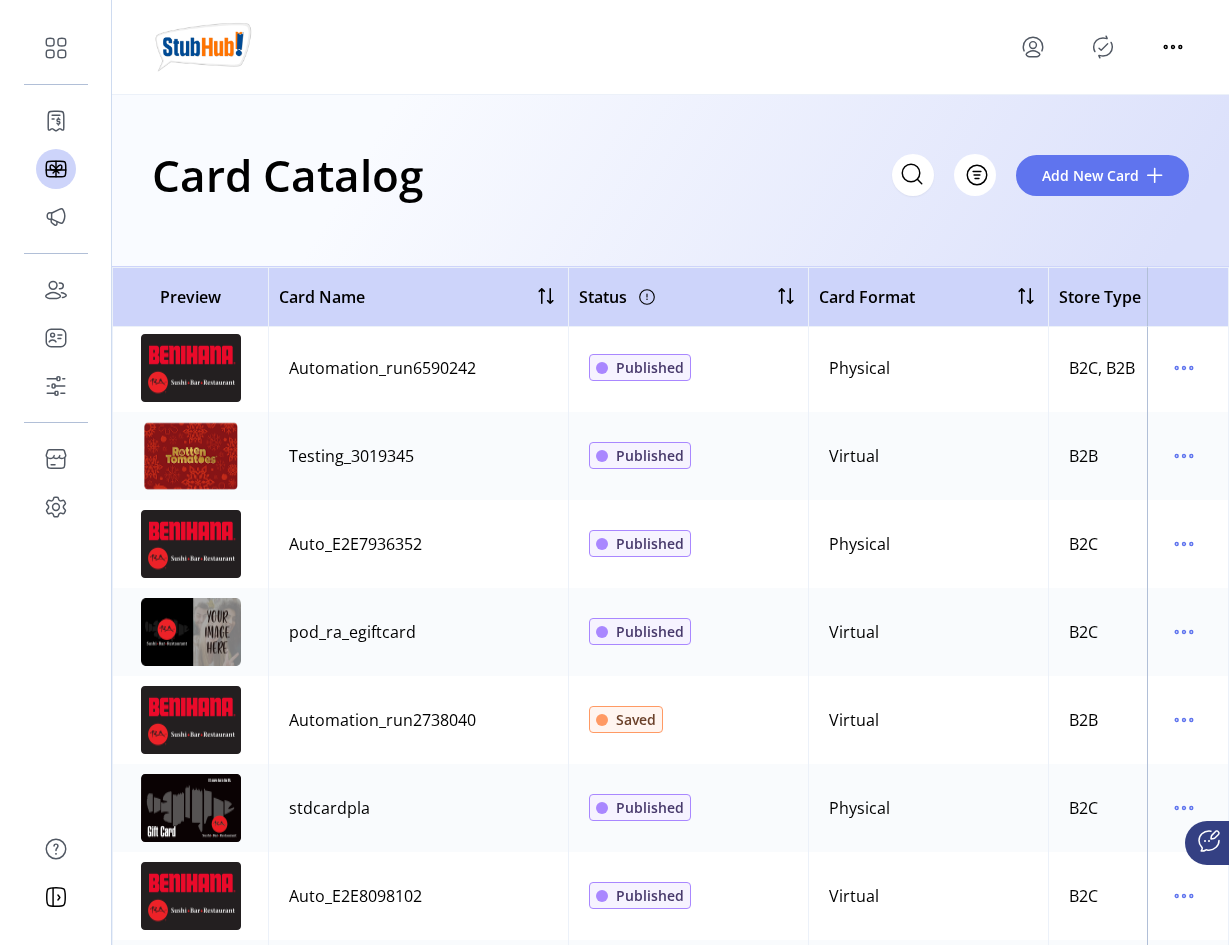 scroll, scrollTop: 900, scrollLeft: 0, axis: vertical 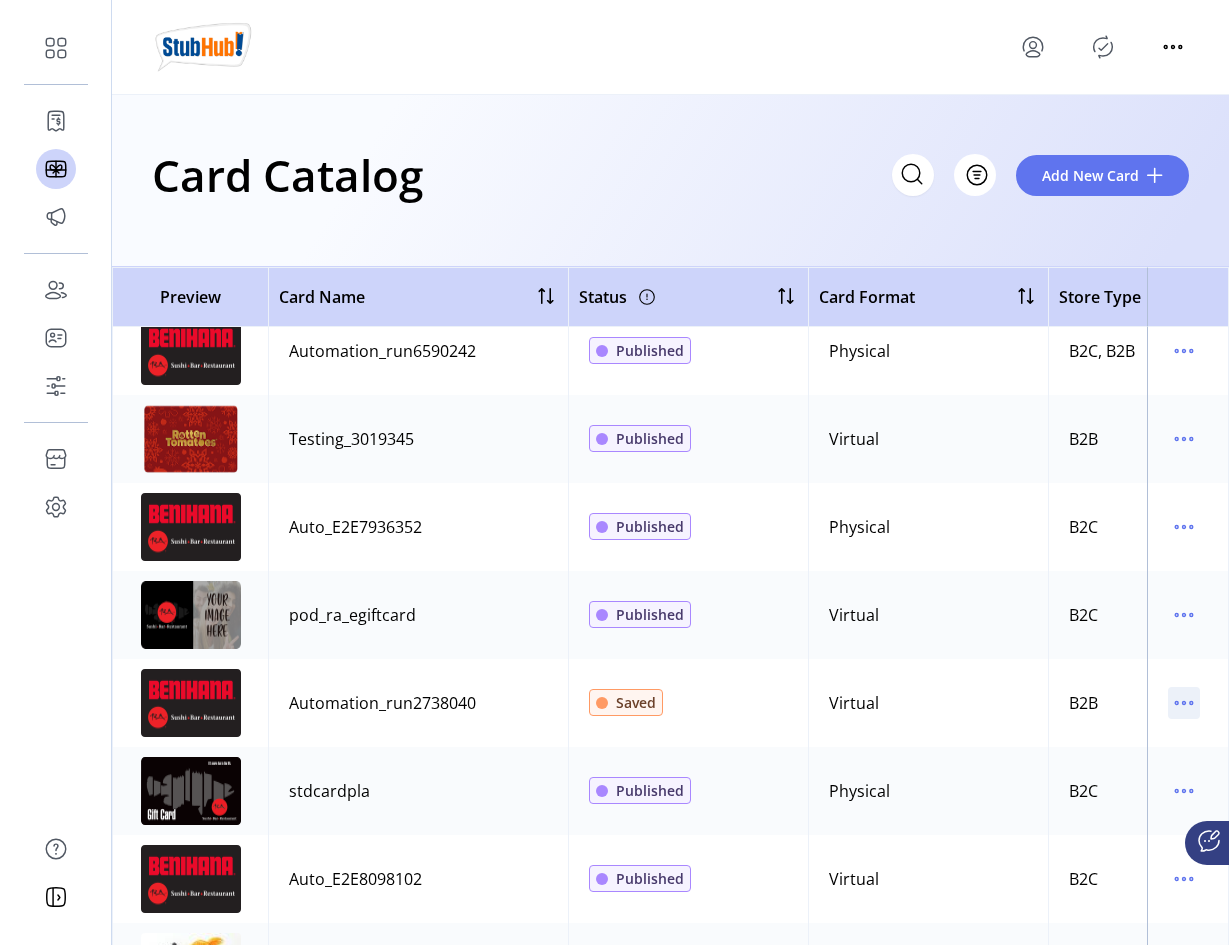 click 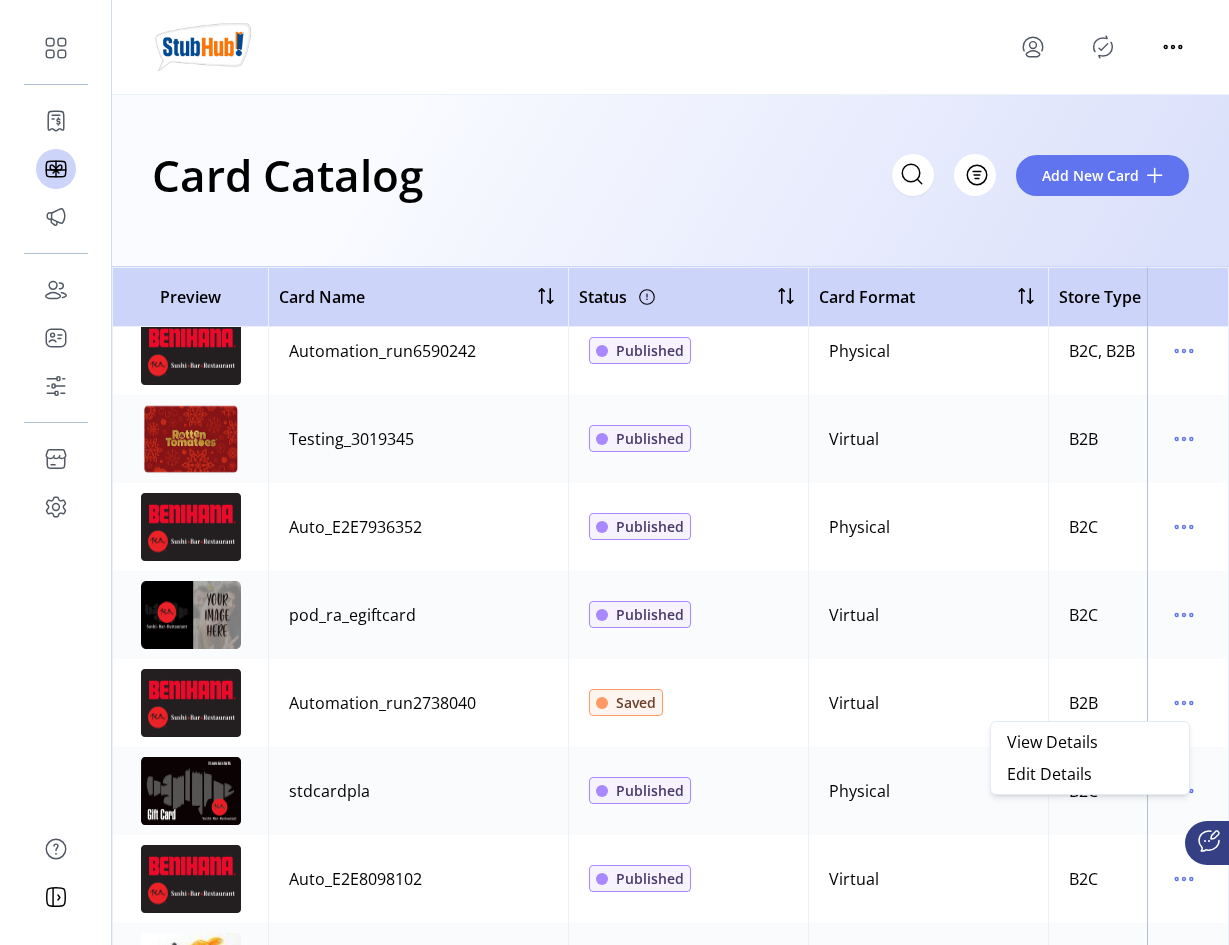 click 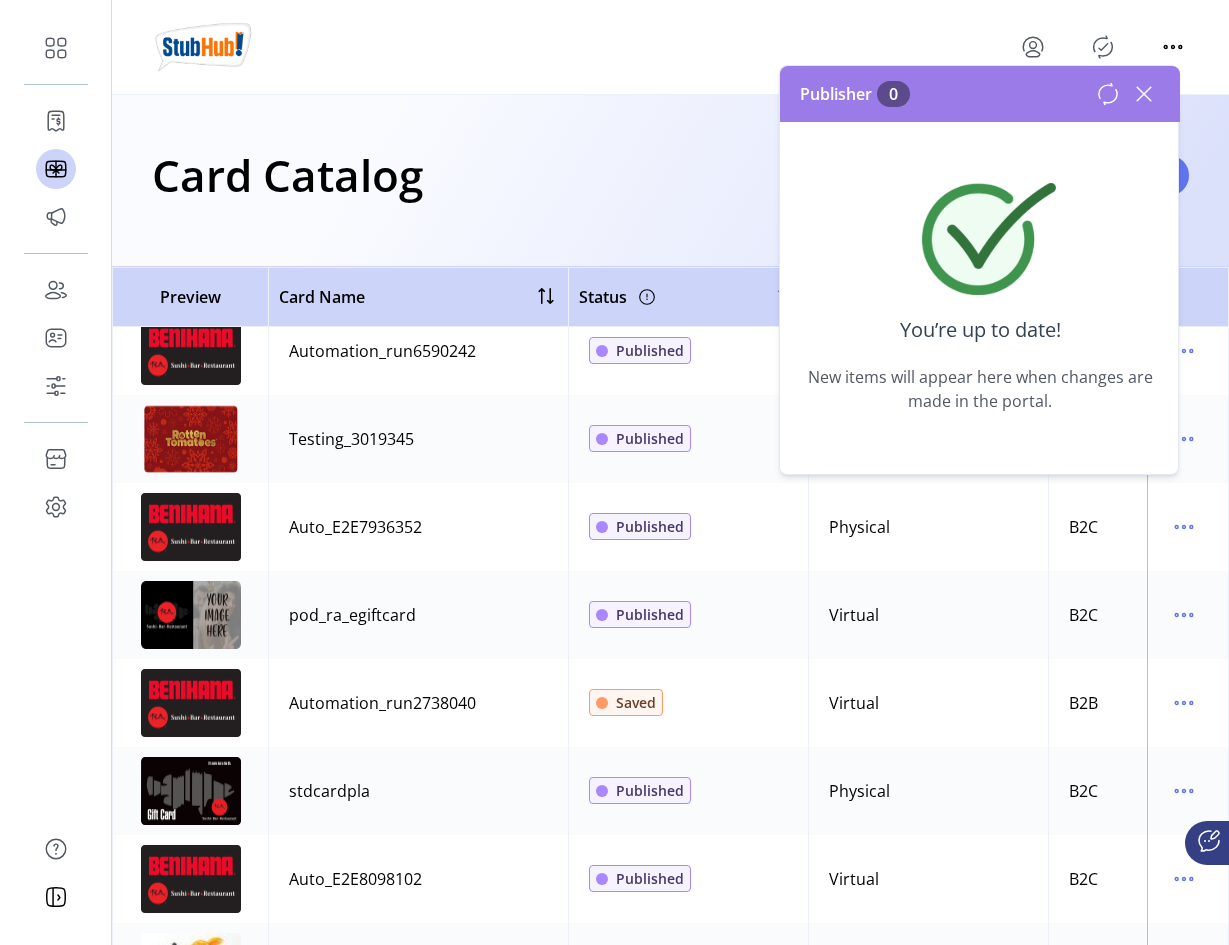 click on "Publisher  0" at bounding box center [980, 94] 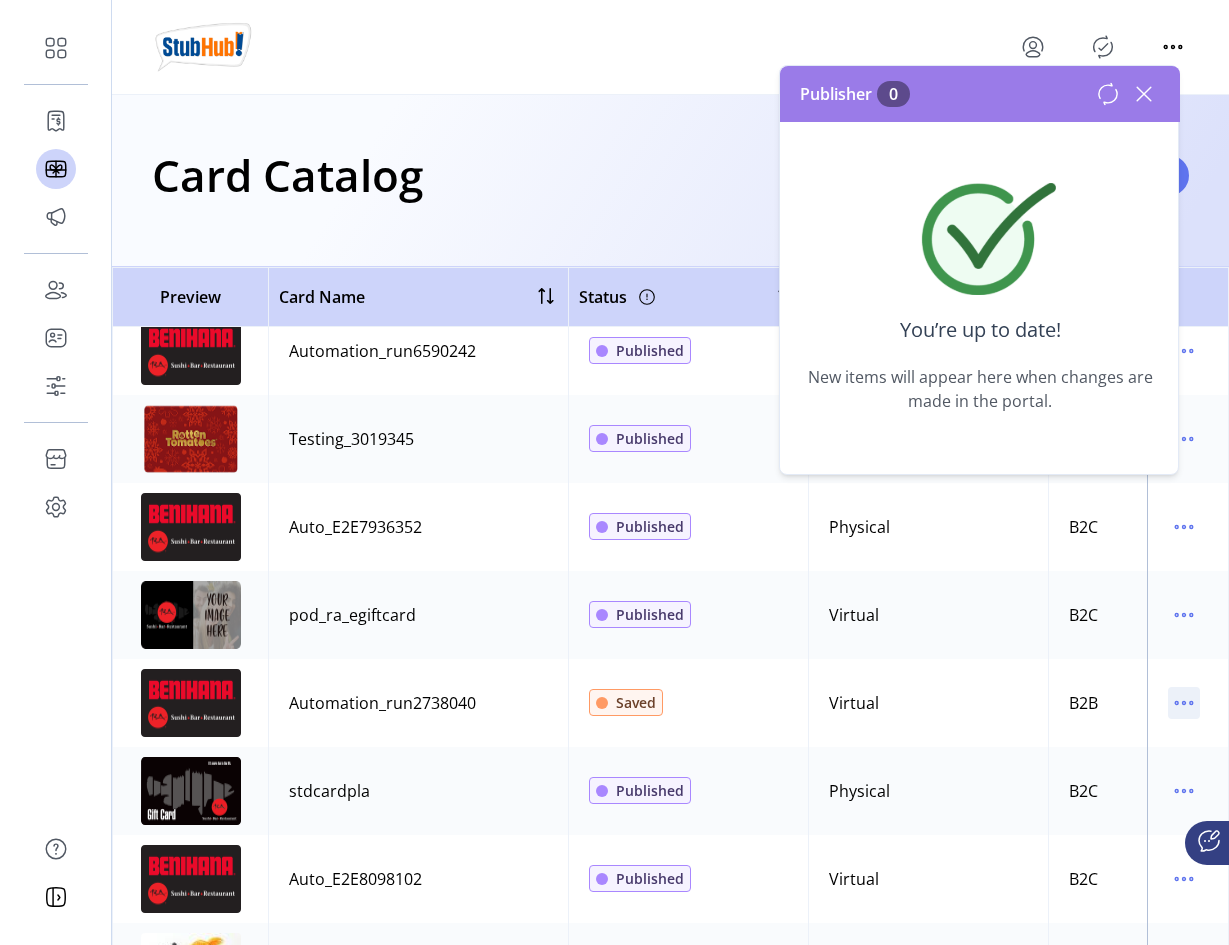 click 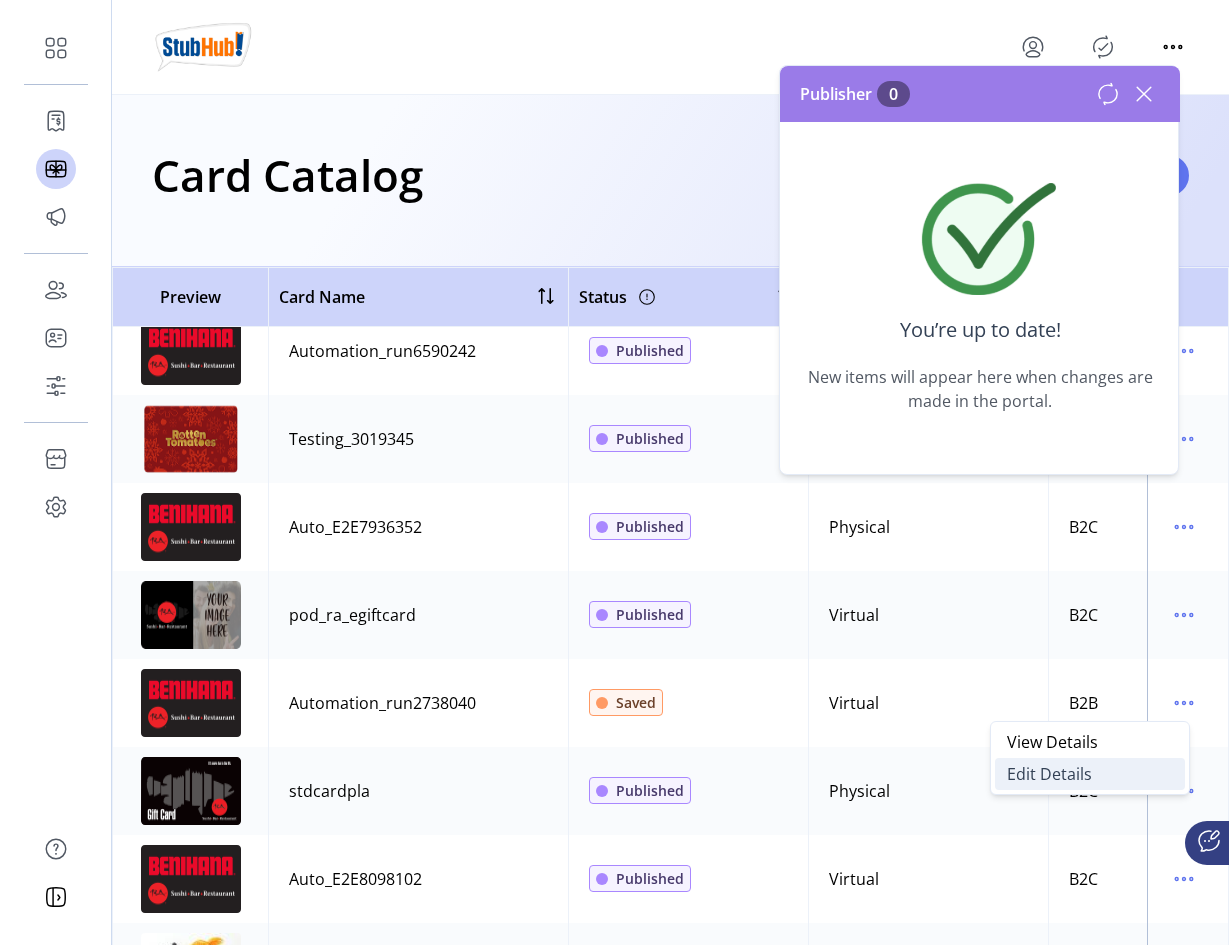 click on "Edit Details" at bounding box center (1049, 774) 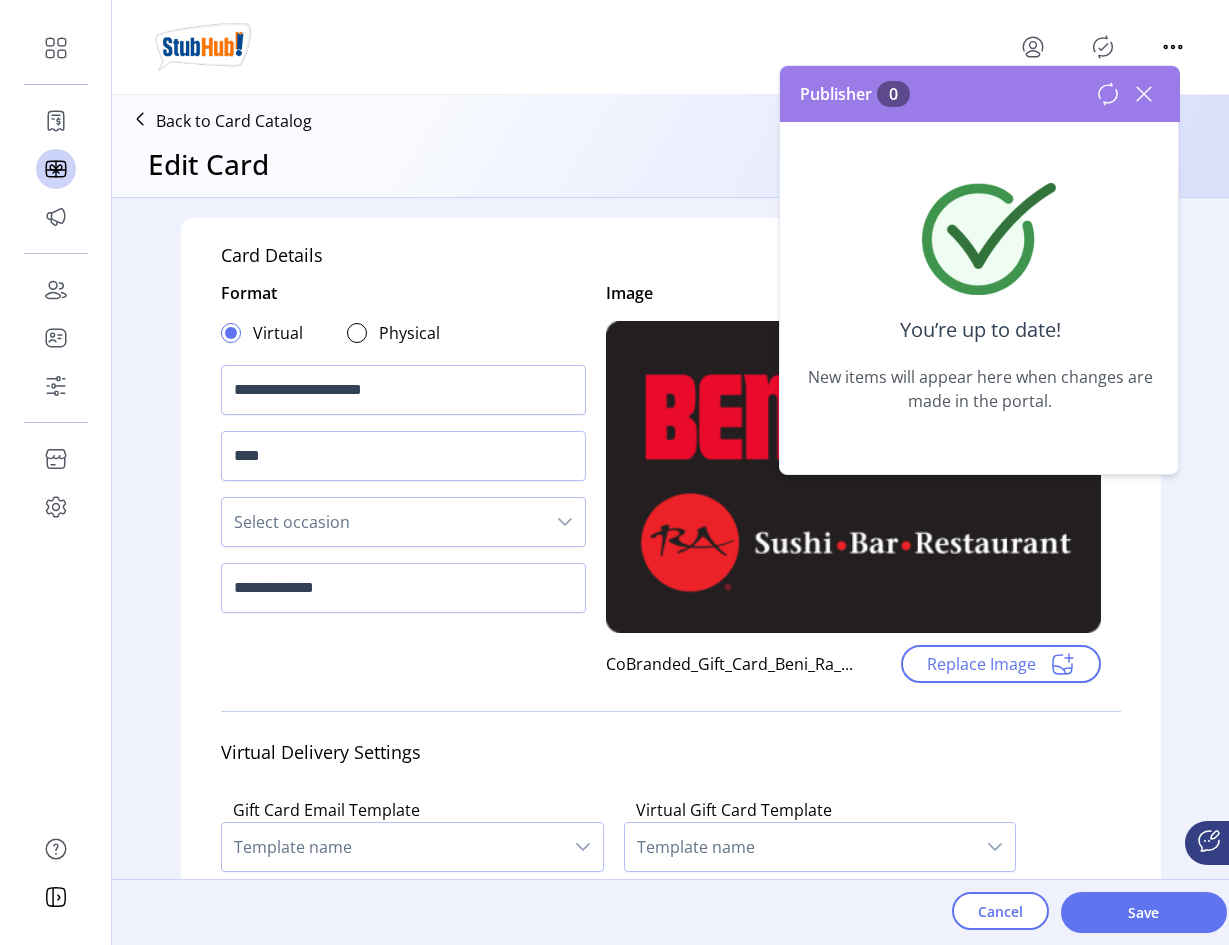 type on "**********" 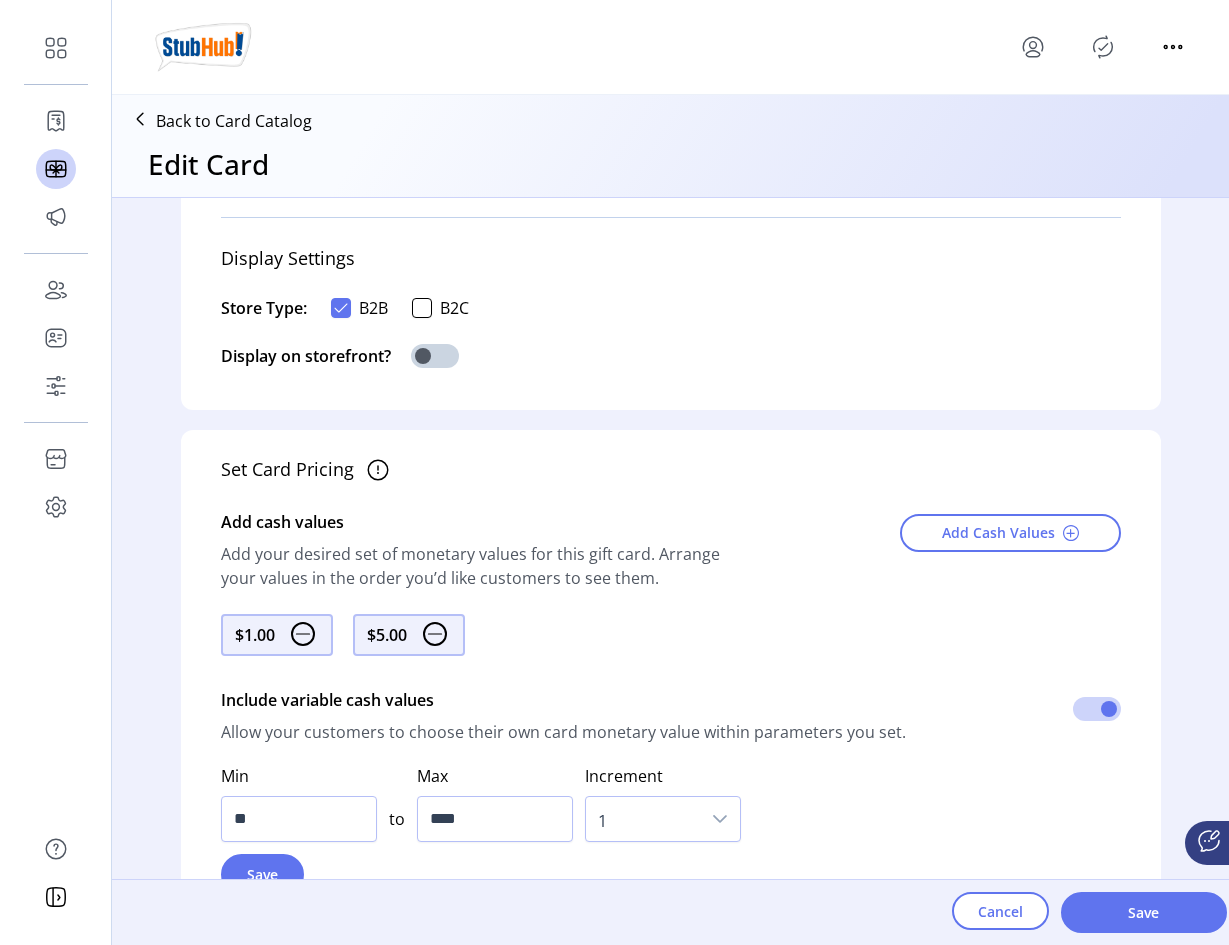 scroll, scrollTop: 0, scrollLeft: 0, axis: both 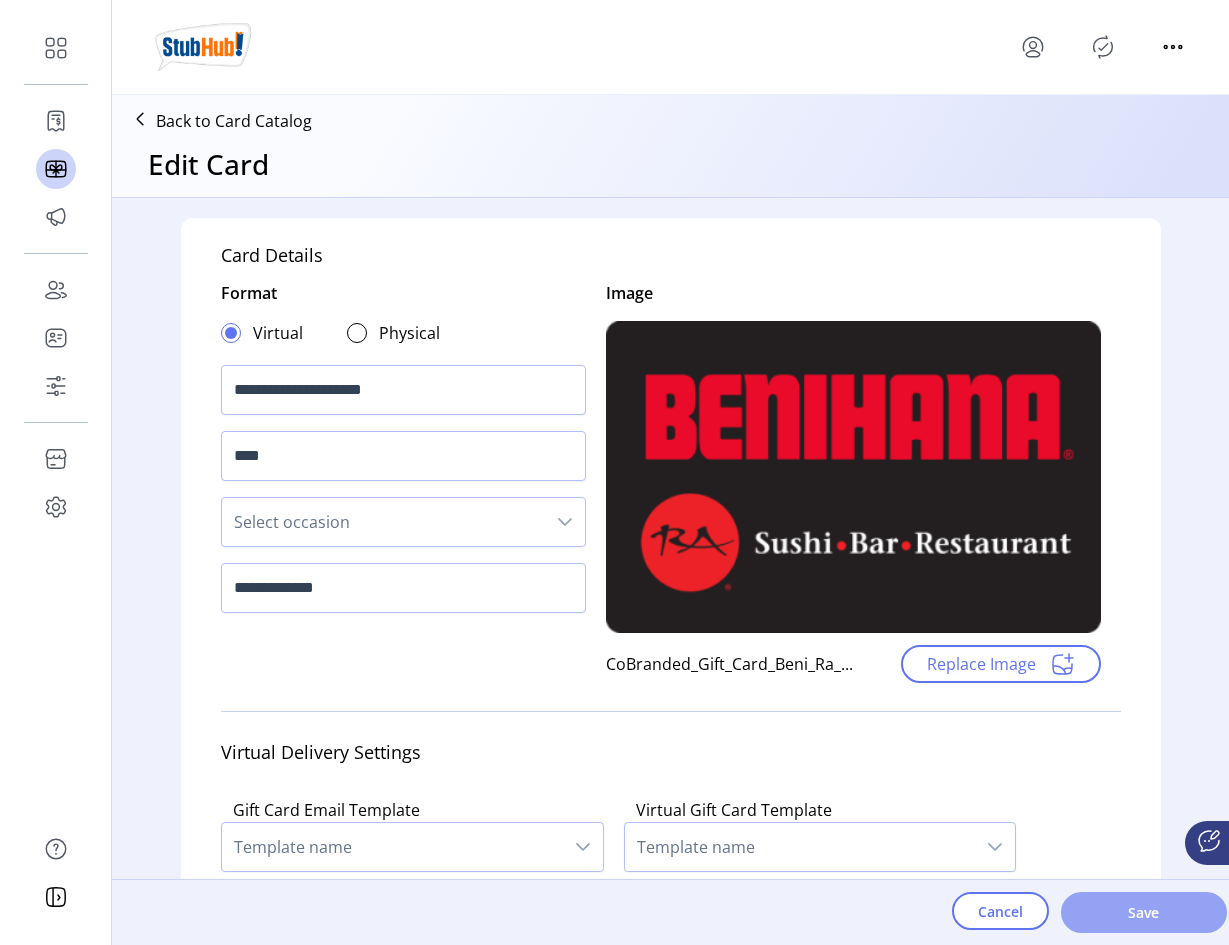 click on "Save" 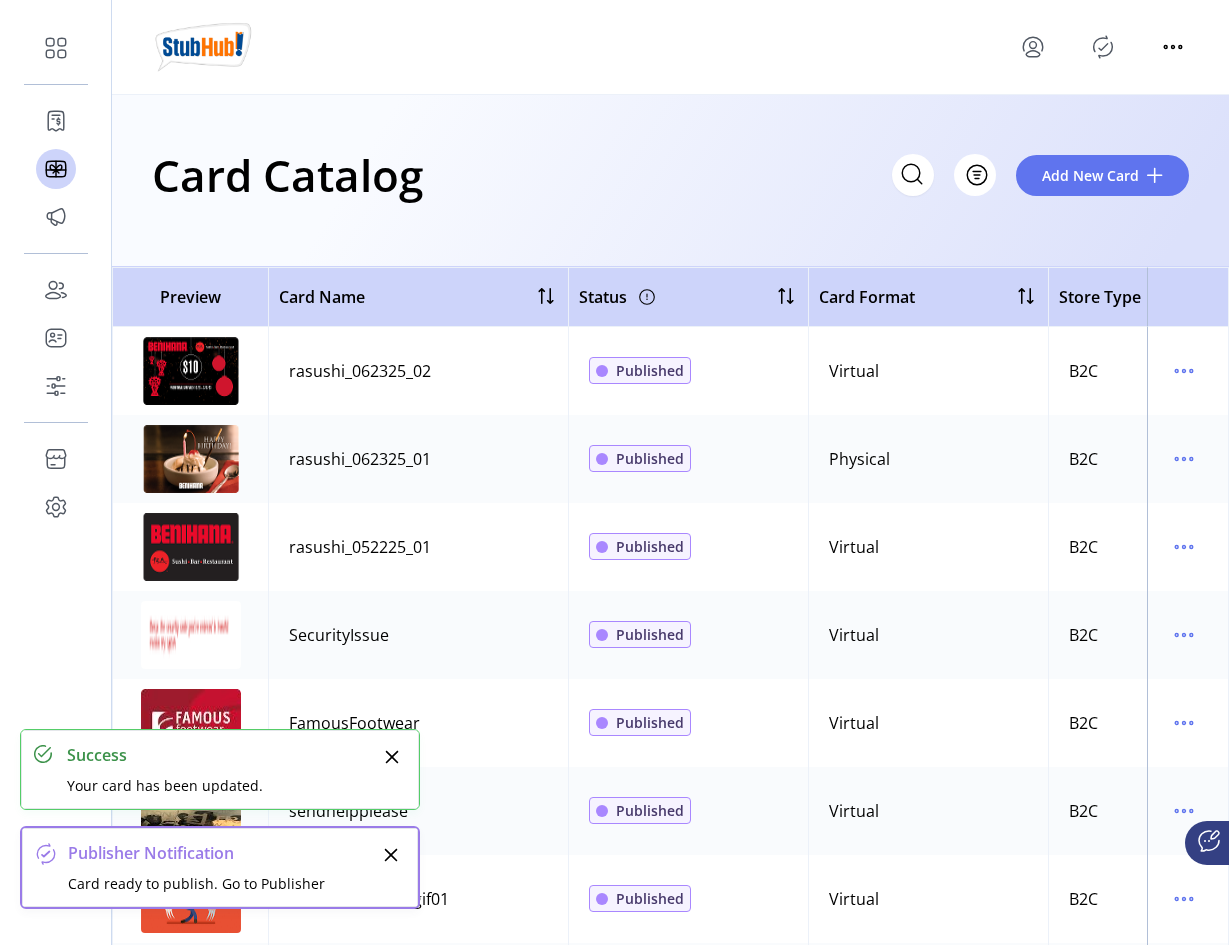click 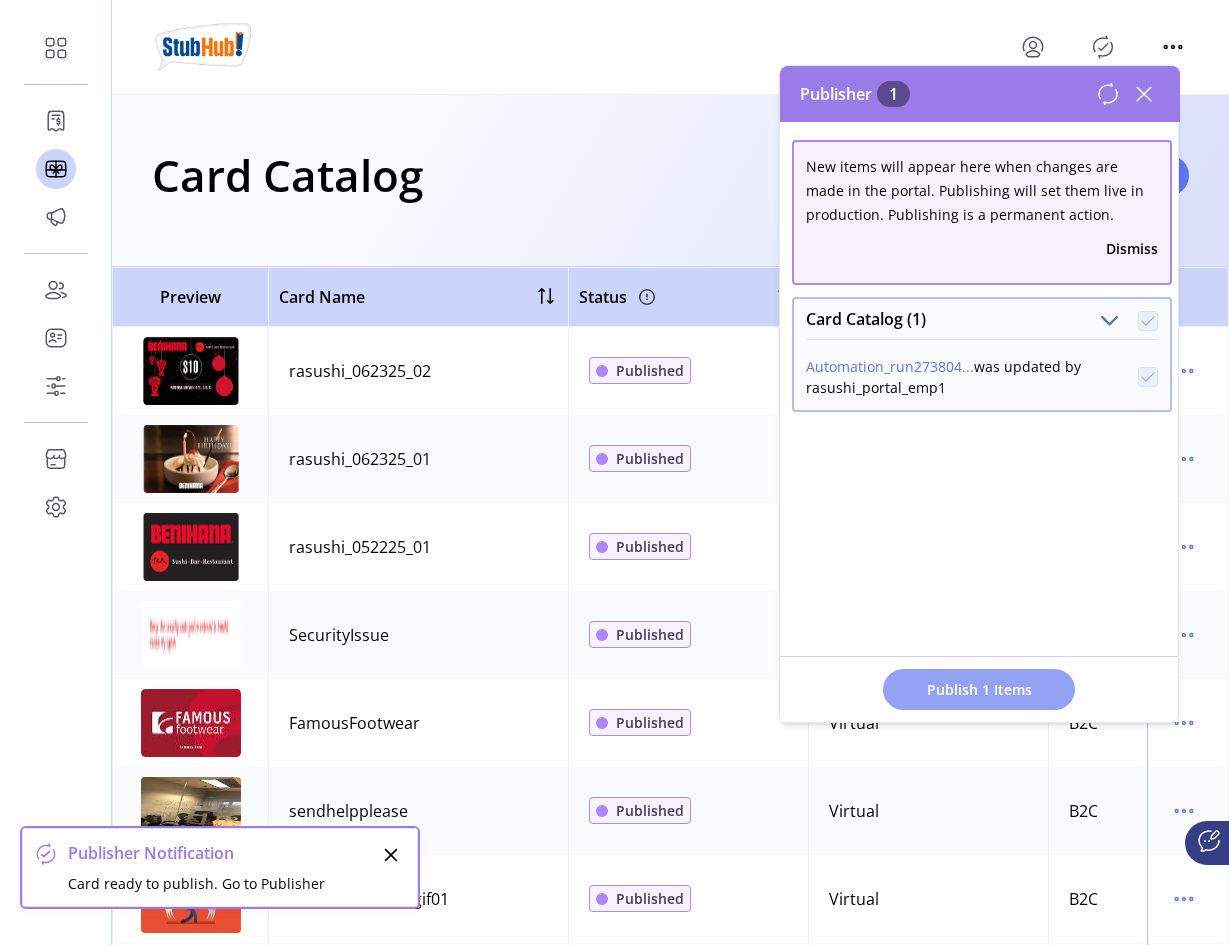 click on "Publish 1 Items" at bounding box center (979, 689) 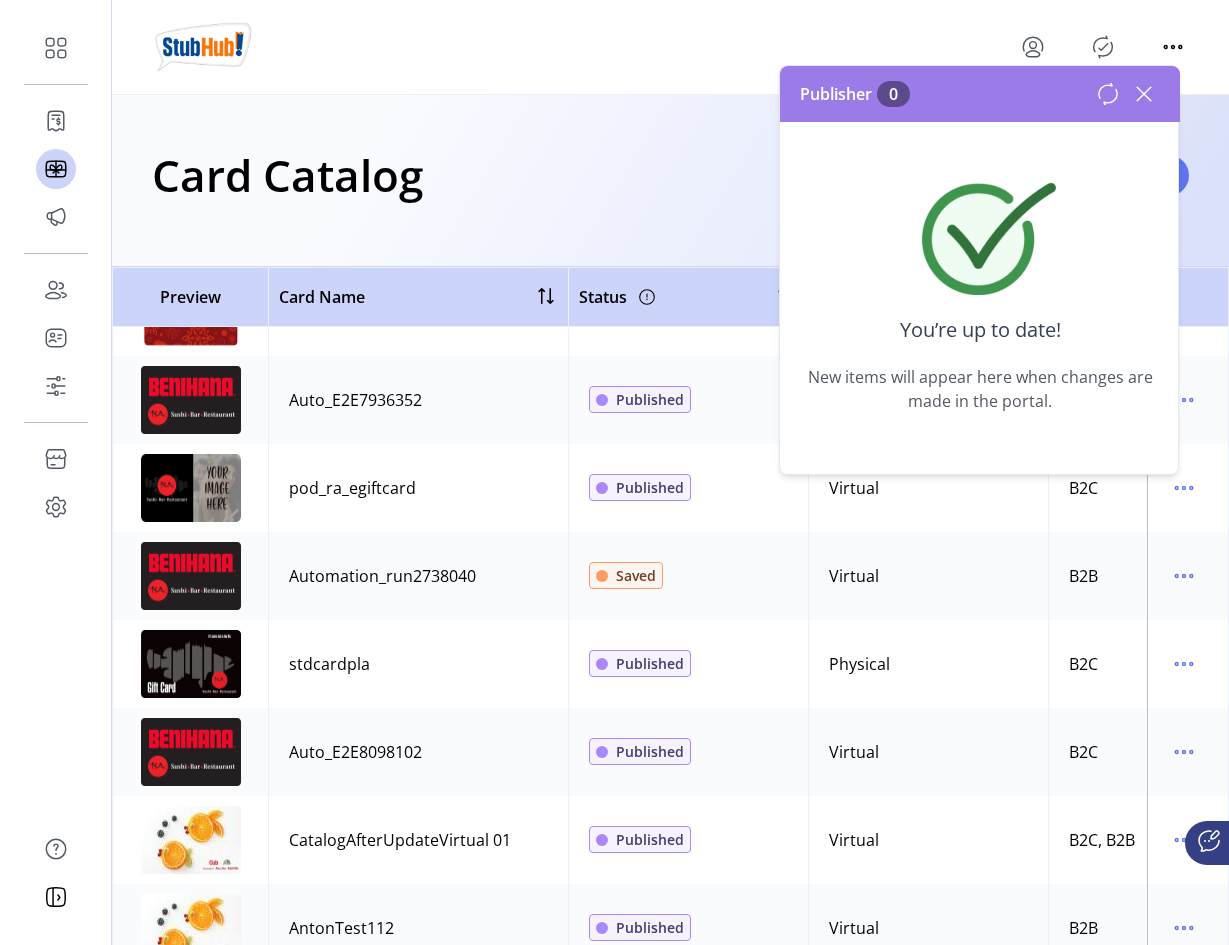 scroll, scrollTop: 1000, scrollLeft: 0, axis: vertical 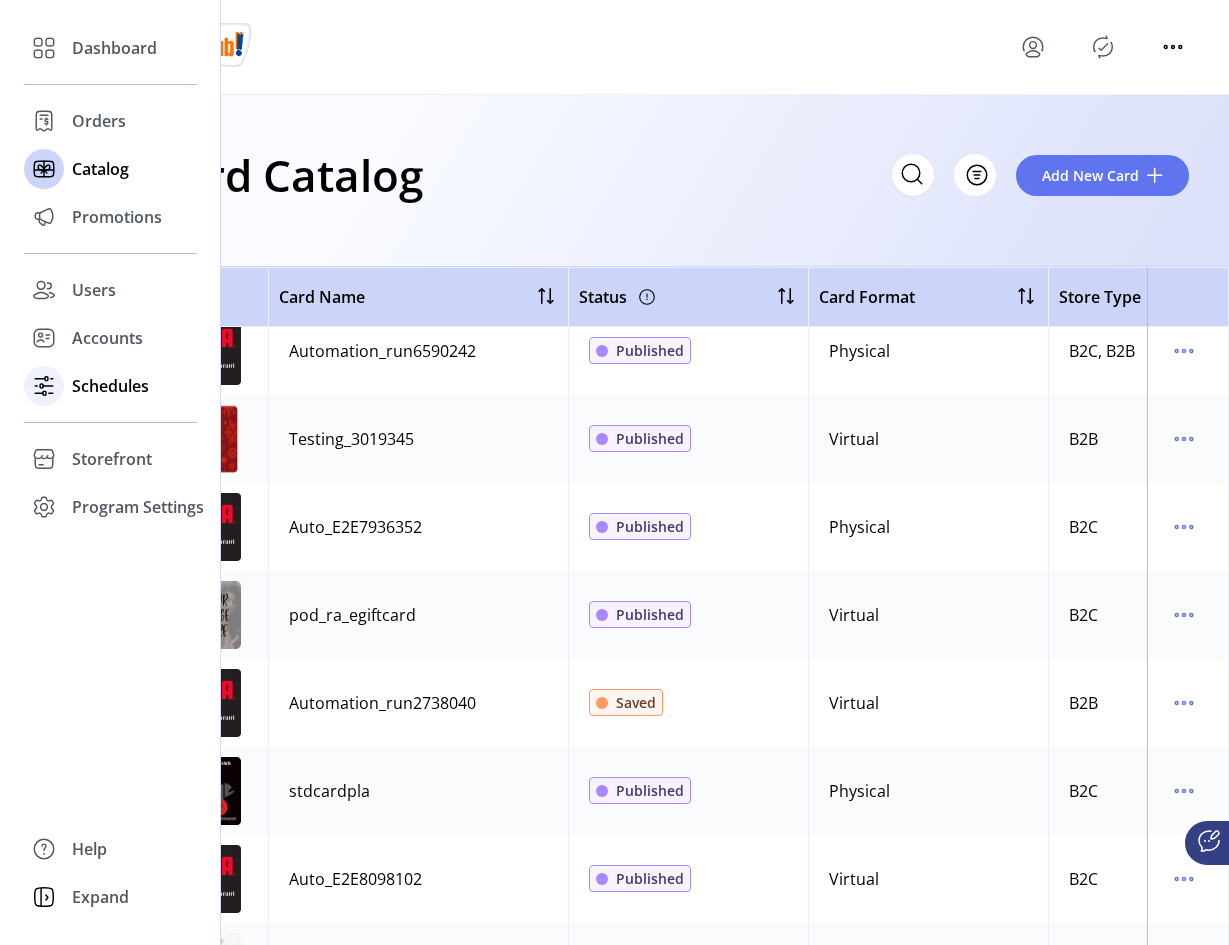 click on "Schedules" 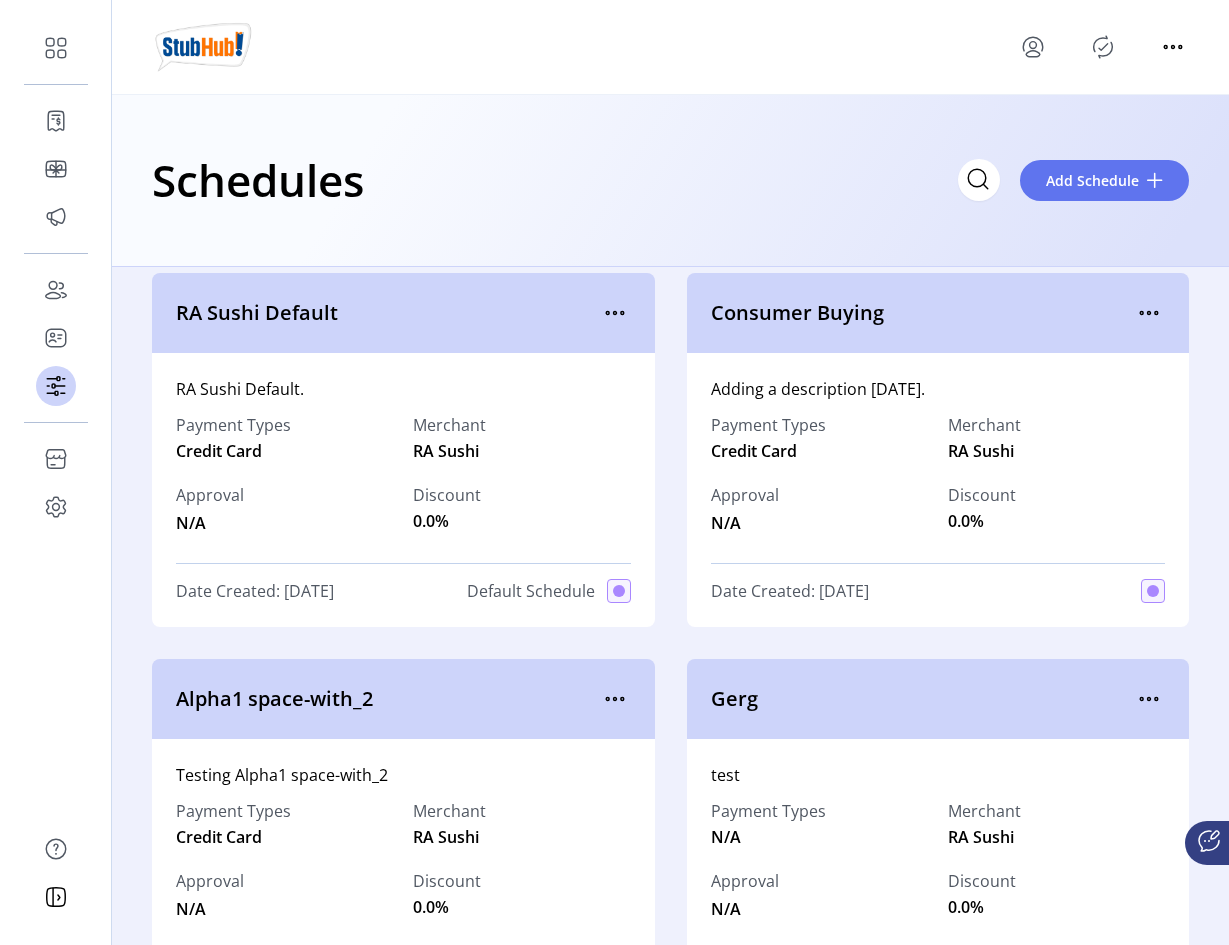 scroll, scrollTop: 0, scrollLeft: 0, axis: both 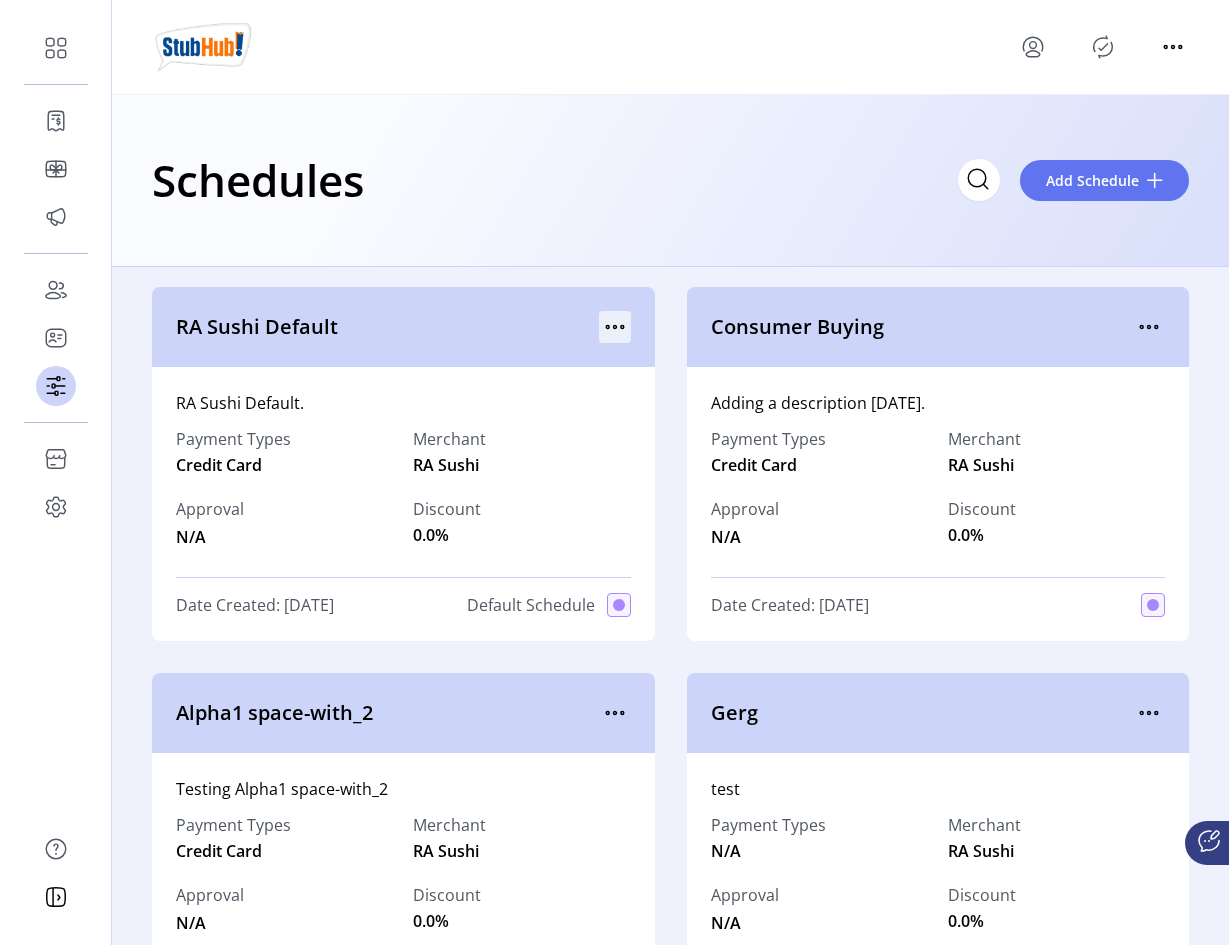 click 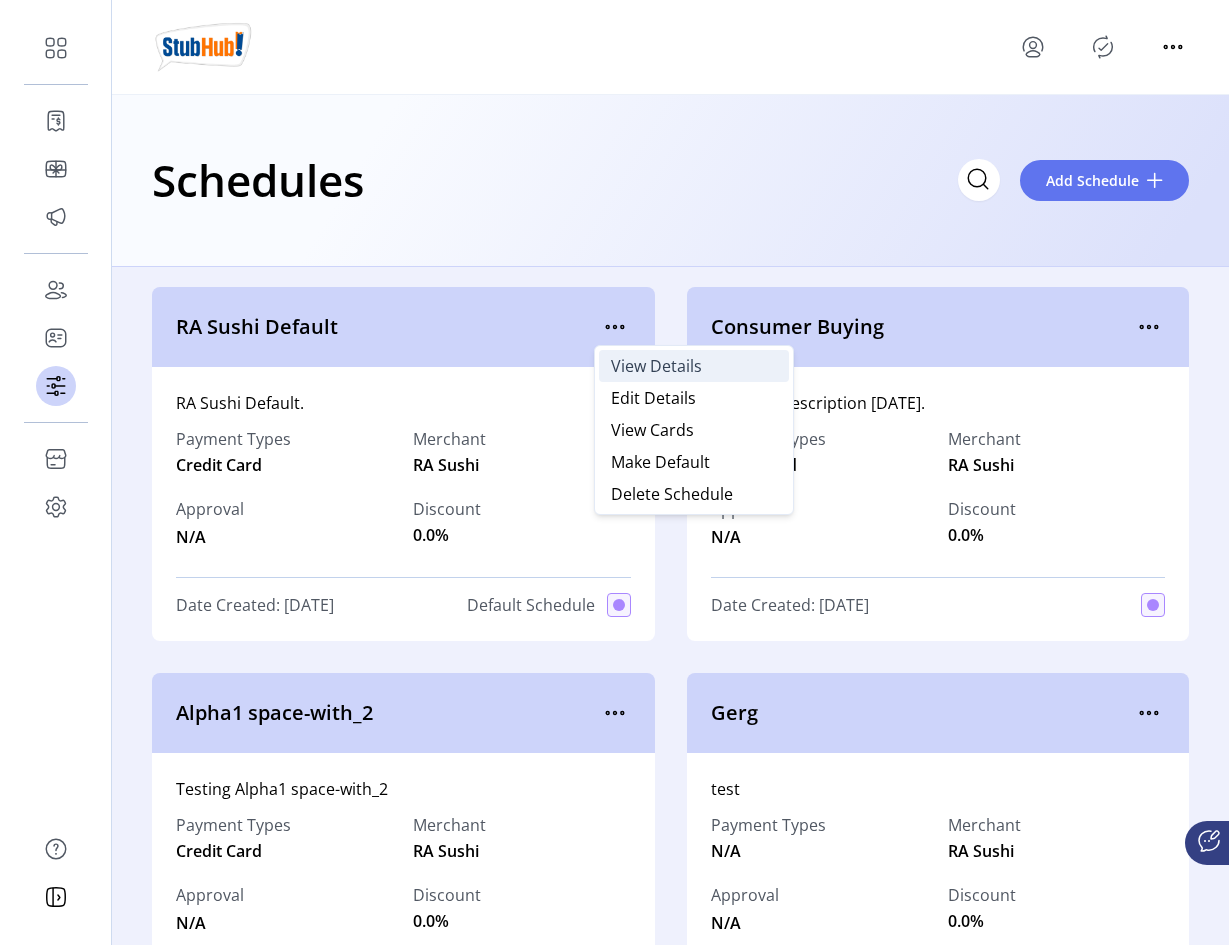 click on "View Details" at bounding box center [656, 366] 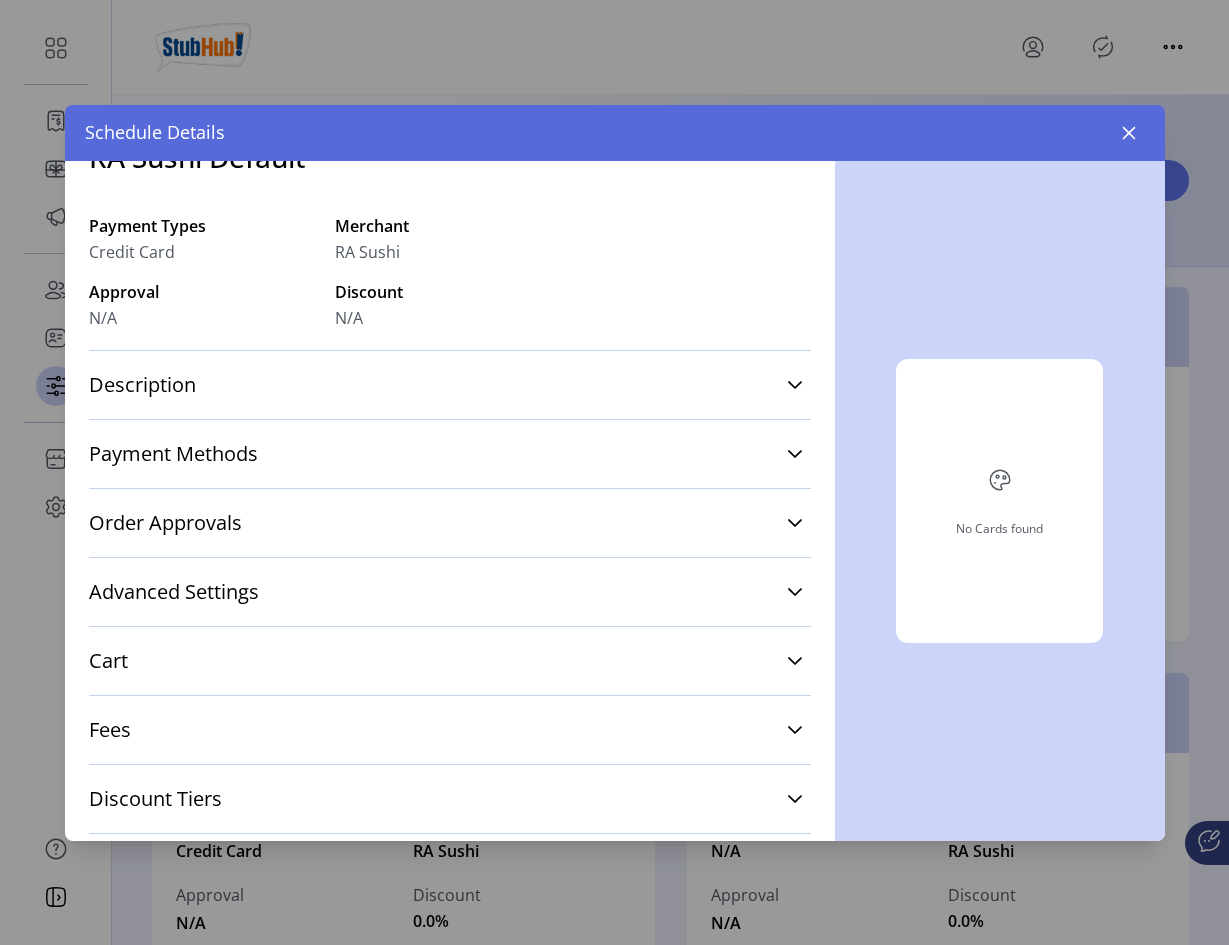 scroll, scrollTop: 0, scrollLeft: 0, axis: both 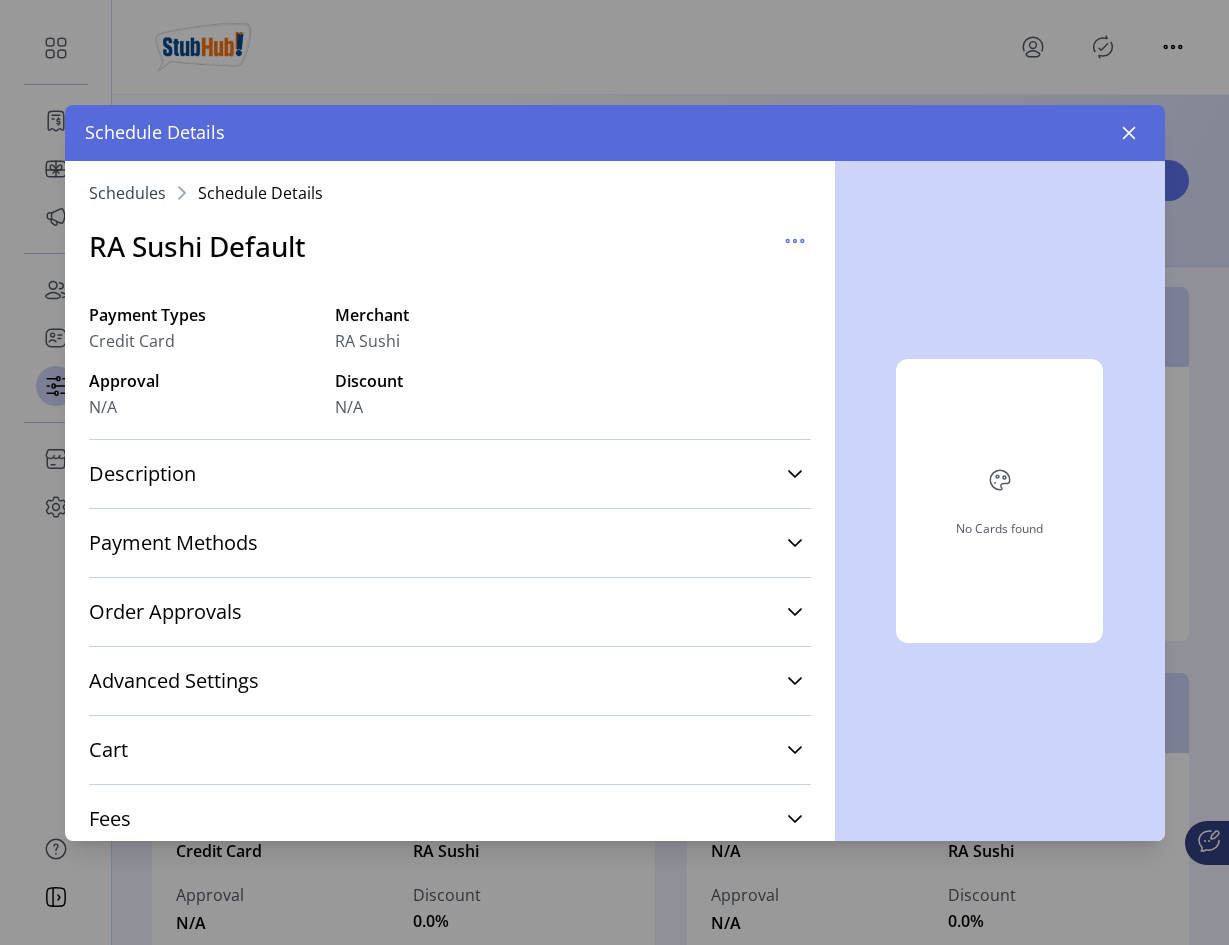 click 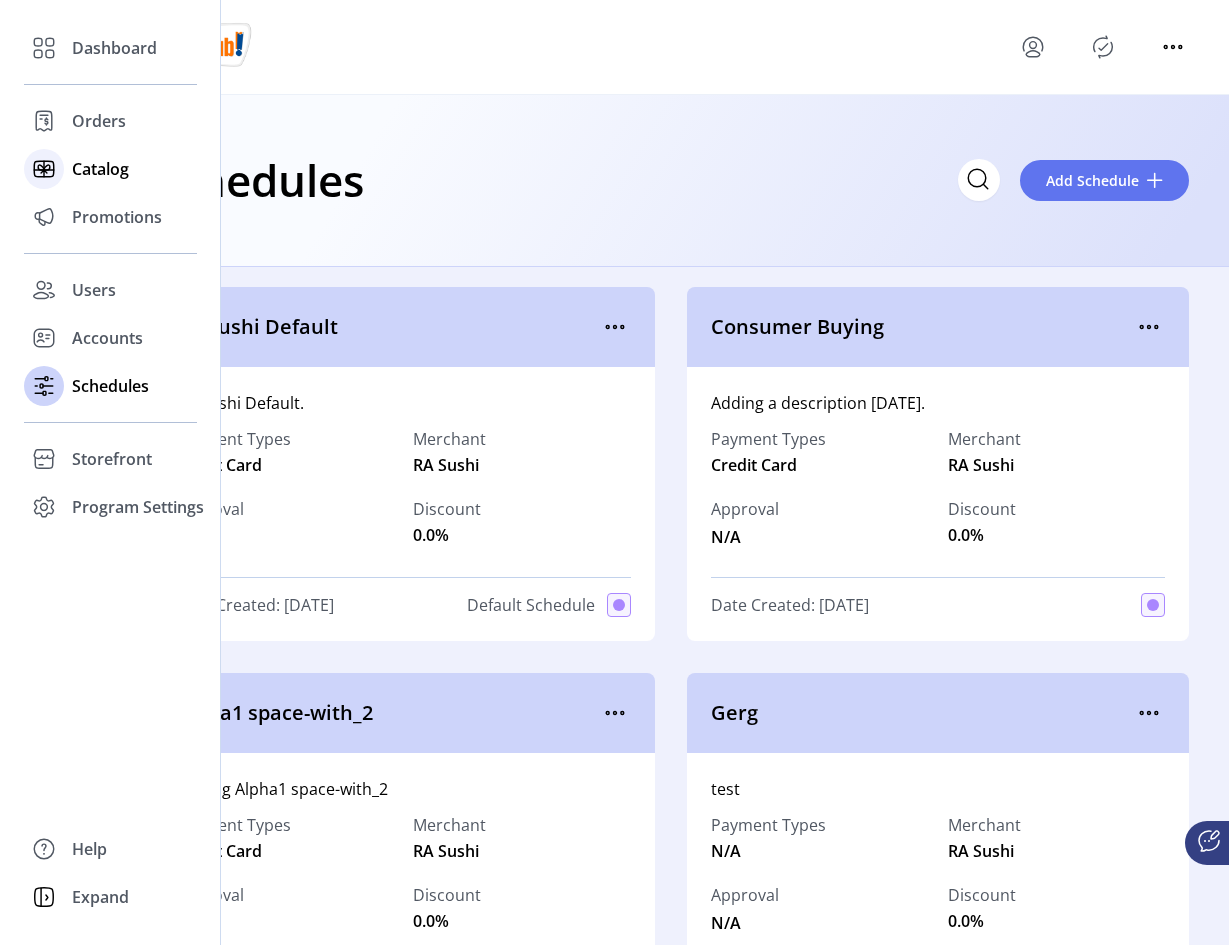 click on "Catalog" 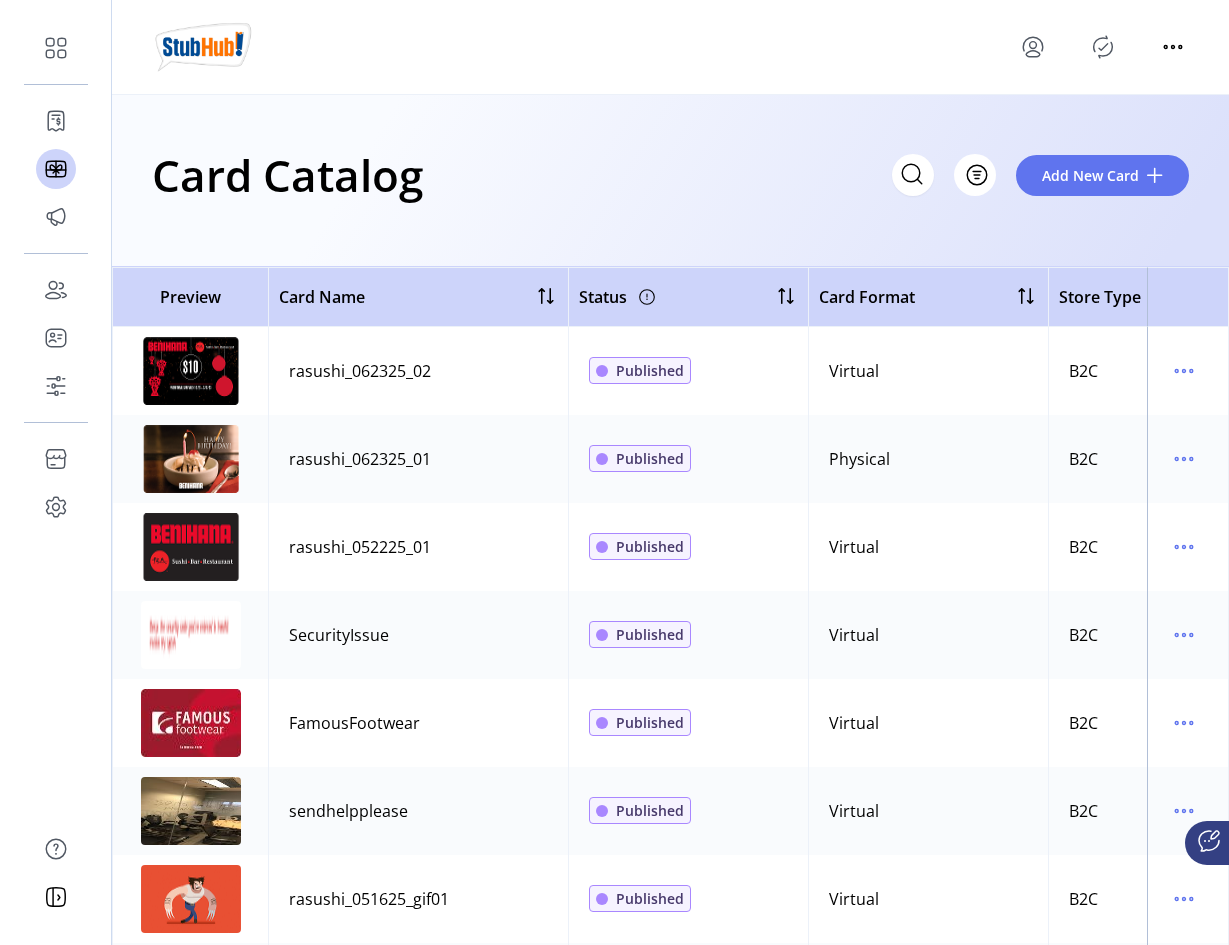click on "Card Catalog
Filter Add New Card" 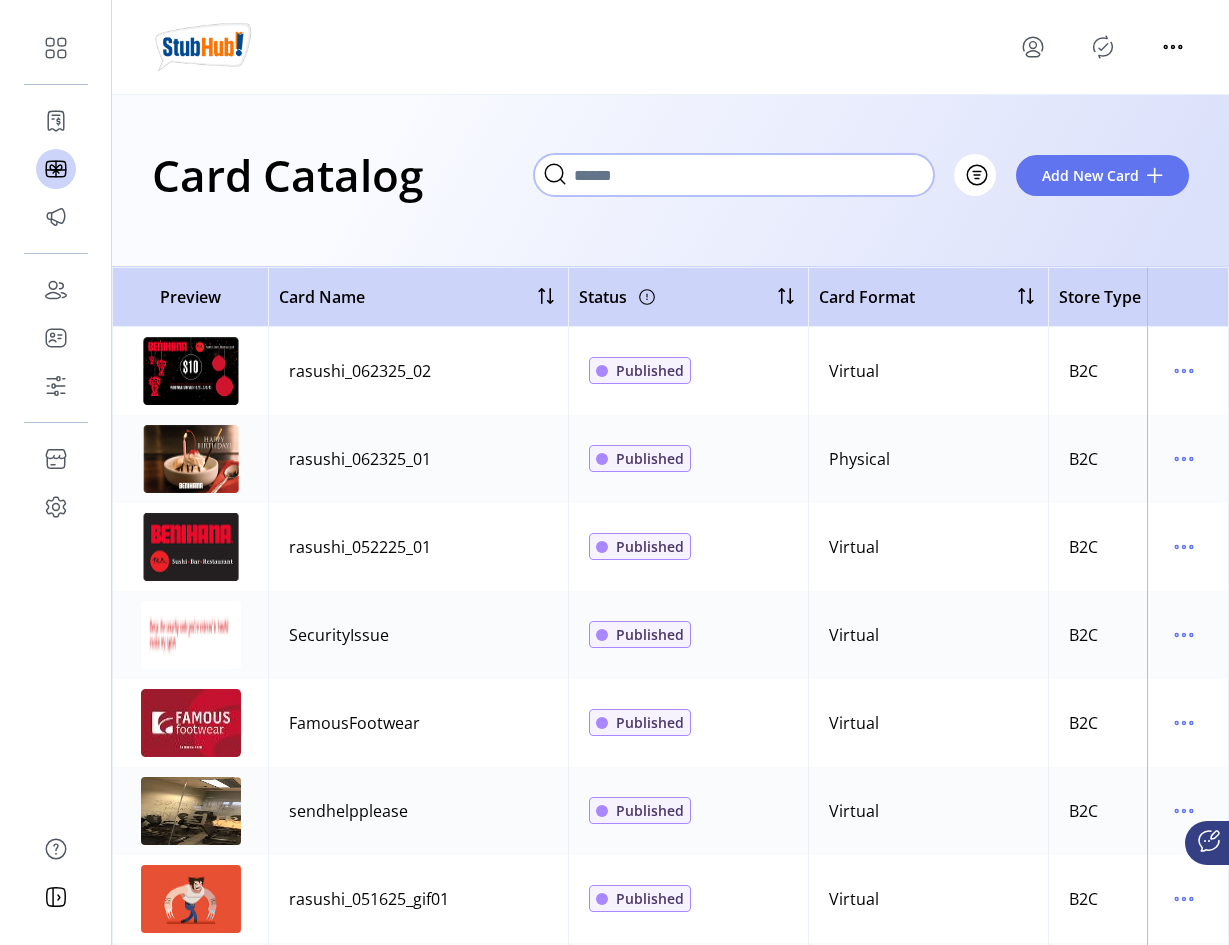 click 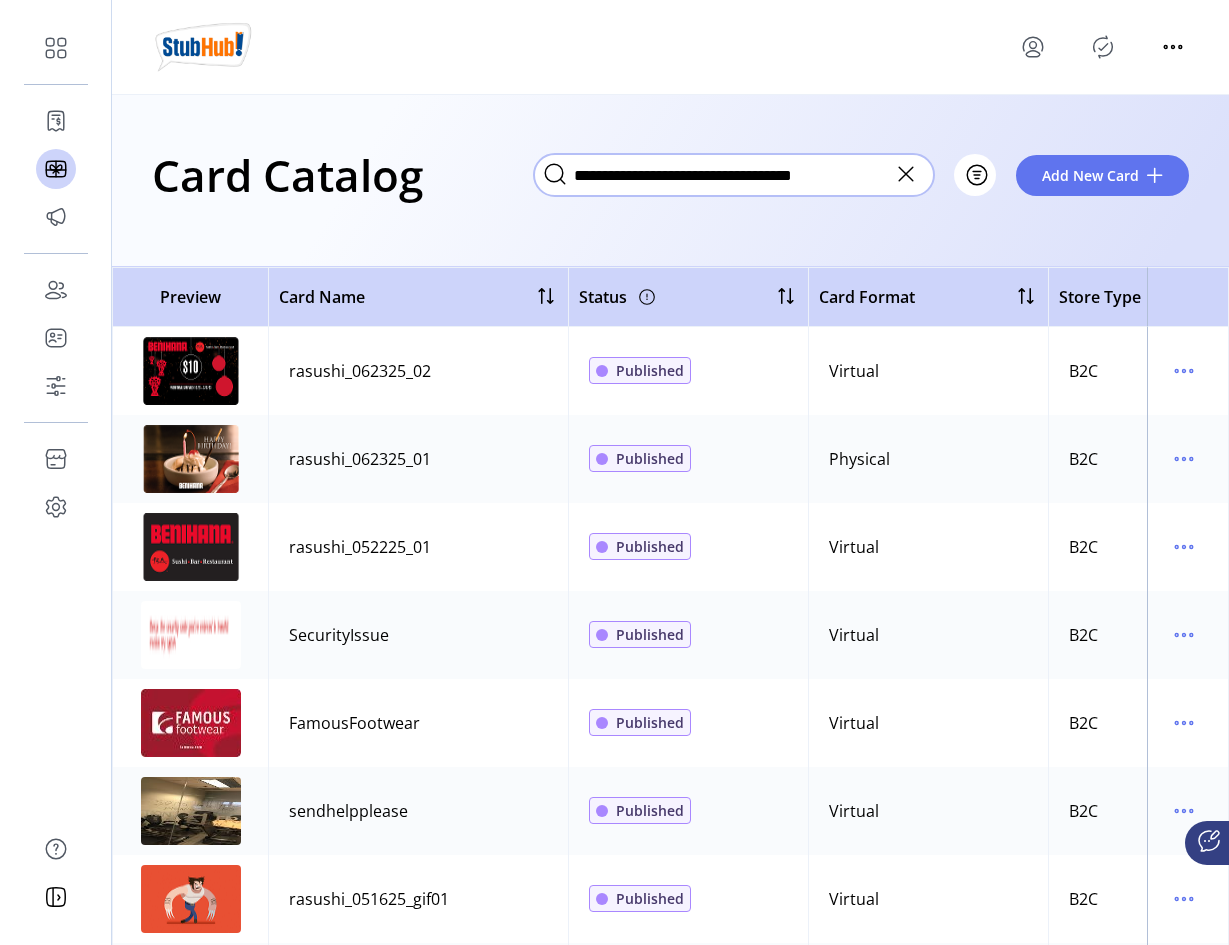 type on "**********" 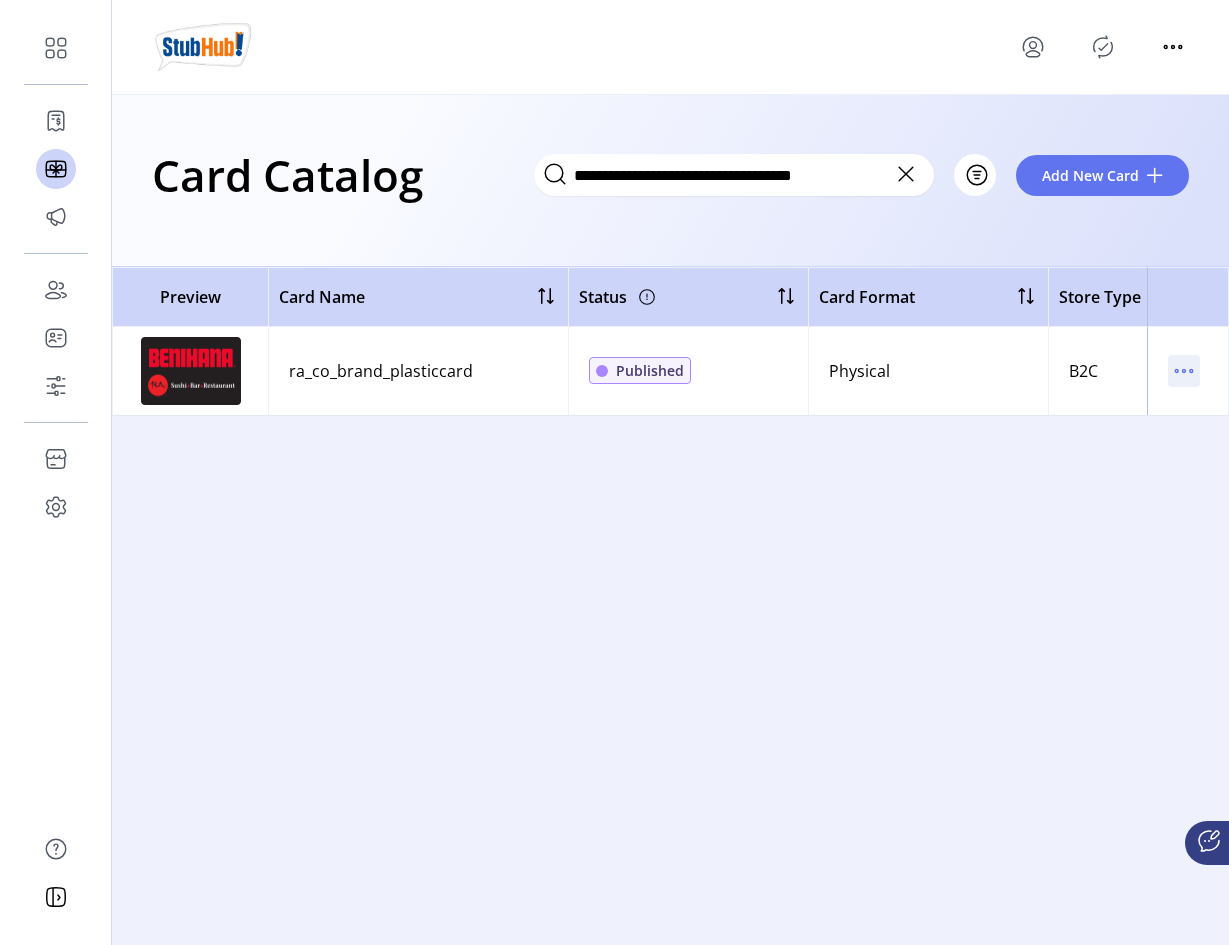 click 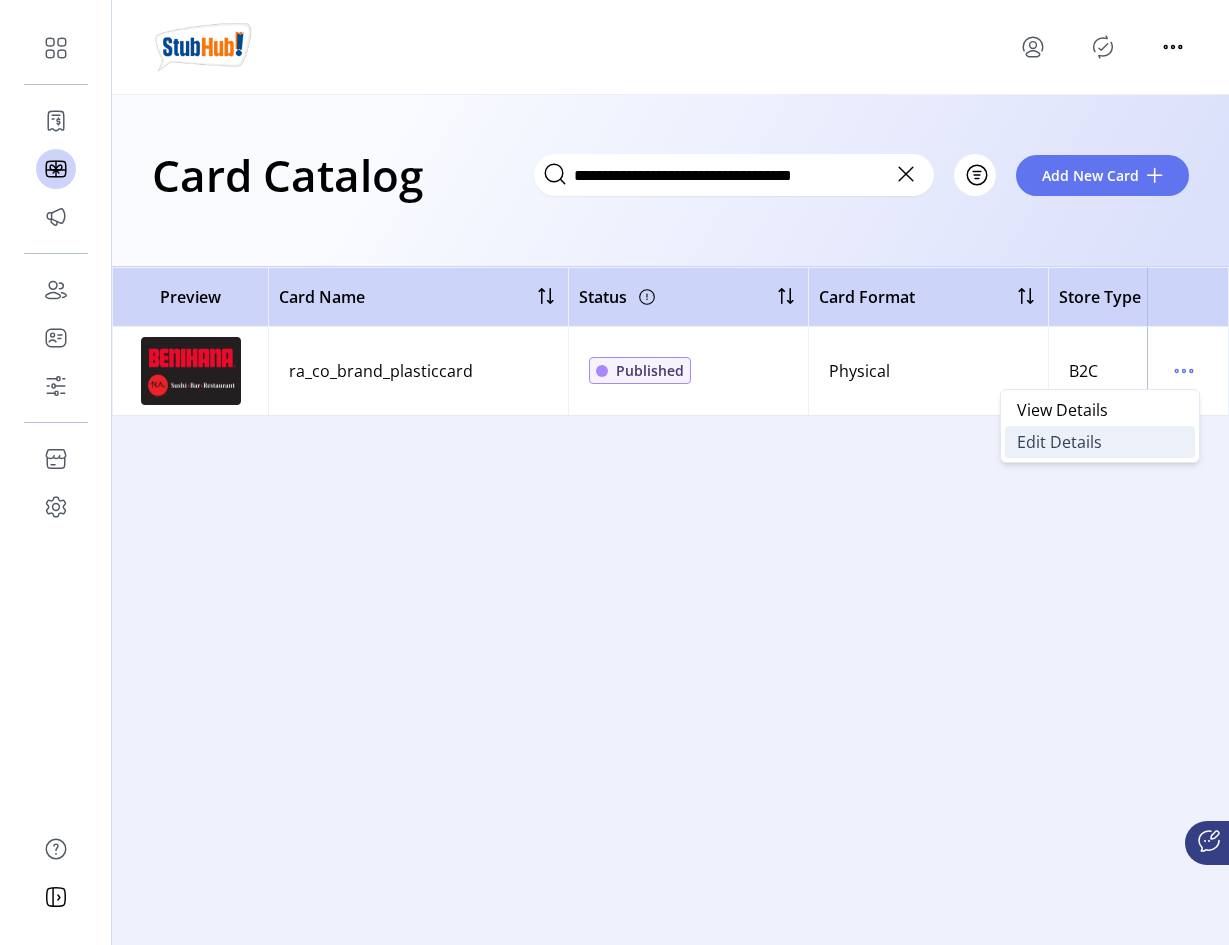 click on "Edit Details" at bounding box center [1059, 442] 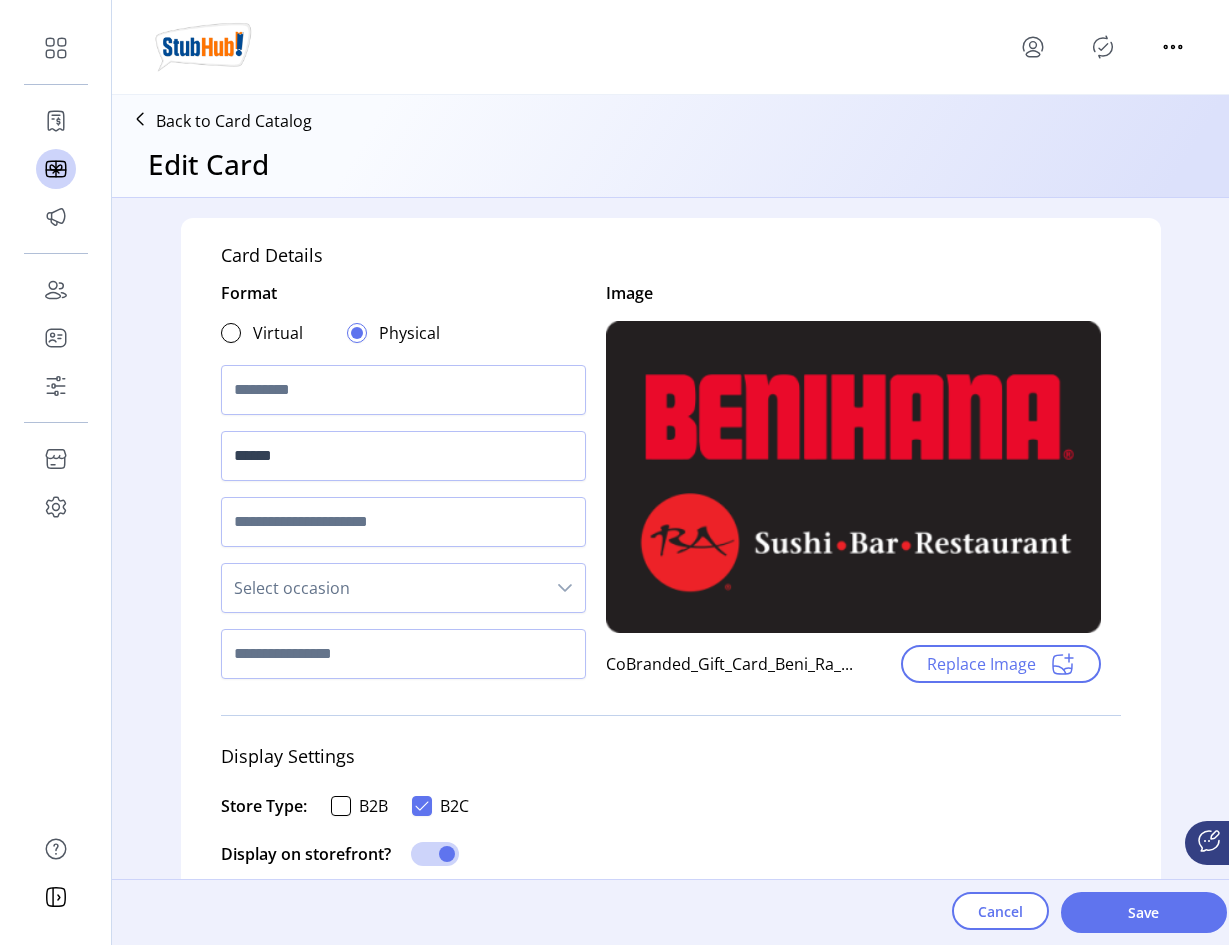 type on "**********" 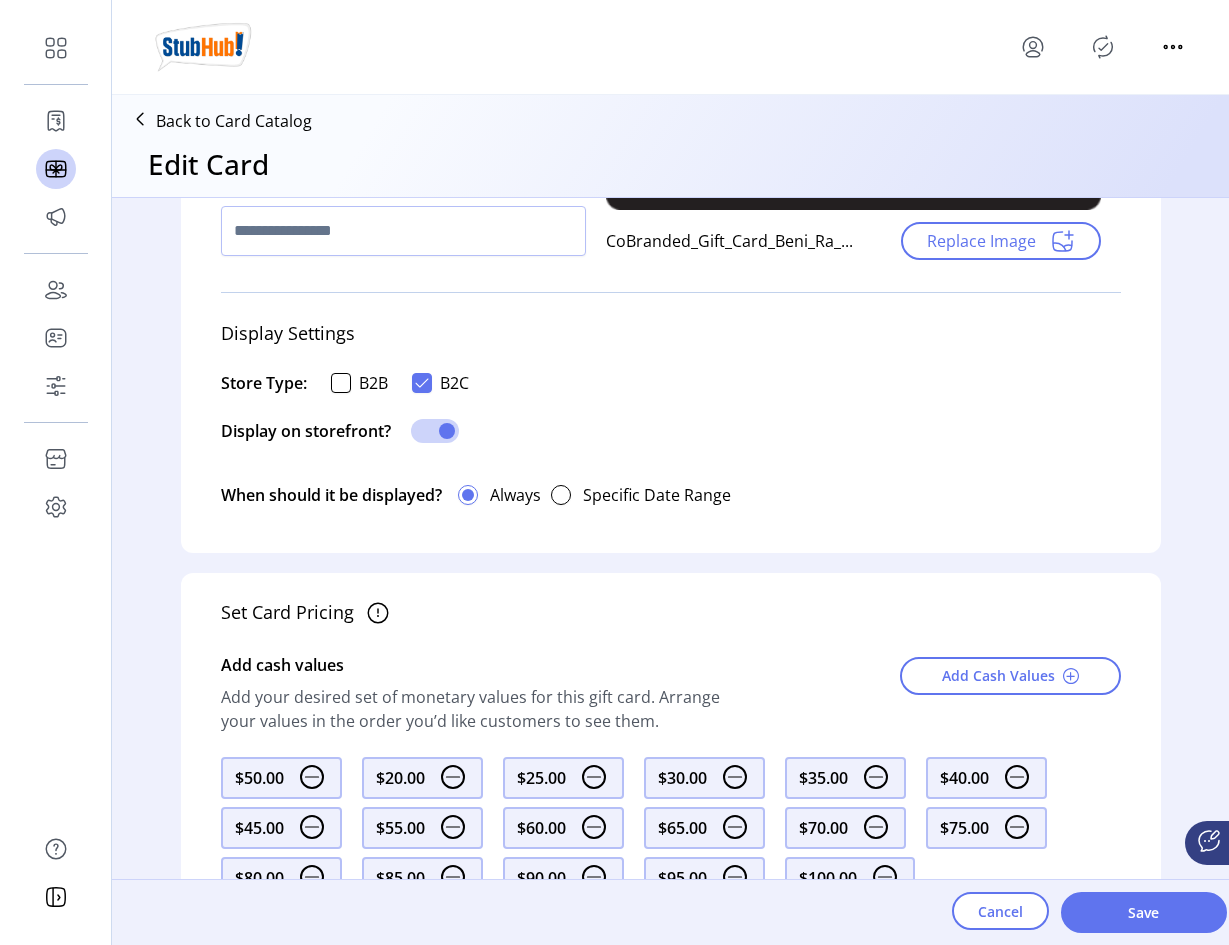 scroll, scrollTop: 0, scrollLeft: 0, axis: both 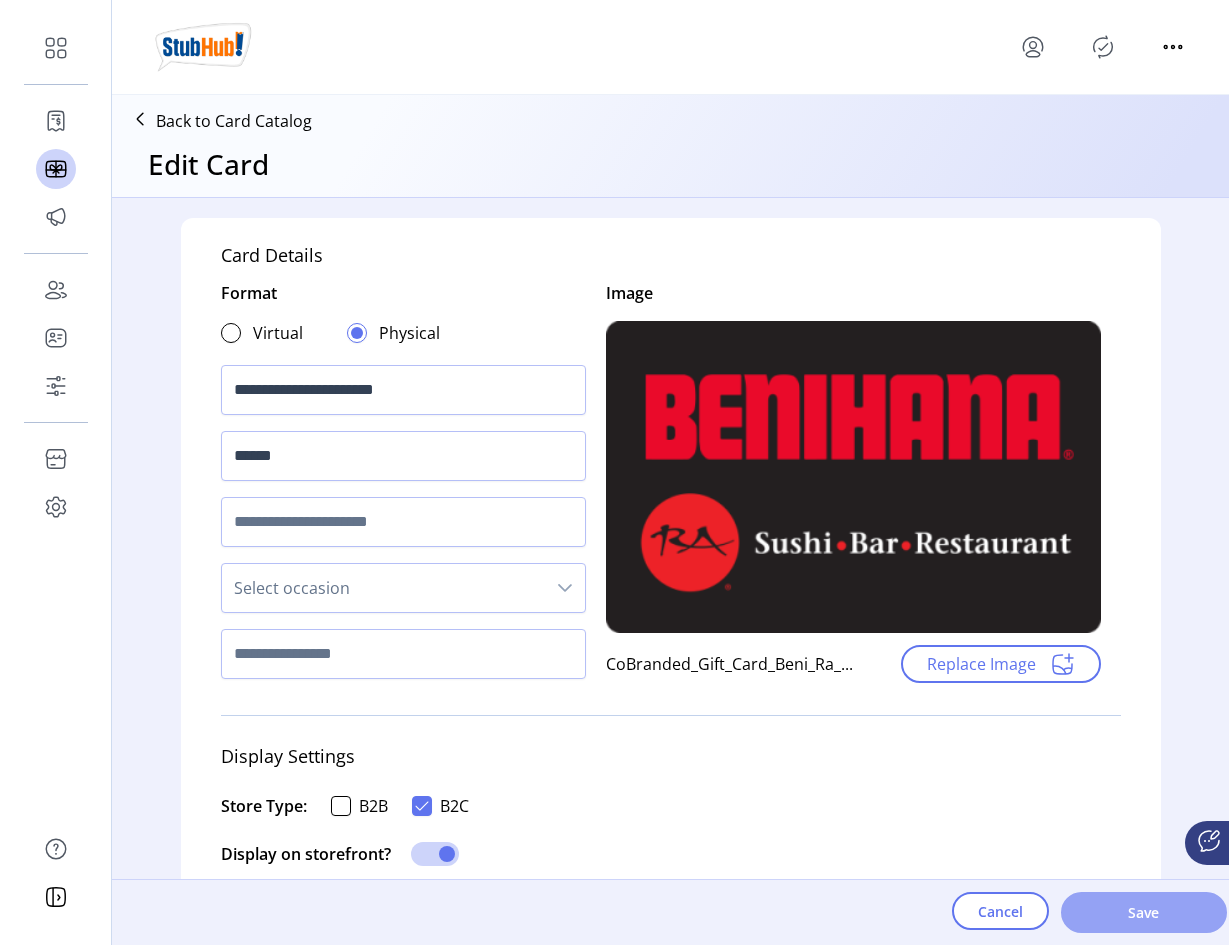 click on "Save" 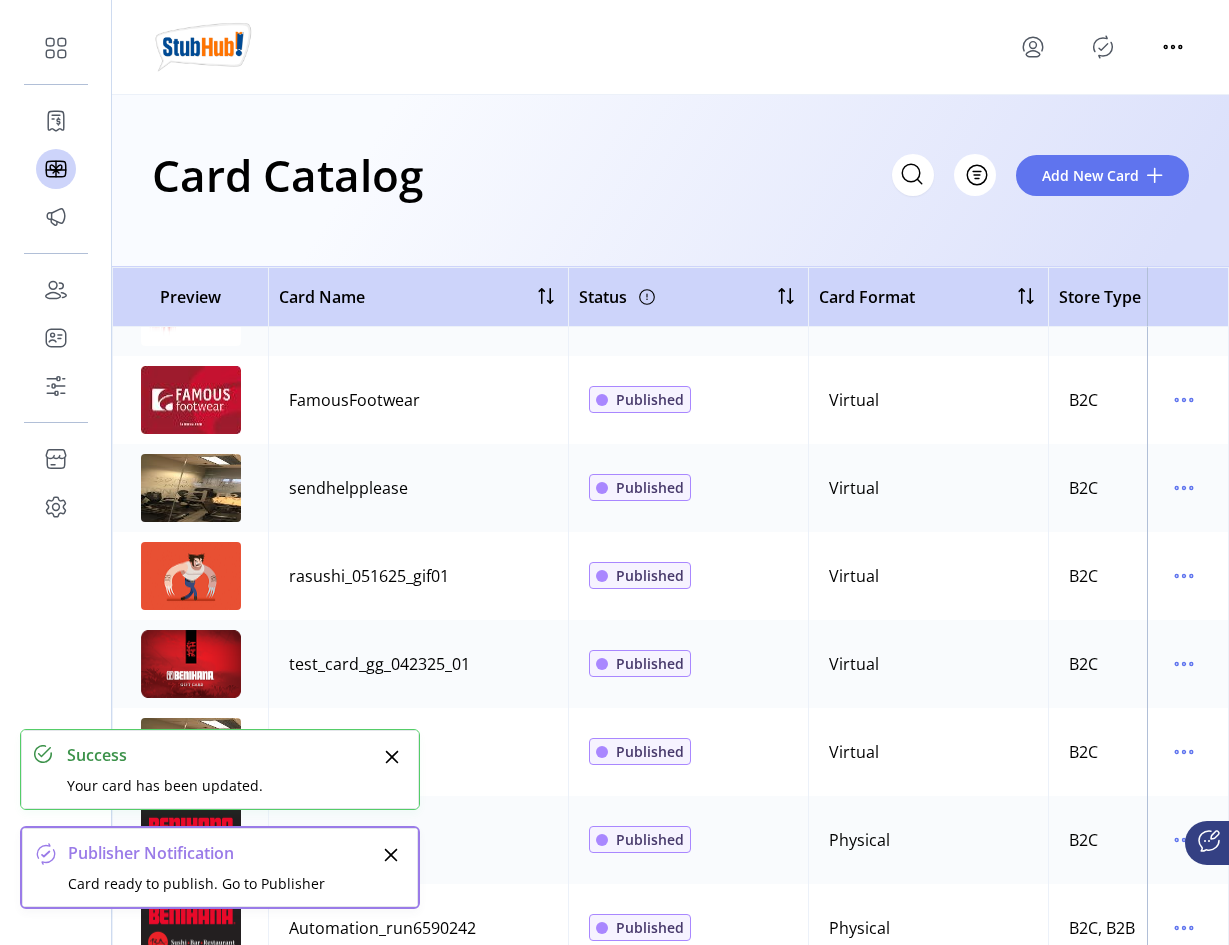 scroll, scrollTop: 500, scrollLeft: 0, axis: vertical 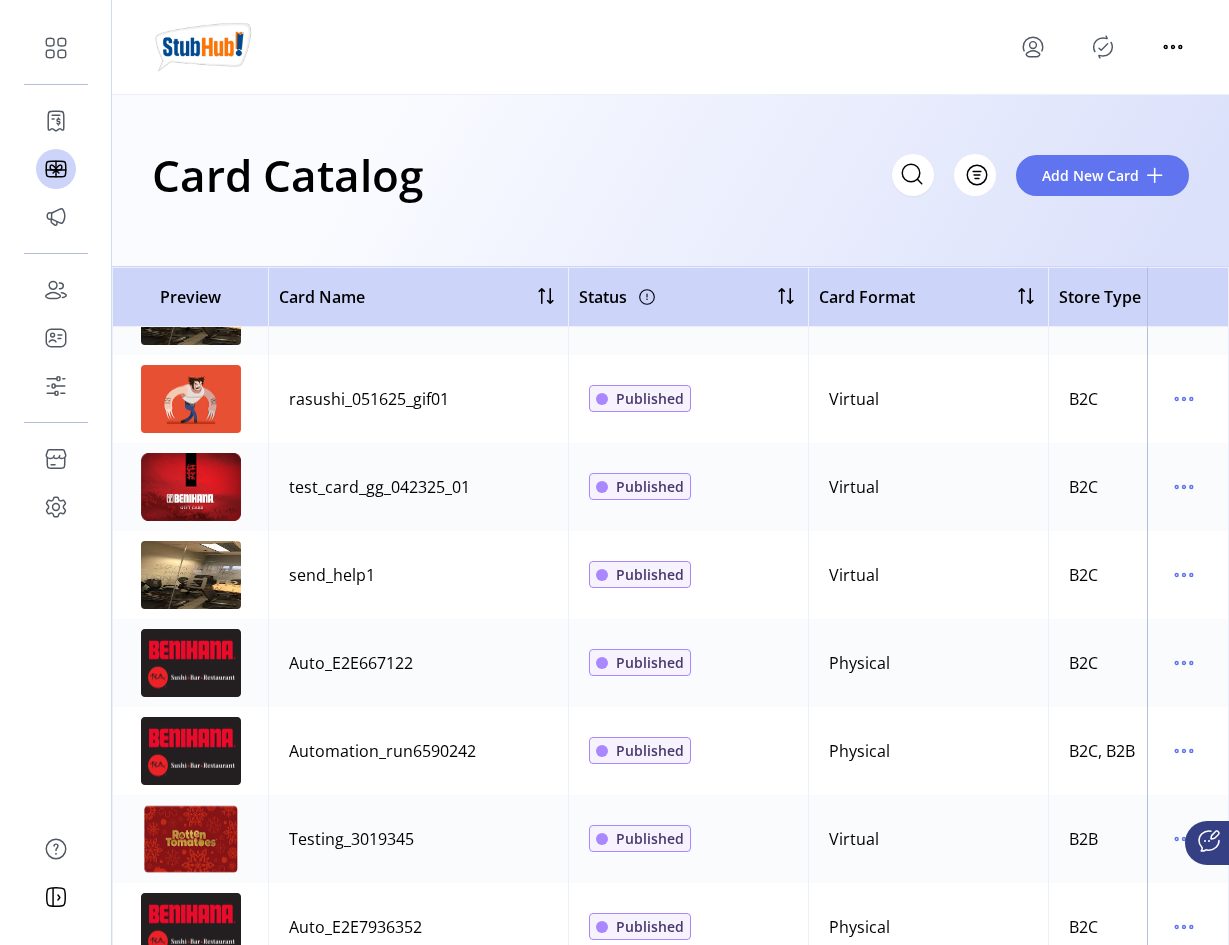 click 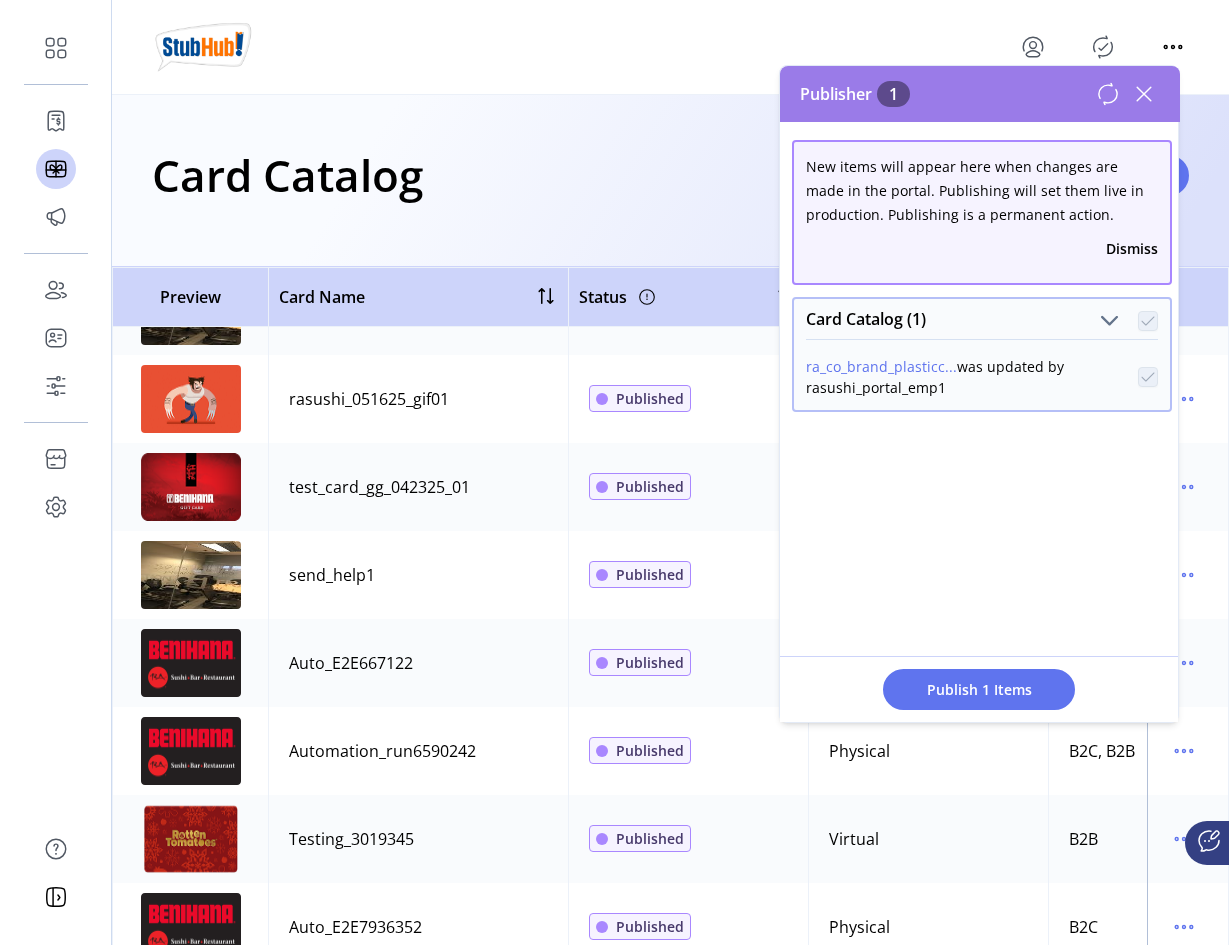 click 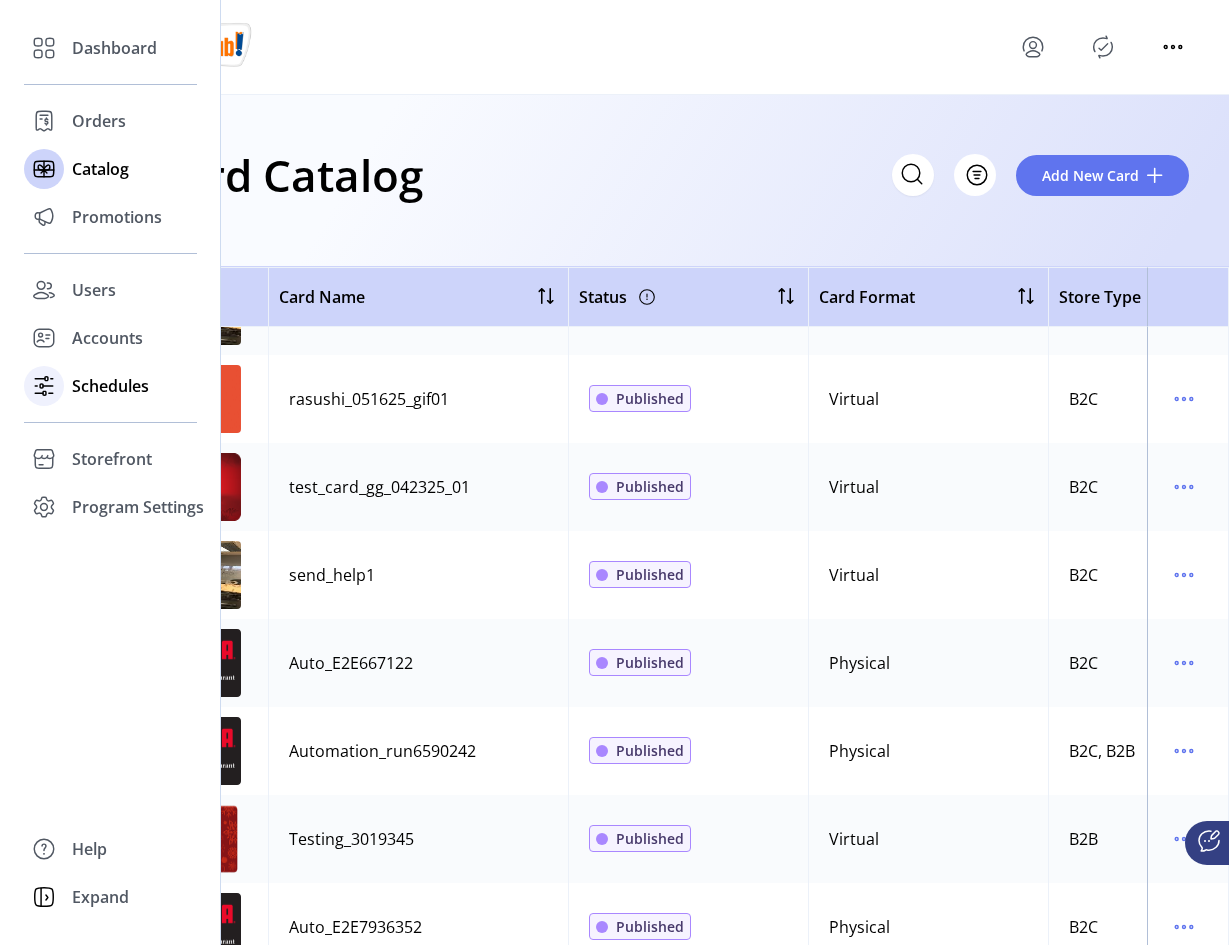 click on "Schedules" 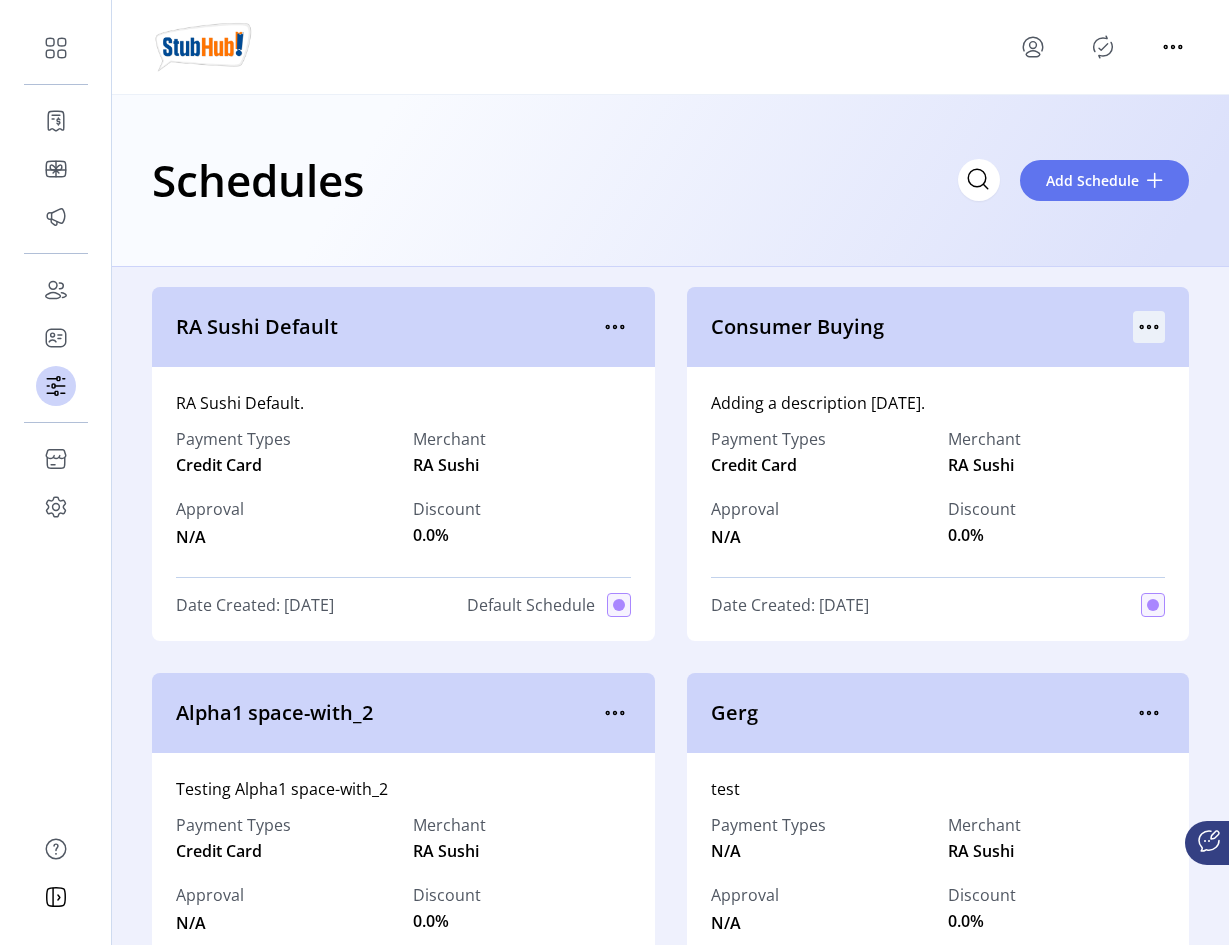 click 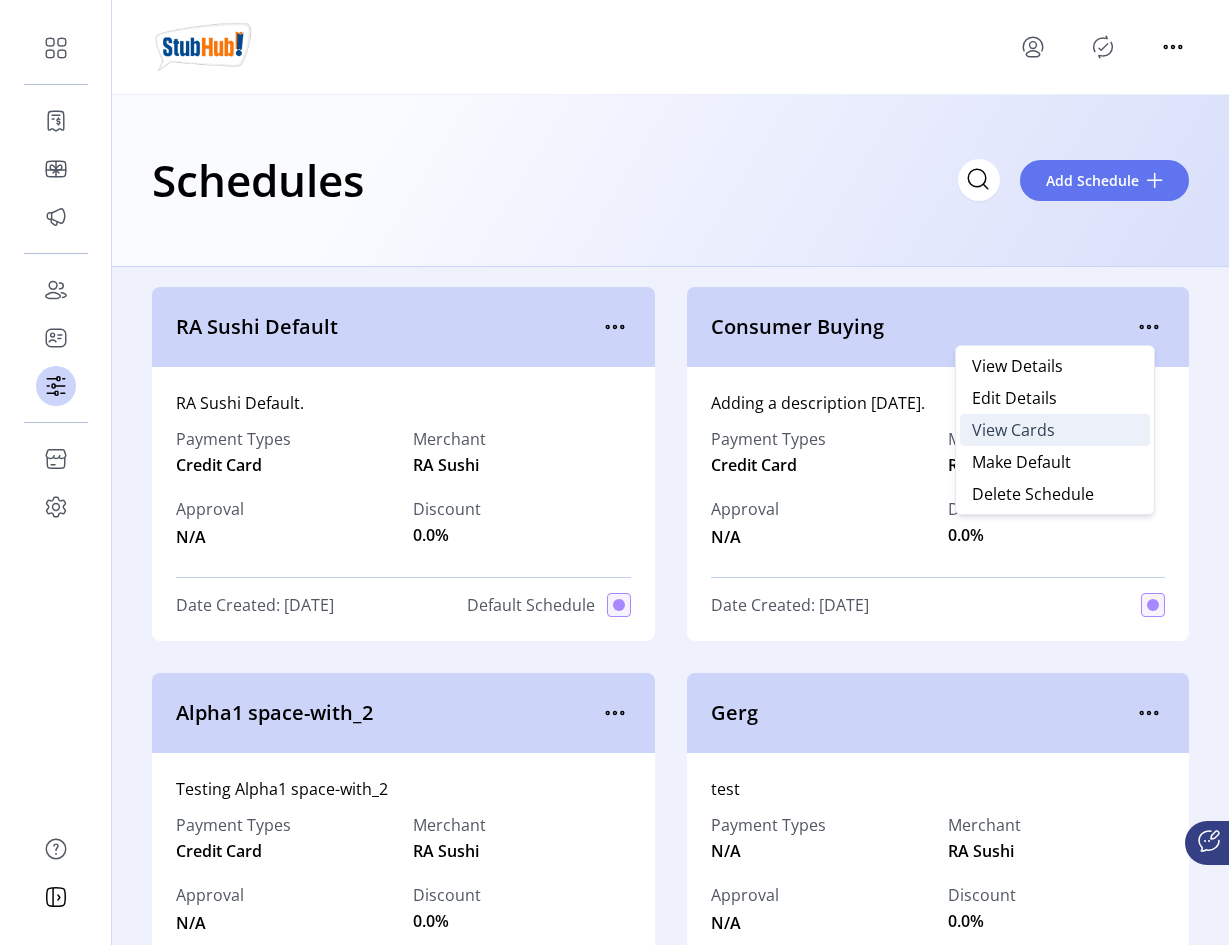 click on "View Cards" at bounding box center [1013, 430] 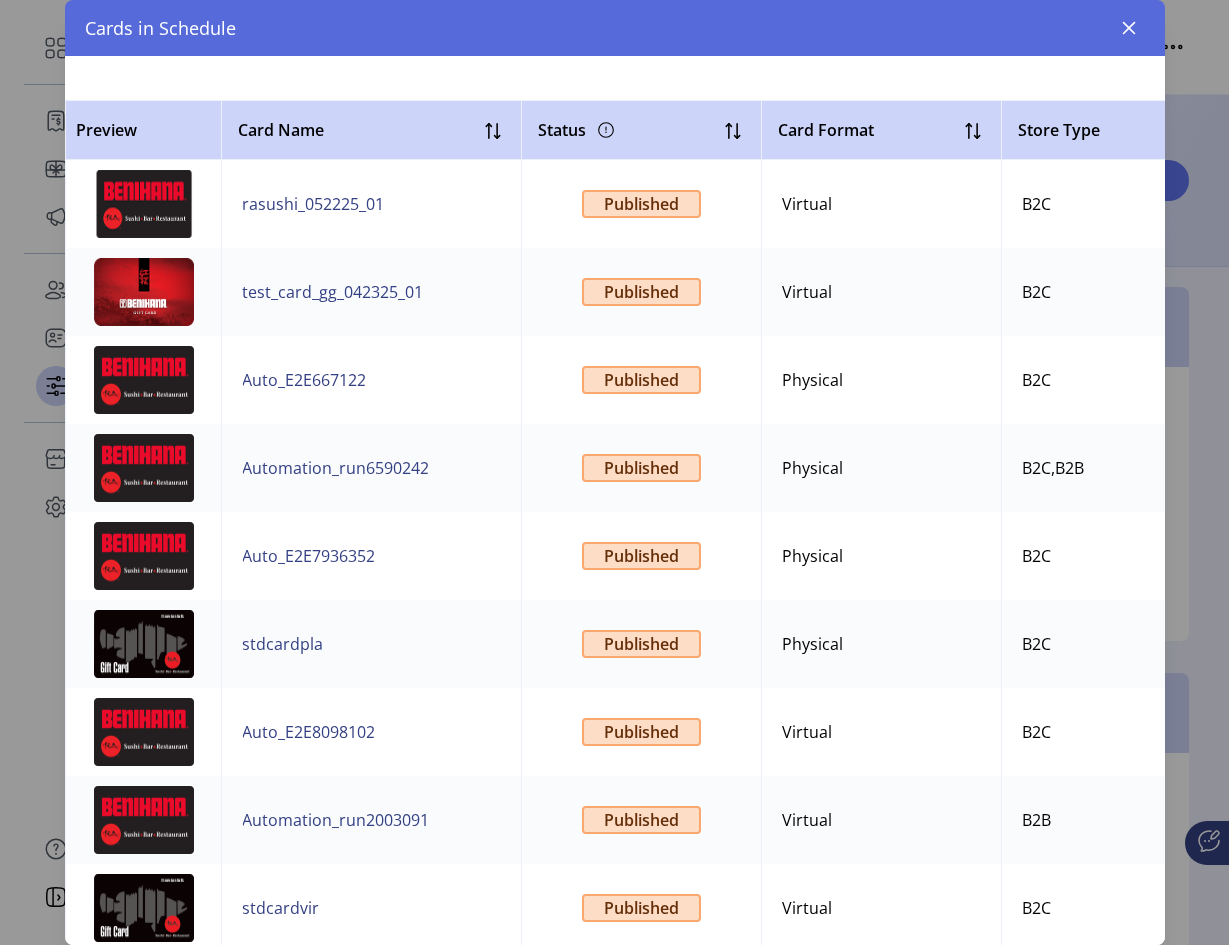 scroll, scrollTop: 0, scrollLeft: 0, axis: both 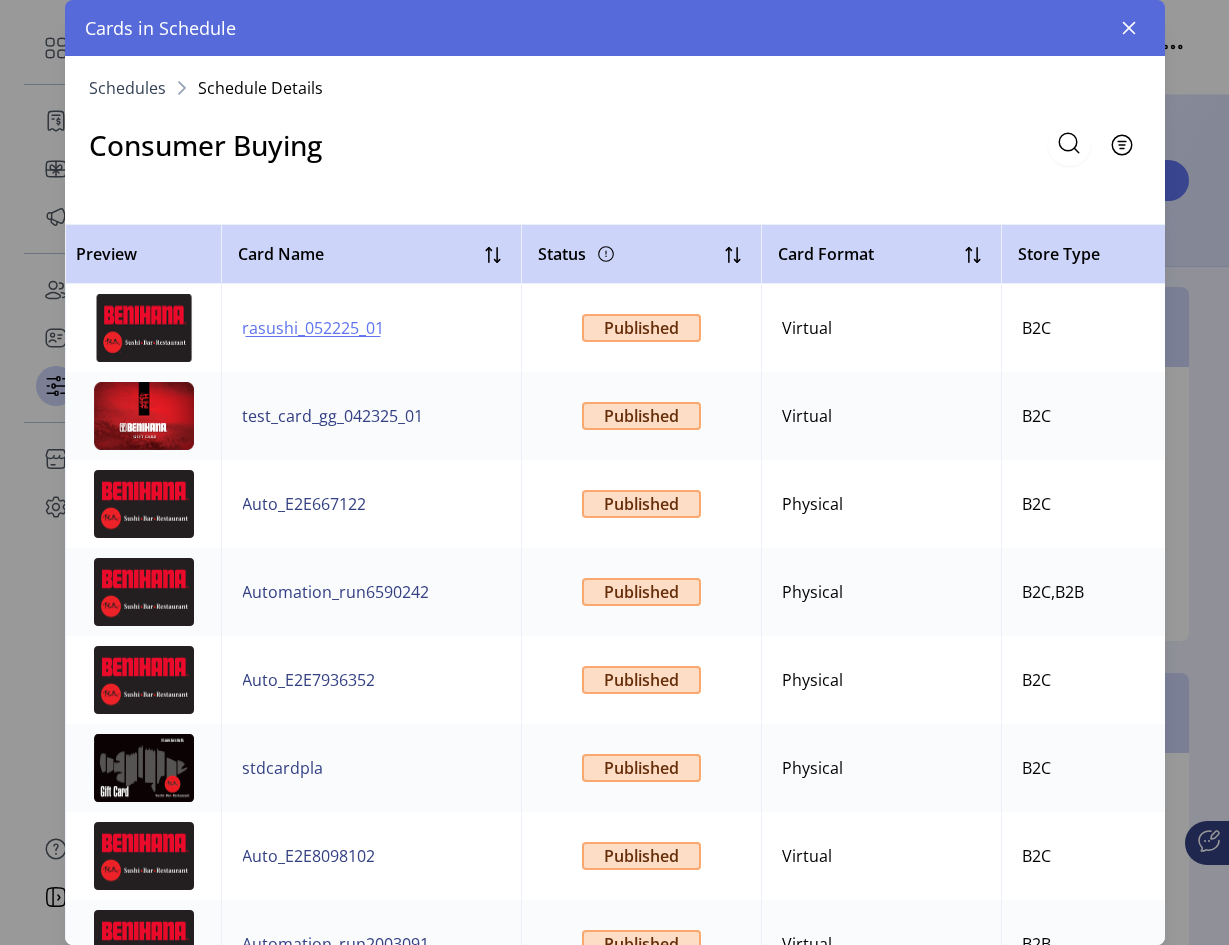 click on "rasushi_052225_01" at bounding box center (313, 328) 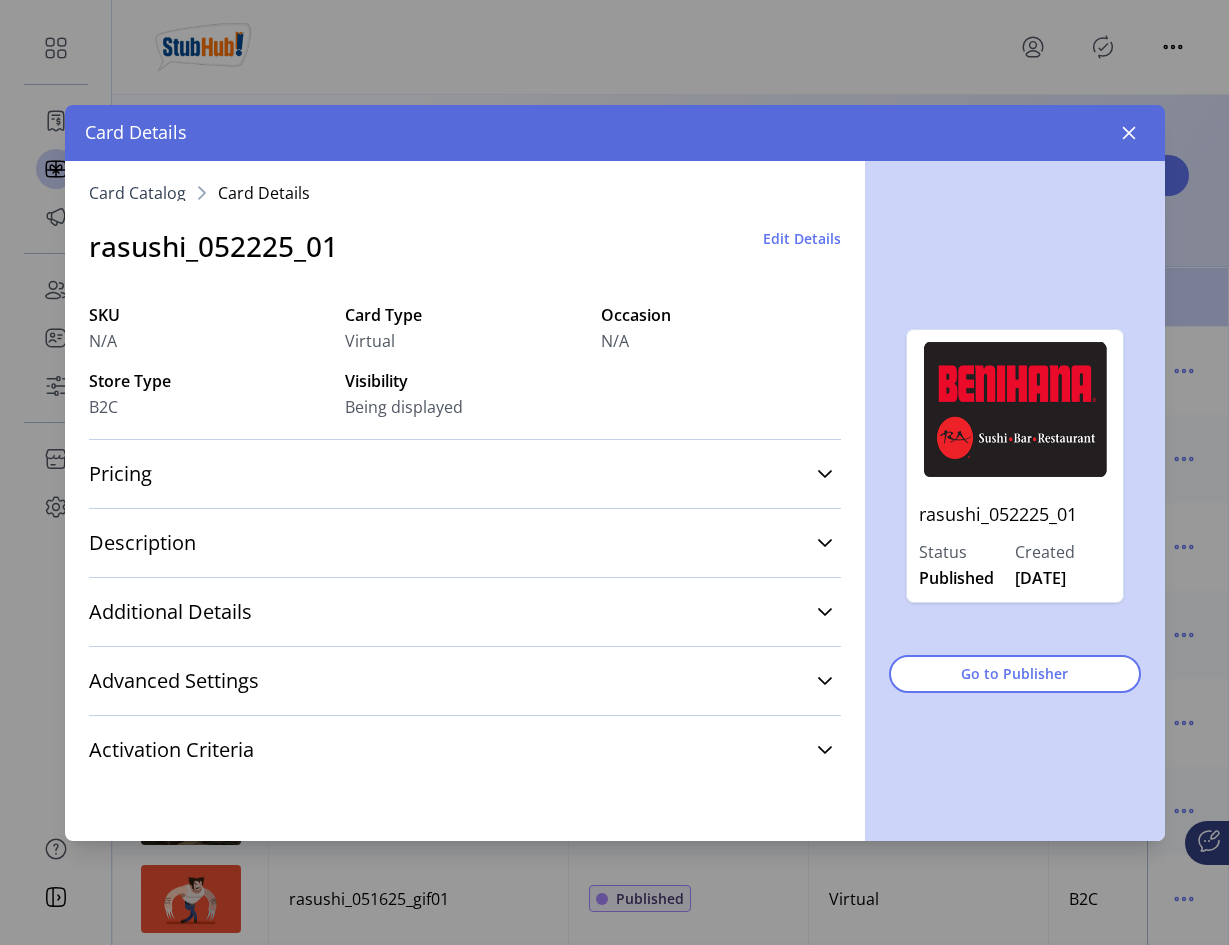 click on "Edit Details" 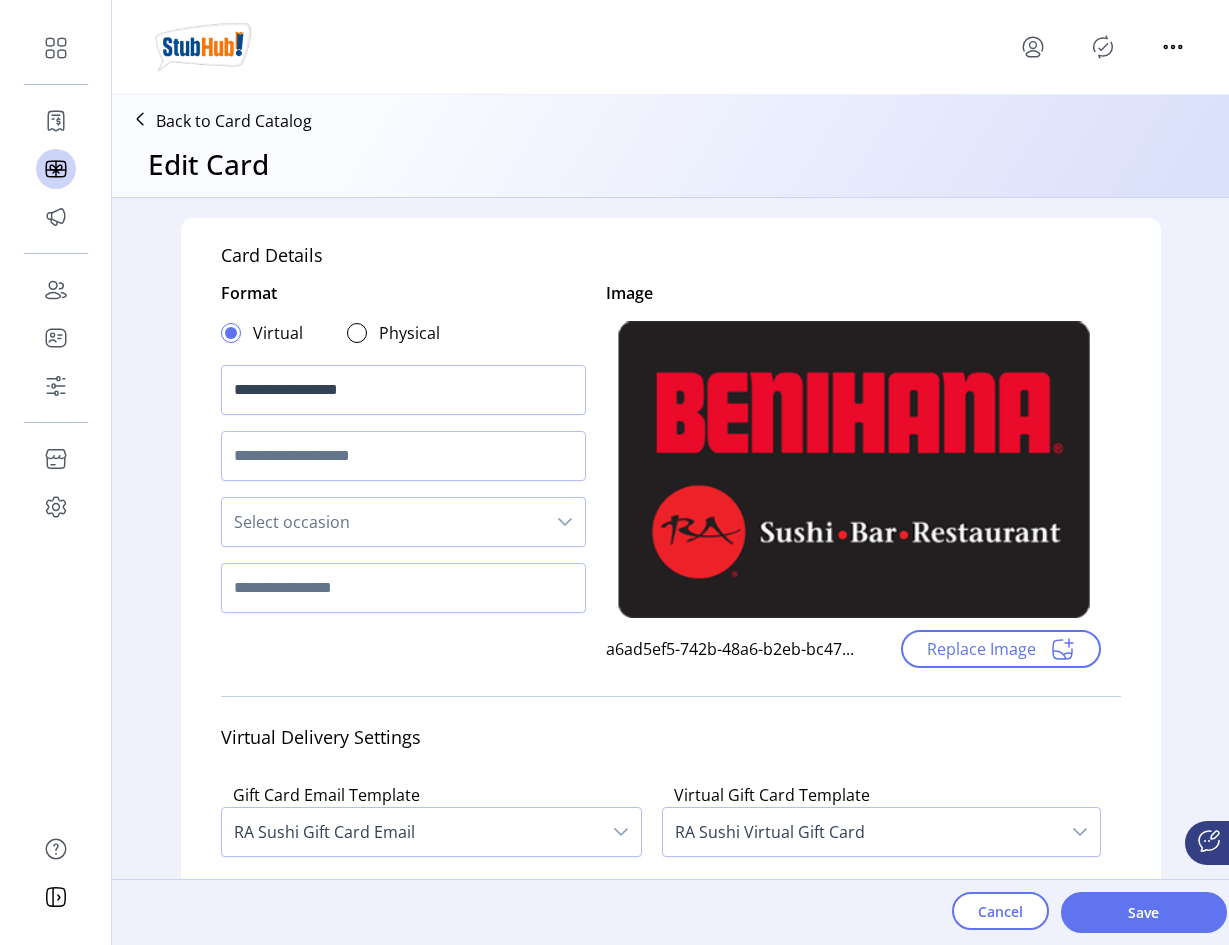 type on "**********" 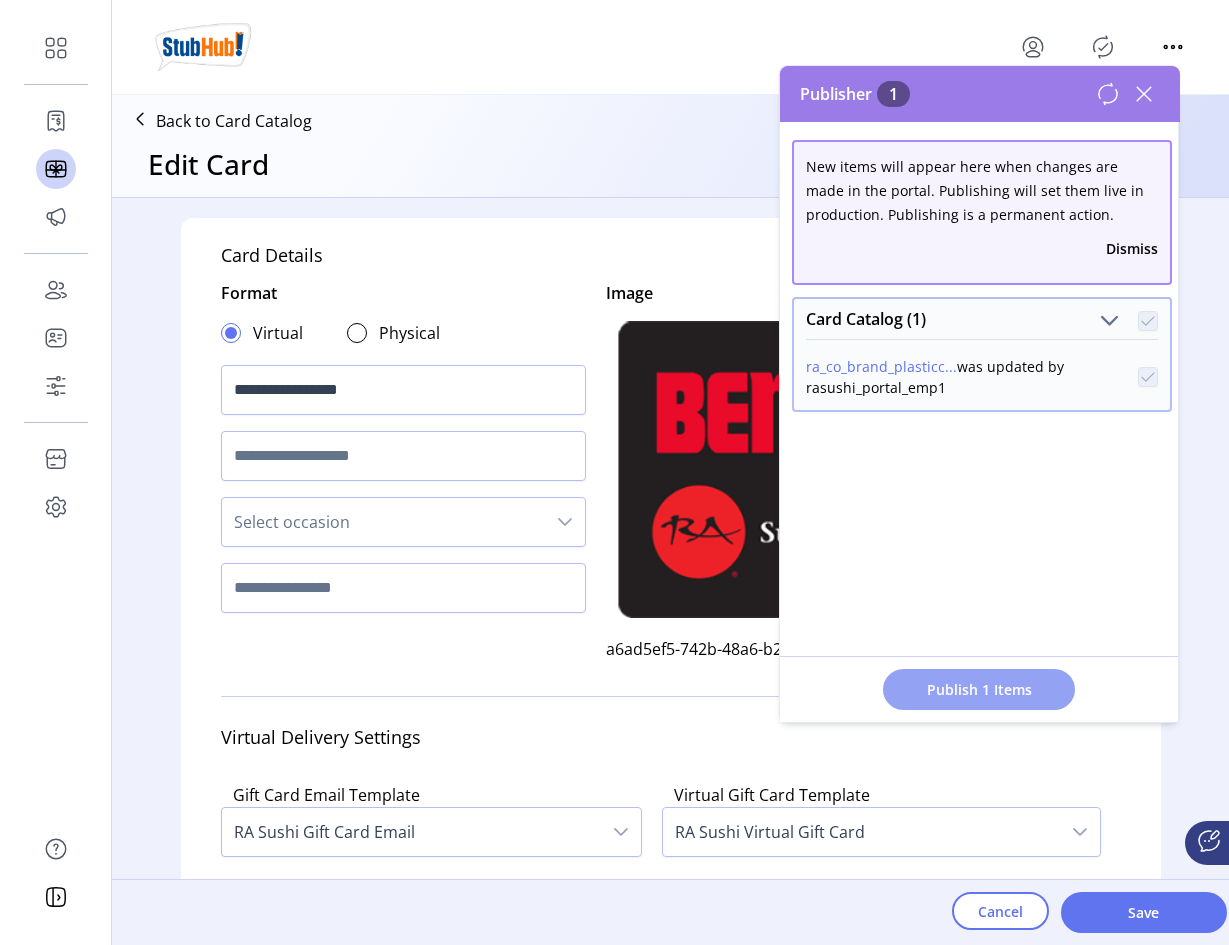 click on "Publish 1 Items" at bounding box center (979, 689) 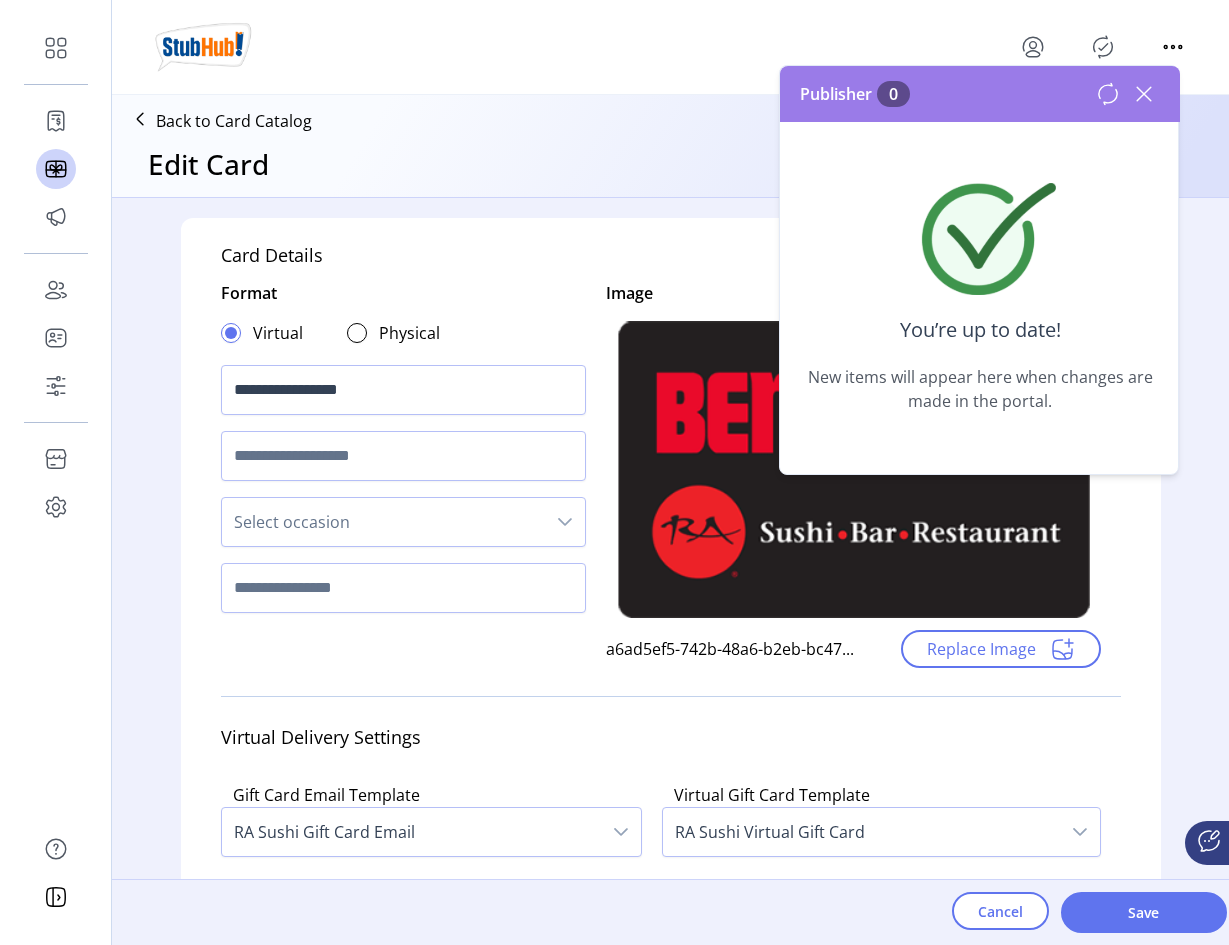 click 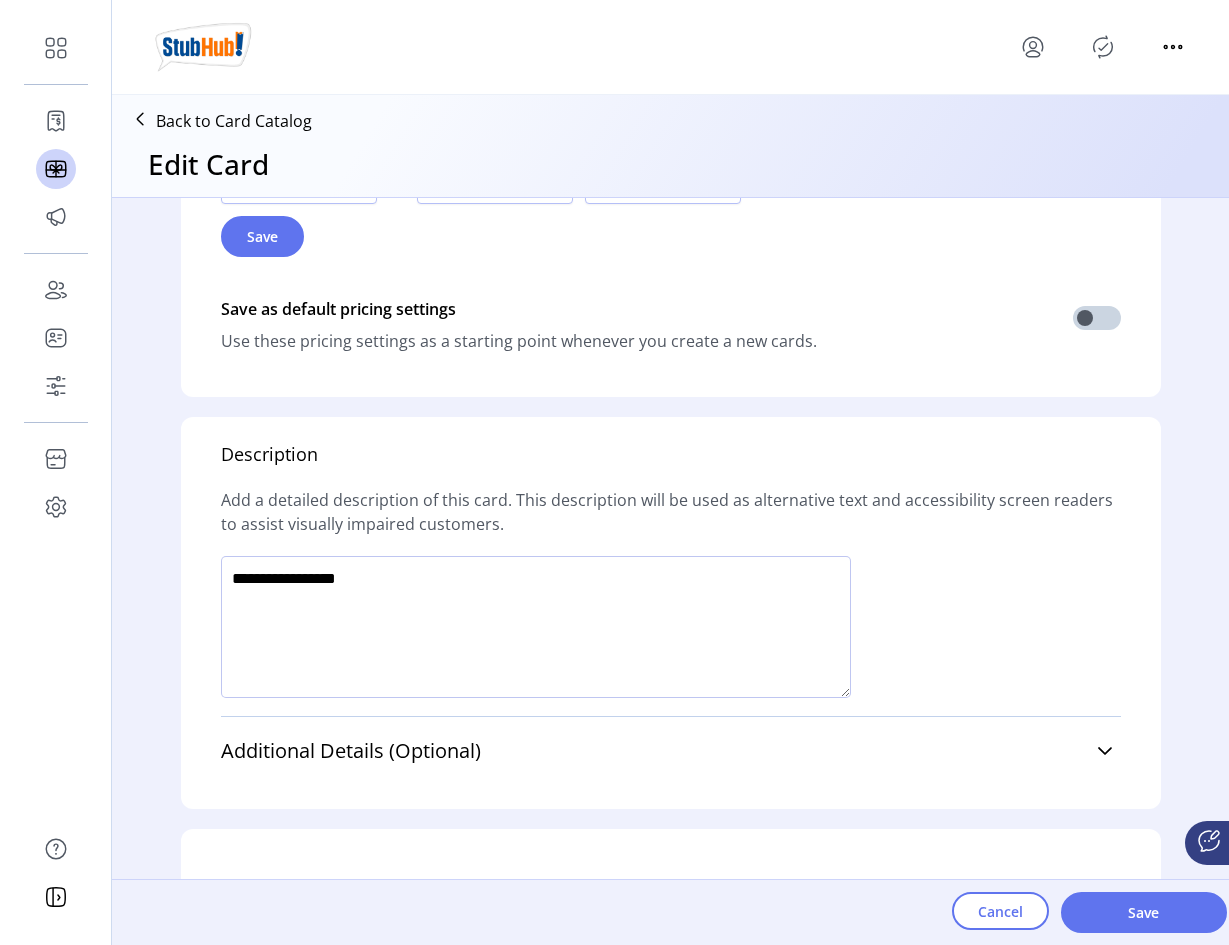 scroll, scrollTop: 1444, scrollLeft: 0, axis: vertical 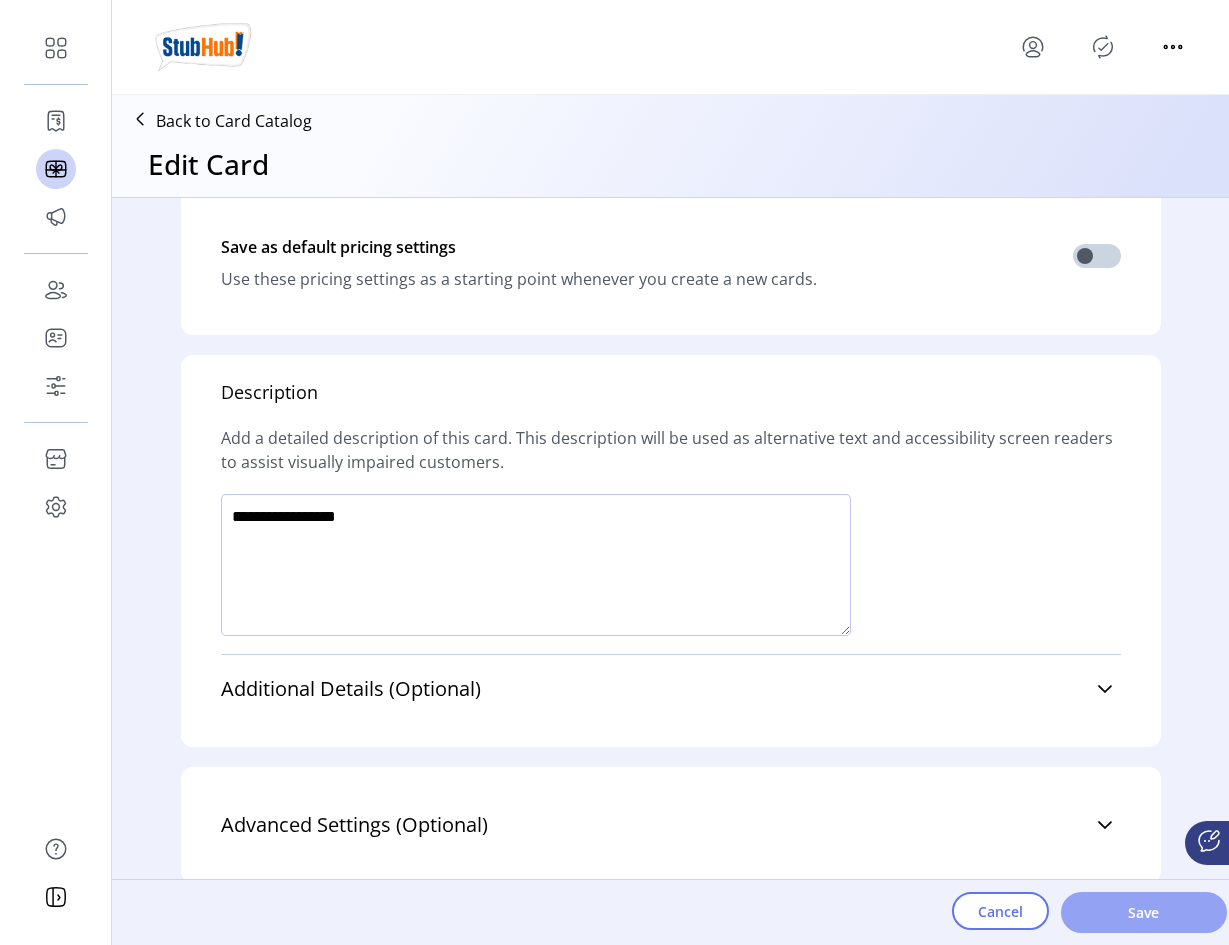 click on "Save" 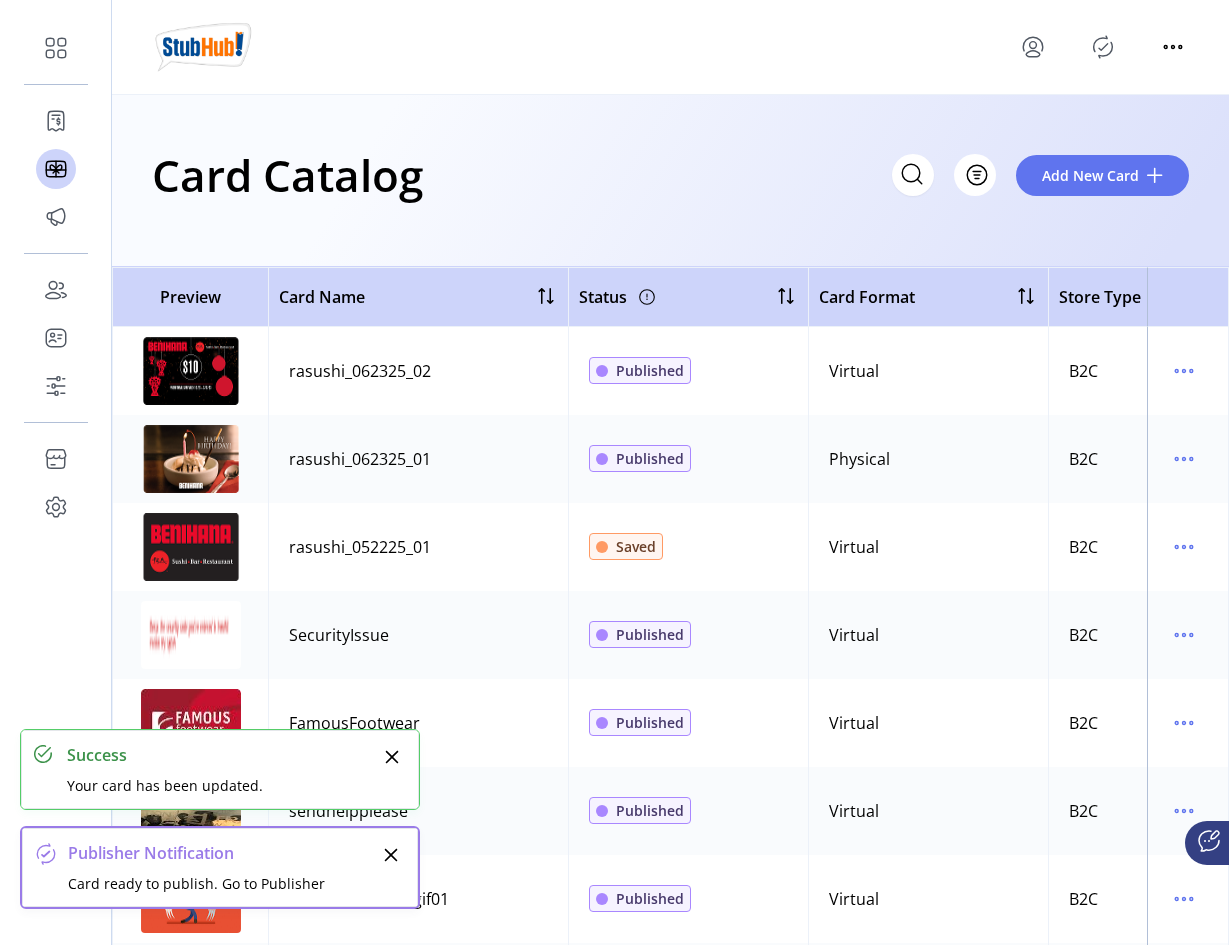 click 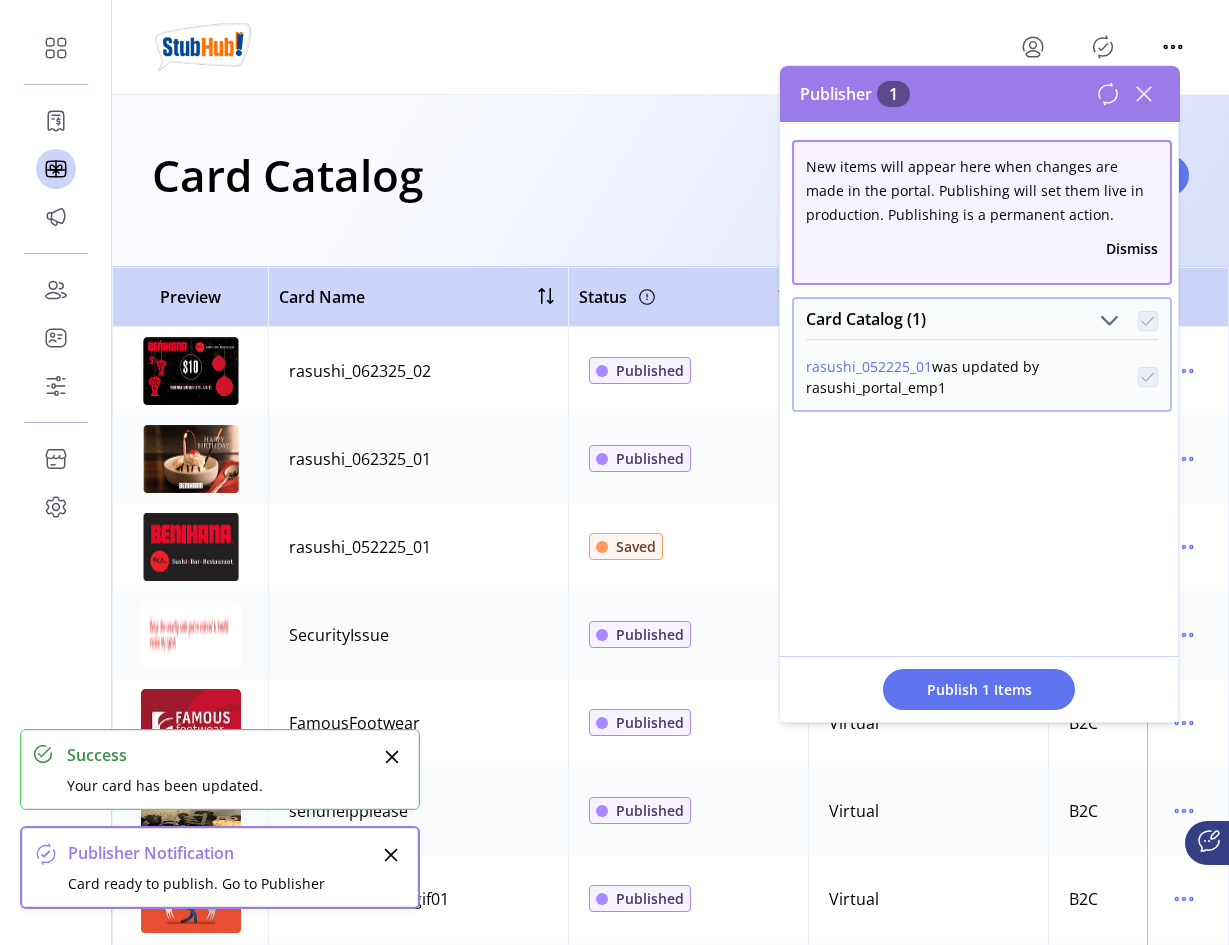 click 